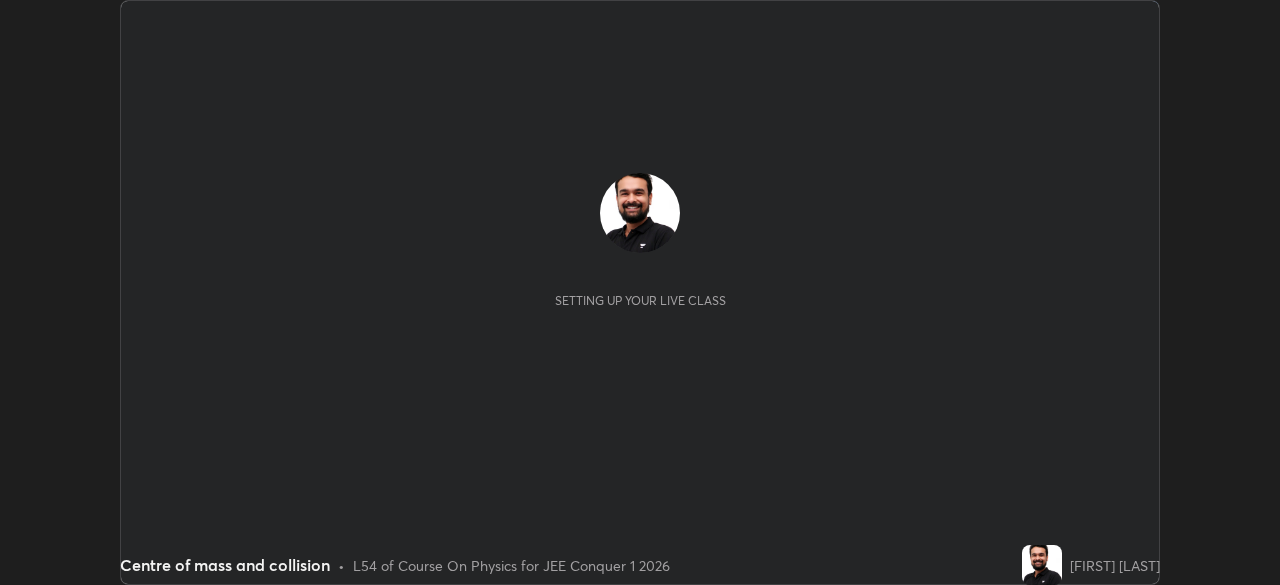 scroll, scrollTop: 0, scrollLeft: 0, axis: both 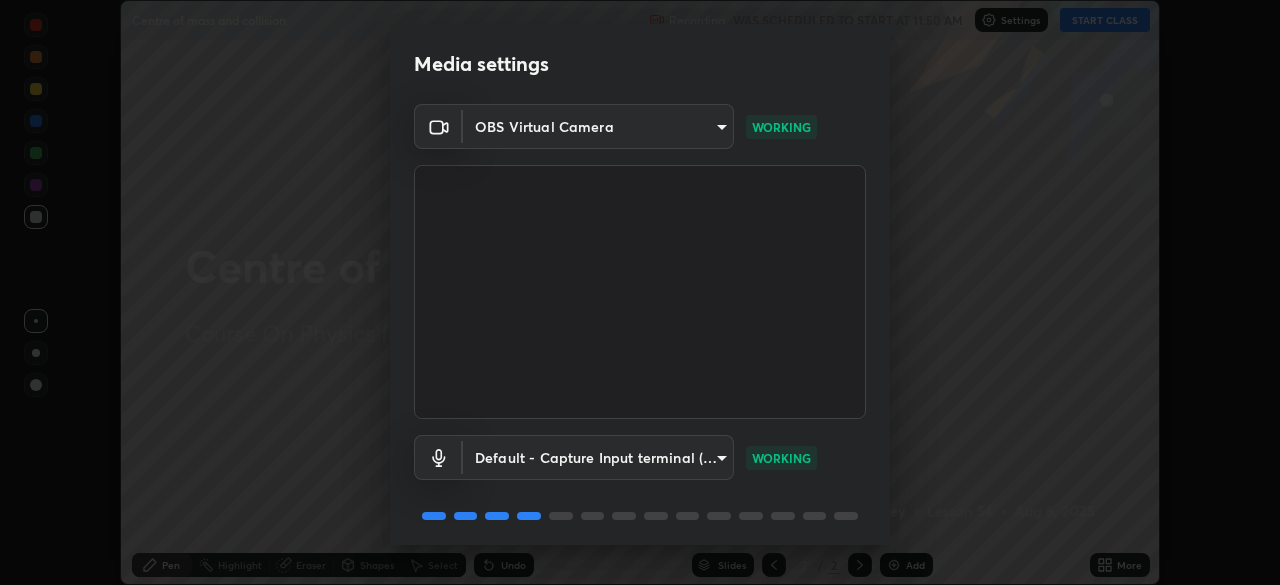 click on "Erase all Centre of mass and collision Recording WAS SCHEDULED TO START AT  11:50 AM Settings START CLASS Setting up your live class Centre of mass and collision • L54 of Course On Physics for JEE Conquer 1 2026 [PERSON] Pen Highlight Eraser Shapes Select Undo Slides 2 / 2 Add More Enable hand raising Enable raise hand to speak to learners. Once enabled, chat will be turned off temporarily. Enable x   No doubts shared Encourage your learners to ask a doubt for better clarity Report an issue Reason for reporting Buffering Chat not working Audio - Video sync issue Educator video quality low ​ Attach an image Report Media settings OBS Virtual Camera [HASH] WORKING Default - Capture Input terminal (Digital Array MIC) default WORKING 1 / 5 Next" at bounding box center (640, 292) 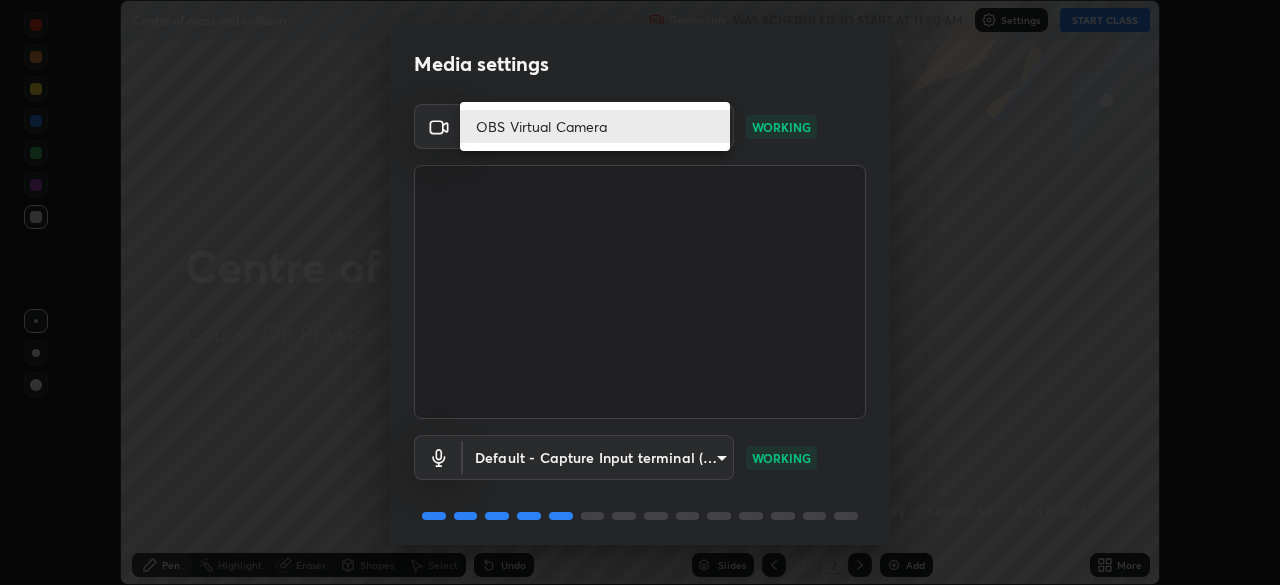 click on "OBS Virtual Camera" at bounding box center [595, 126] 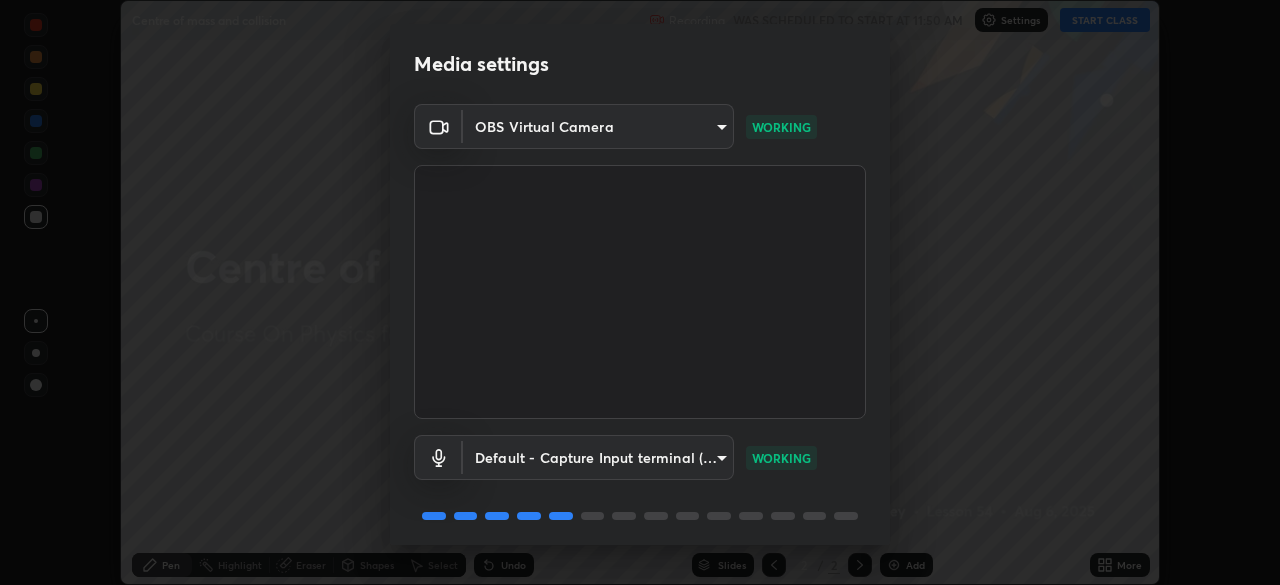 click on "Erase all Centre of mass and collision Recording WAS SCHEDULED TO START AT  11:50 AM Settings START CLASS Setting up your live class Centre of mass and collision • L54 of Course On Physics for JEE Conquer 1 2026 [PERSON] Pen Highlight Eraser Shapes Select Undo Slides 2 / 2 Add More Enable hand raising Enable raise hand to speak to learners. Once enabled, chat will be turned off temporarily. Enable x   No doubts shared Encourage your learners to ask a doubt for better clarity Report an issue Reason for reporting Buffering Chat not working Audio - Video sync issue Educator video quality low ​ Attach an image Report Media settings OBS Virtual Camera [HASH] WORKING Default - Capture Input terminal (Digital Array MIC) default WORKING 1 / 5 Next" at bounding box center (640, 292) 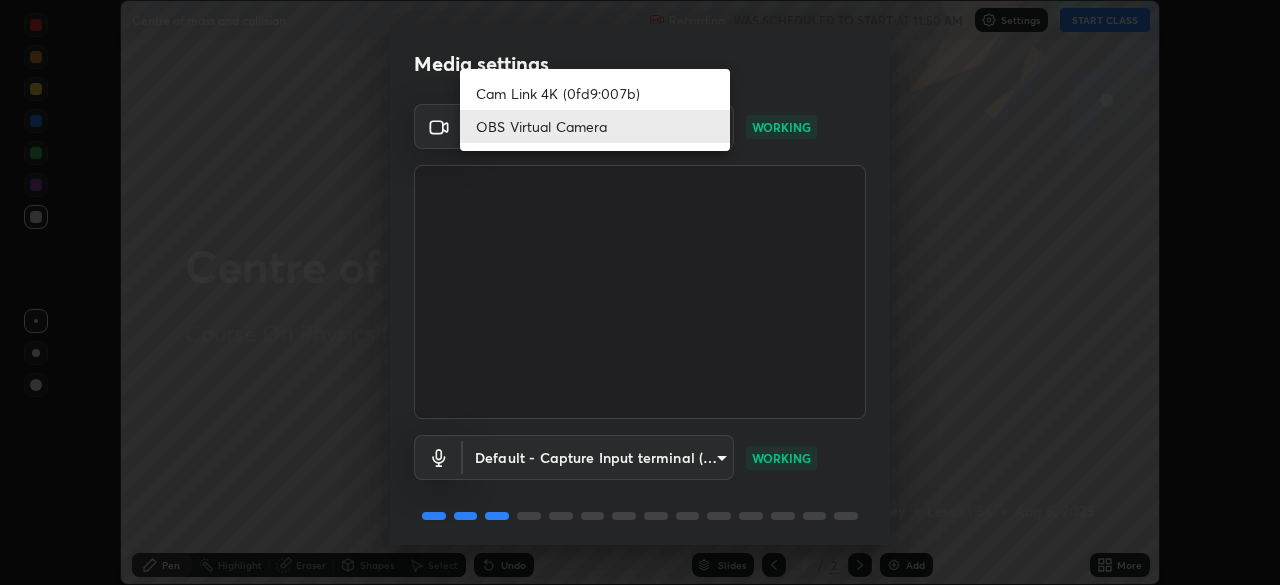 click on "Cam Link 4K (0fd9:007b)" at bounding box center [595, 93] 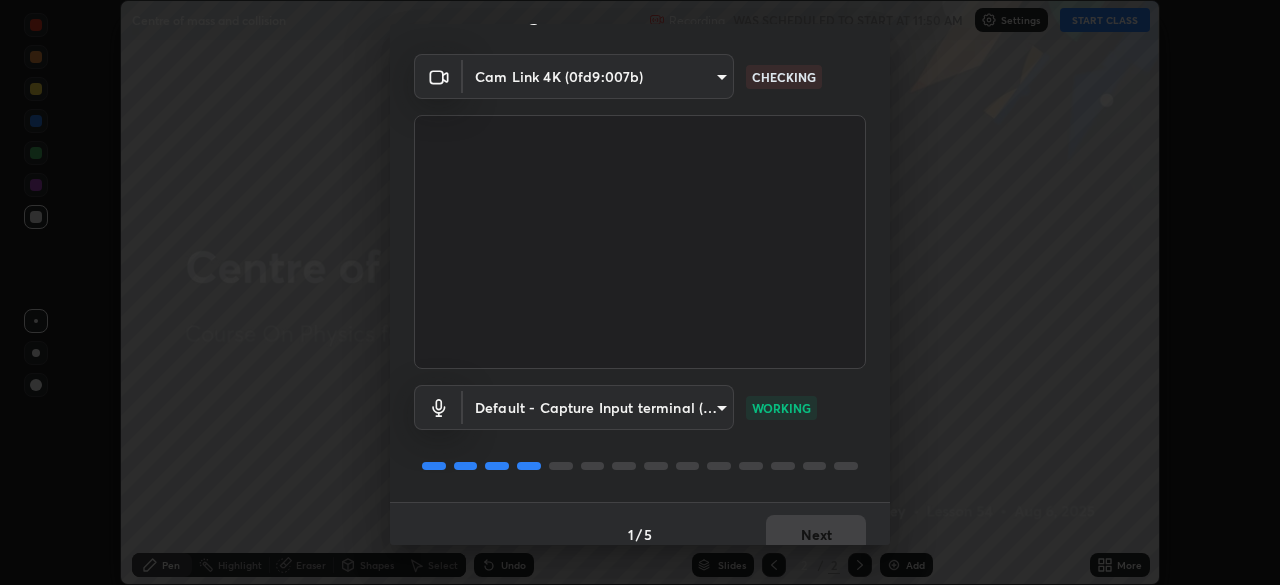 scroll, scrollTop: 71, scrollLeft: 0, axis: vertical 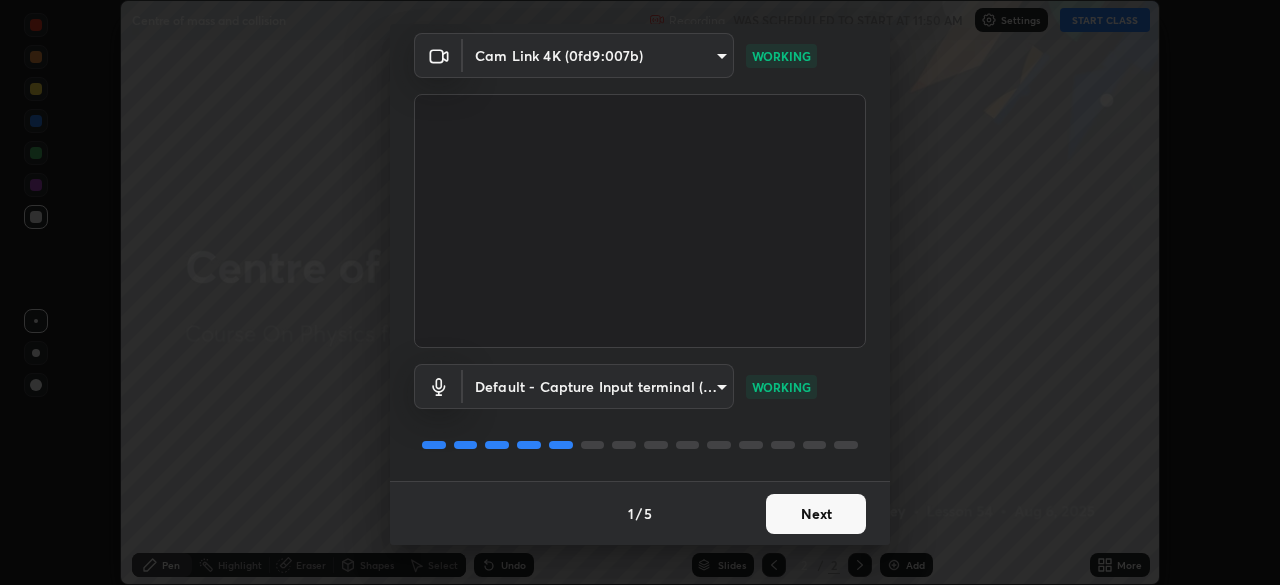 click on "Next" at bounding box center [816, 514] 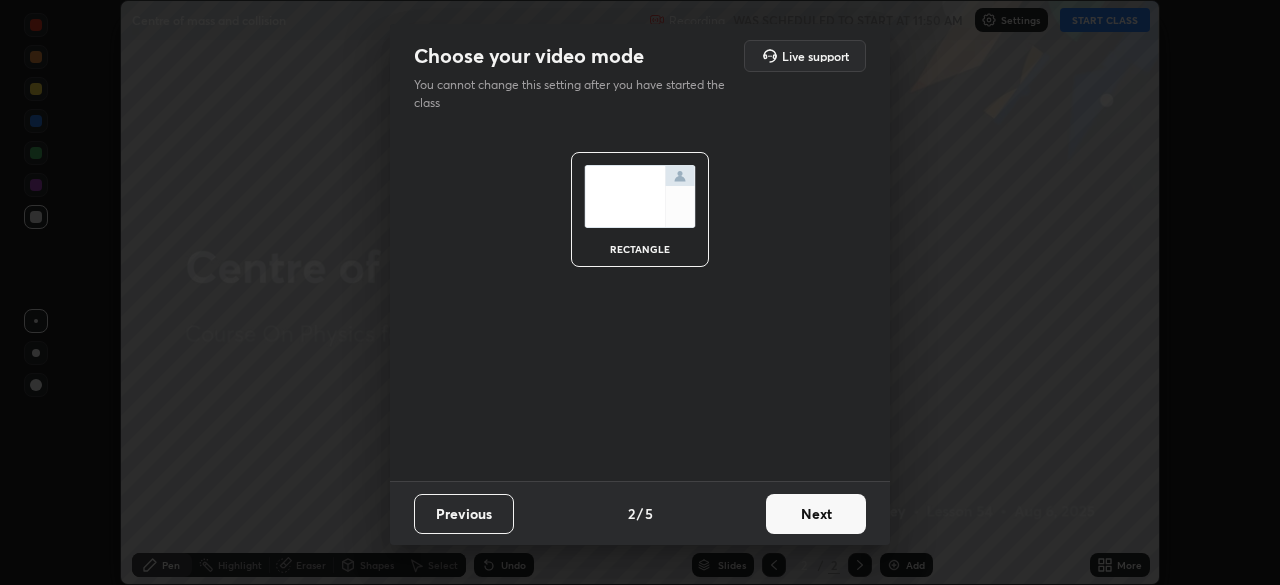 scroll, scrollTop: 0, scrollLeft: 0, axis: both 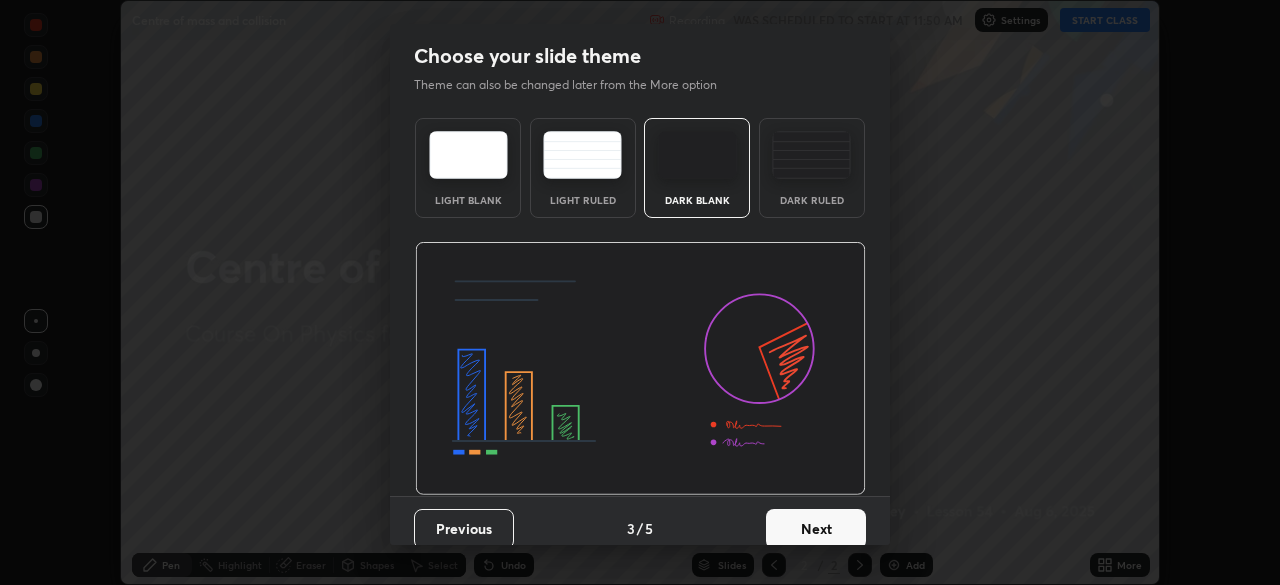 click on "Next" at bounding box center (816, 529) 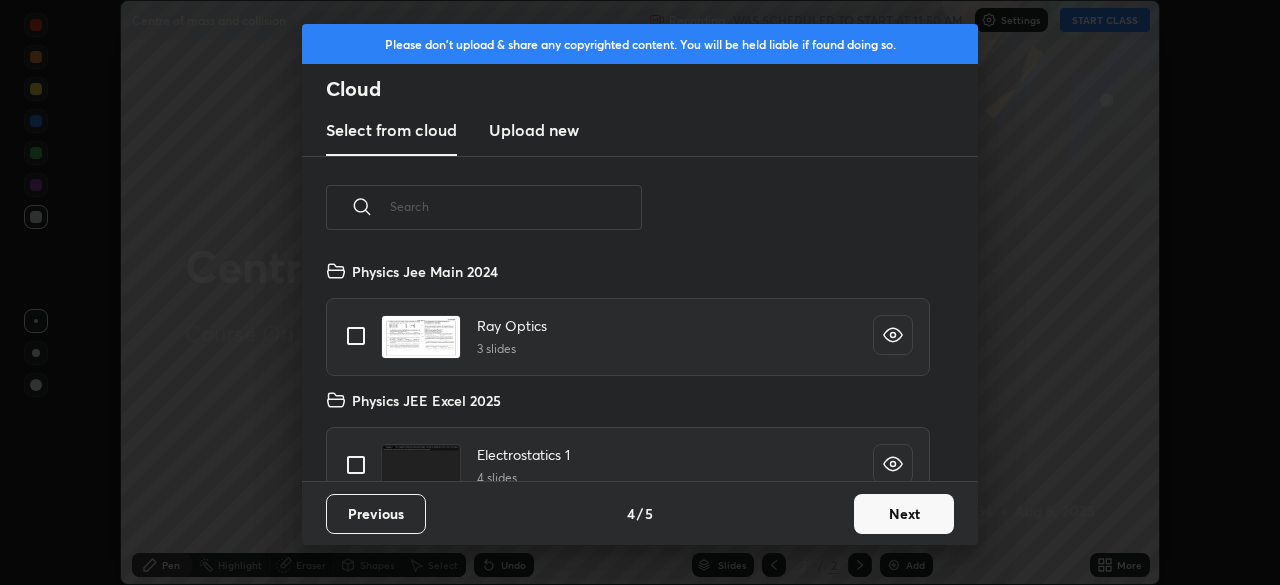 scroll, scrollTop: 222, scrollLeft: 642, axis: both 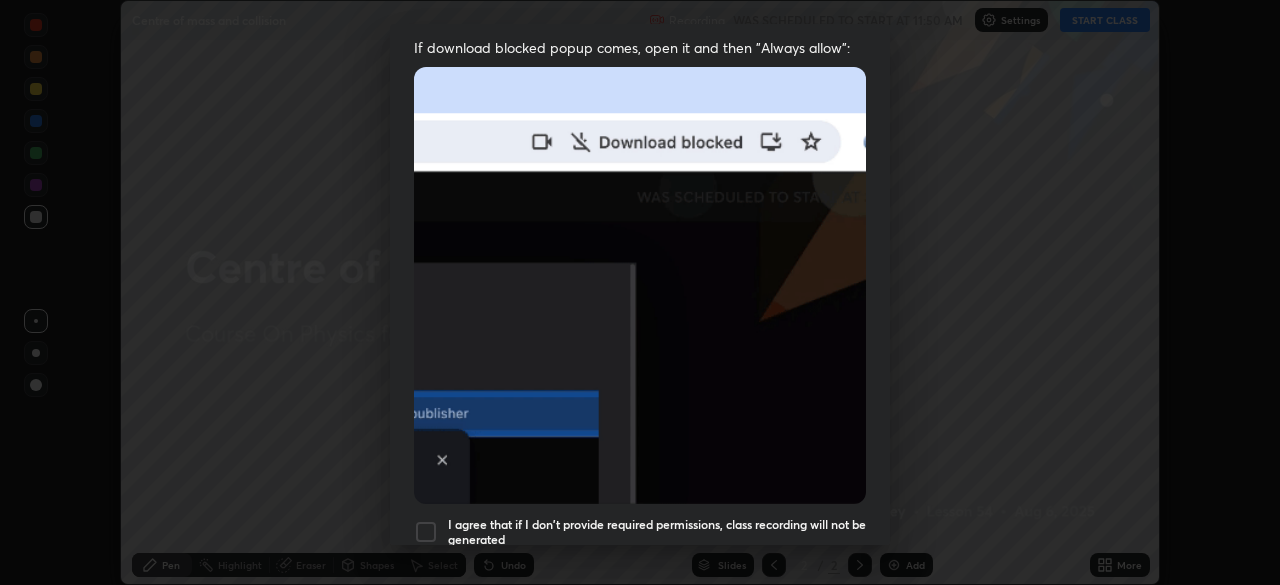 click at bounding box center (426, 532) 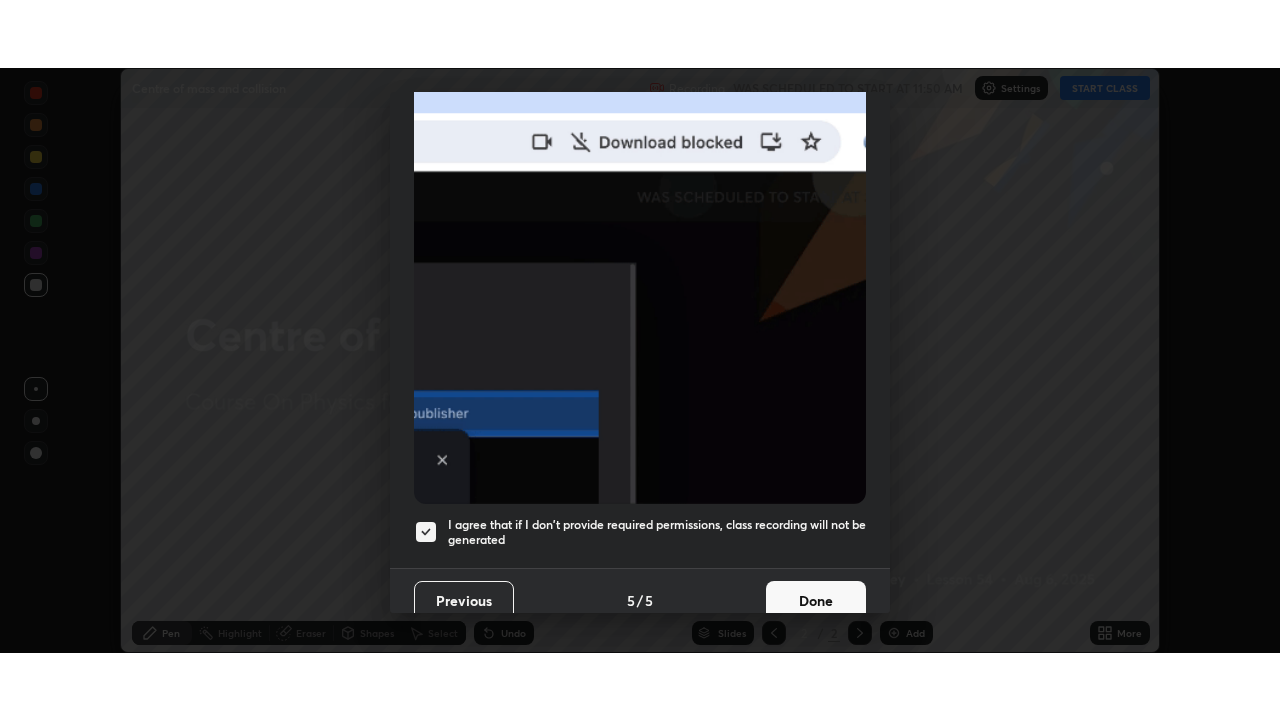 scroll, scrollTop: 479, scrollLeft: 0, axis: vertical 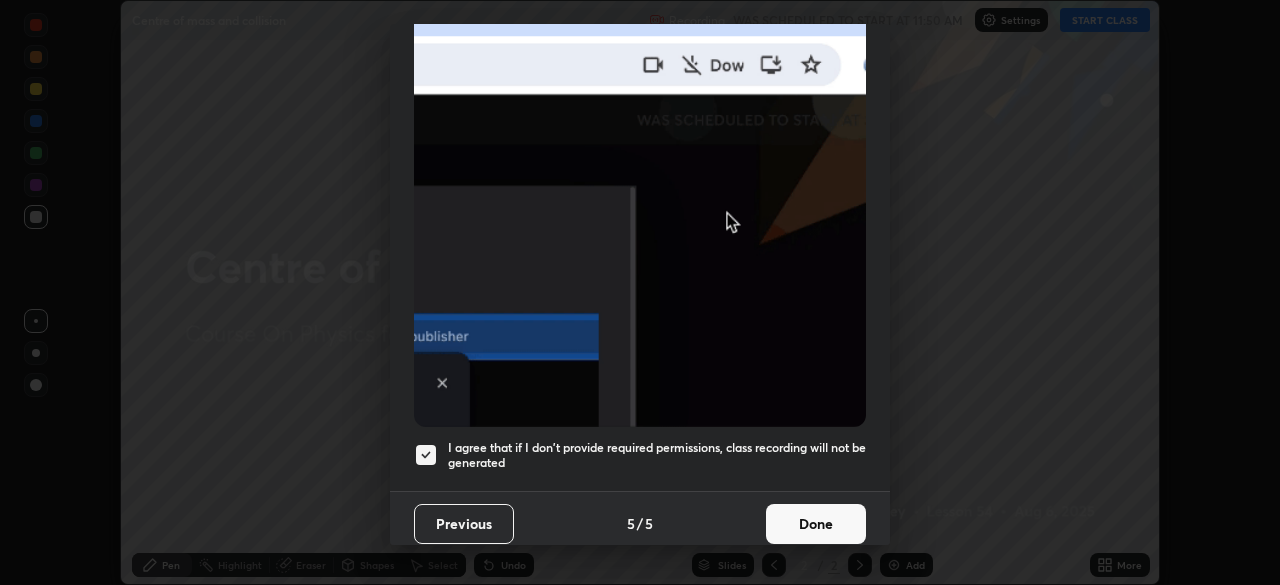 click on "Done" at bounding box center [816, 524] 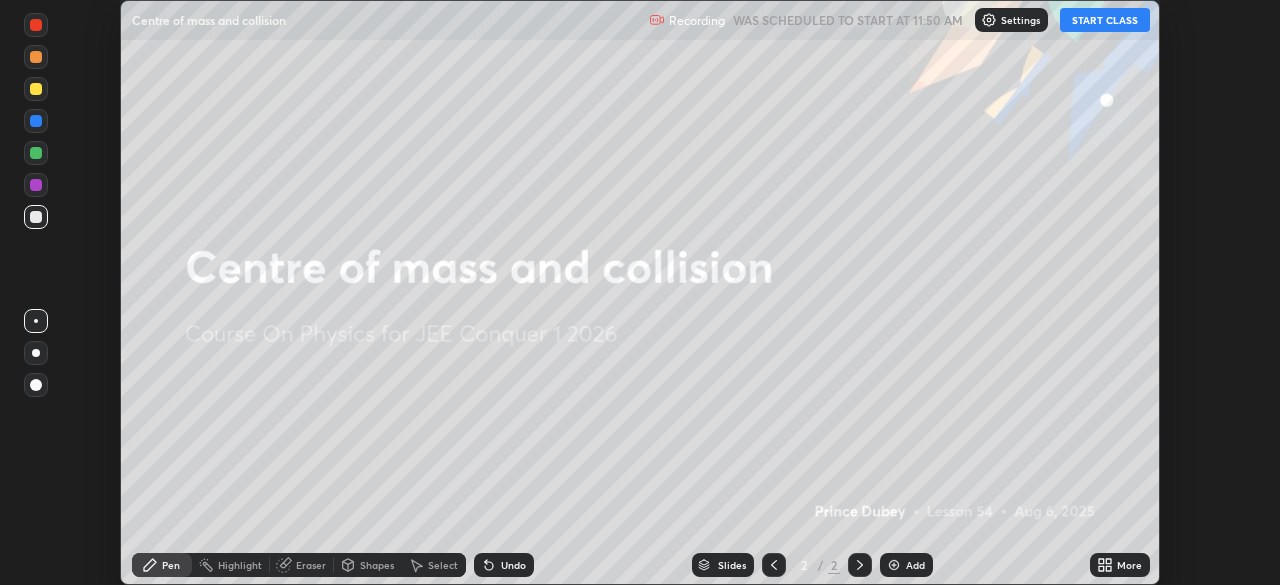 click on "START CLASS" at bounding box center (1105, 20) 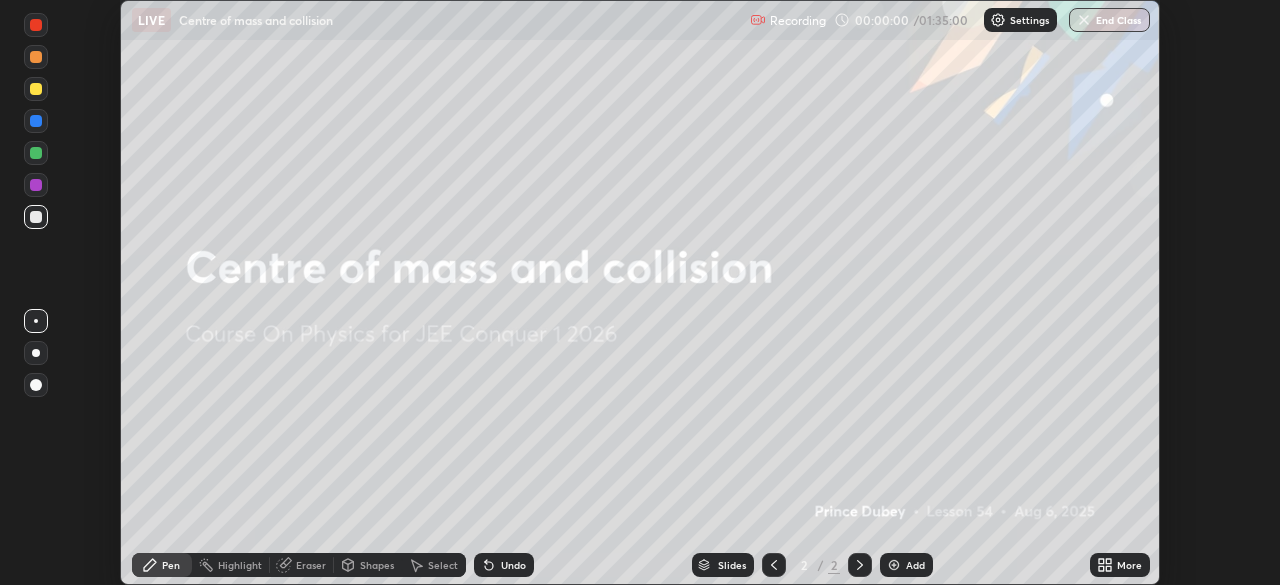 click on "More" at bounding box center (1120, 565) 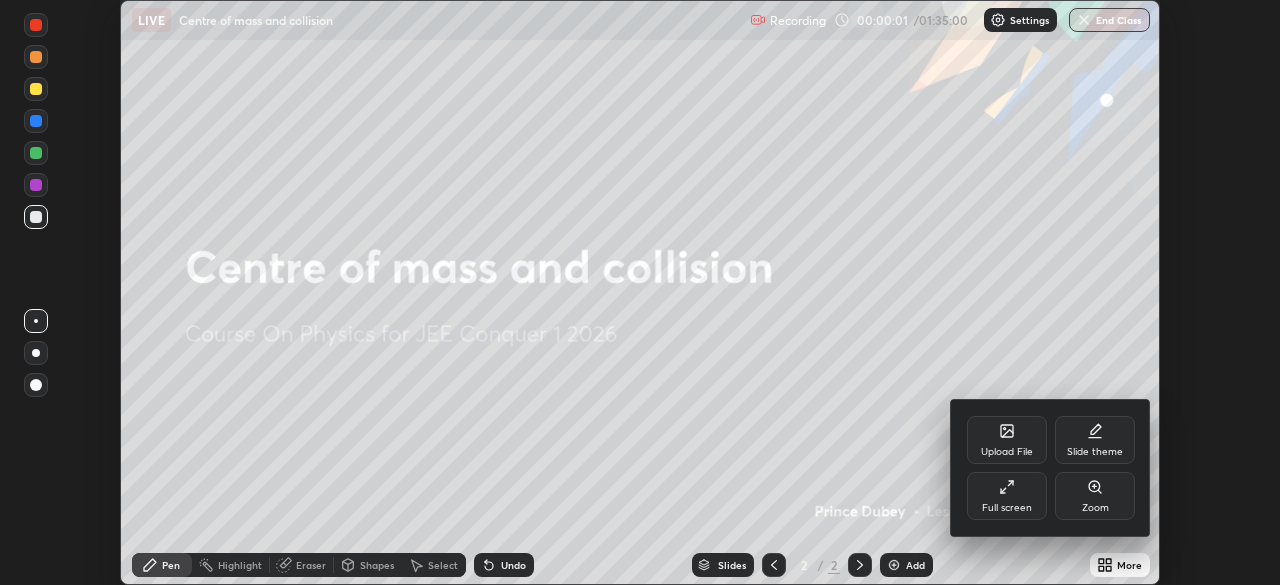 click on "Full screen" at bounding box center [1007, 496] 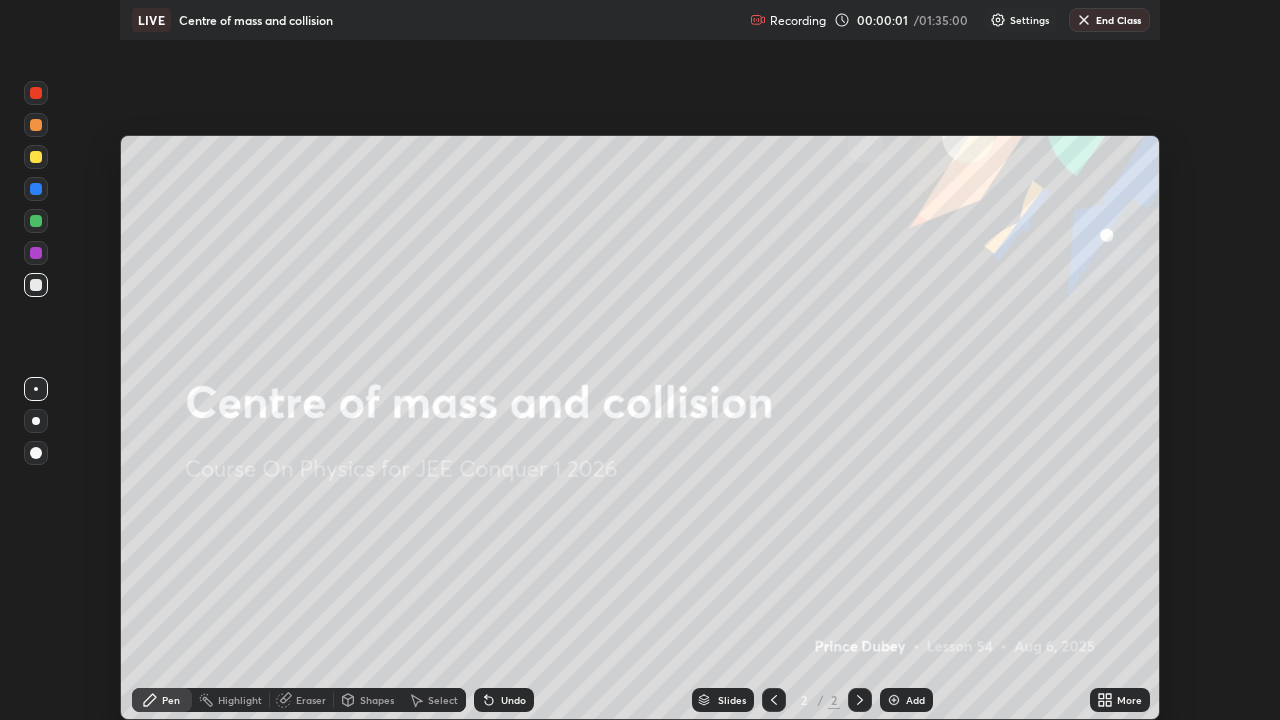 scroll, scrollTop: 99280, scrollLeft: 98720, axis: both 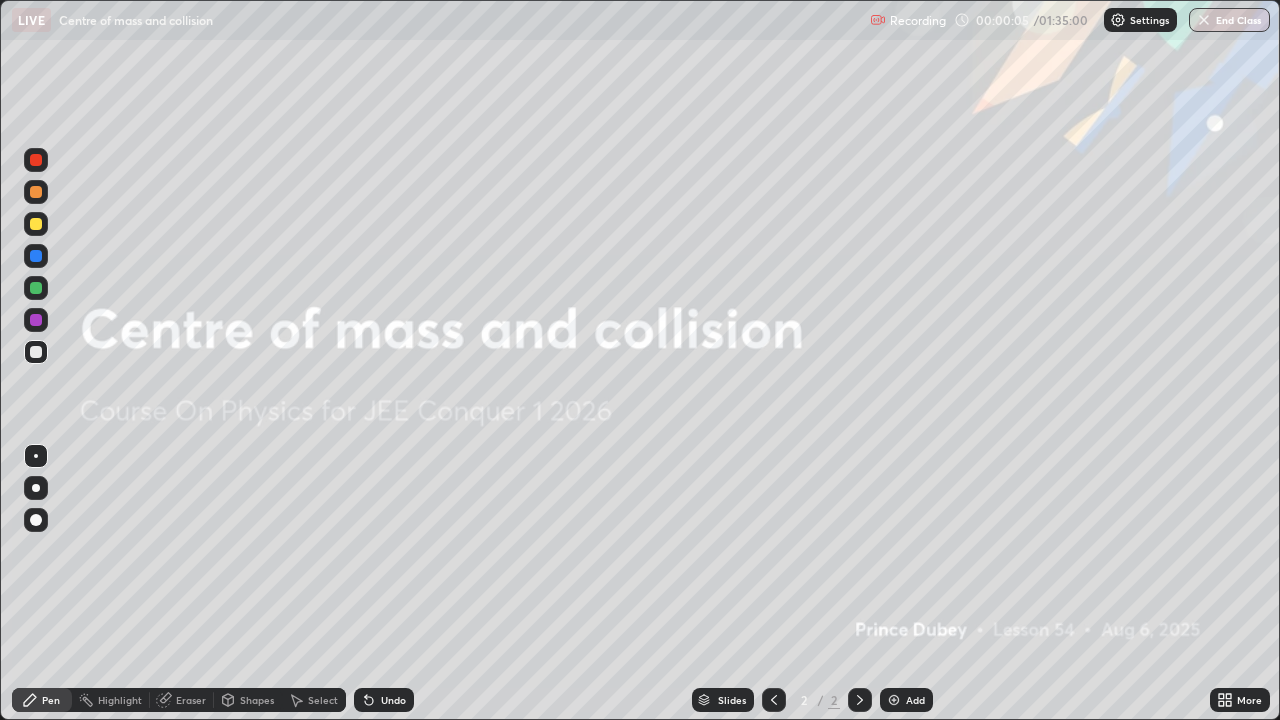 click on "Add" at bounding box center (906, 700) 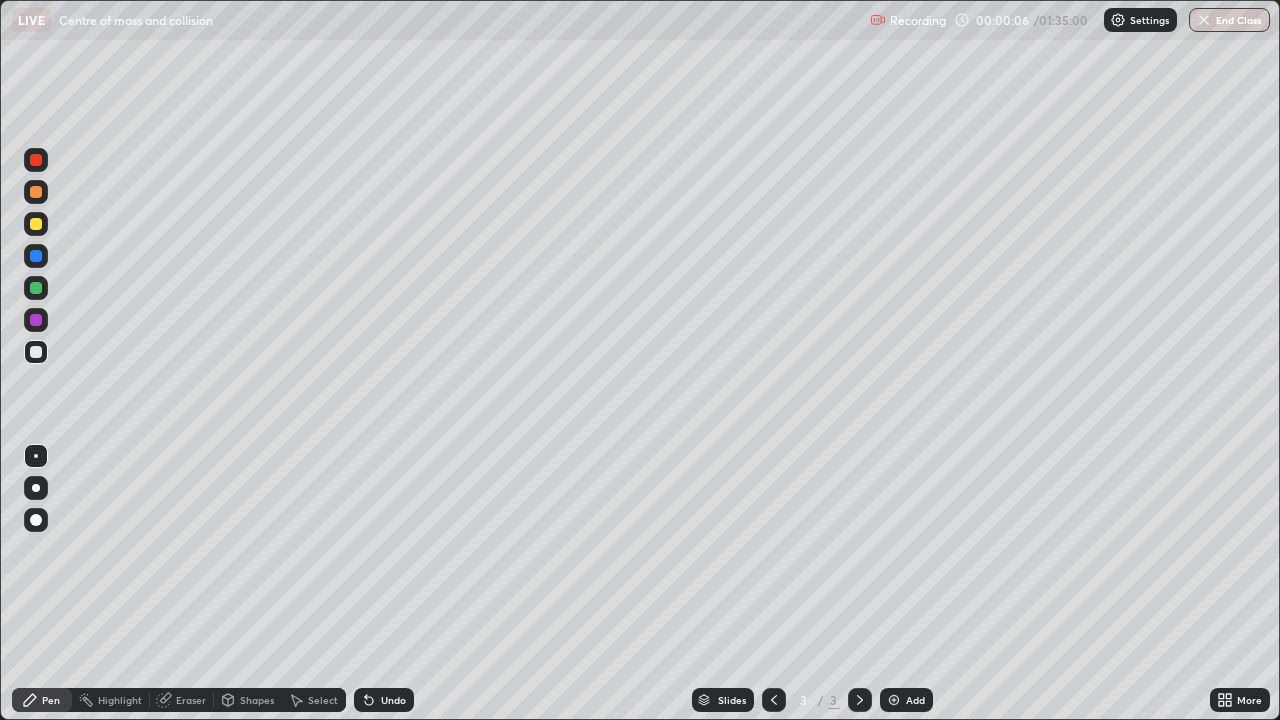click 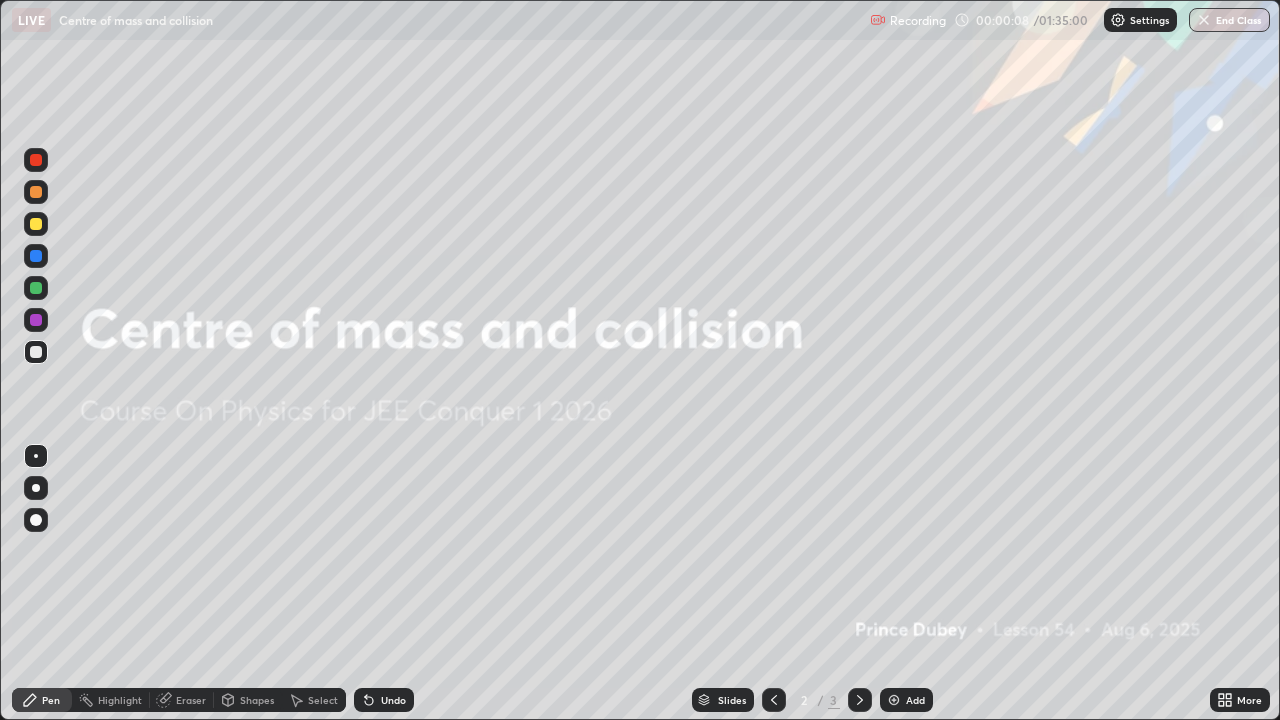 click at bounding box center [36, 288] 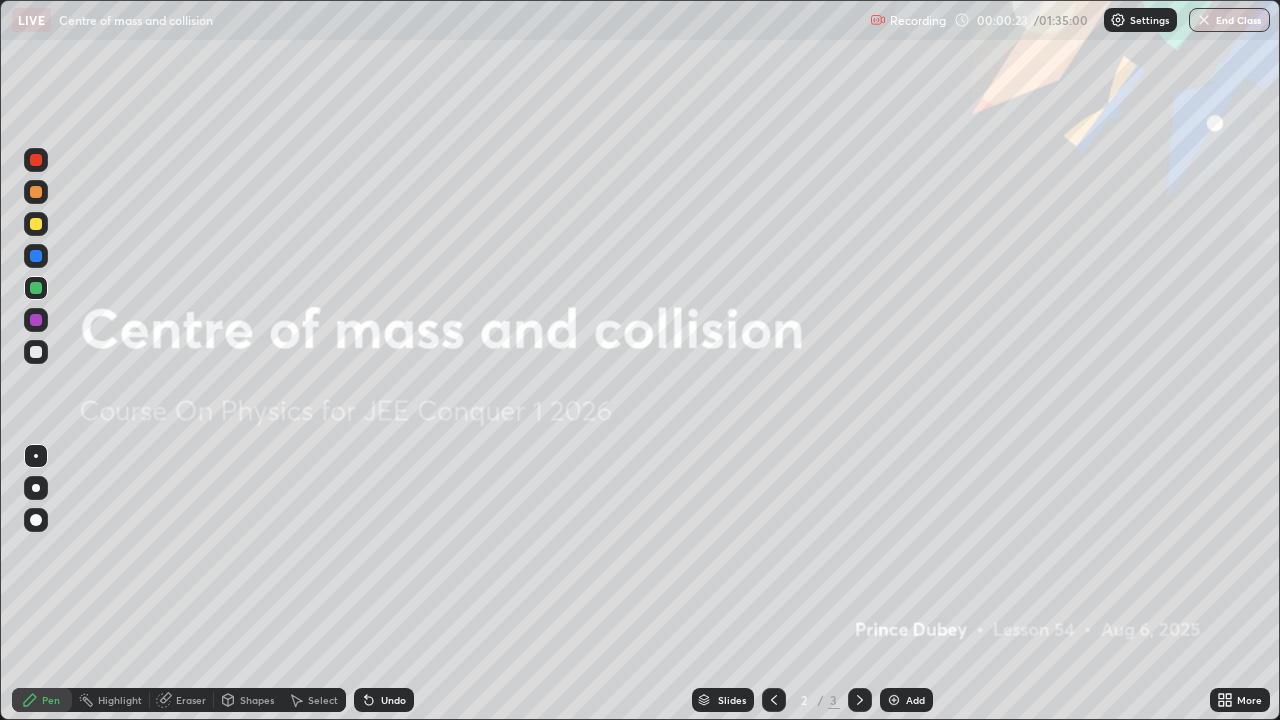 click 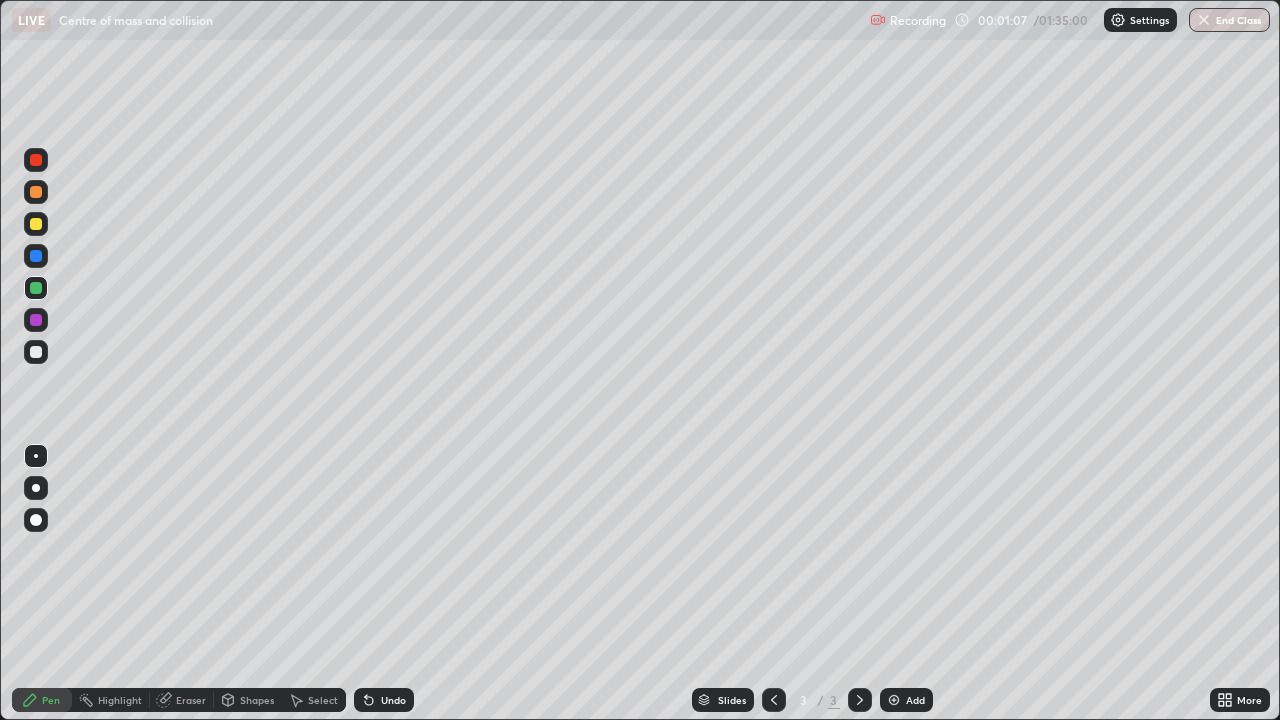 click at bounding box center [36, 352] 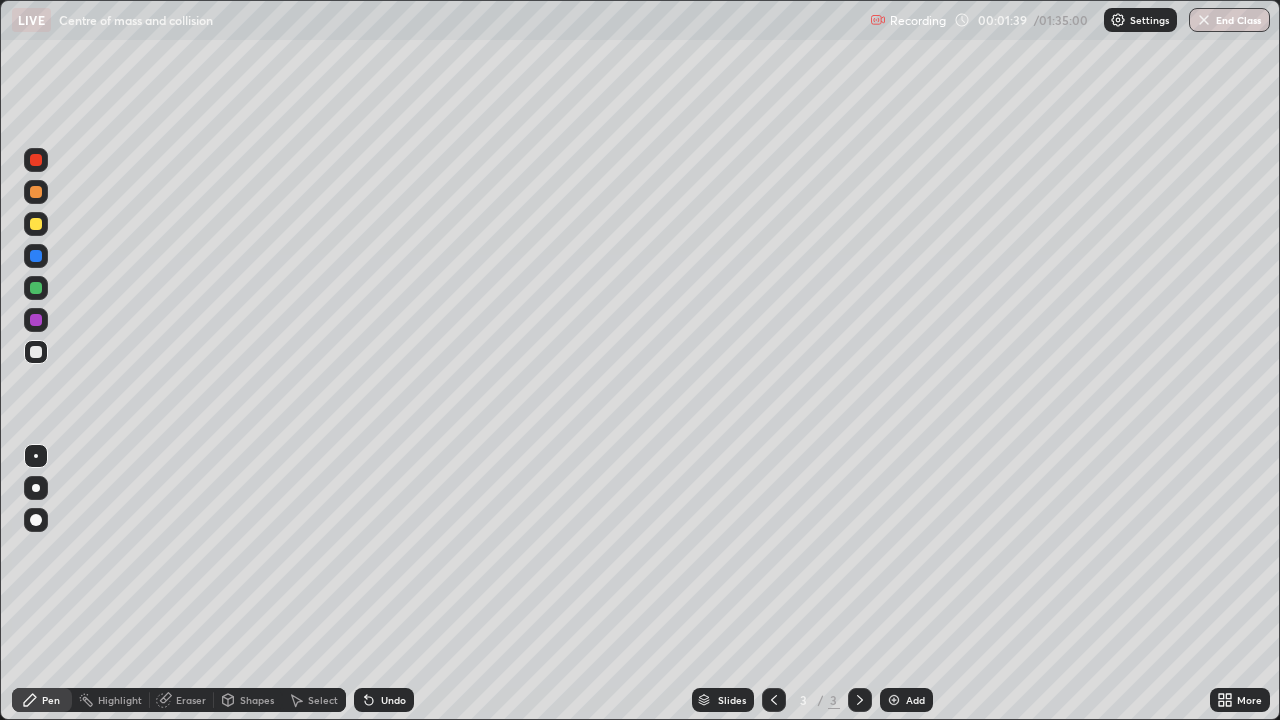 click at bounding box center [36, 224] 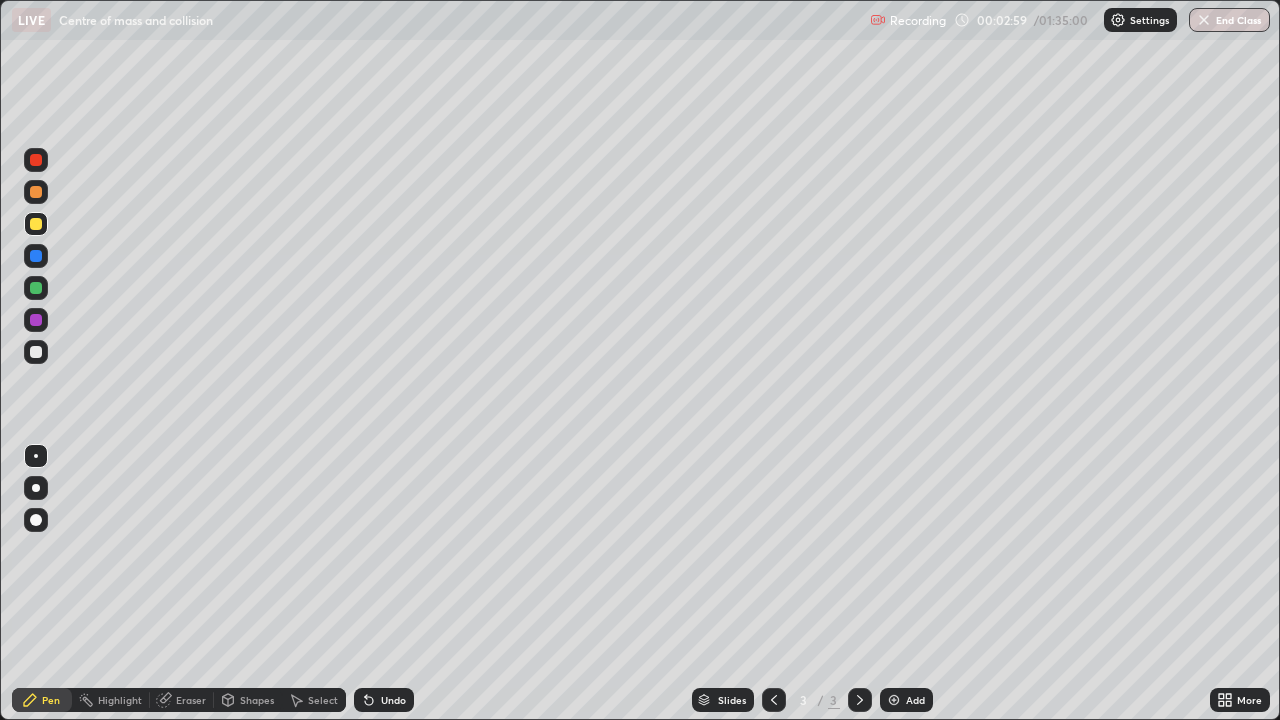 click on "Shapes" at bounding box center (257, 700) 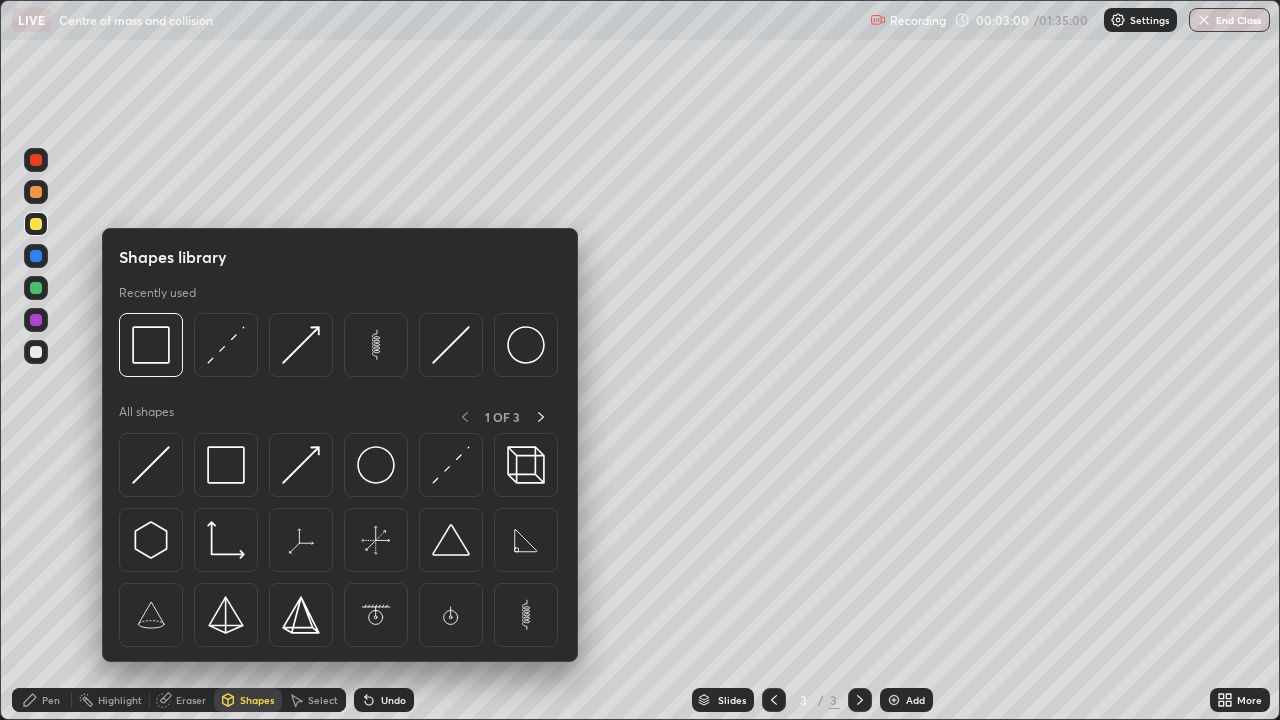 click on "Pen" at bounding box center [51, 700] 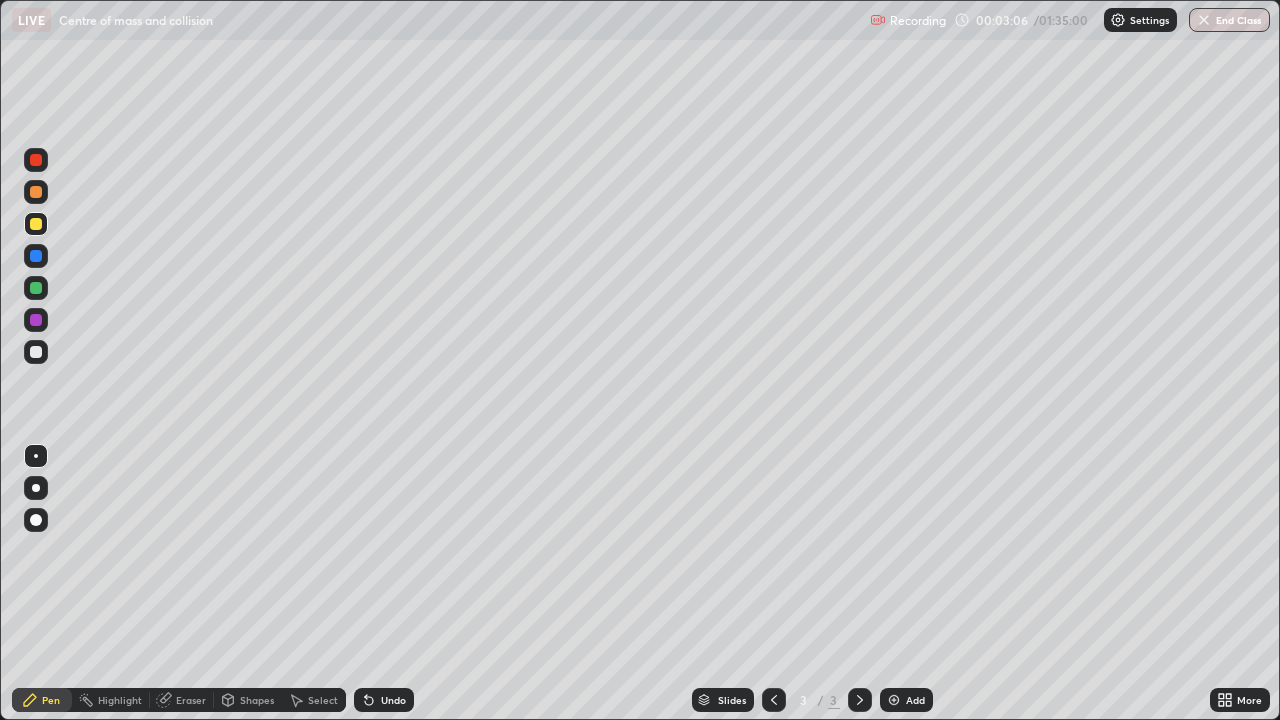 click on "Shapes" at bounding box center (257, 700) 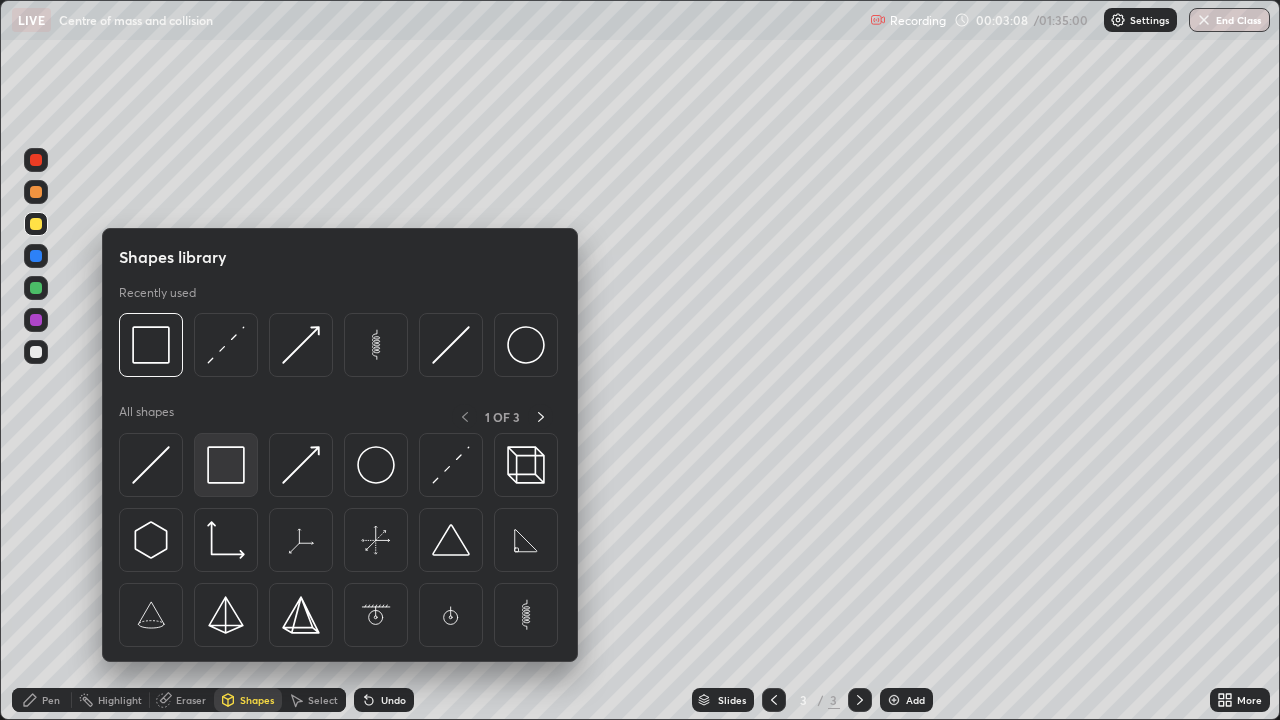 click at bounding box center [226, 465] 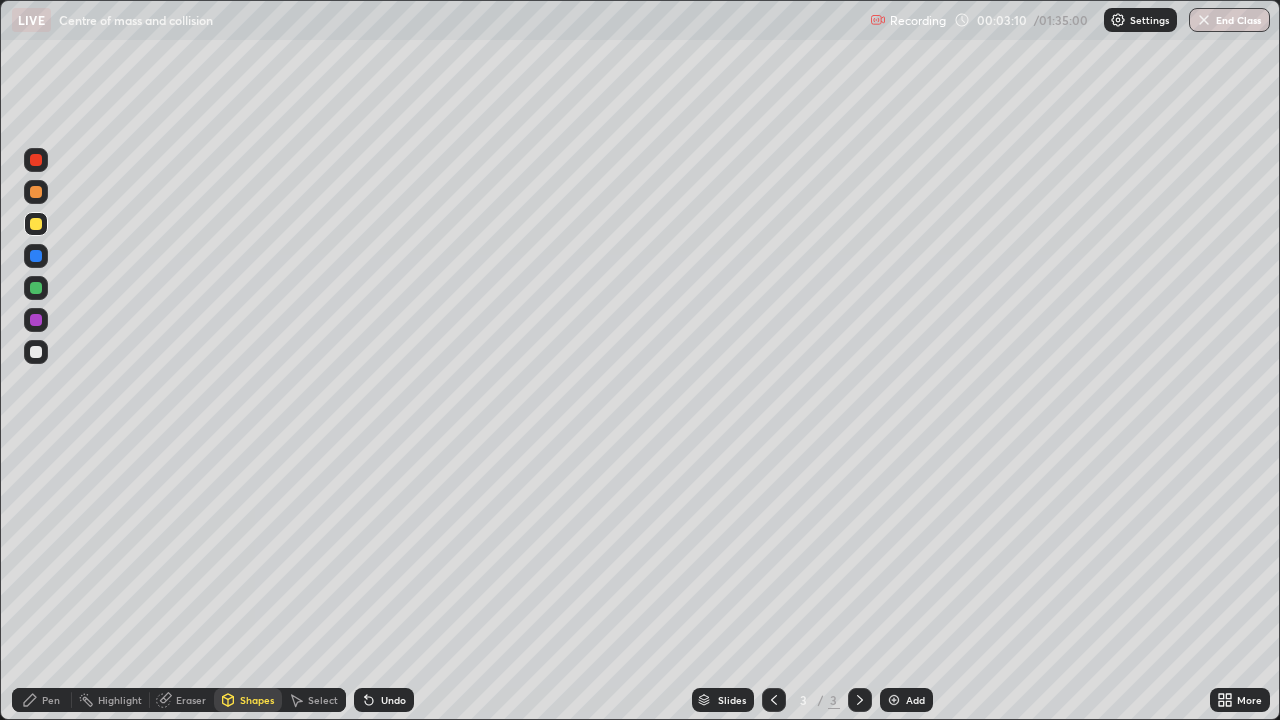 click at bounding box center [36, 352] 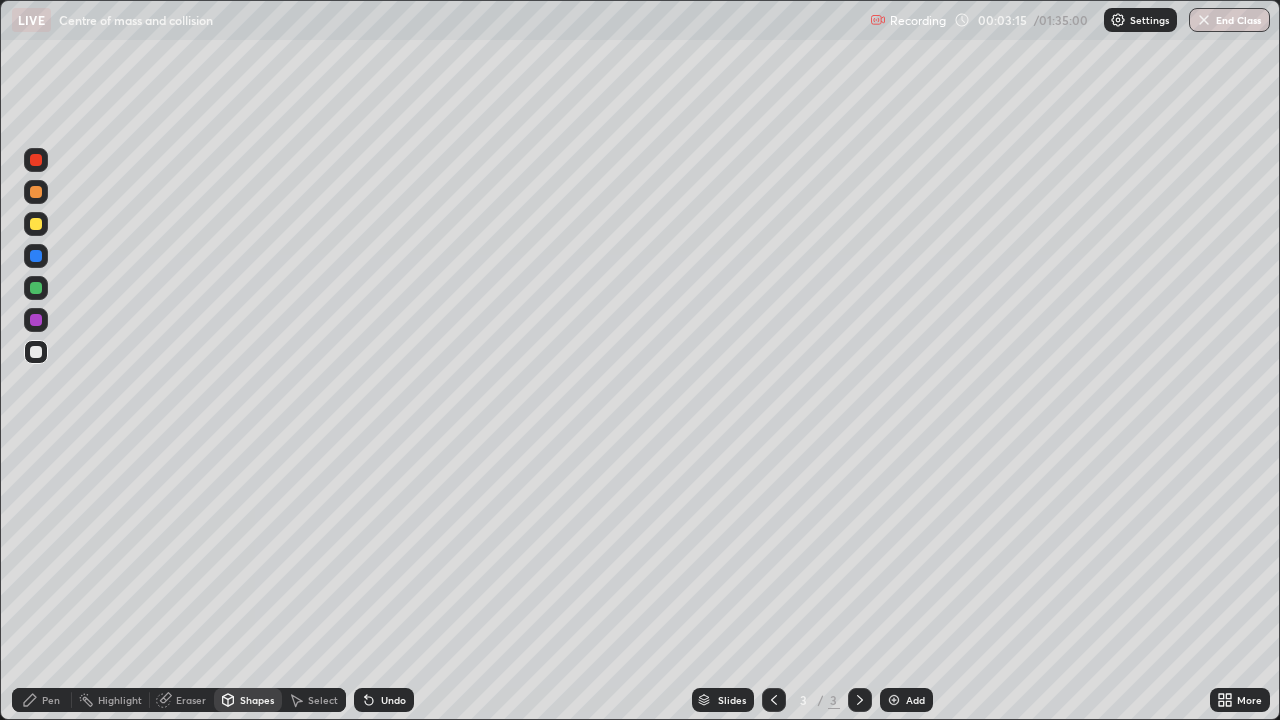 click on "Pen" at bounding box center (51, 700) 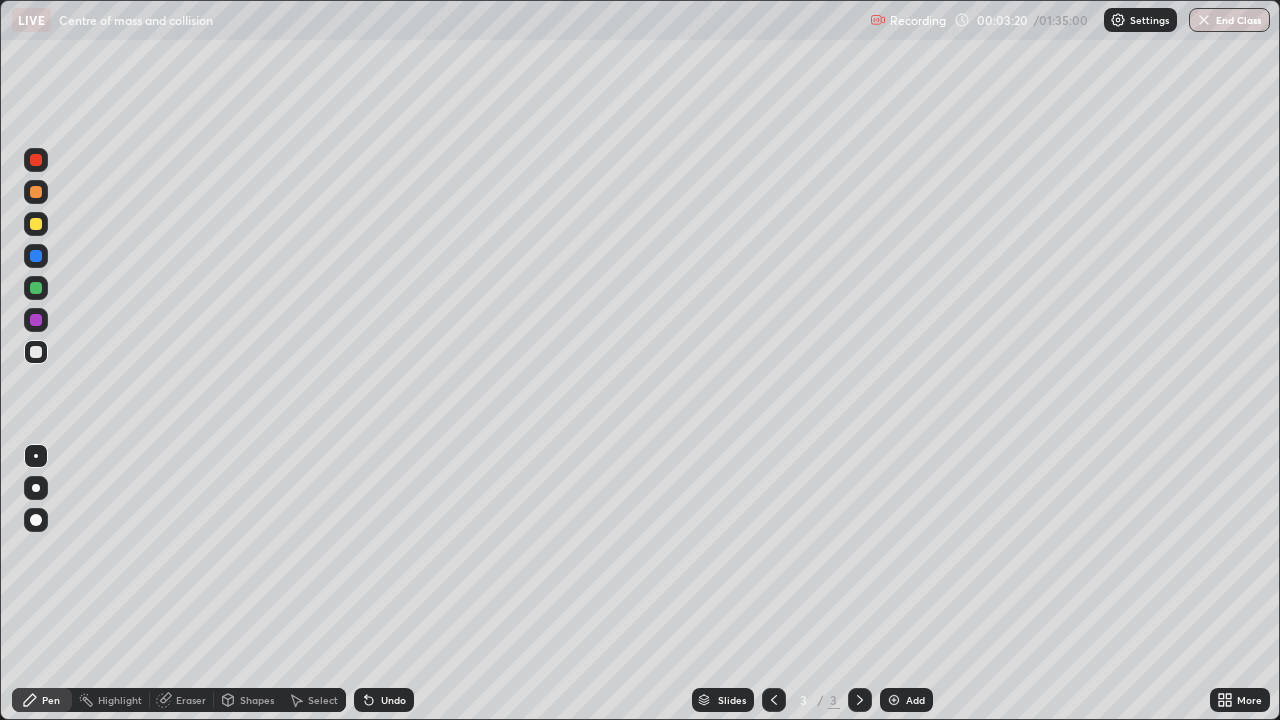 click on "Undo" at bounding box center [393, 700] 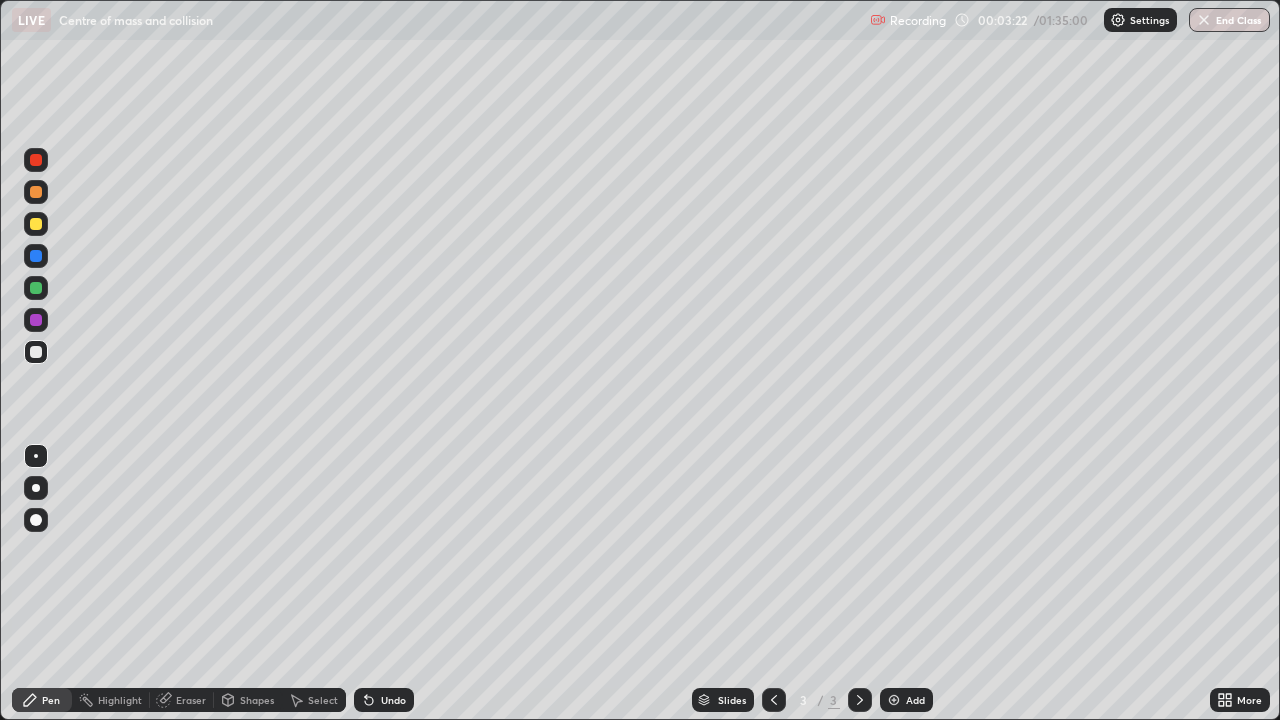 click on "Select" at bounding box center [323, 700] 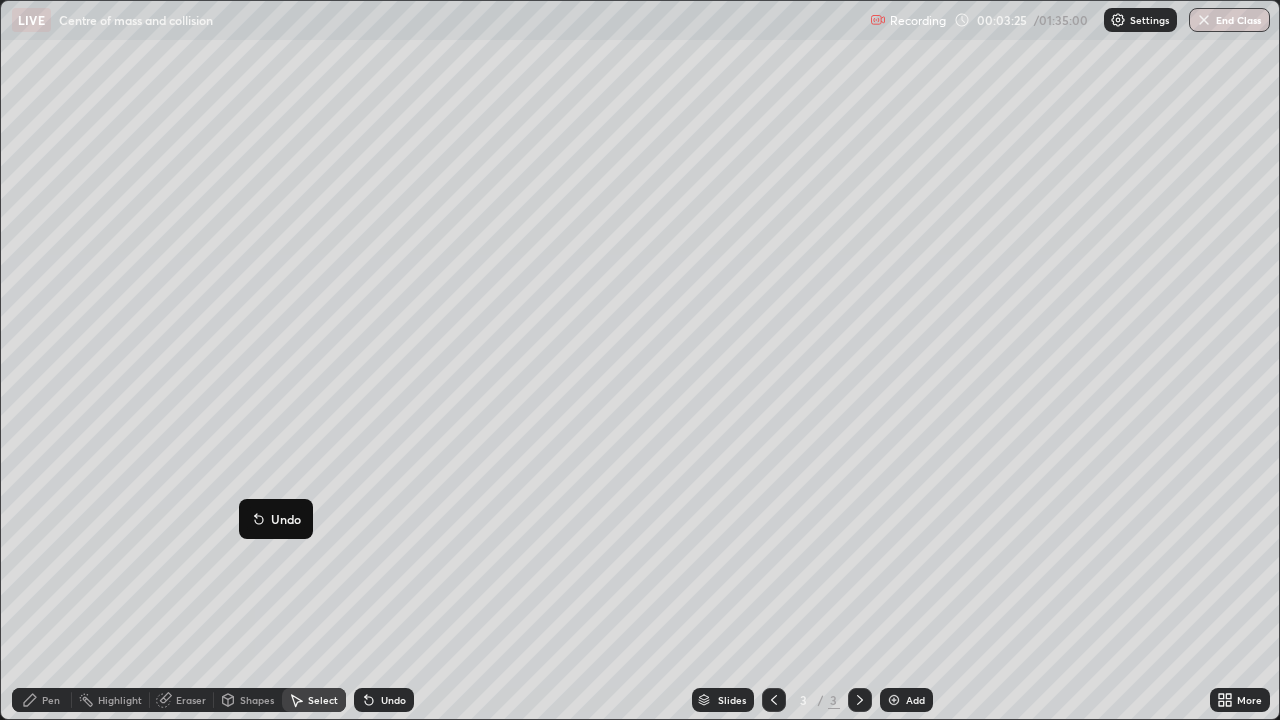 click on "0 ° Undo Copy Duplicate Duplicate to new slide Delete" at bounding box center (640, 360) 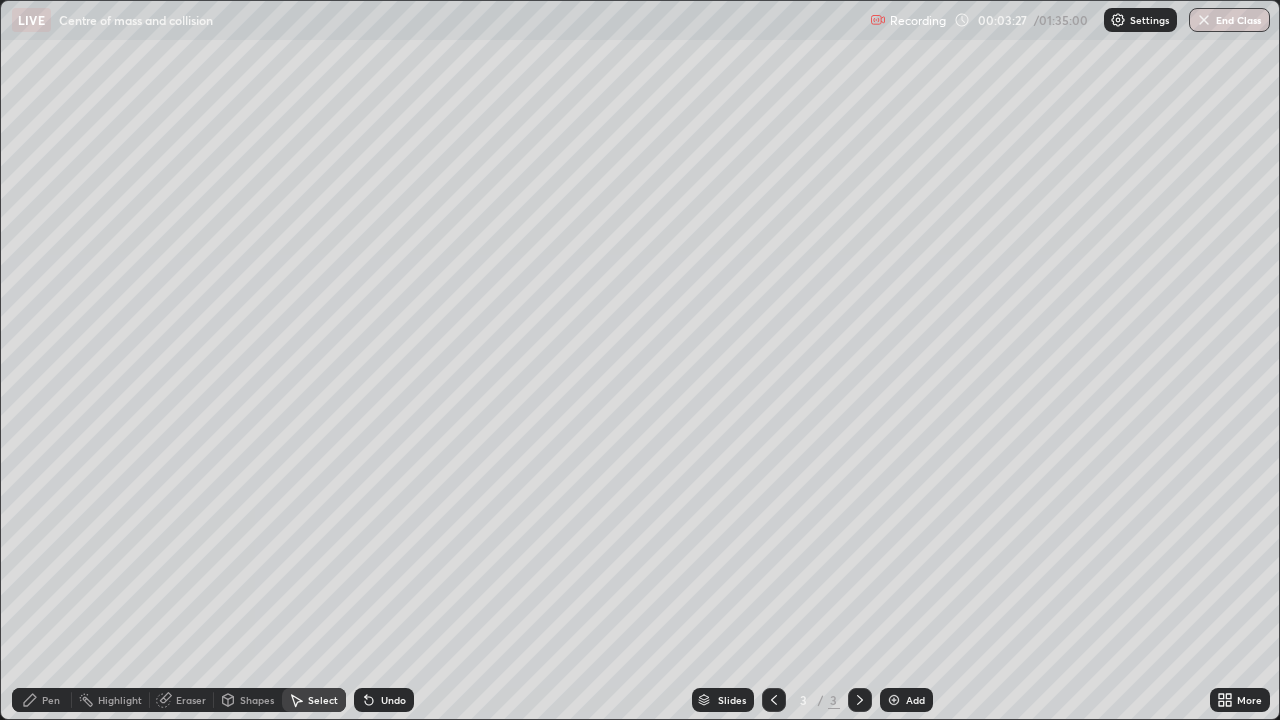 click on "Shapes" at bounding box center (257, 700) 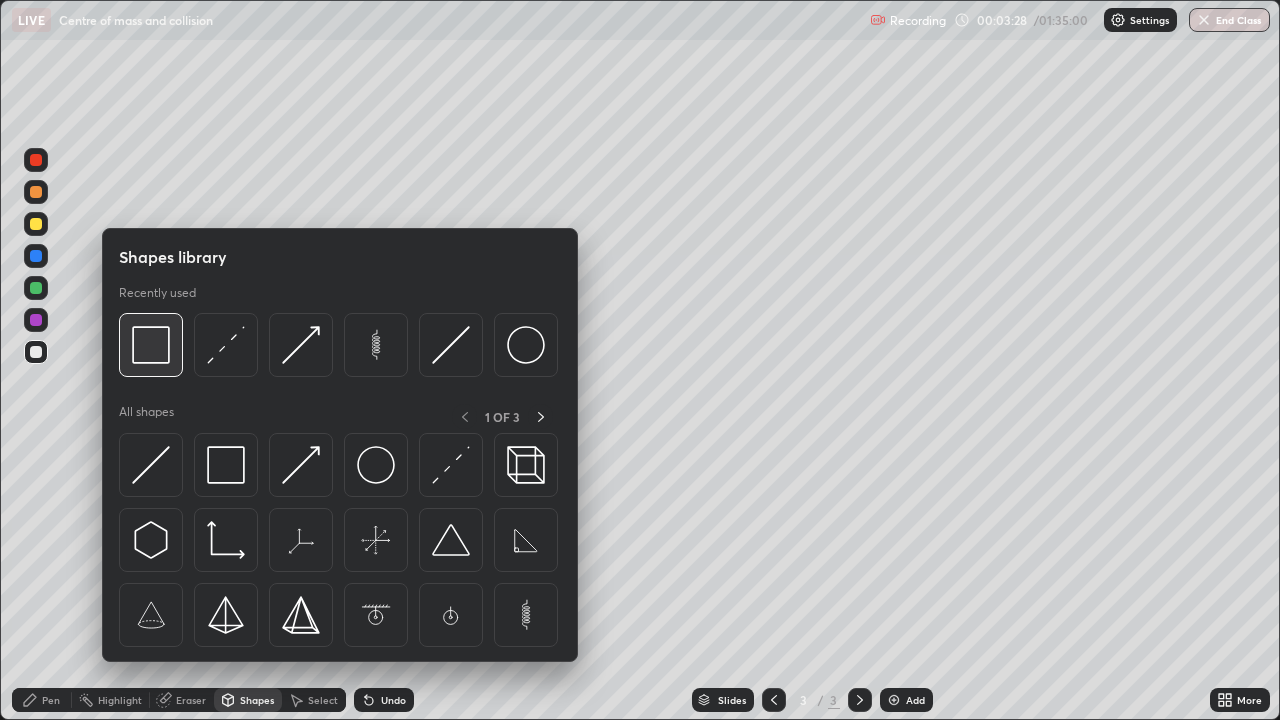 click at bounding box center (151, 345) 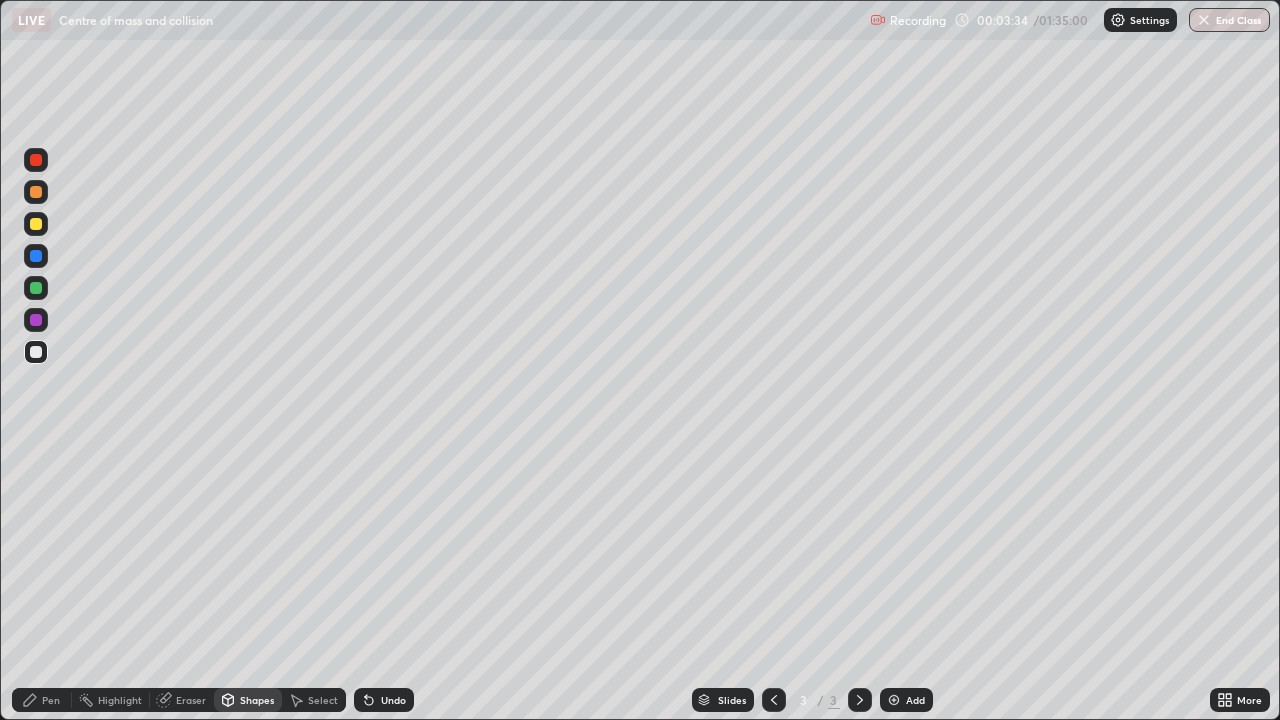 click on "Pen" at bounding box center [51, 700] 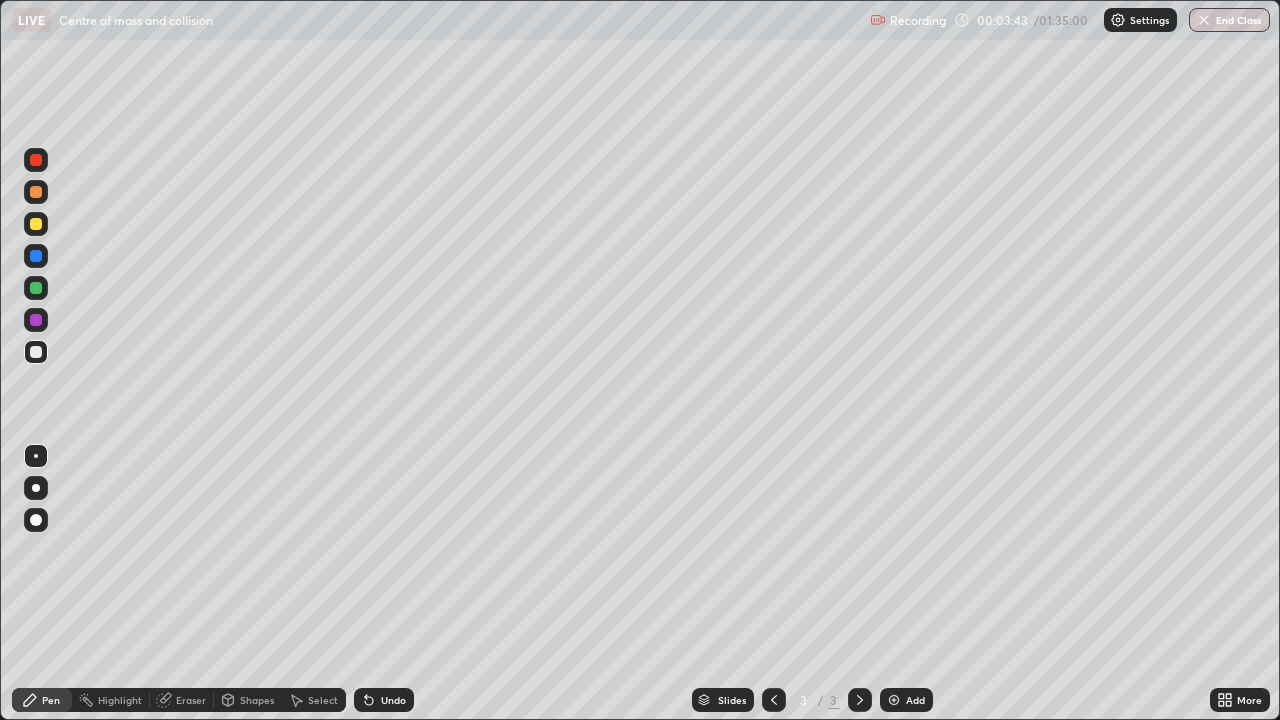 click on "Shapes" at bounding box center (257, 700) 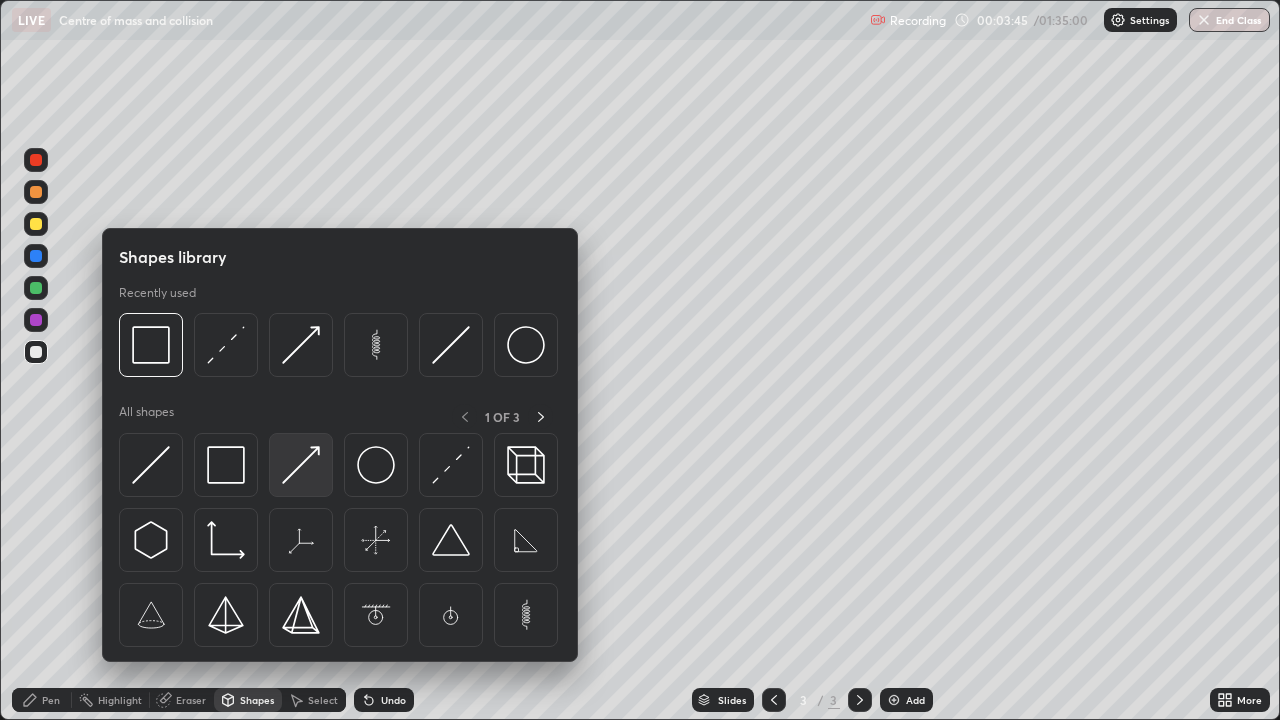 click at bounding box center (301, 465) 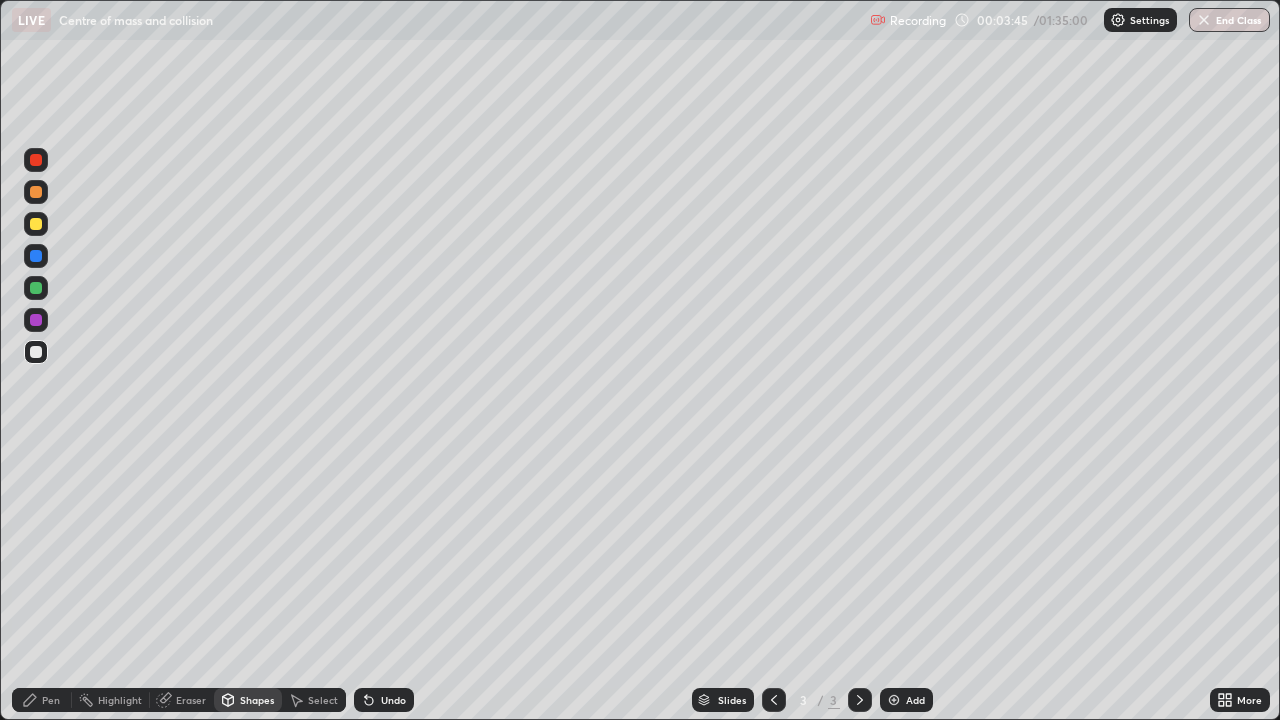 click at bounding box center (36, 288) 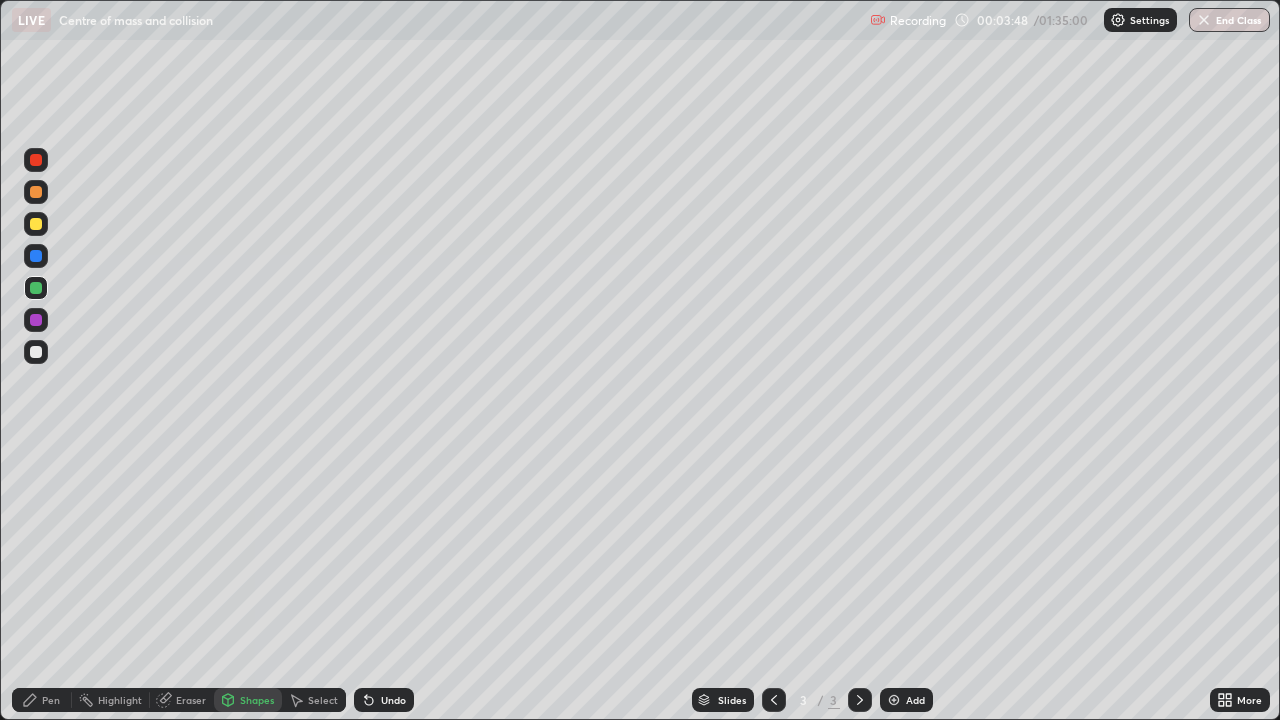 click 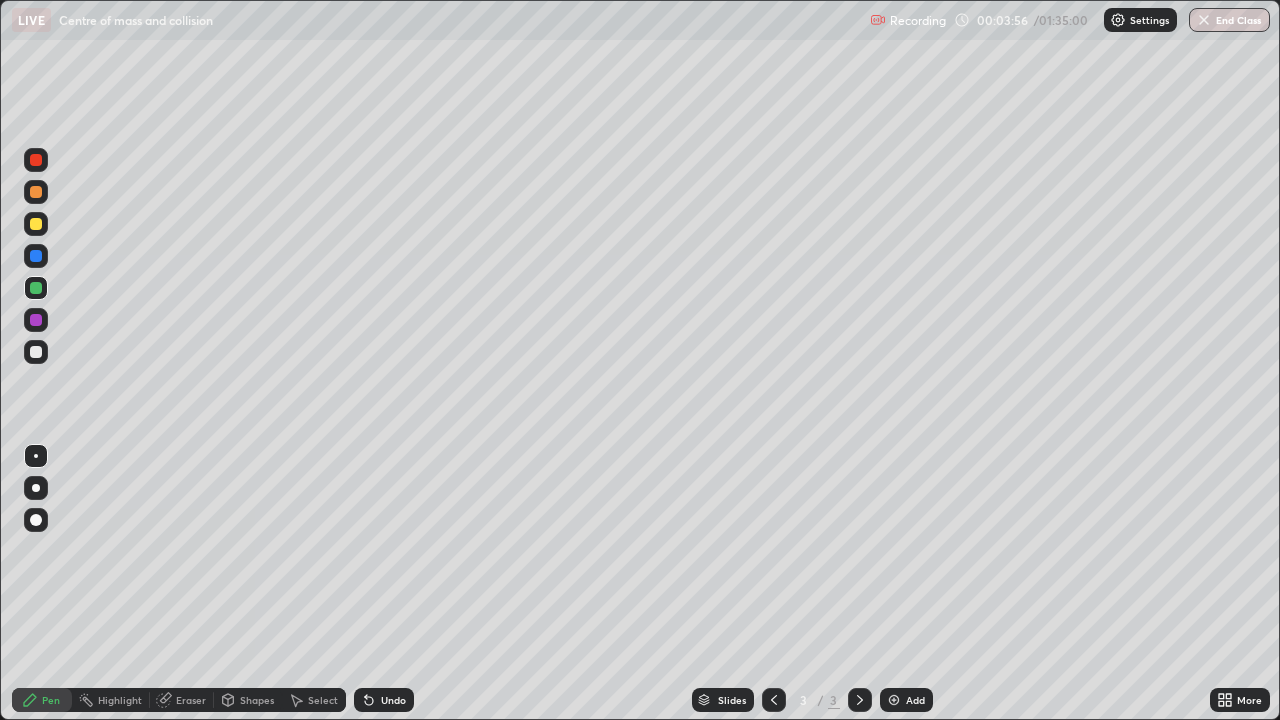 click at bounding box center (36, 352) 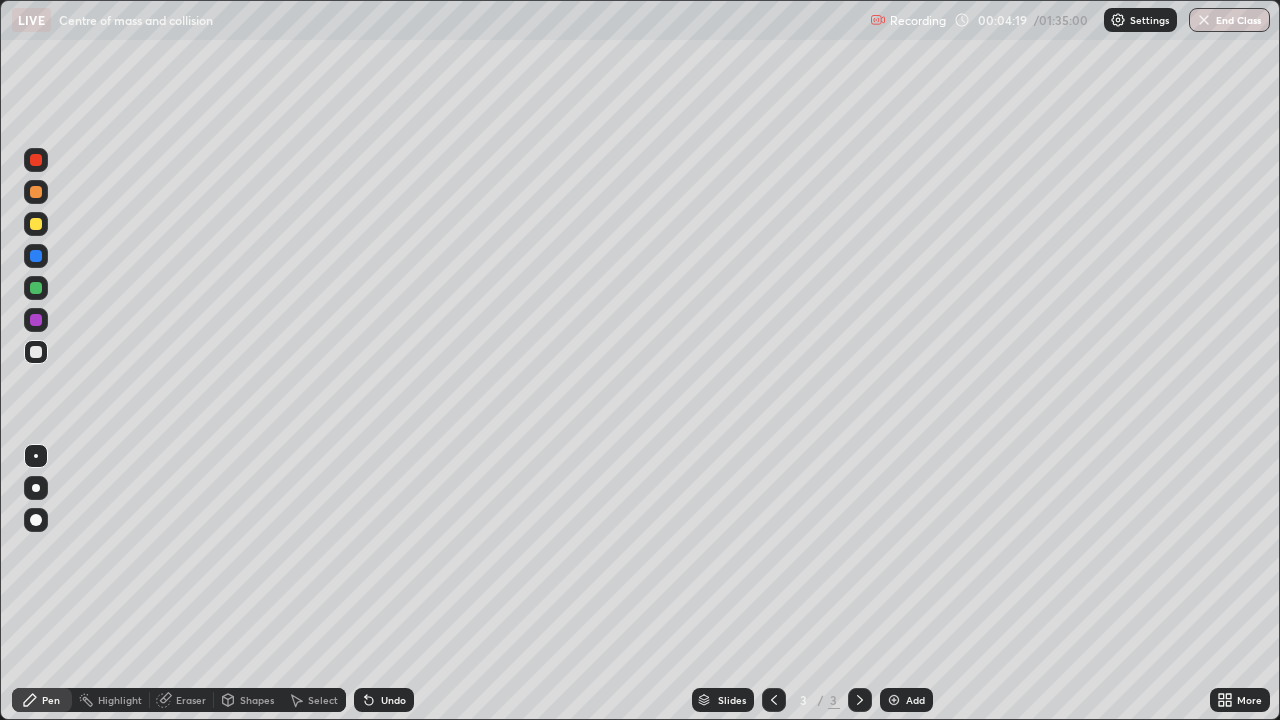 click on "Shapes" at bounding box center (257, 700) 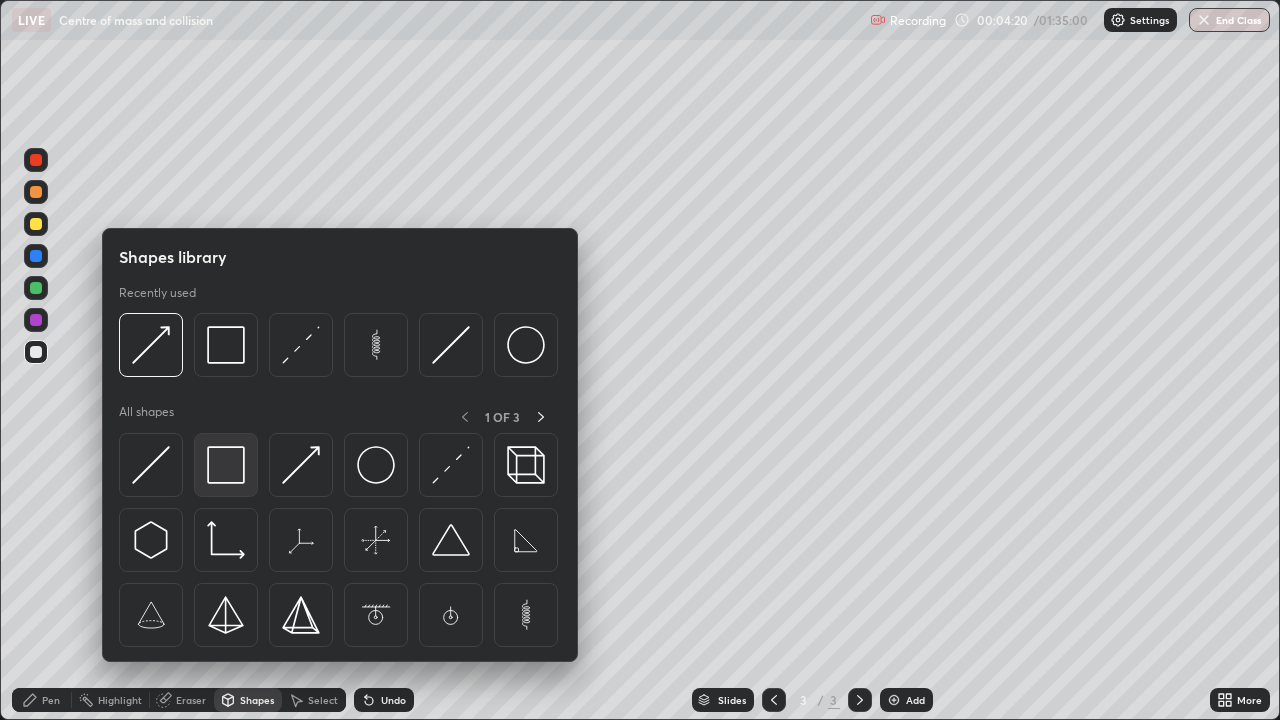 click at bounding box center (226, 465) 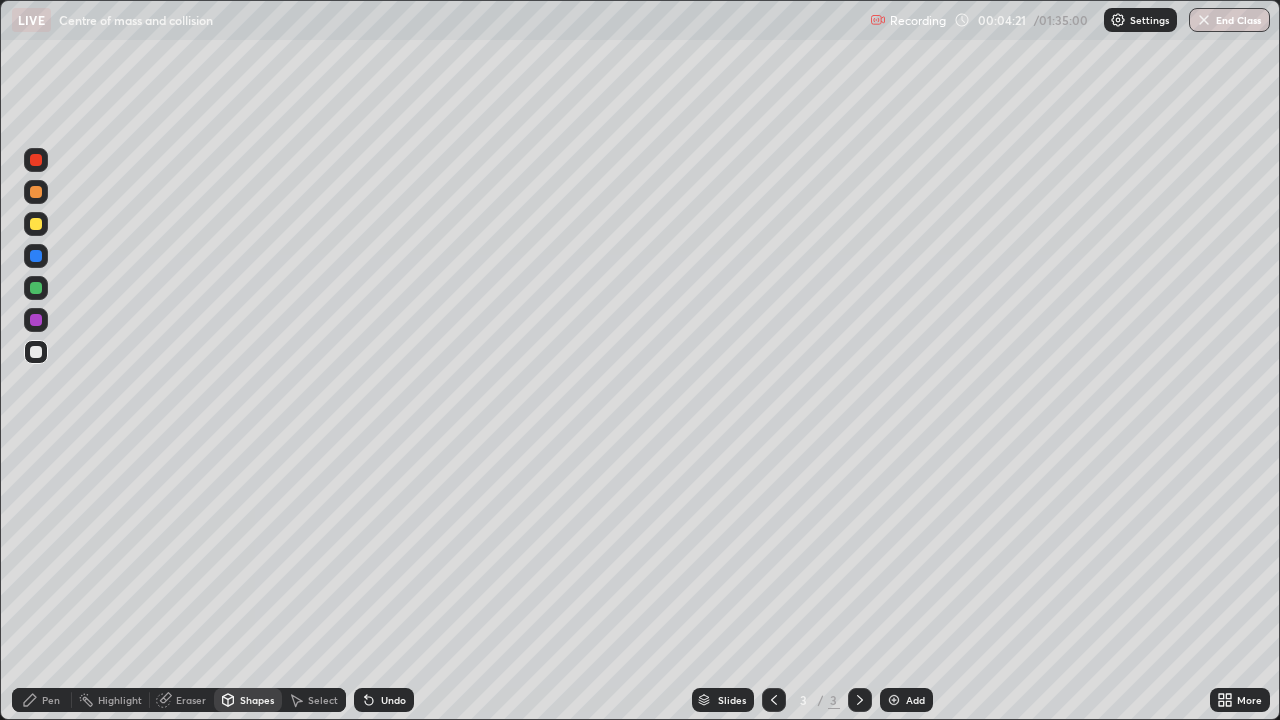click at bounding box center [36, 160] 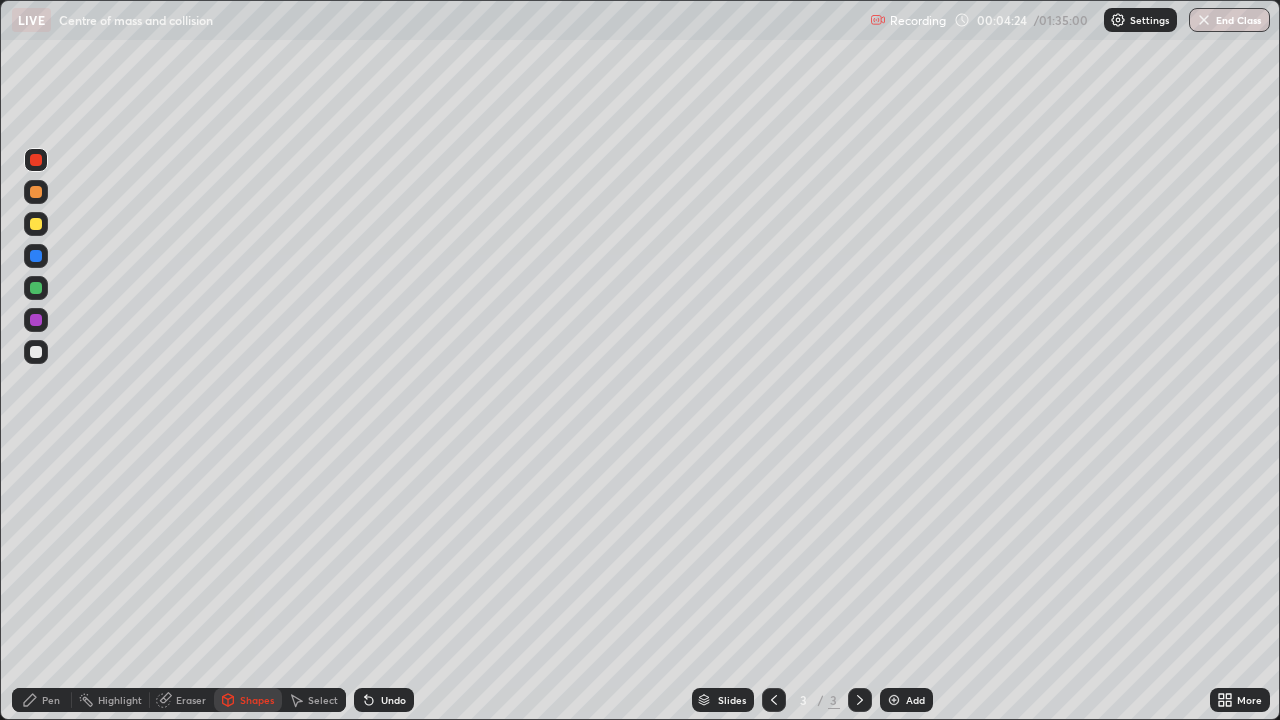 click on "Pen" at bounding box center (42, 700) 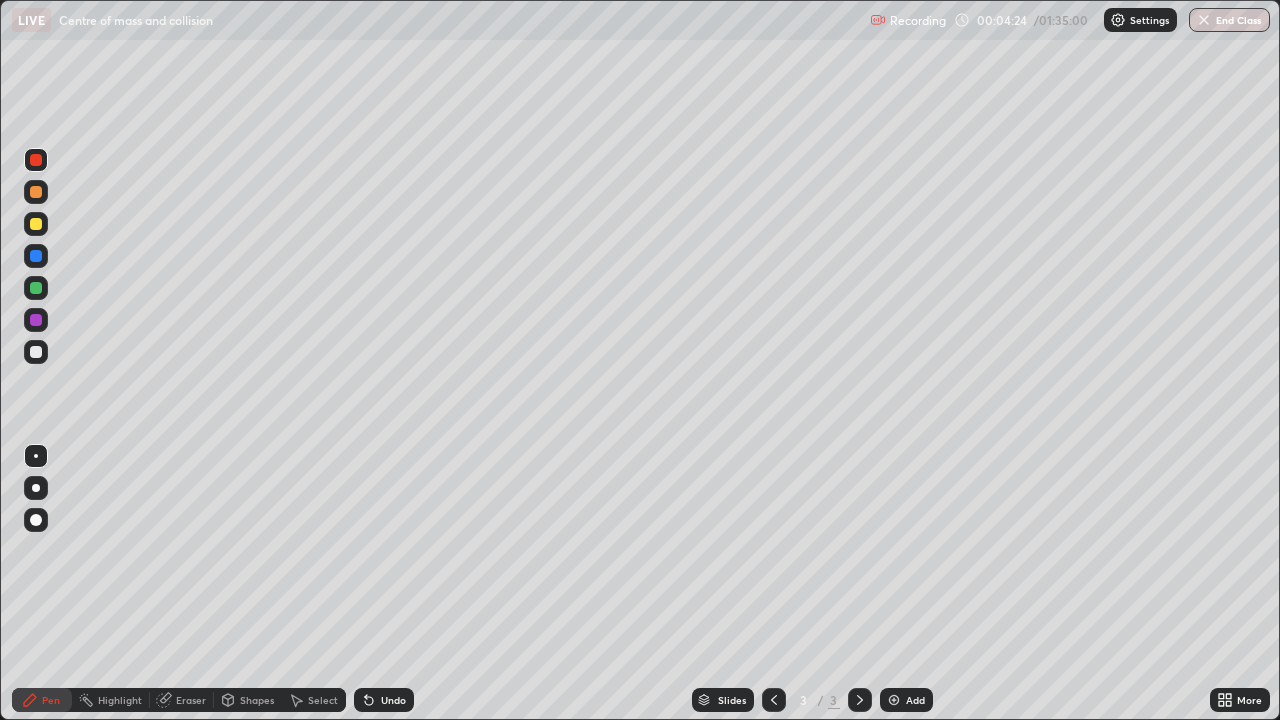 click at bounding box center [36, 456] 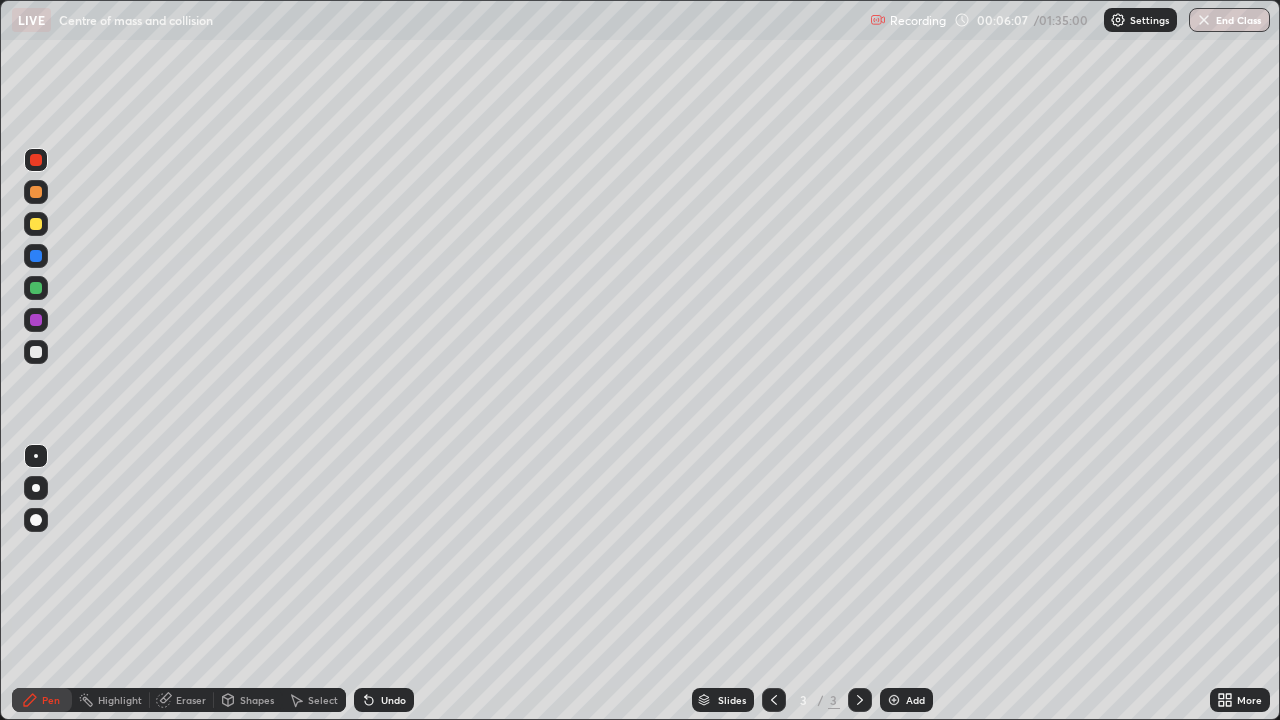 click on "Shapes" at bounding box center (257, 700) 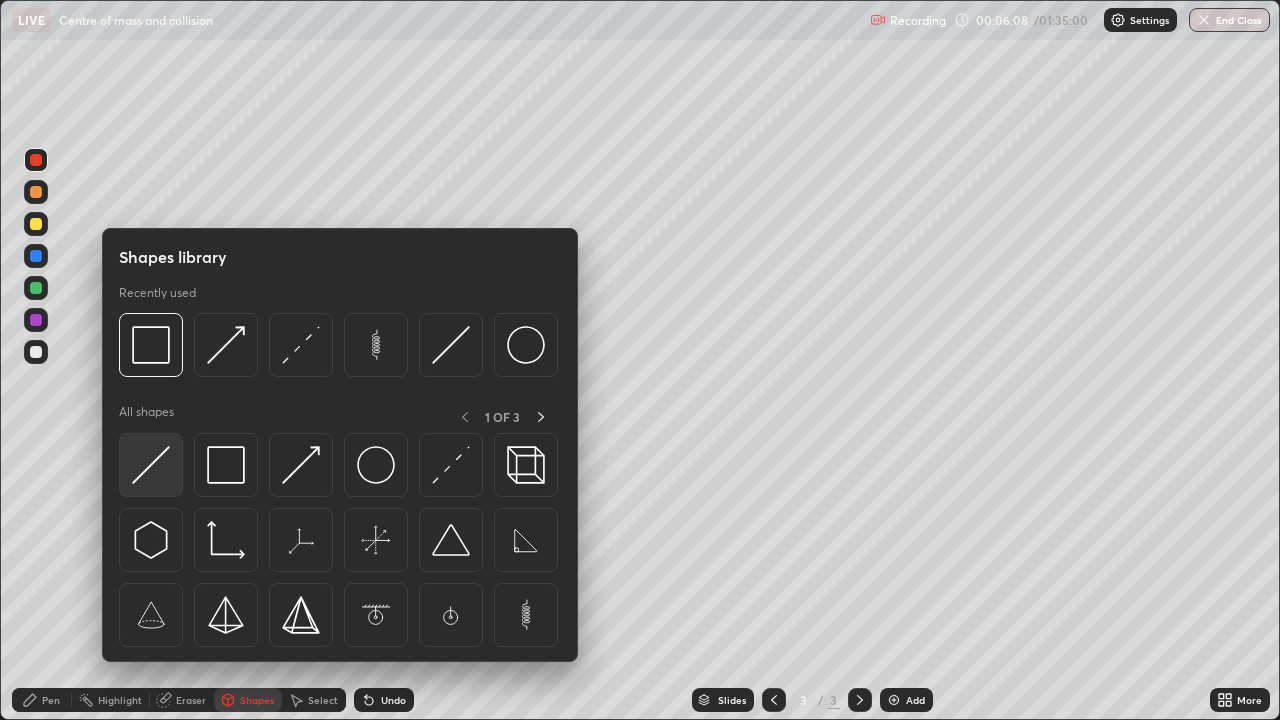 click at bounding box center (151, 465) 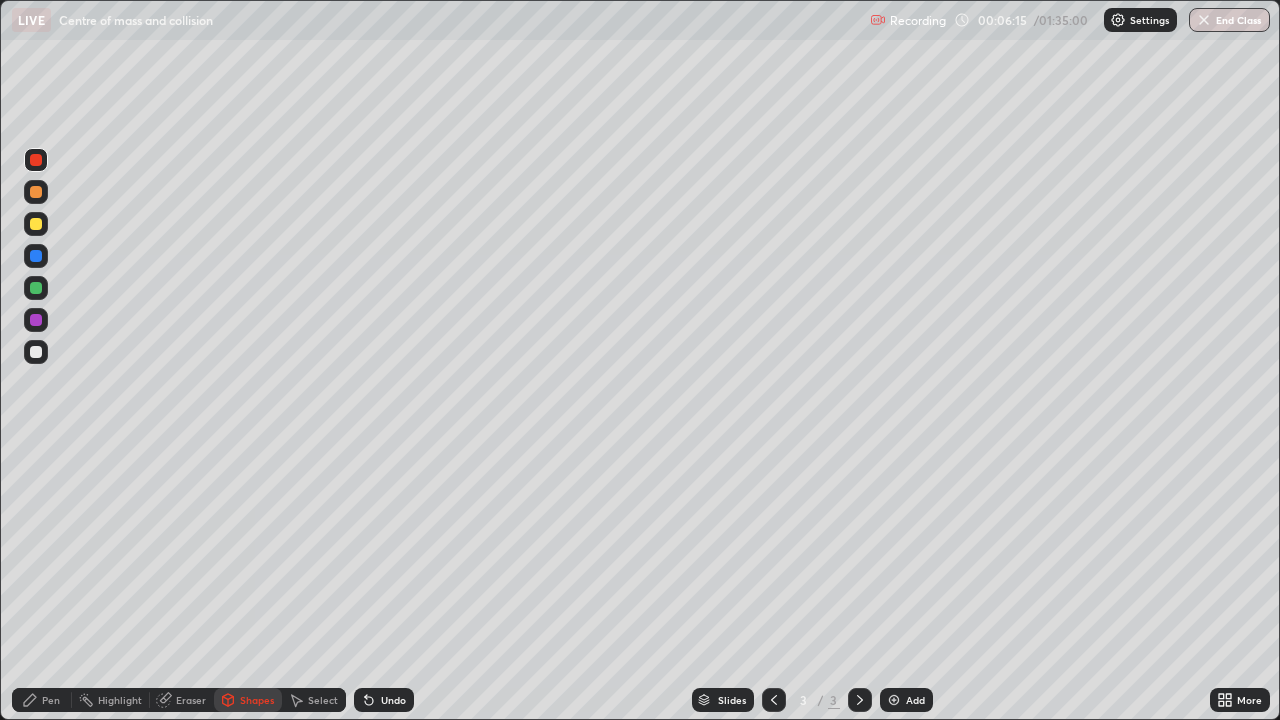 click on "Pen" at bounding box center [42, 700] 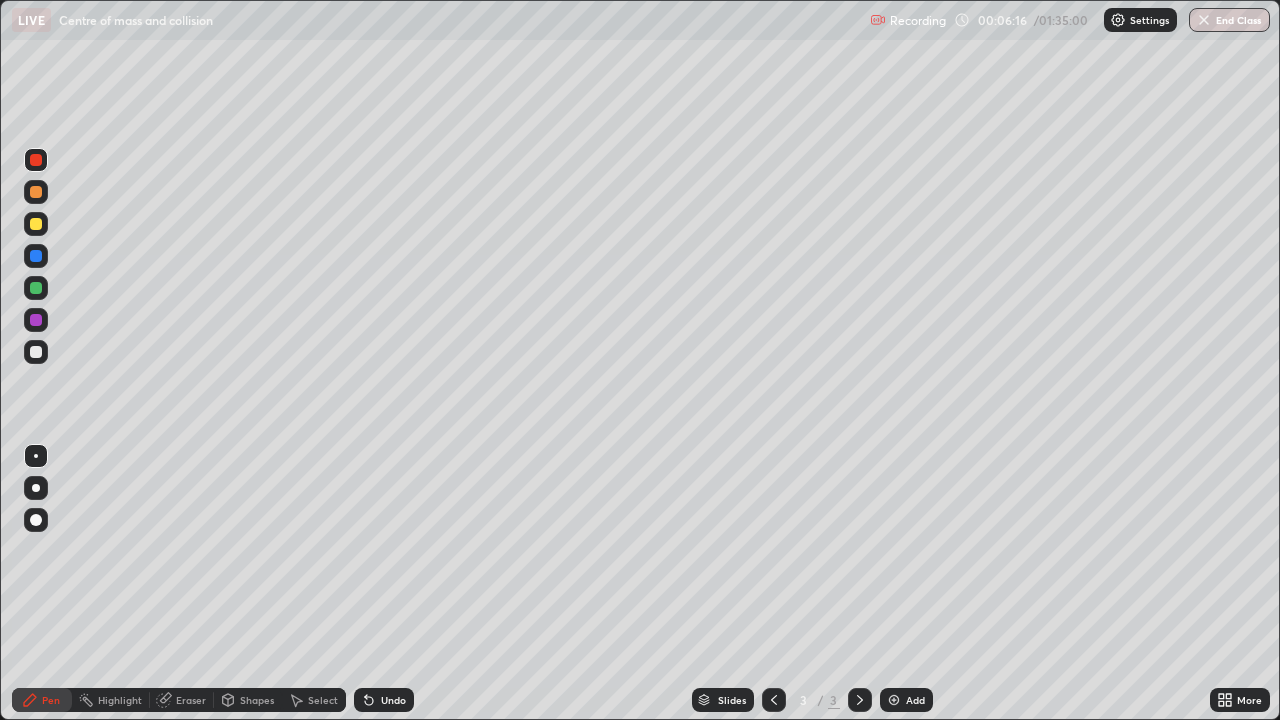 click at bounding box center [36, 456] 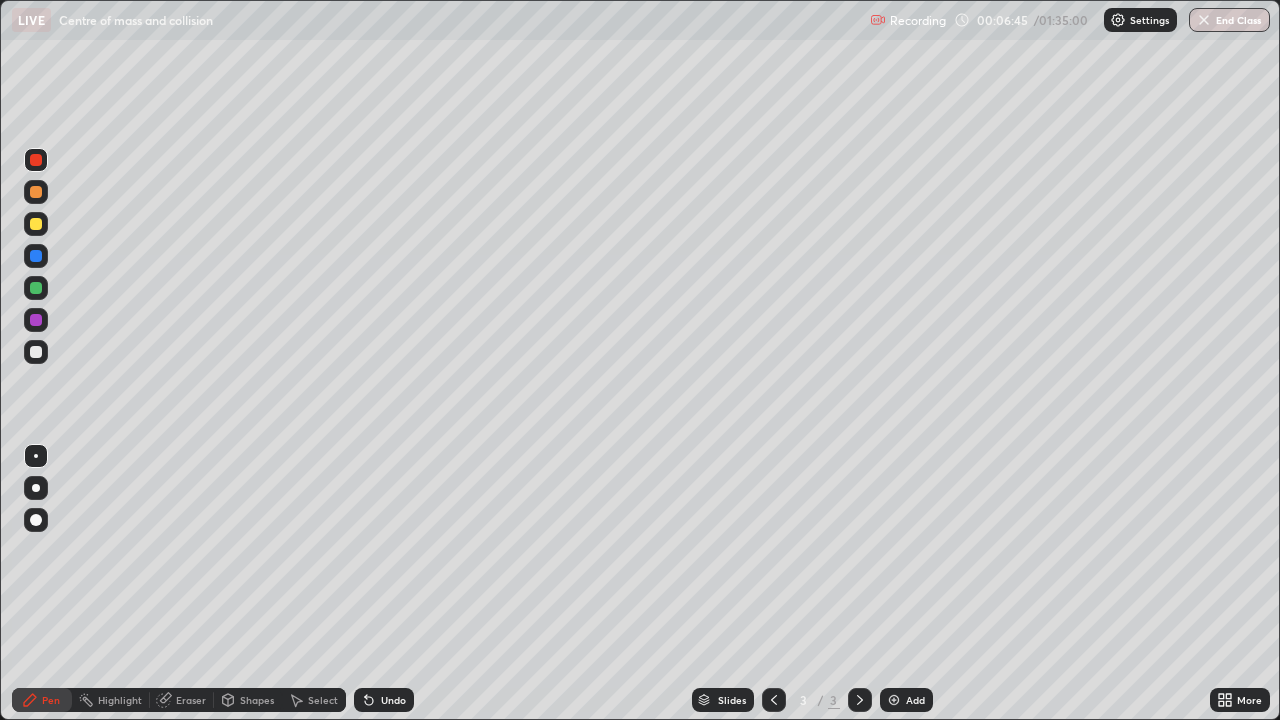 click at bounding box center (36, 352) 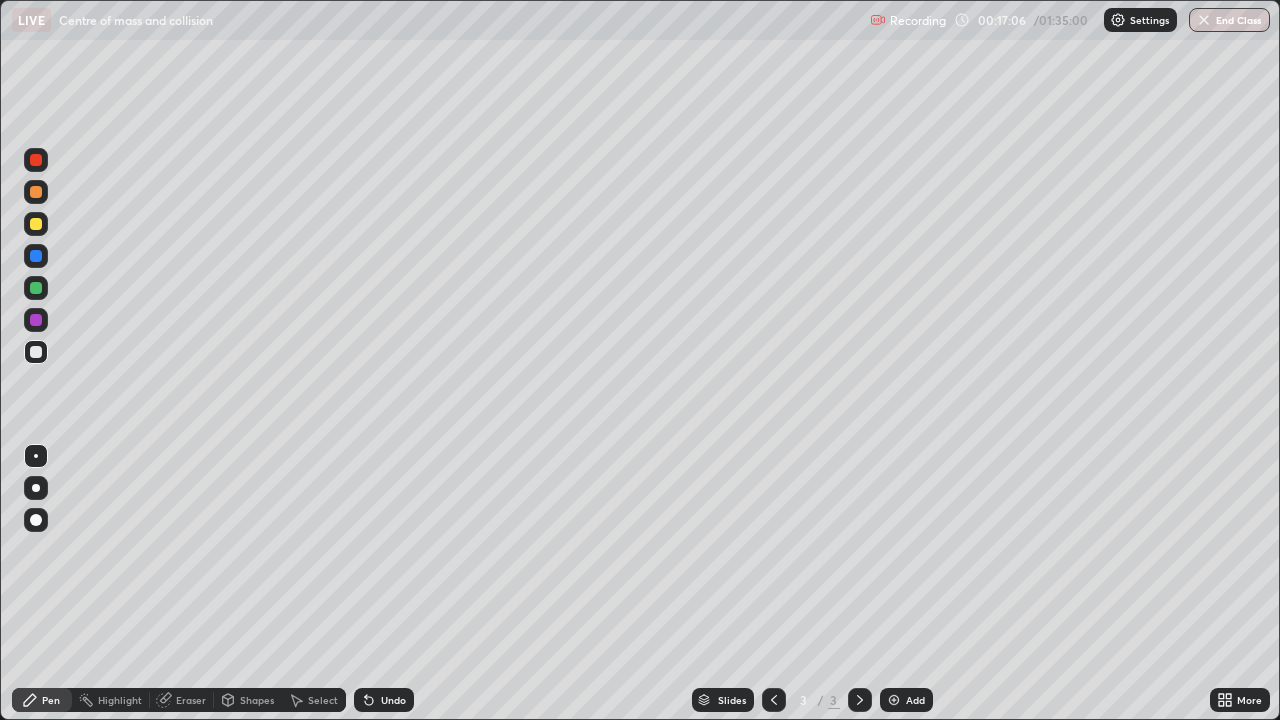 click on "Undo" at bounding box center [384, 700] 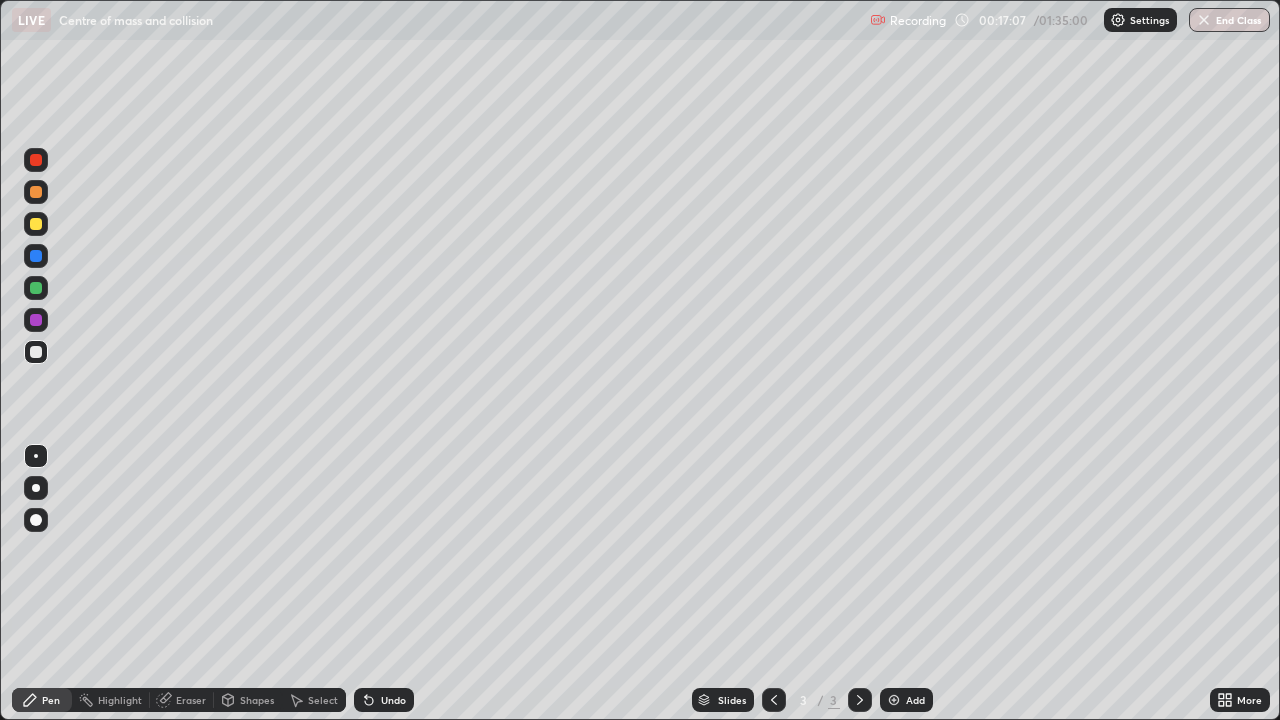 click on "Undo" at bounding box center [393, 700] 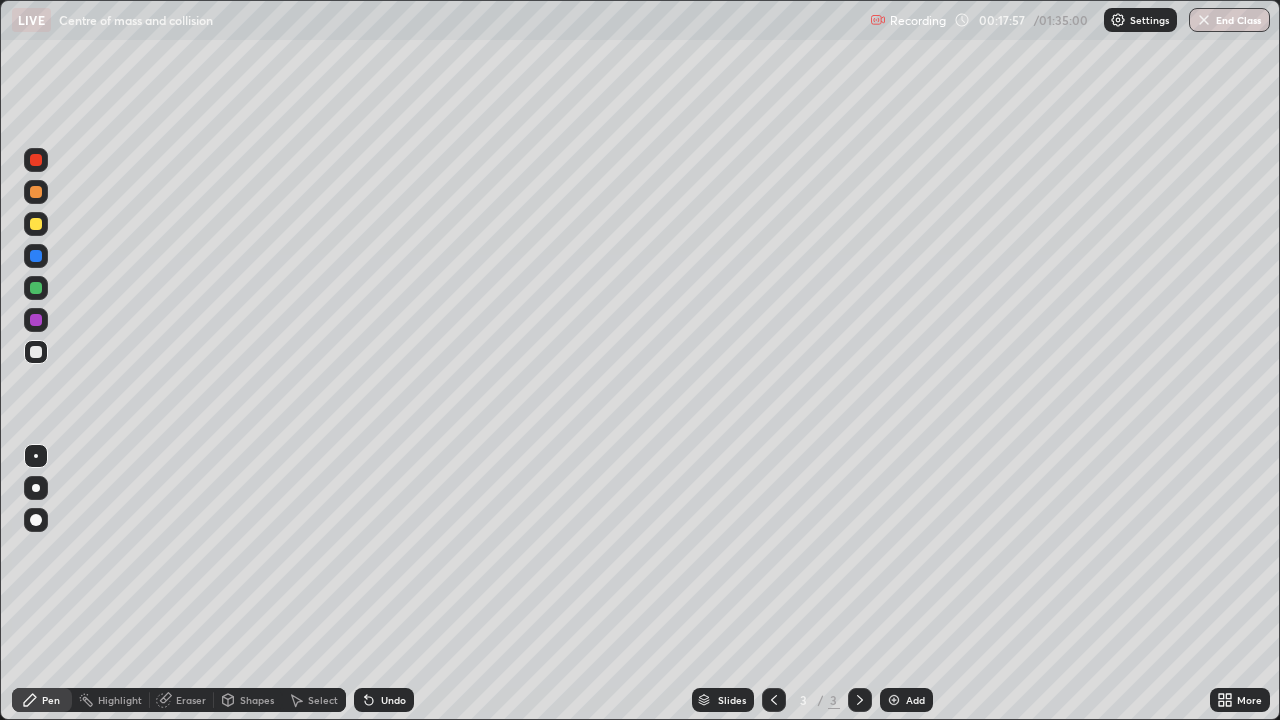 click on "Add" at bounding box center (906, 700) 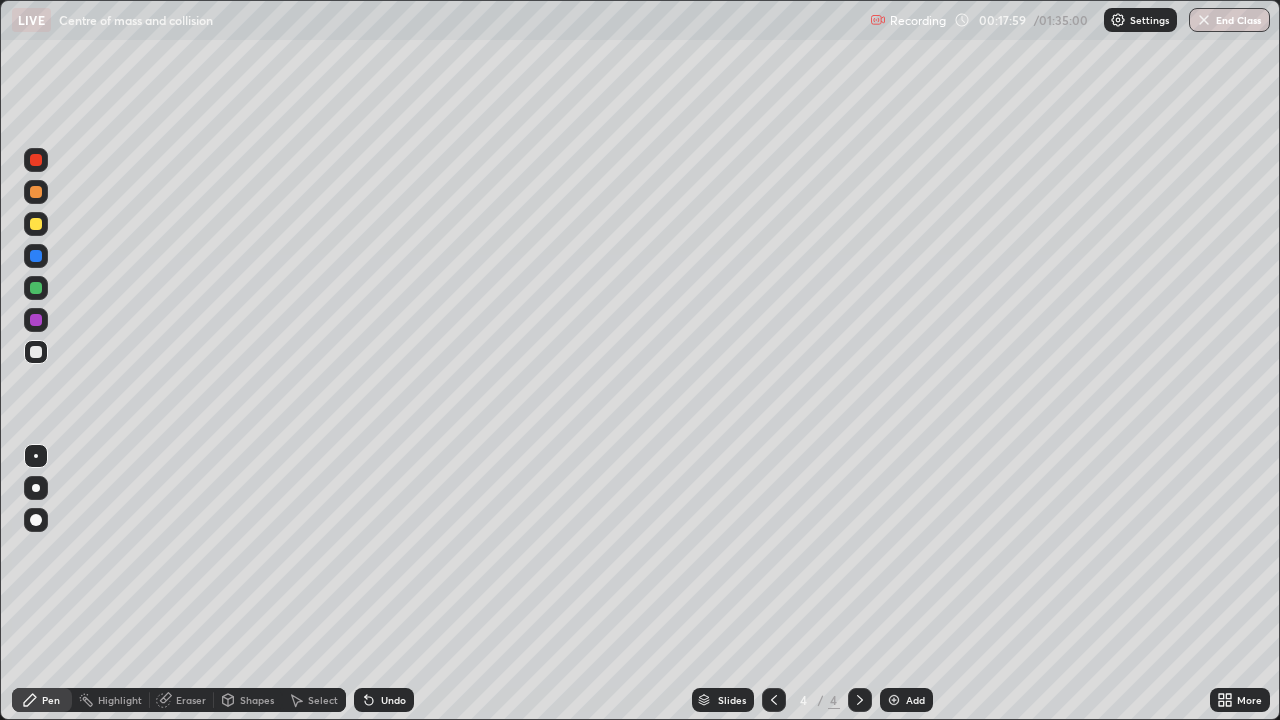 click on "Shapes" at bounding box center [257, 700] 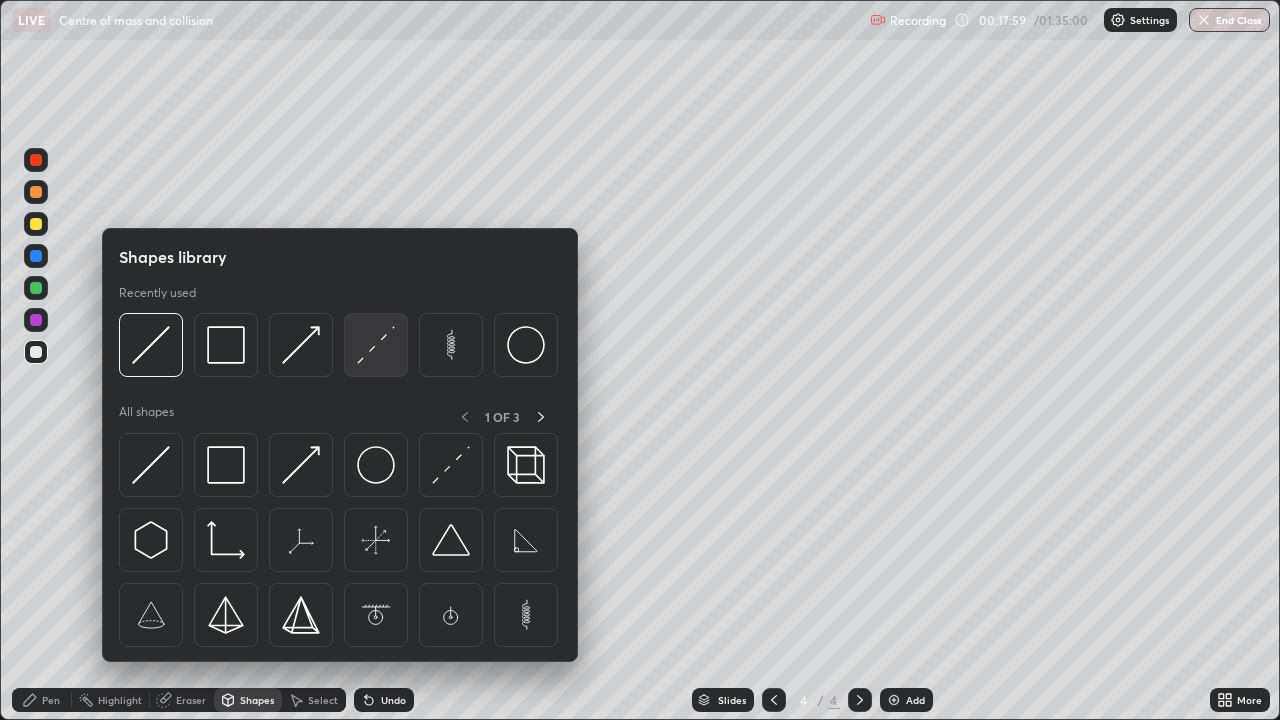 click at bounding box center (376, 345) 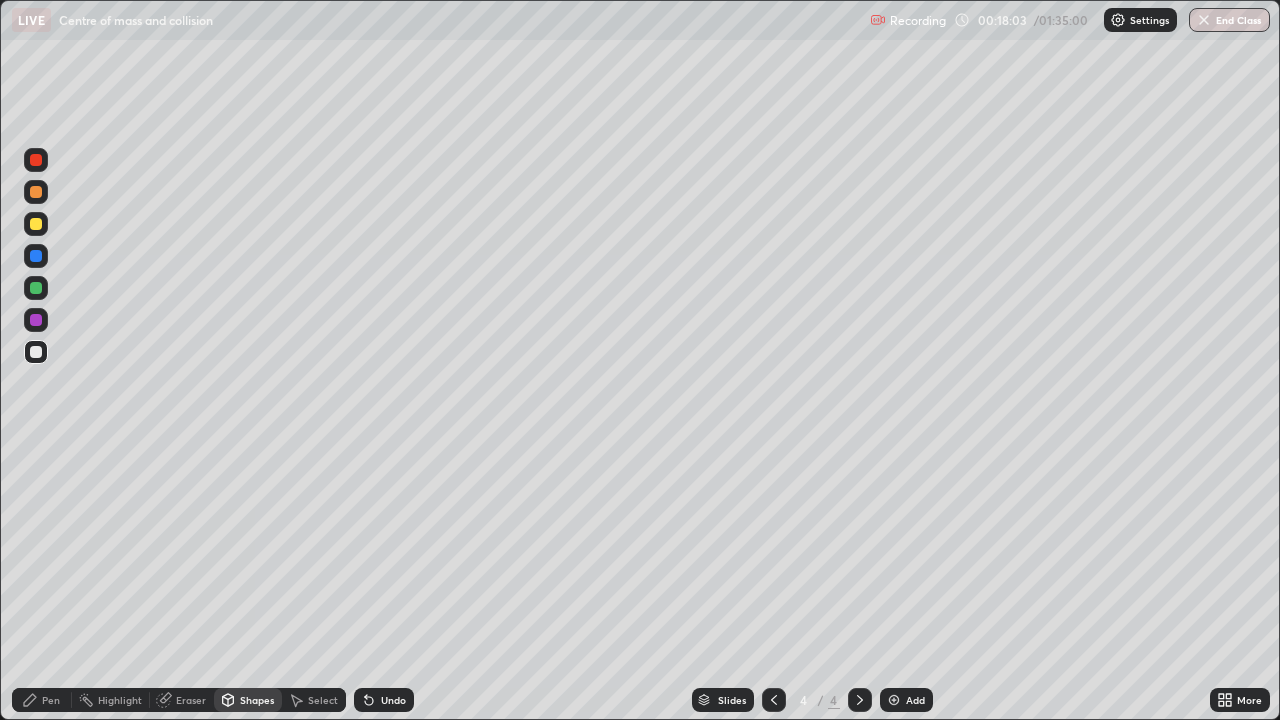click on "Pen" at bounding box center [51, 700] 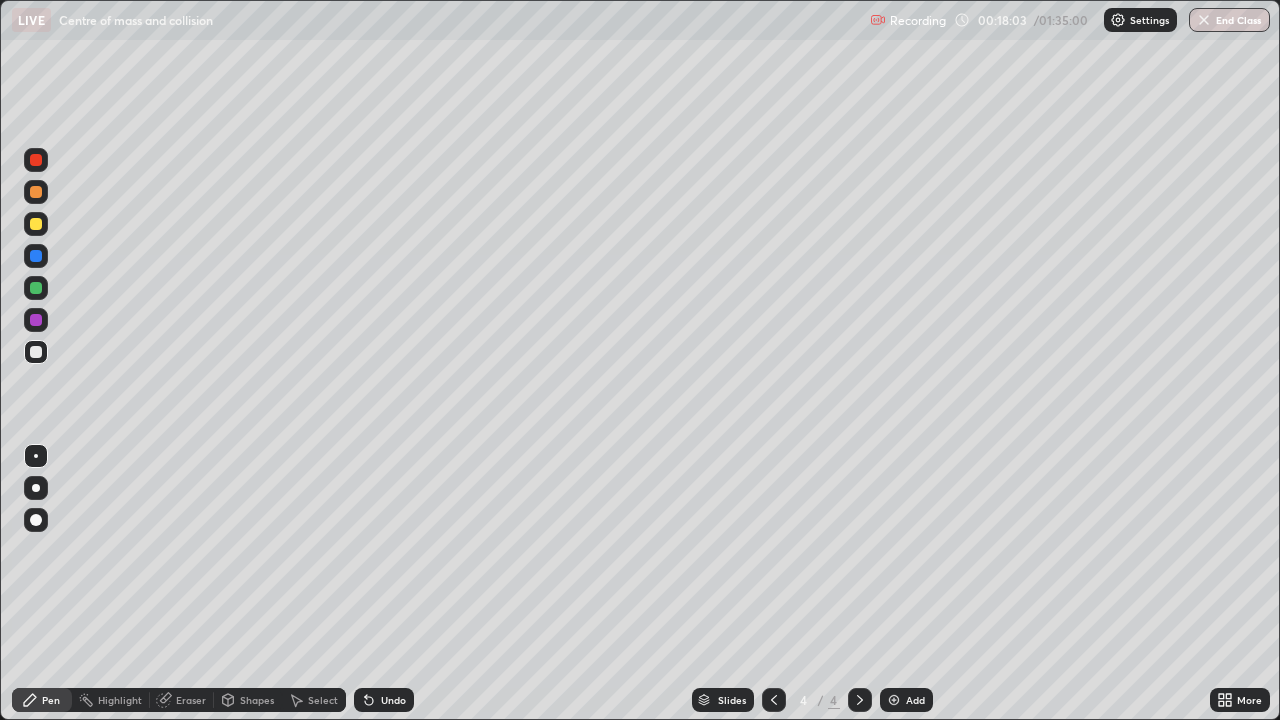 click at bounding box center (36, 456) 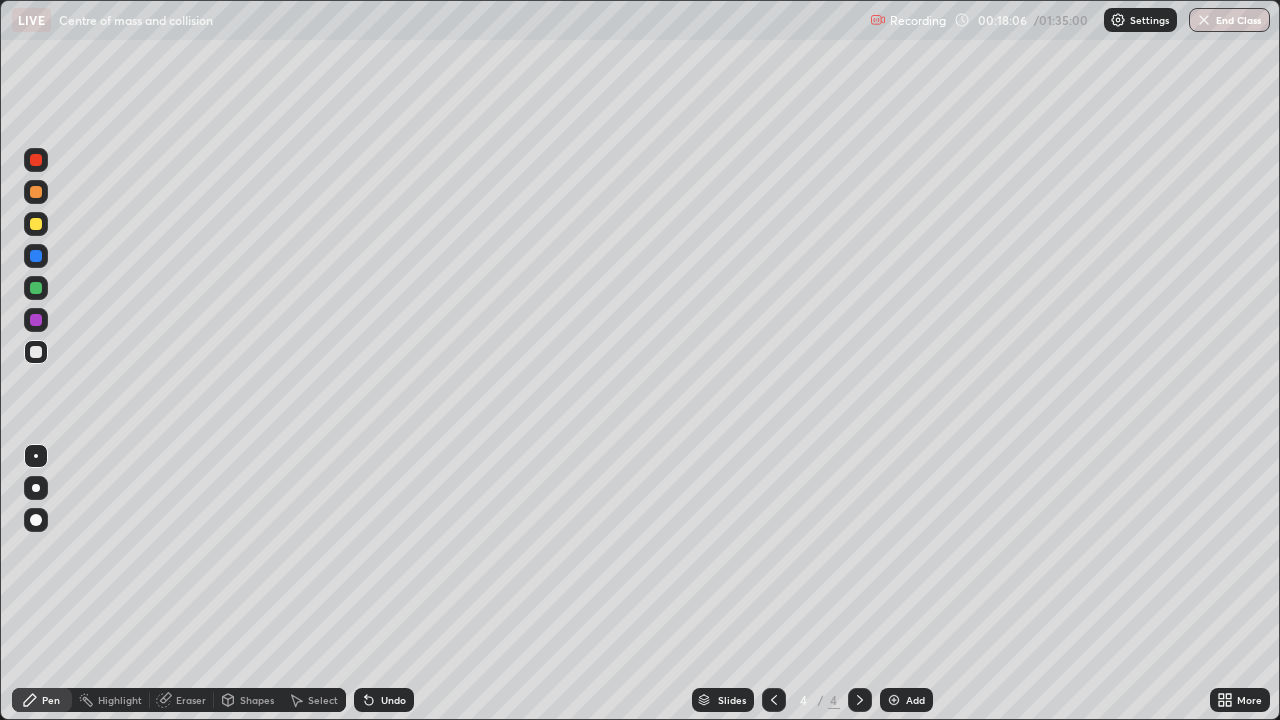 click on "Erase all" at bounding box center (36, 360) 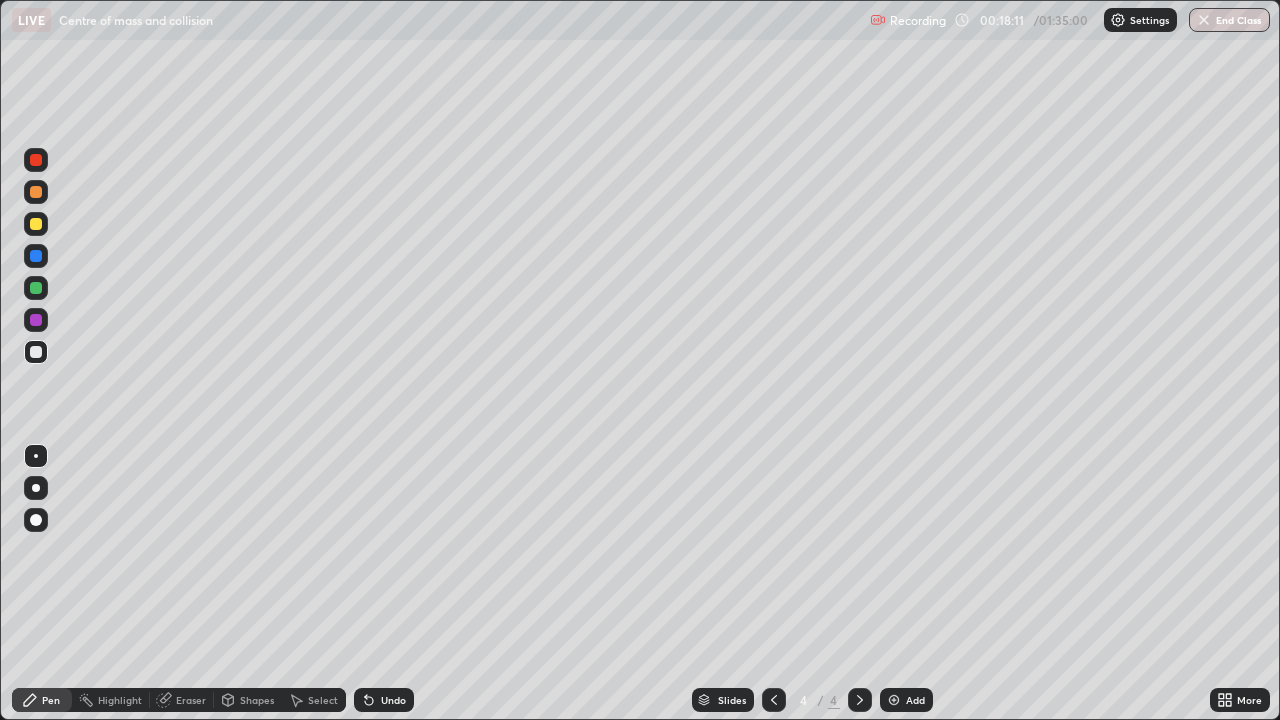 click on "Erase all" at bounding box center (36, 360) 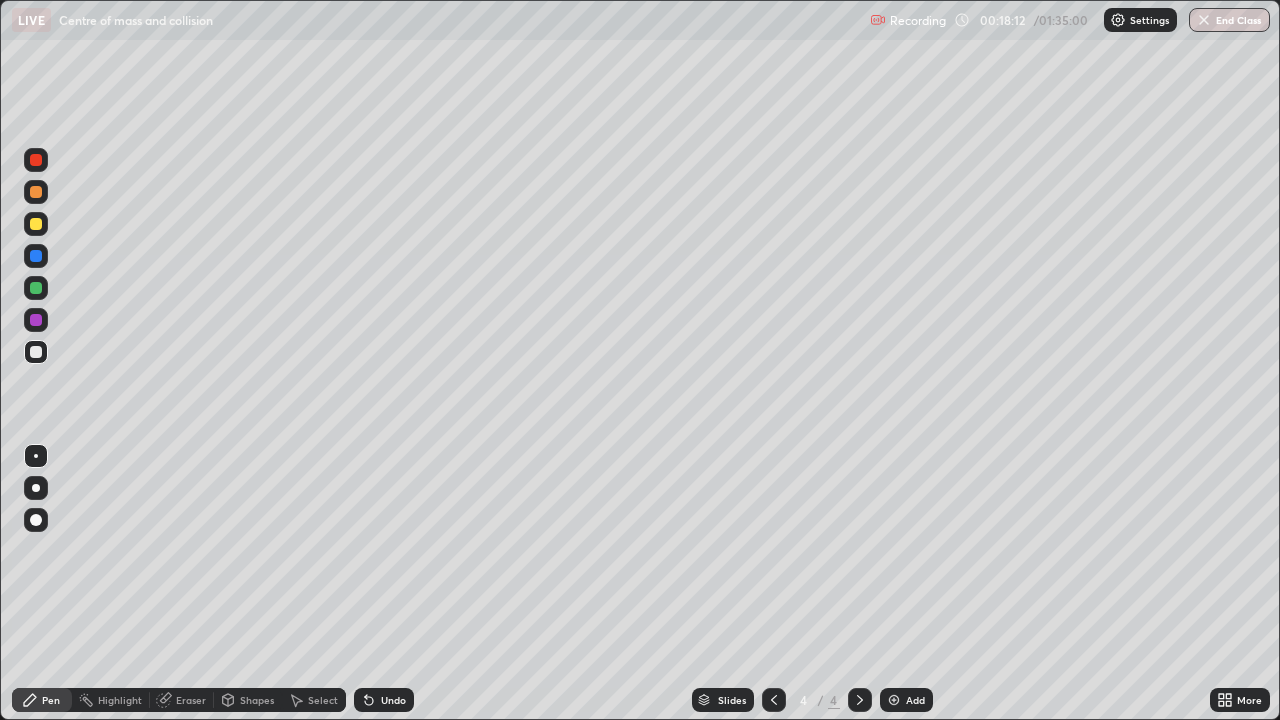 click on "Erase all" at bounding box center (36, 360) 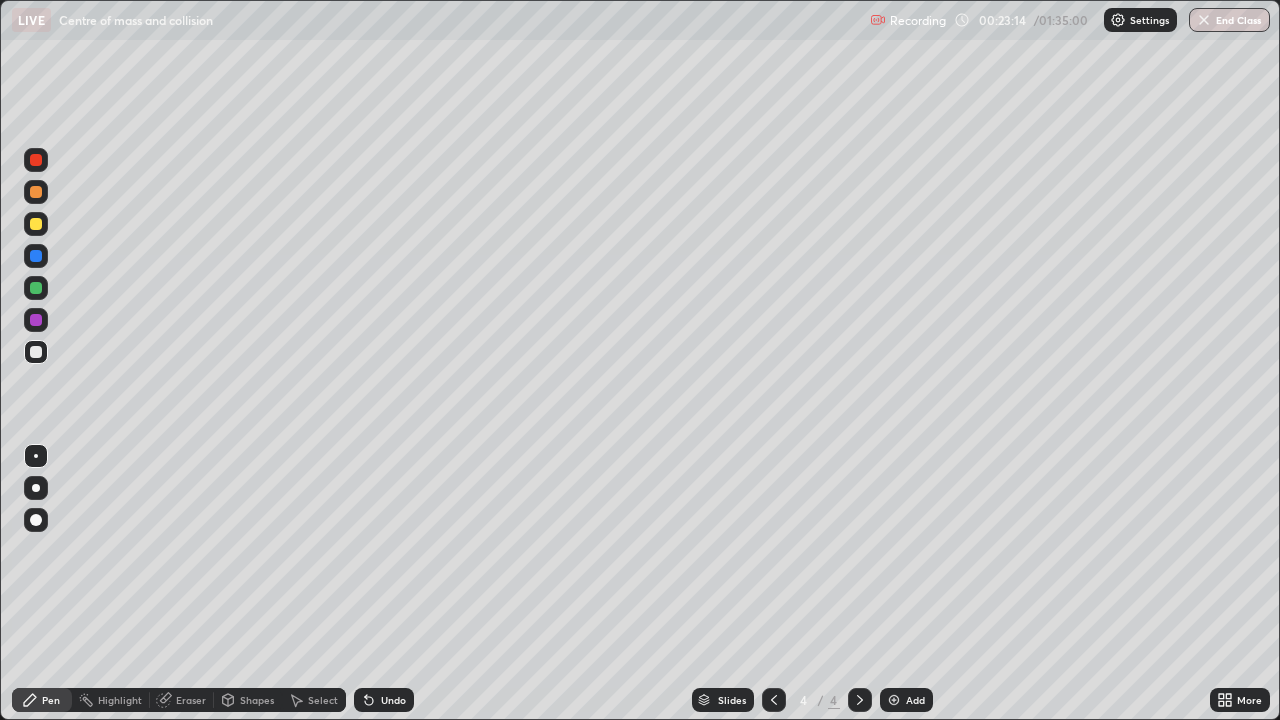click on "Shapes" at bounding box center [257, 700] 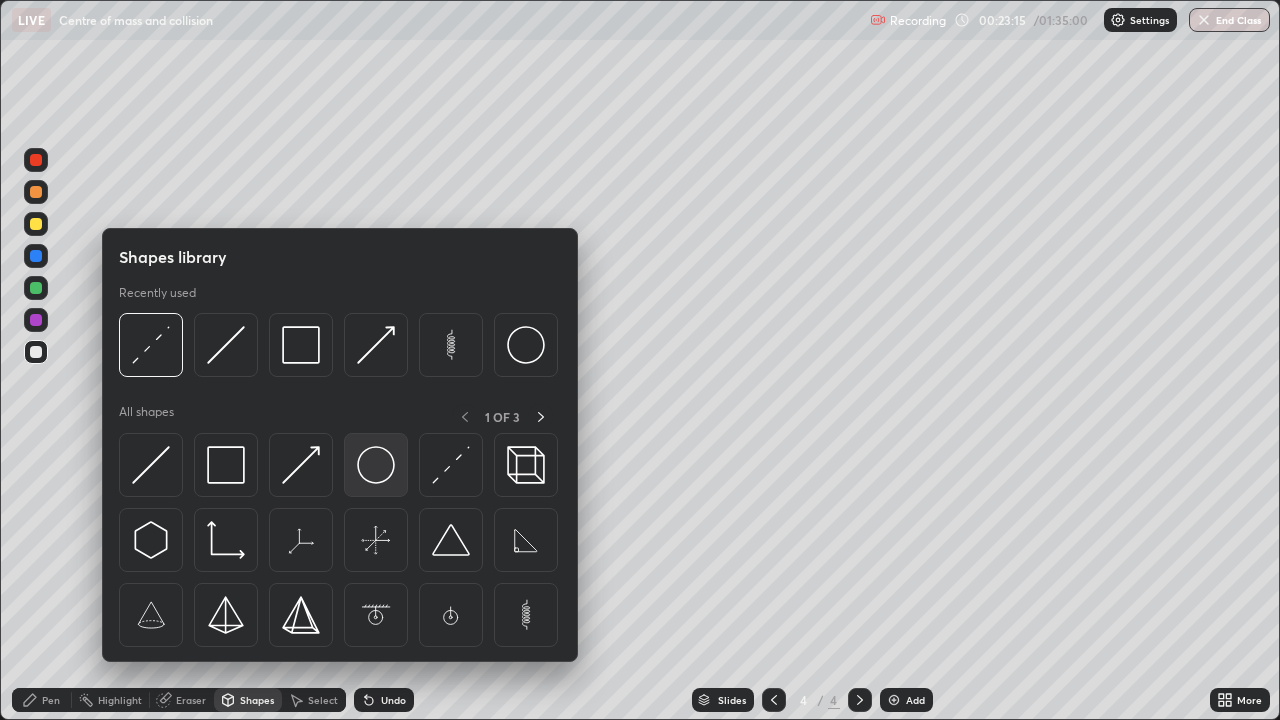 click at bounding box center (376, 465) 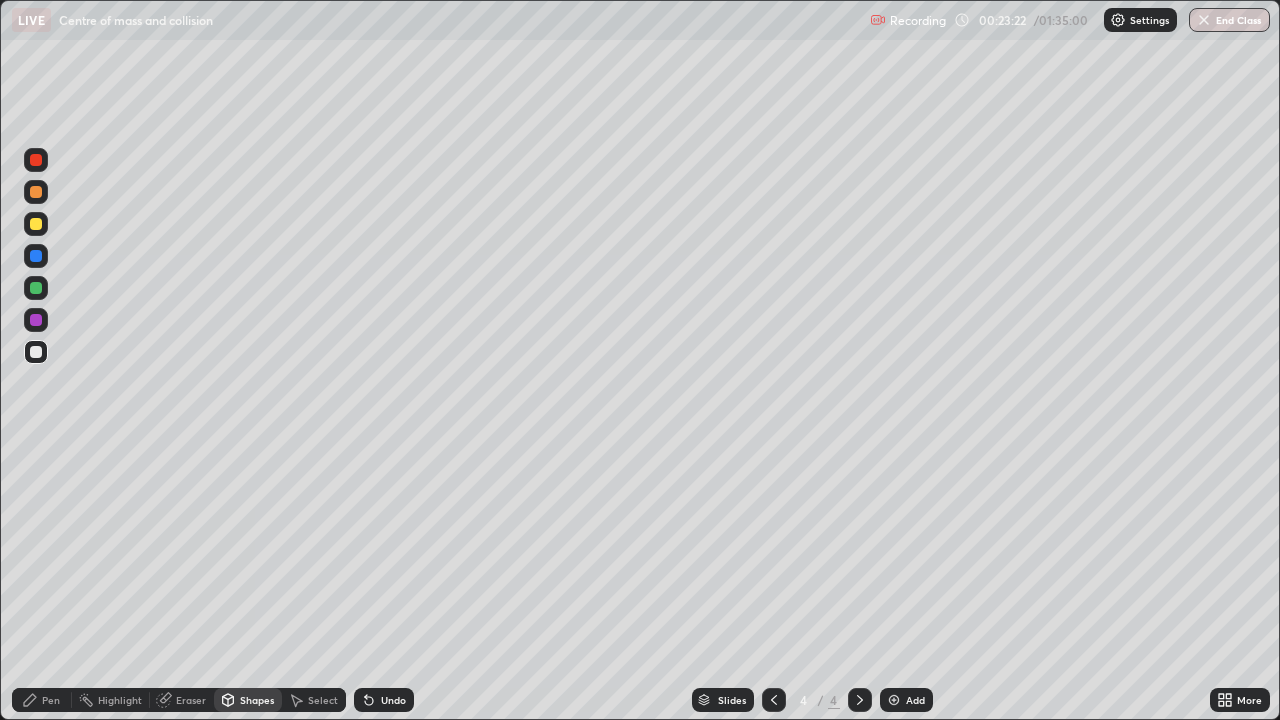 click on "Select" at bounding box center [323, 700] 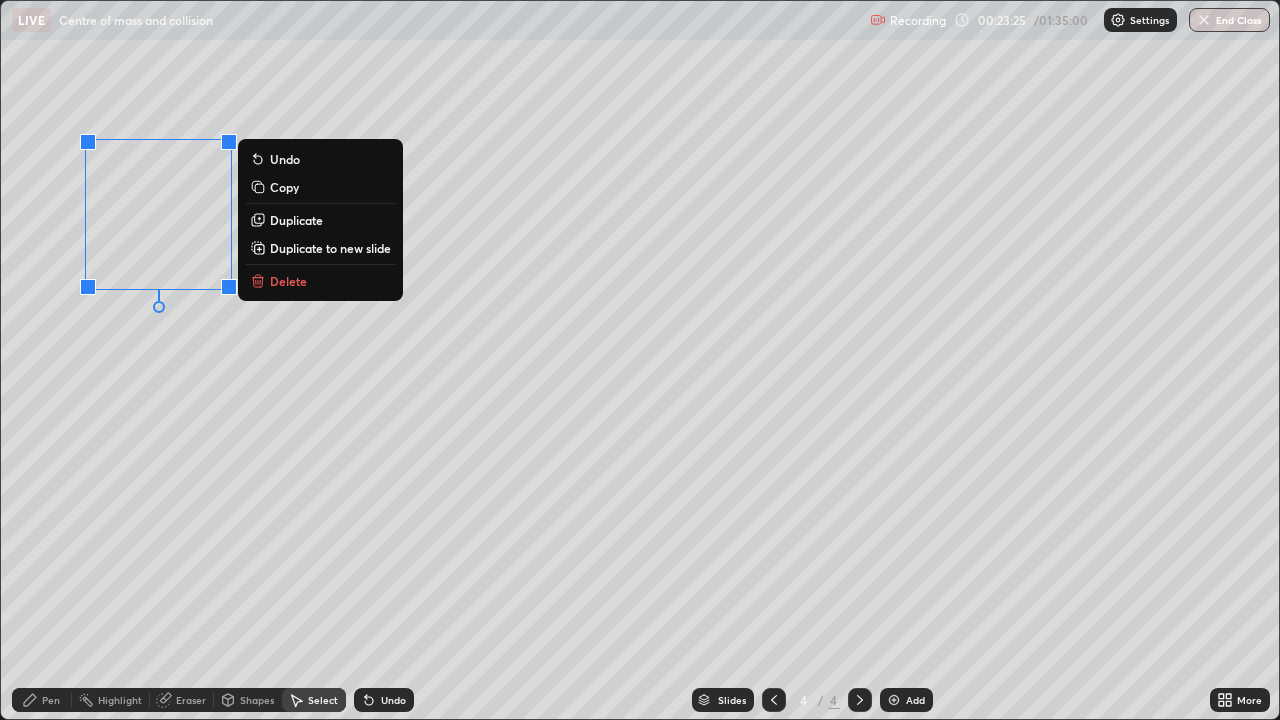 click on "Duplicate" at bounding box center (296, 220) 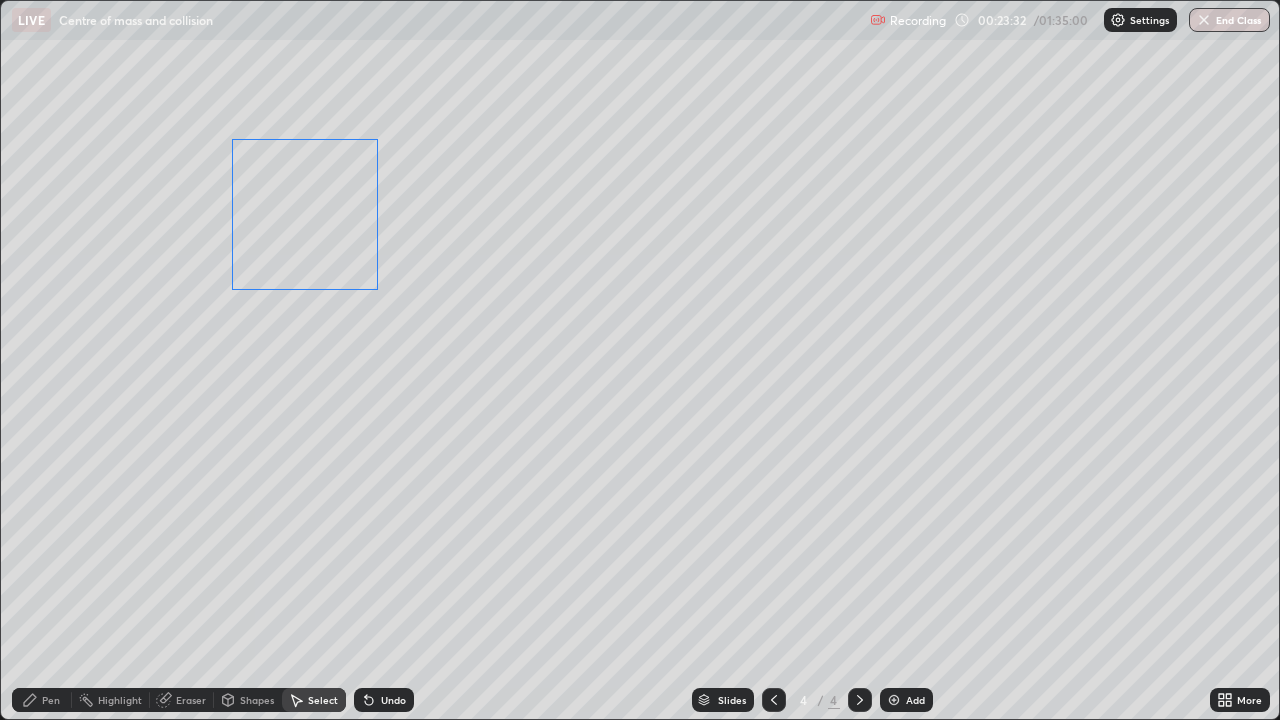 click on "0 ° Undo Copy Duplicate Duplicate to new slide Delete" at bounding box center [640, 360] 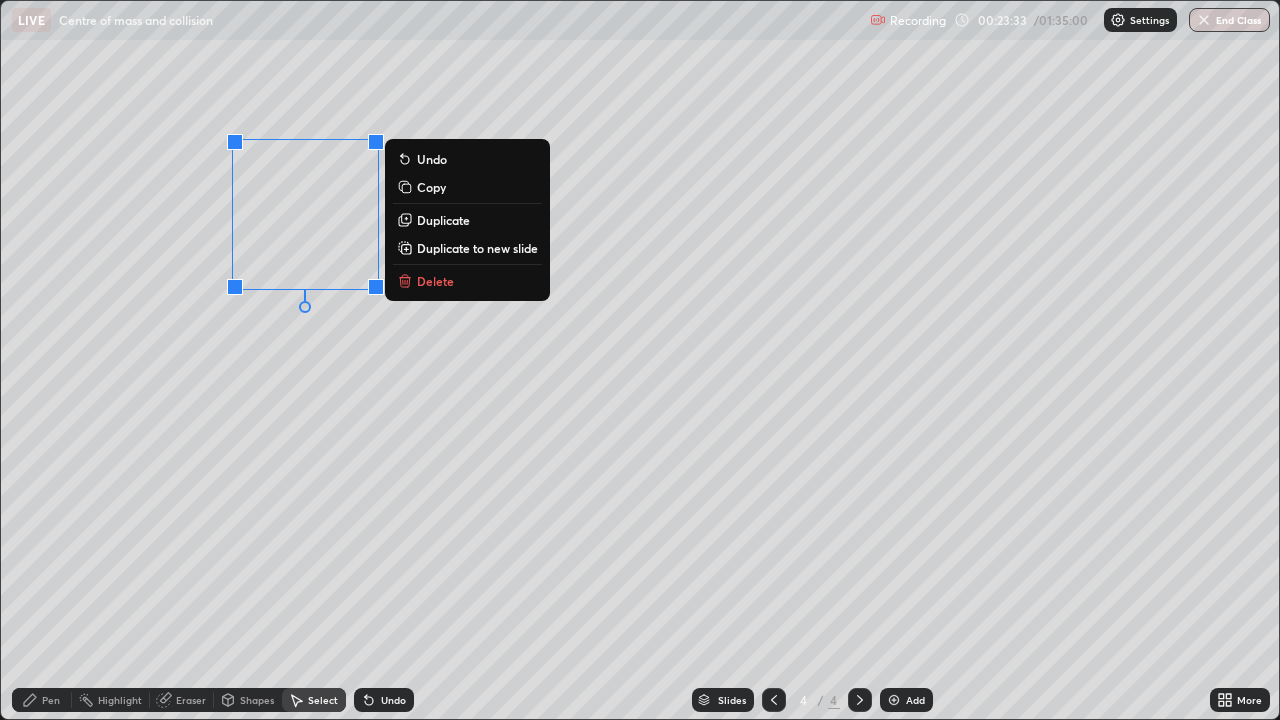 click on "Duplicate" at bounding box center [443, 220] 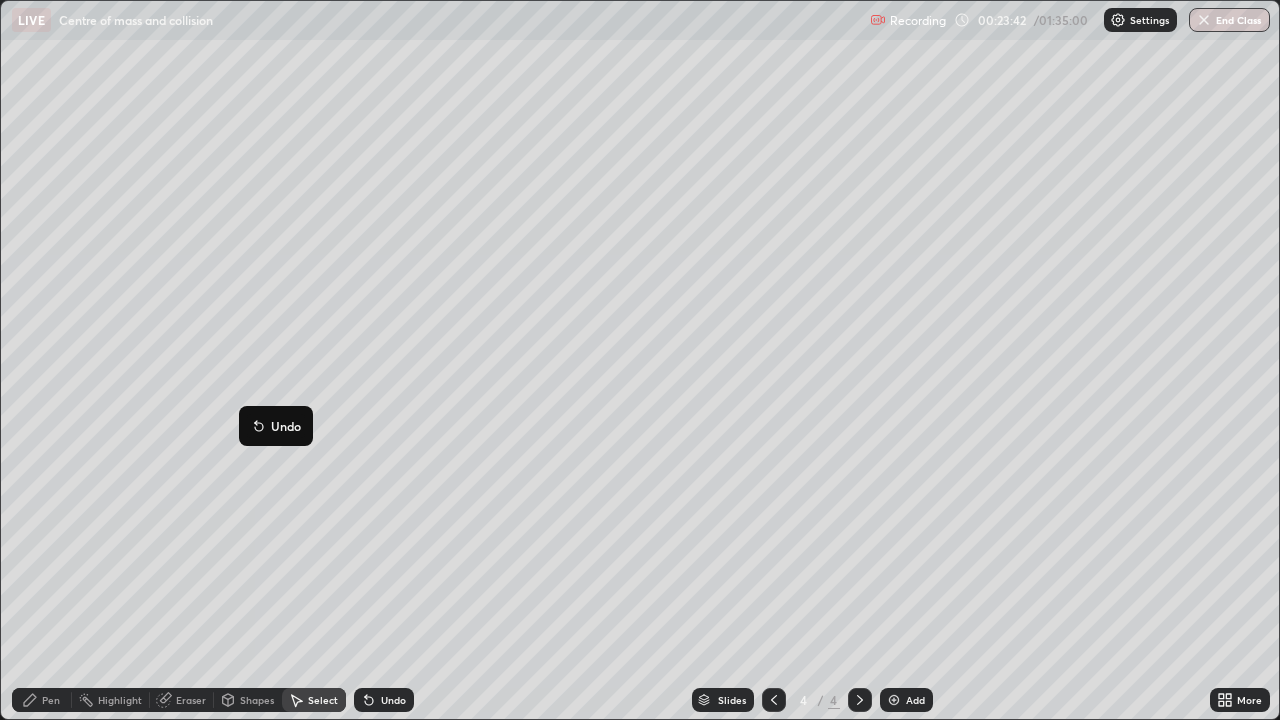 click on "0 ° Undo Copy Duplicate Duplicate to new slide Delete" at bounding box center (640, 360) 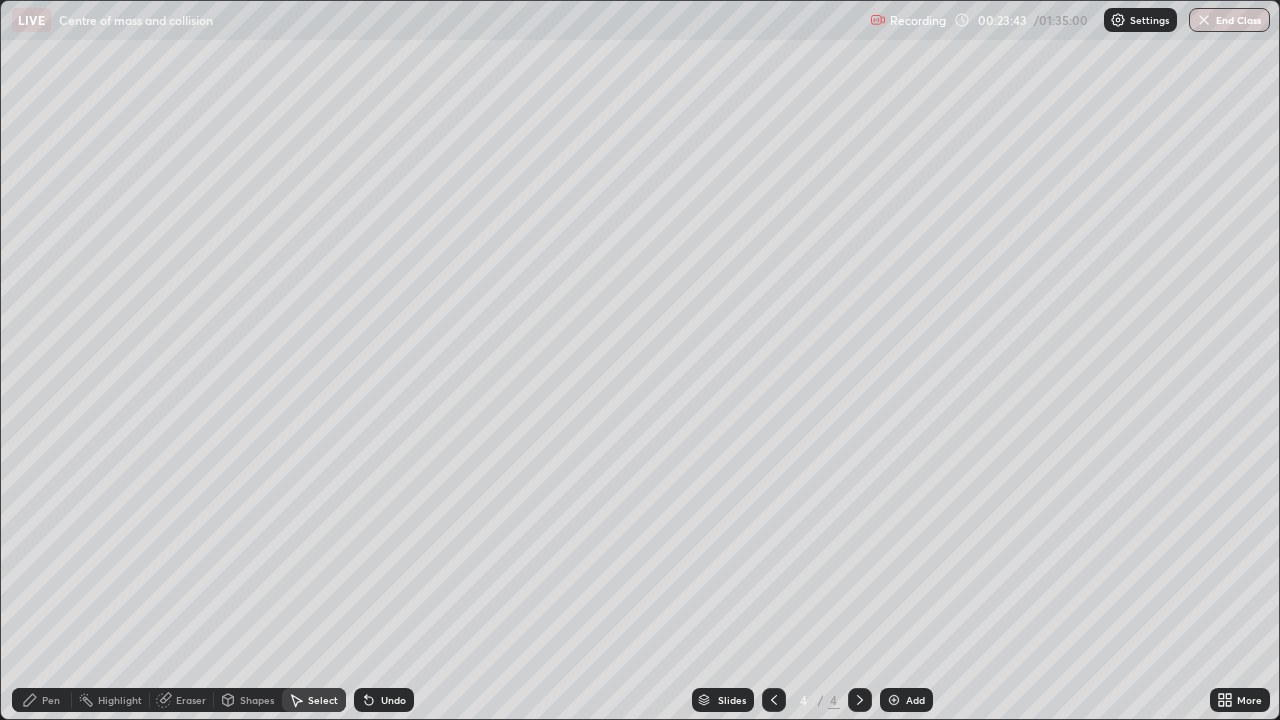 click on "Select" at bounding box center (323, 700) 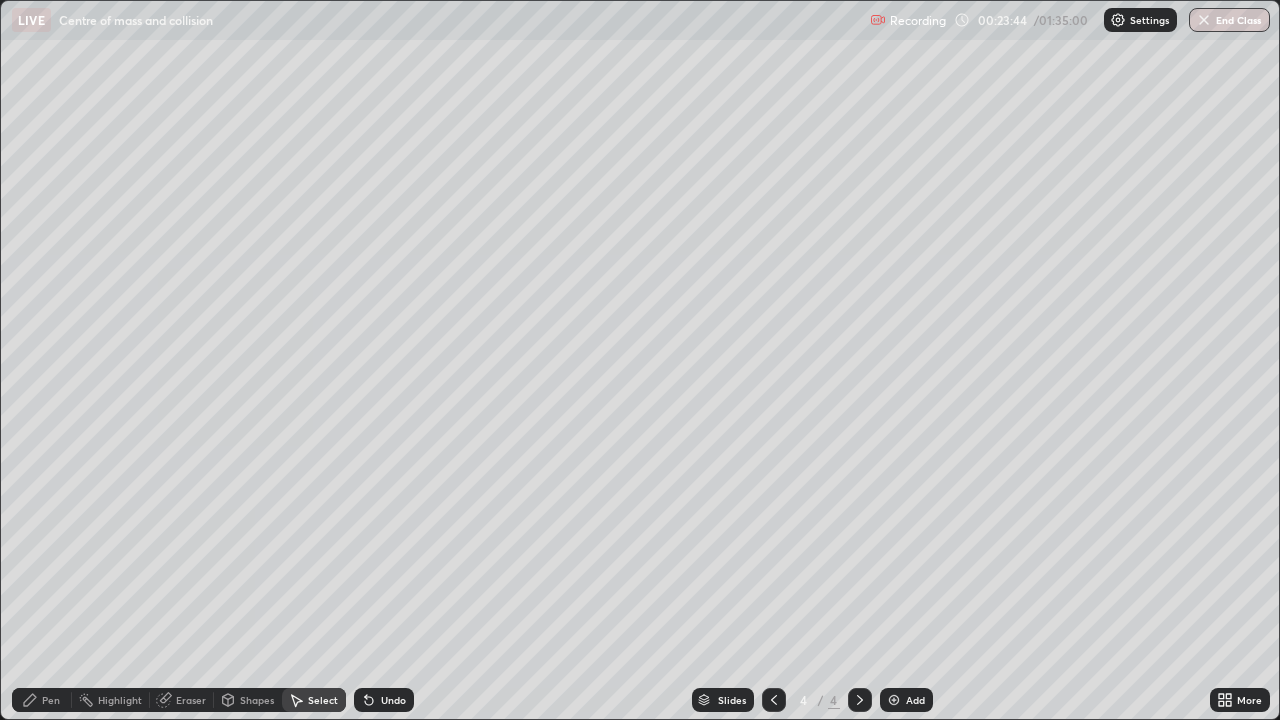 click on "Shapes" at bounding box center (257, 700) 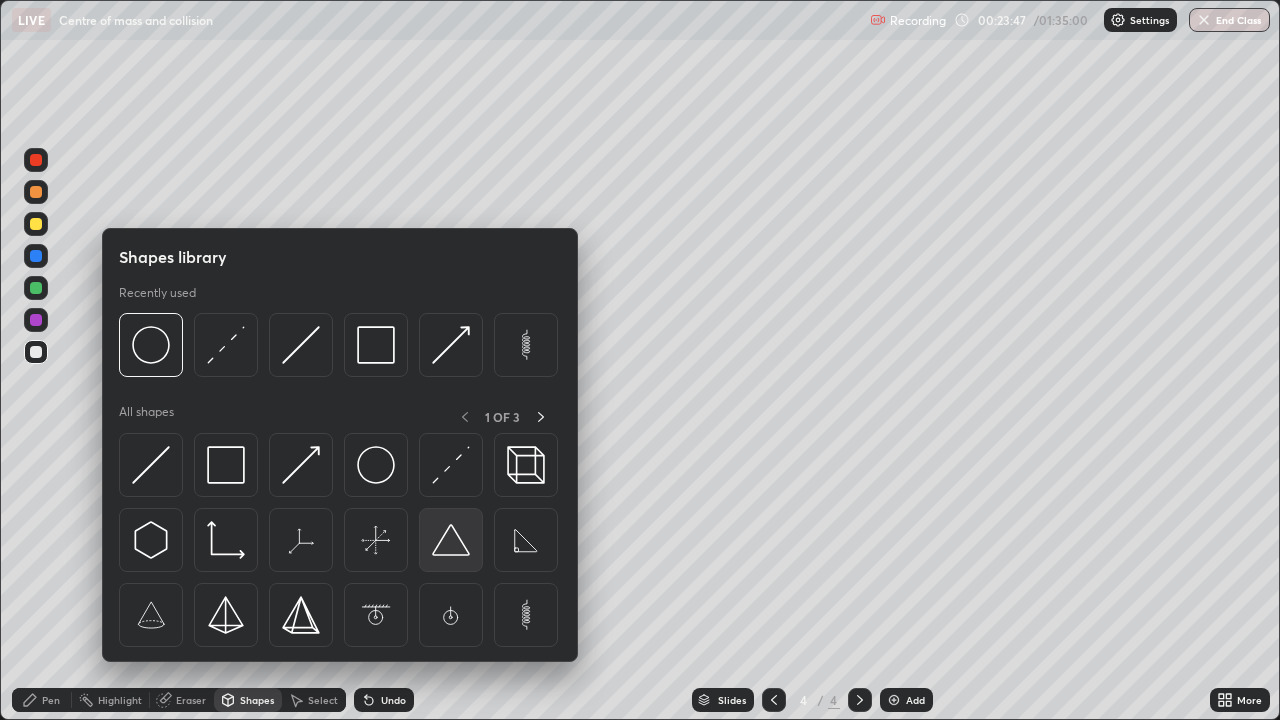 click at bounding box center (451, 540) 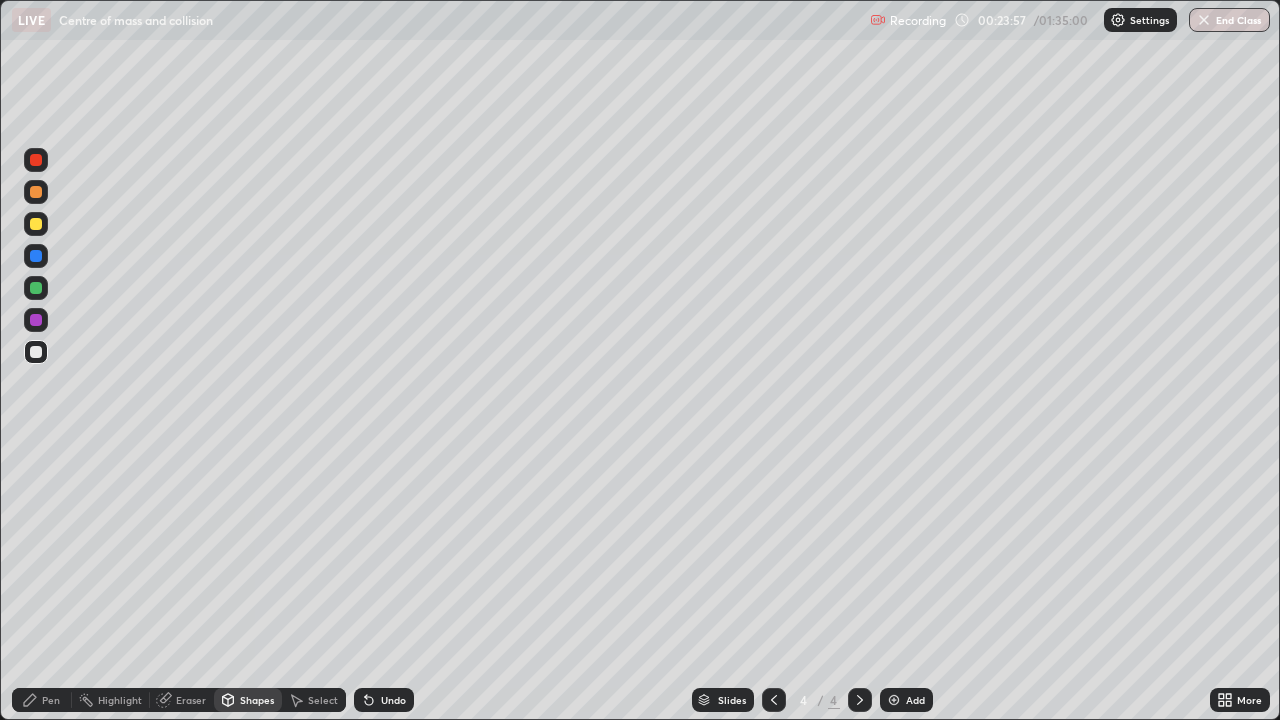 click on "Undo" at bounding box center (393, 700) 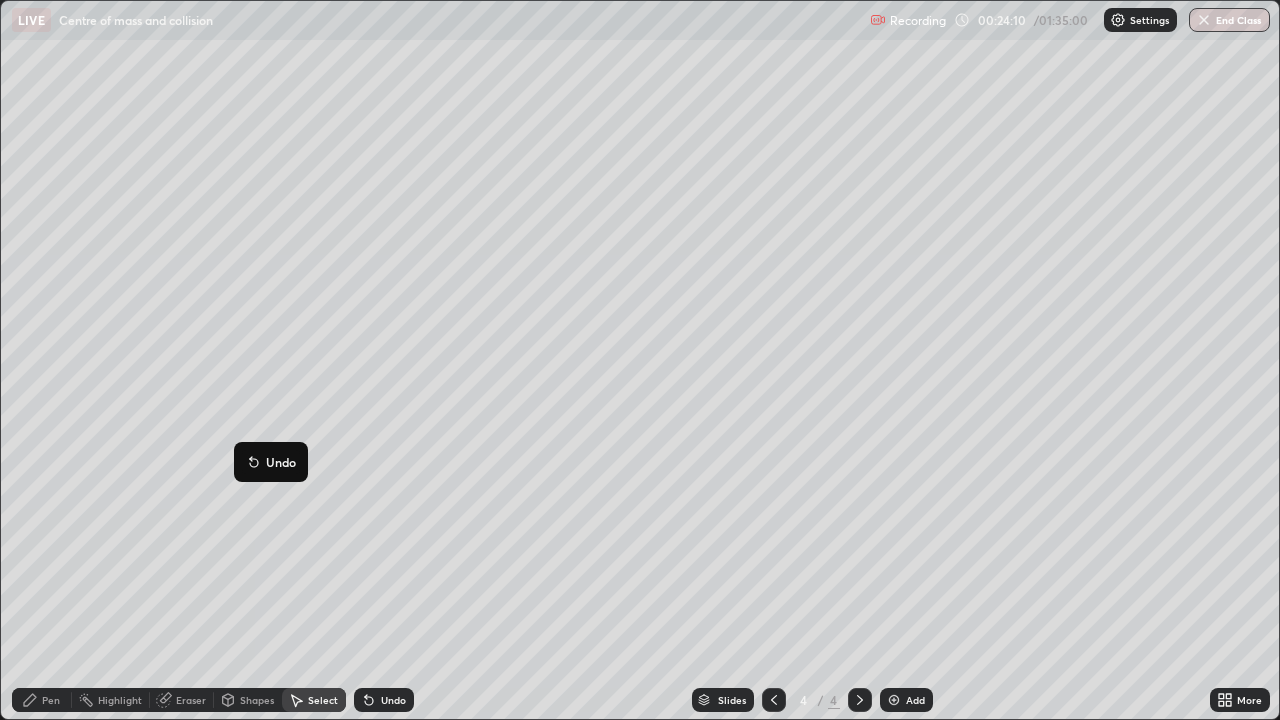 click on "0 ° Undo Copy Duplicate Duplicate to new slide Delete" at bounding box center (640, 360) 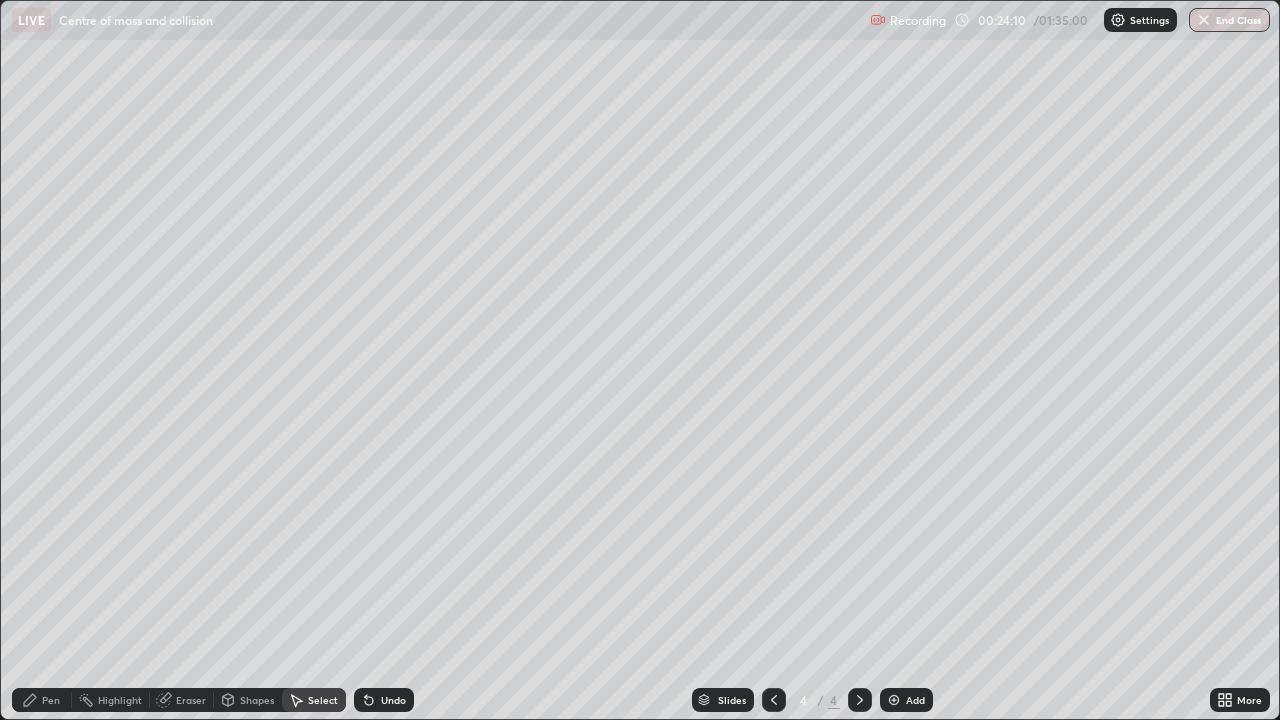 click on "Select" at bounding box center (314, 700) 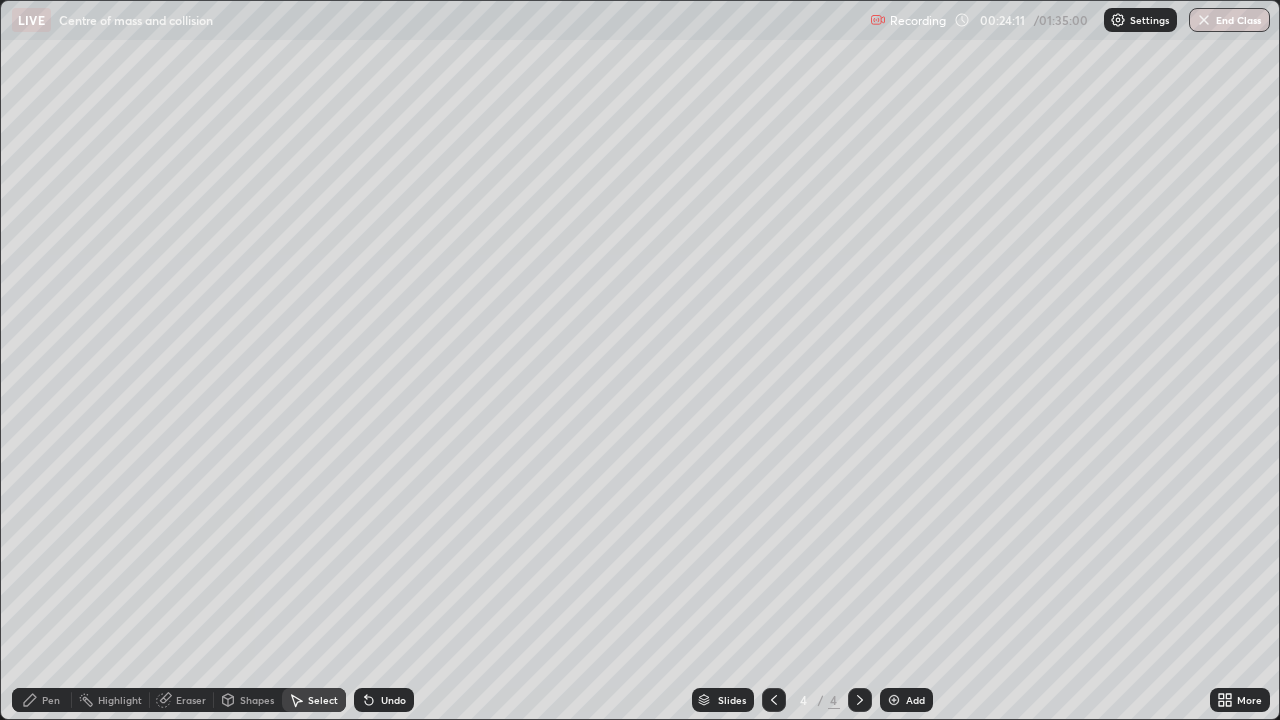 click on "Select" at bounding box center (323, 700) 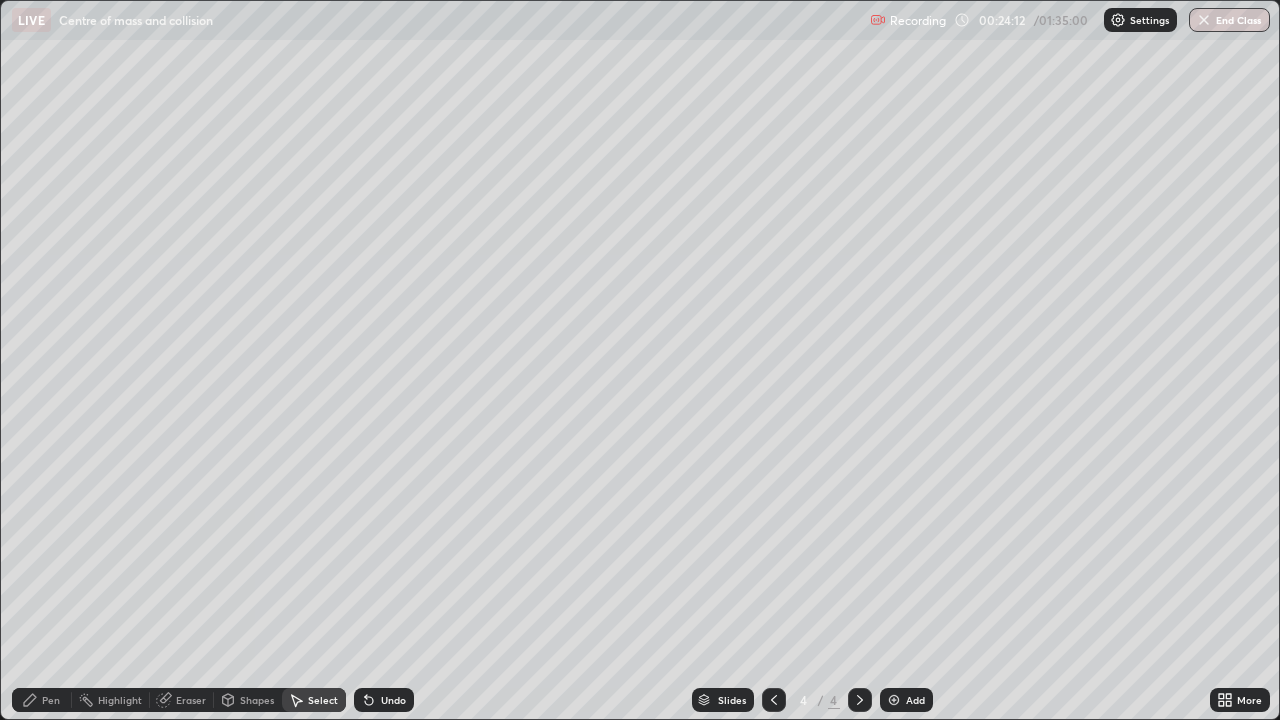 click on "Shapes" at bounding box center [257, 700] 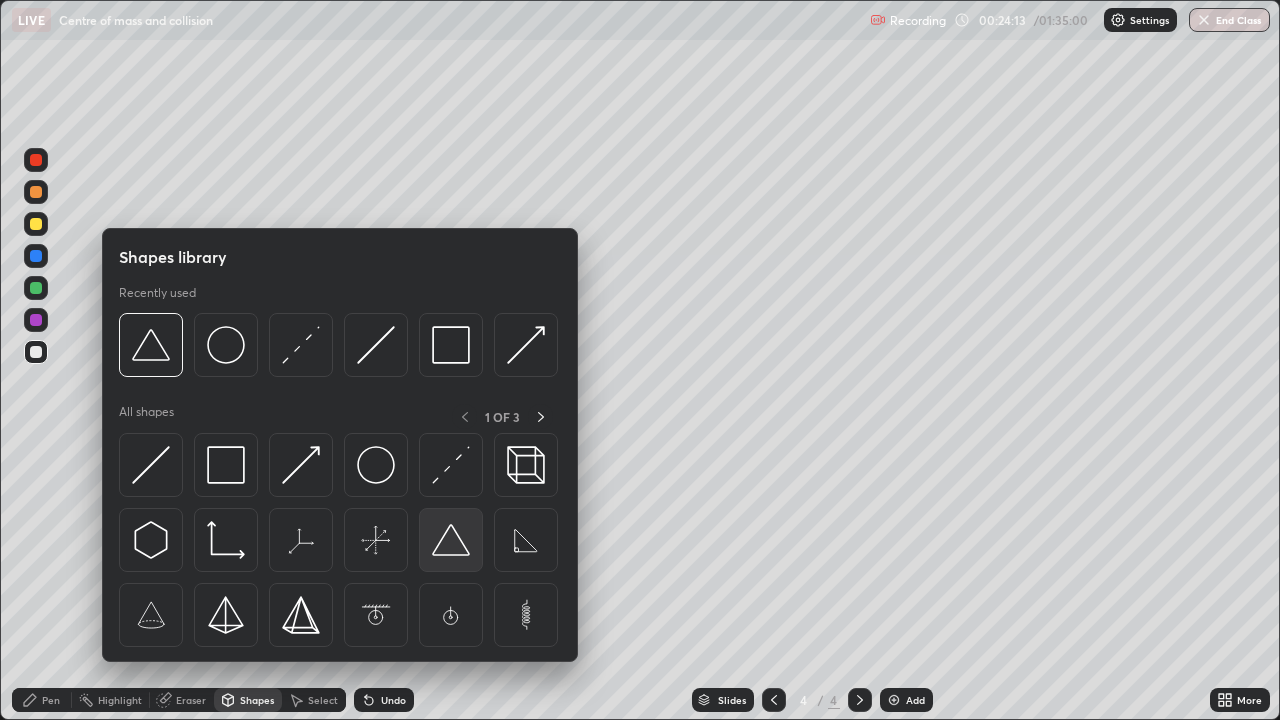 click at bounding box center (451, 540) 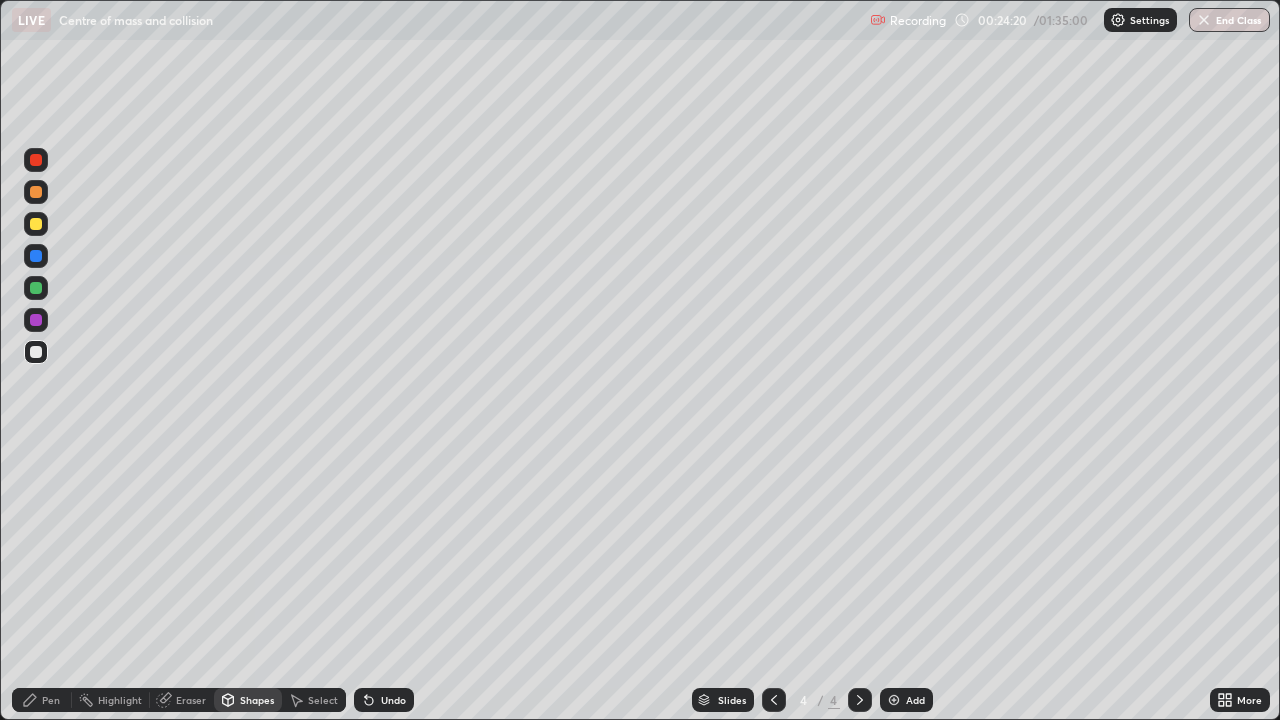 click on "Select" at bounding box center (323, 700) 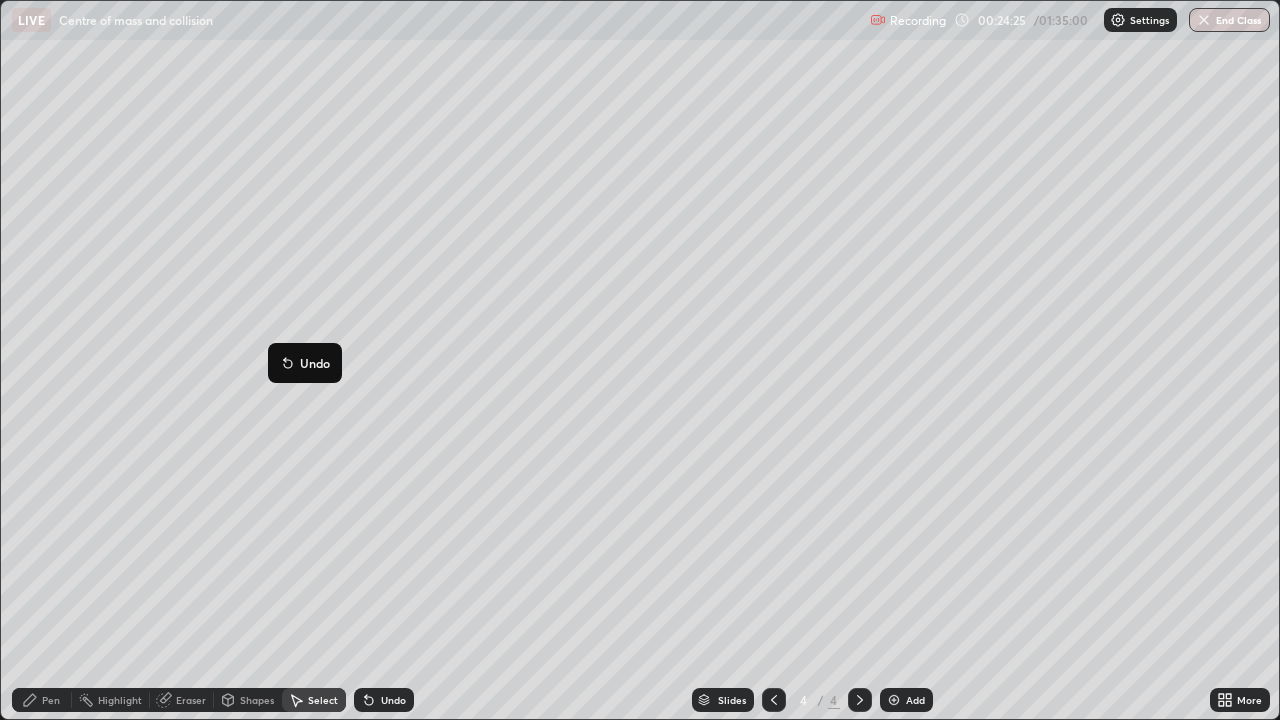 click on "0 ° Undo Copy Duplicate Duplicate to new slide Delete" at bounding box center (640, 360) 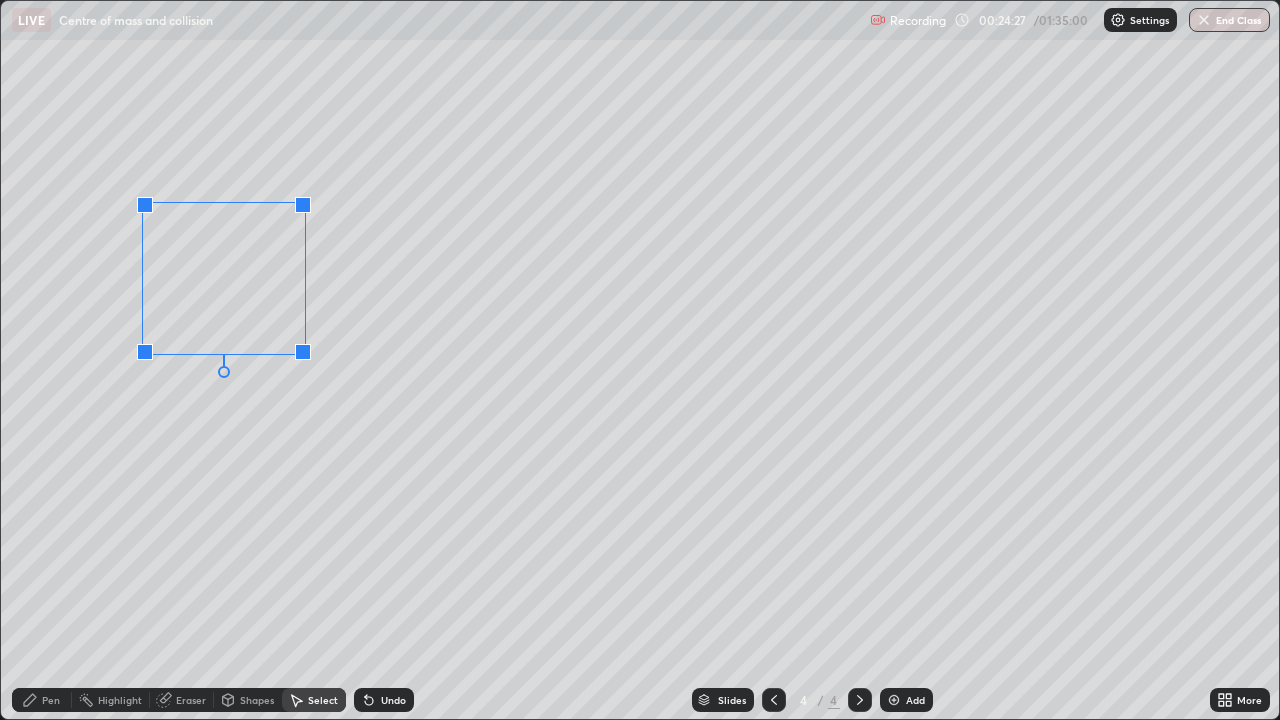 click on "0 ° Undo Copy Duplicate Duplicate to new slide Delete" at bounding box center [640, 360] 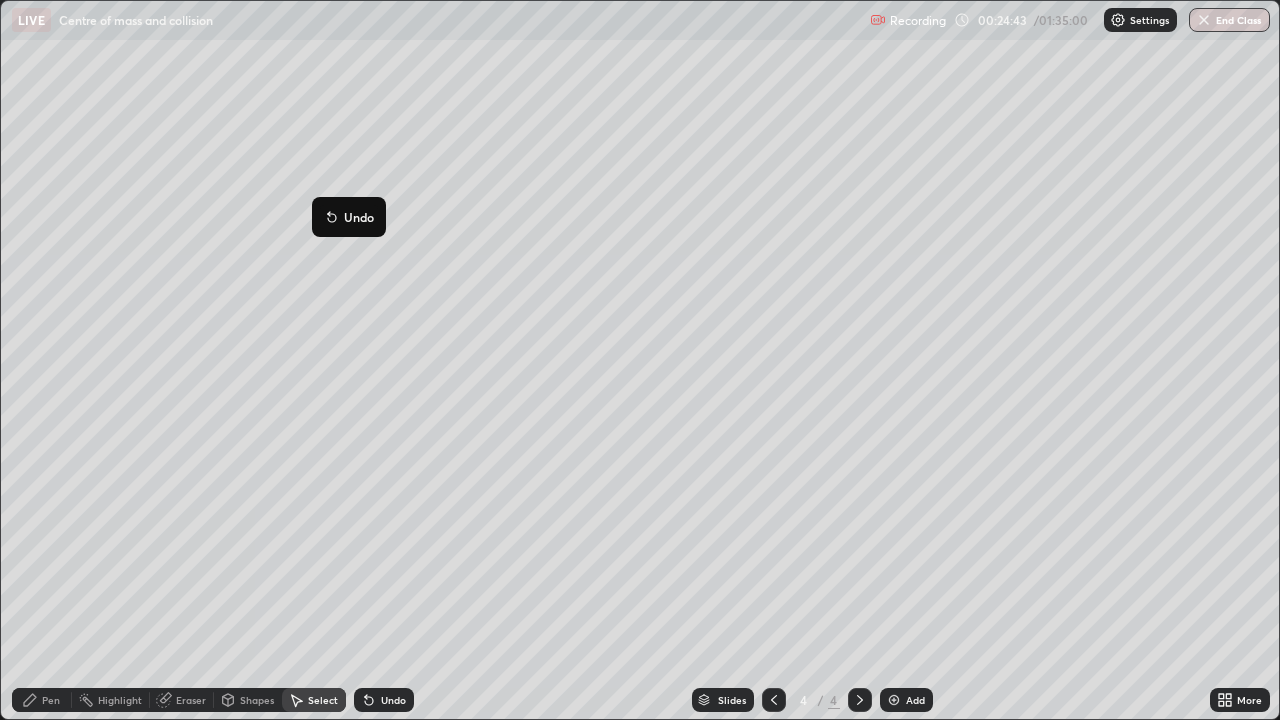 click on "0 ° Undo Copy Duplicate Duplicate to new slide Delete" at bounding box center (640, 360) 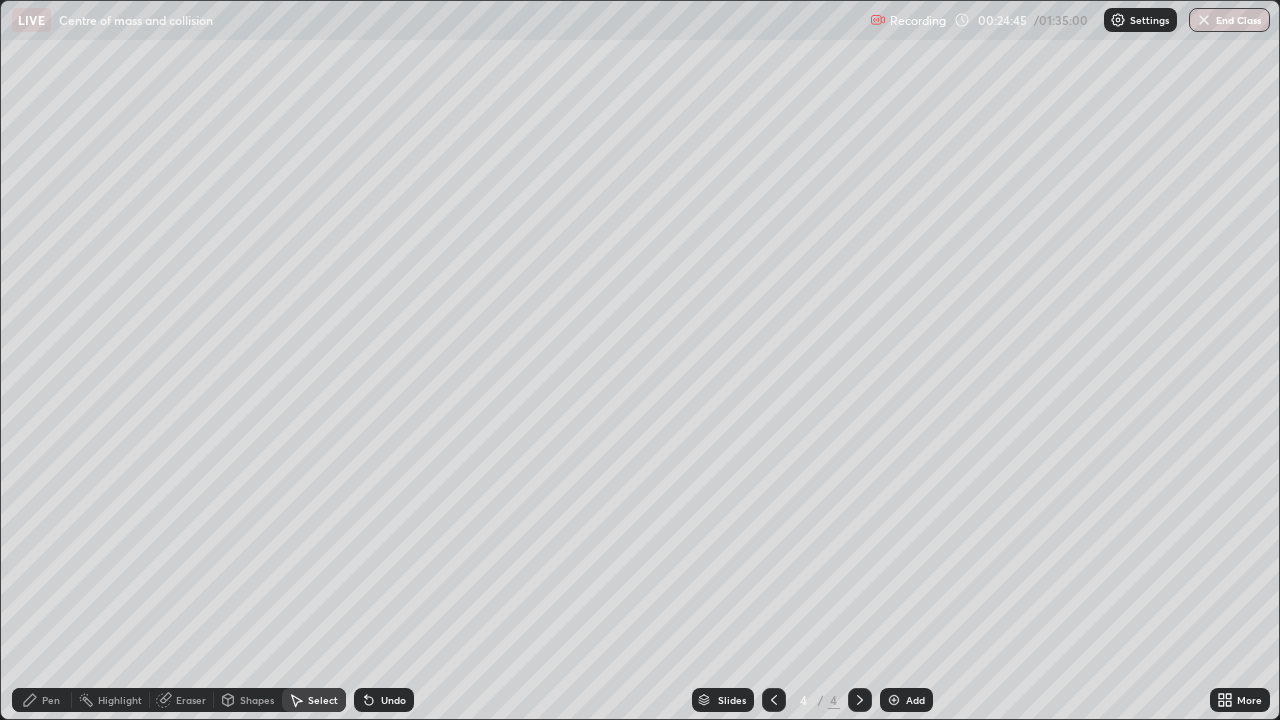 click 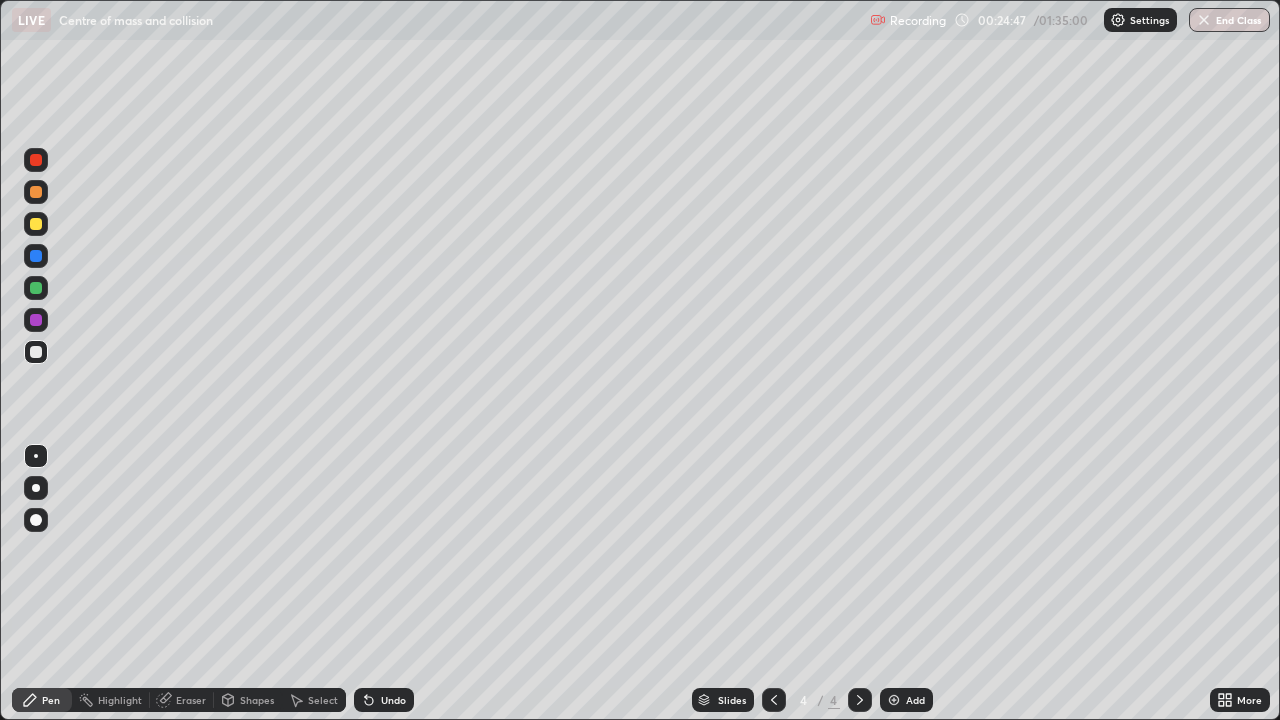 click on "Select" at bounding box center [323, 700] 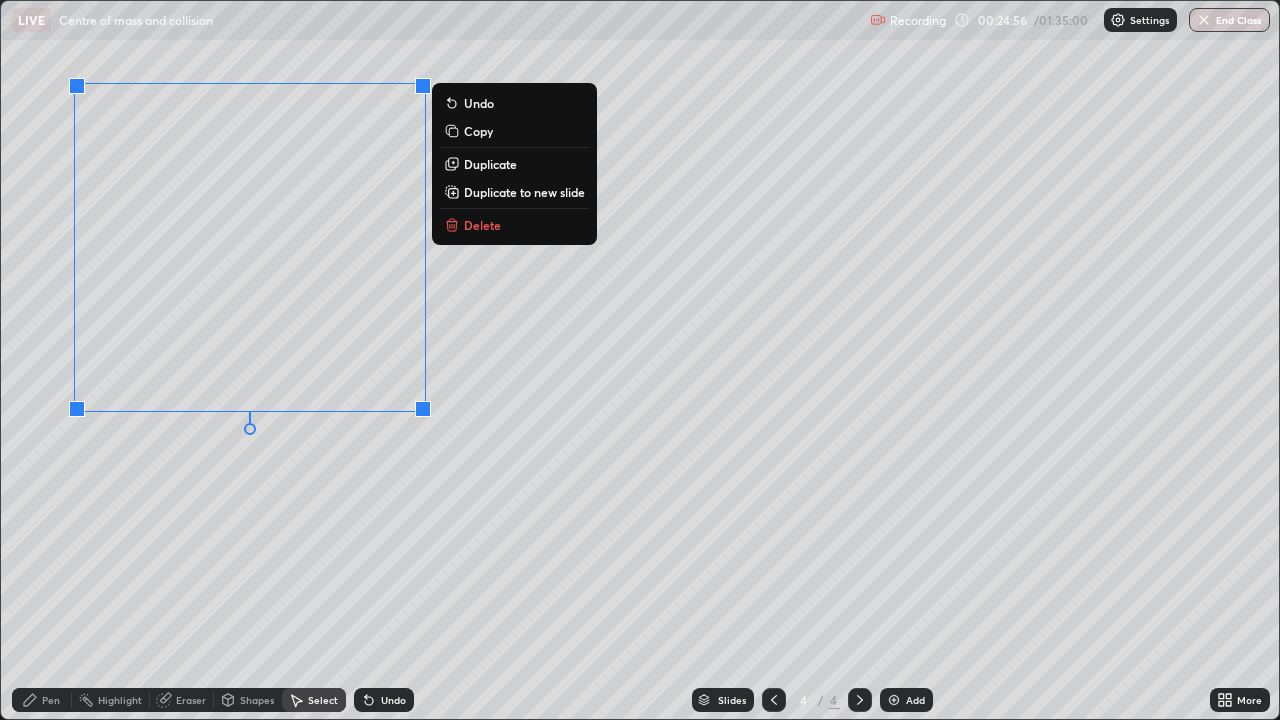 click on "0 ° Undo Copy Duplicate Duplicate to new slide Delete" at bounding box center [640, 360] 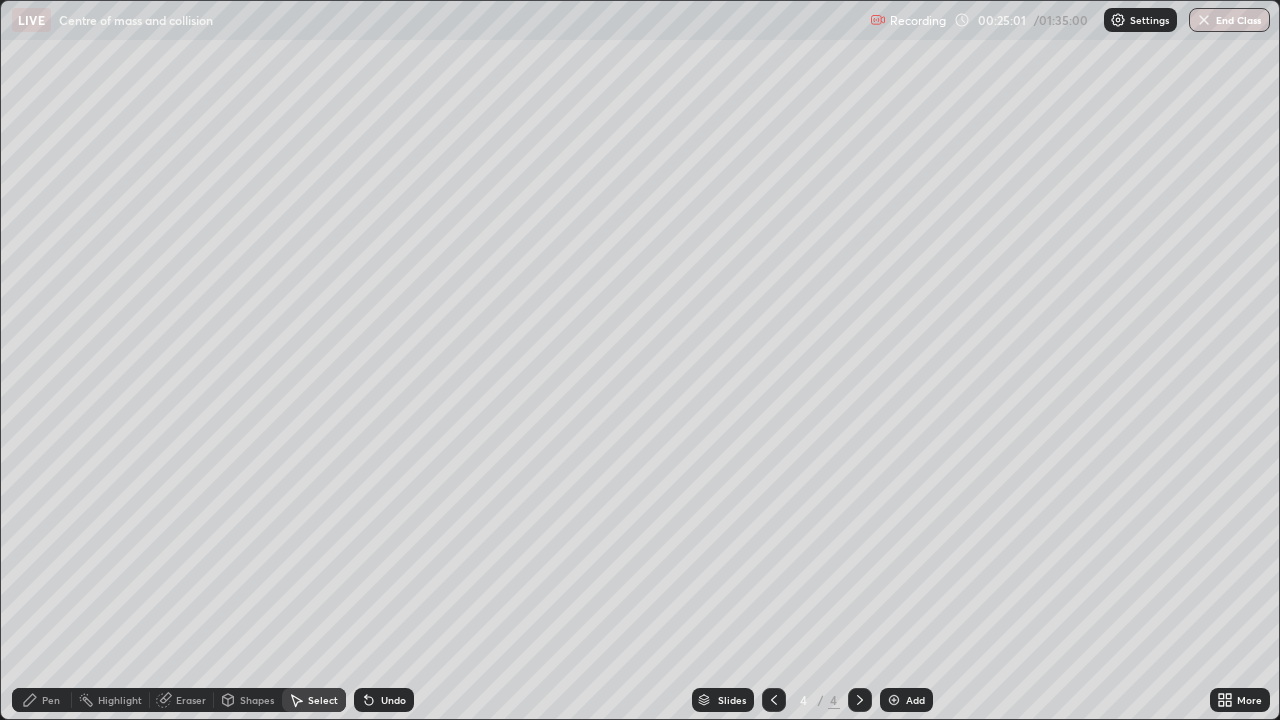 click on "Undo" at bounding box center [393, 700] 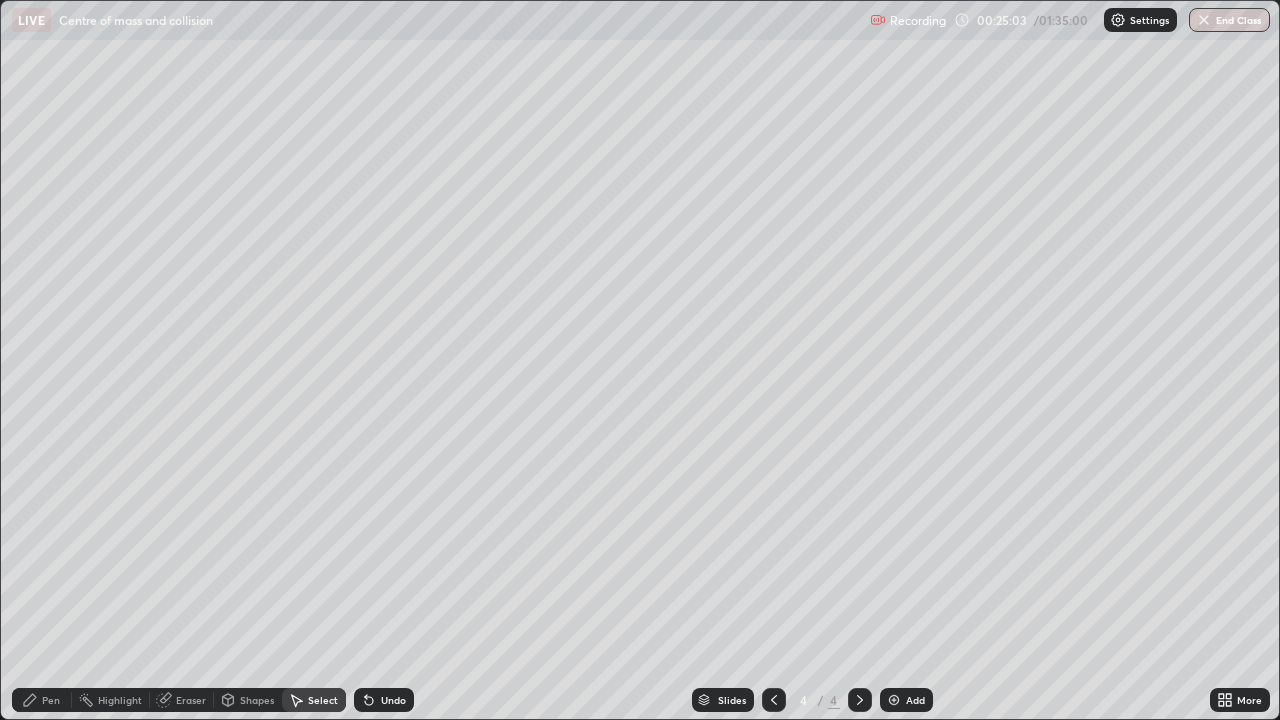 click on "Undo" at bounding box center [393, 700] 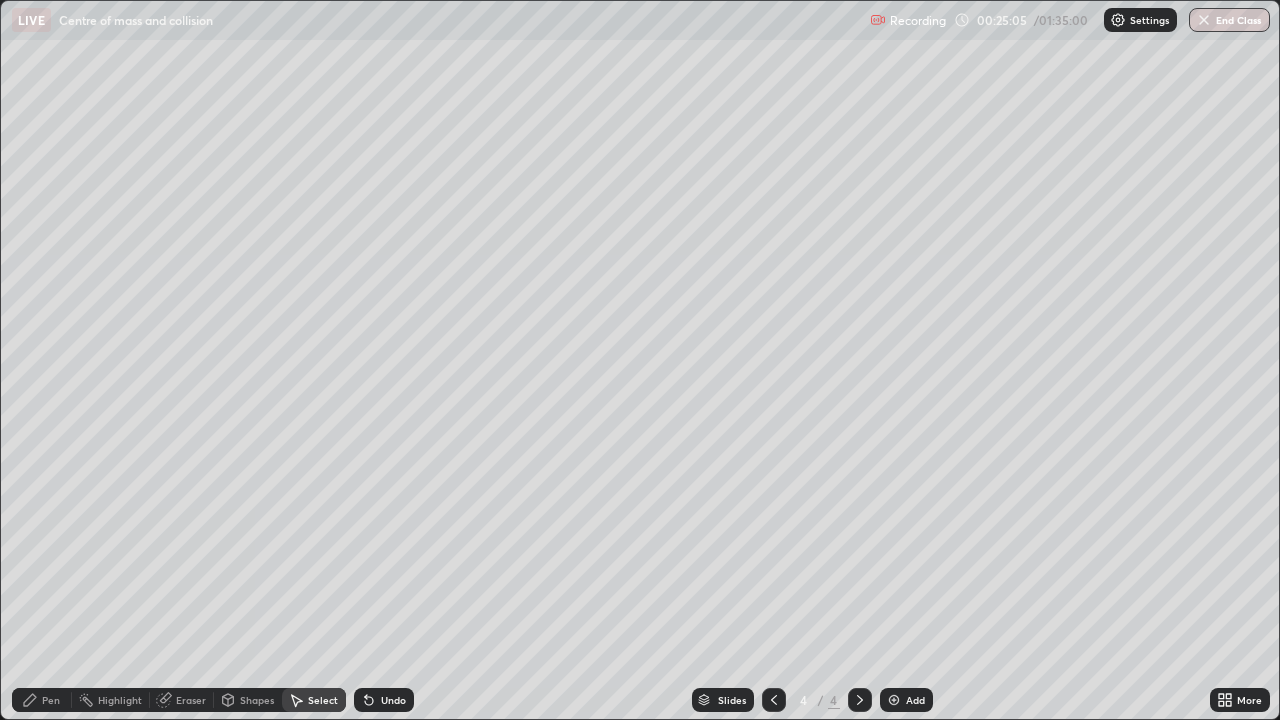 click on "Undo" at bounding box center [393, 700] 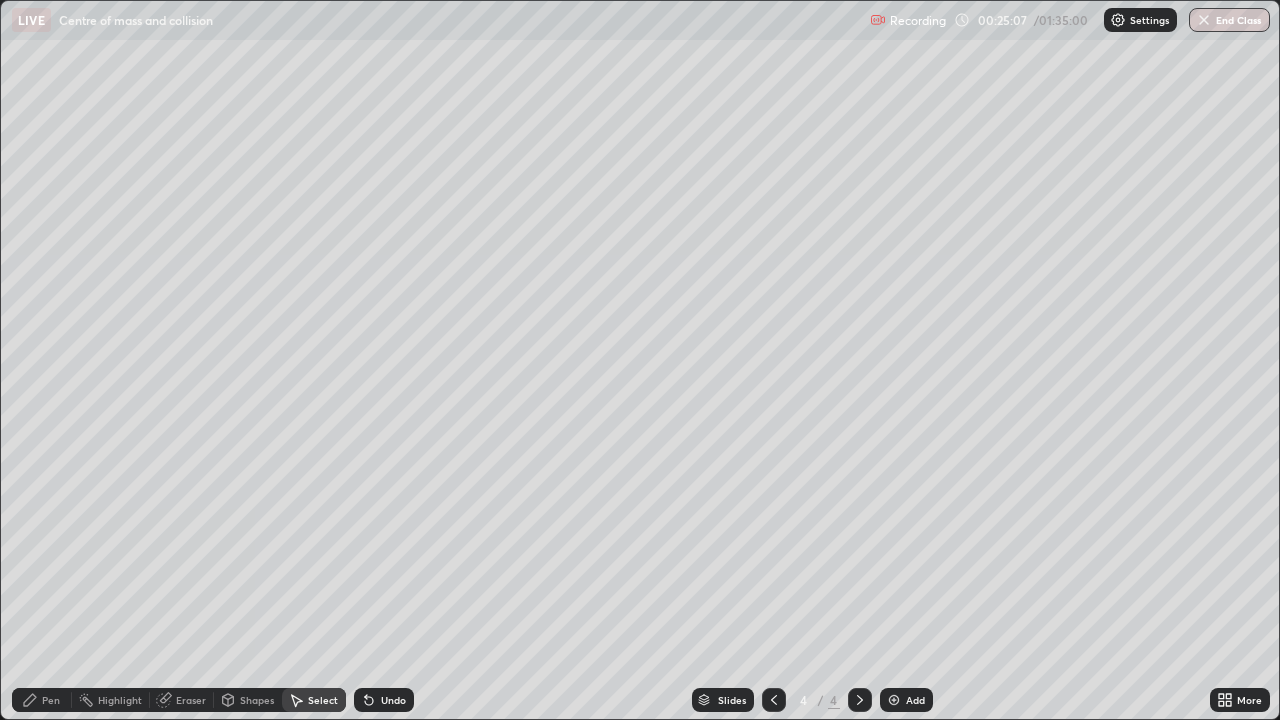 click on "Select" at bounding box center [323, 700] 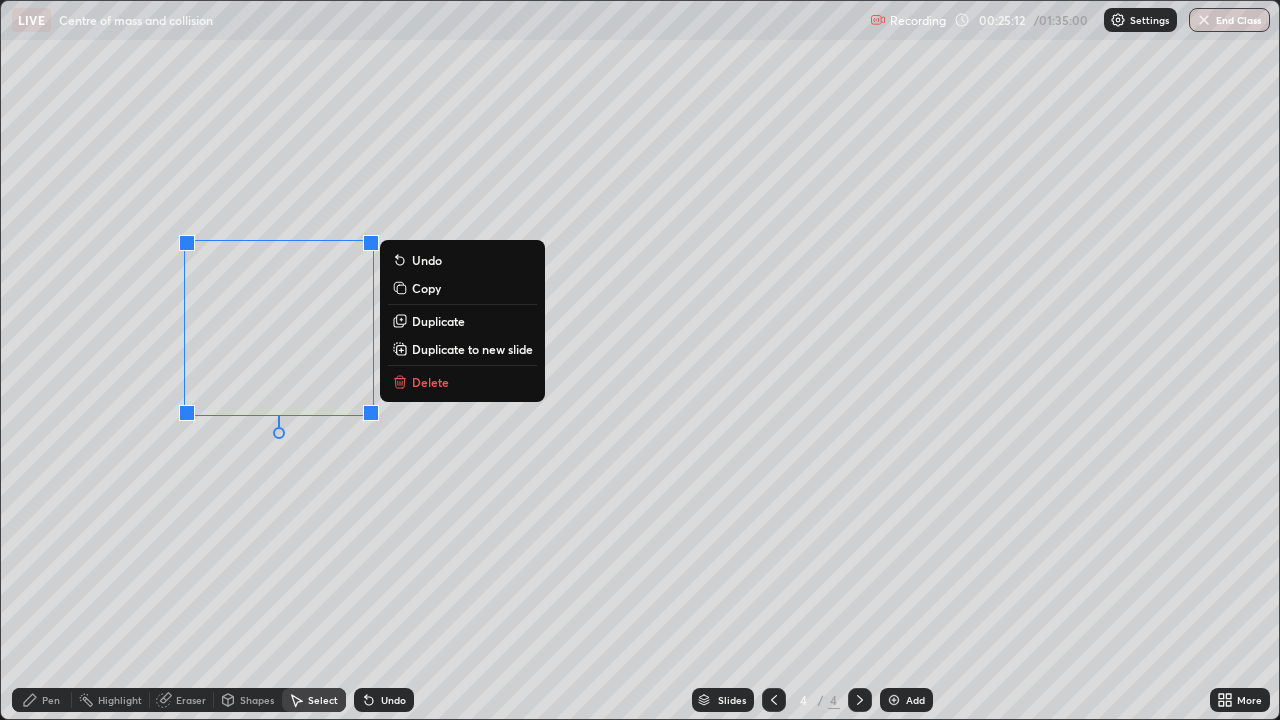 click on "Undo" at bounding box center (393, 700) 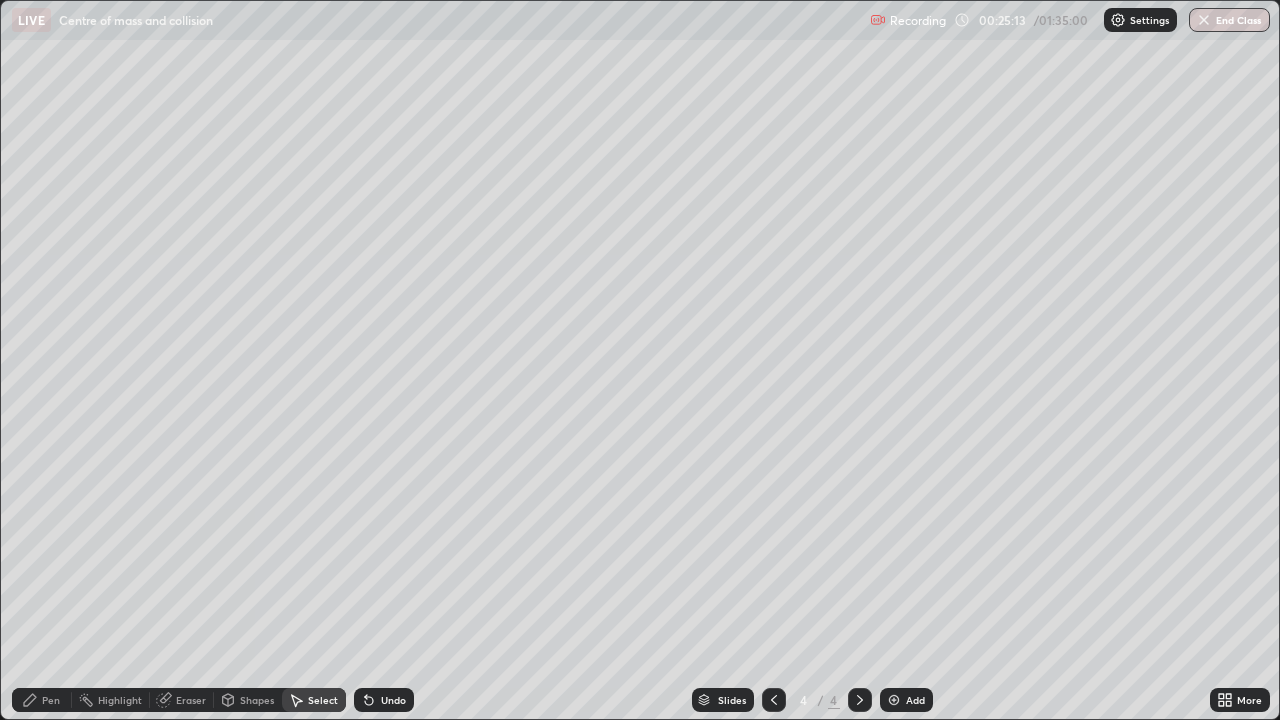 click on "Undo" at bounding box center [393, 700] 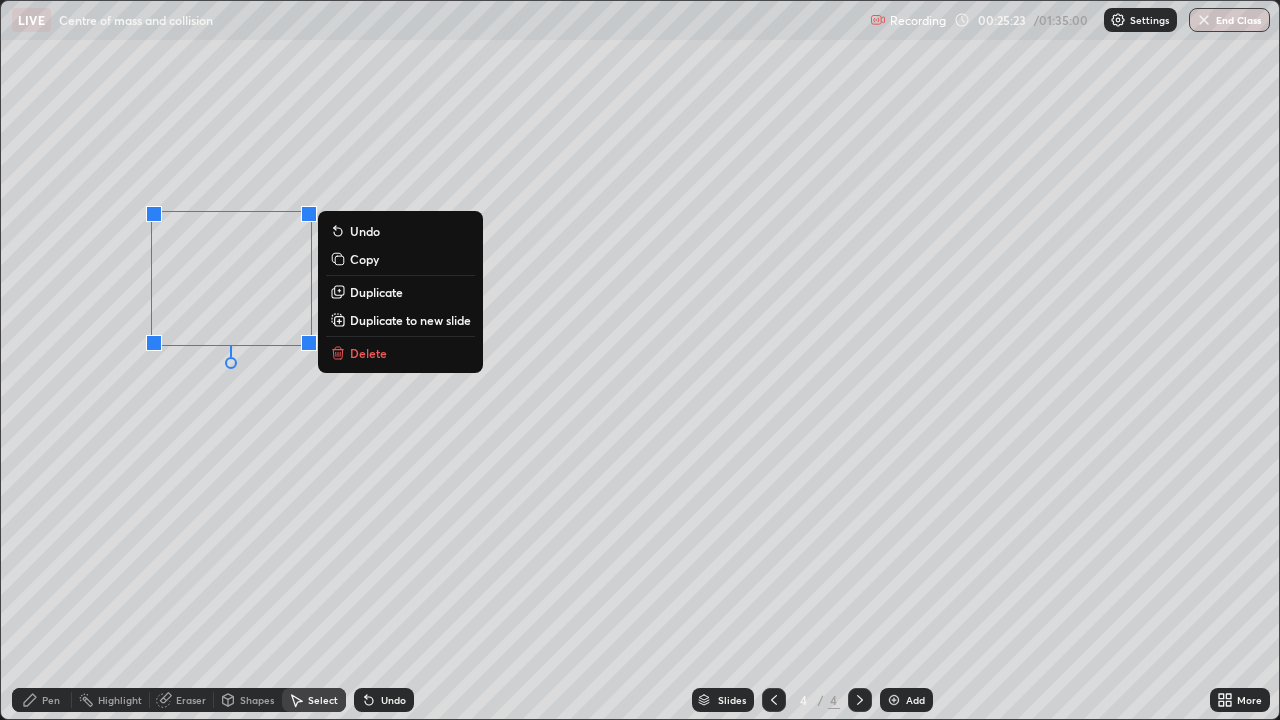 click on "0 ° Undo Copy Duplicate Duplicate to new slide Delete" at bounding box center (640, 360) 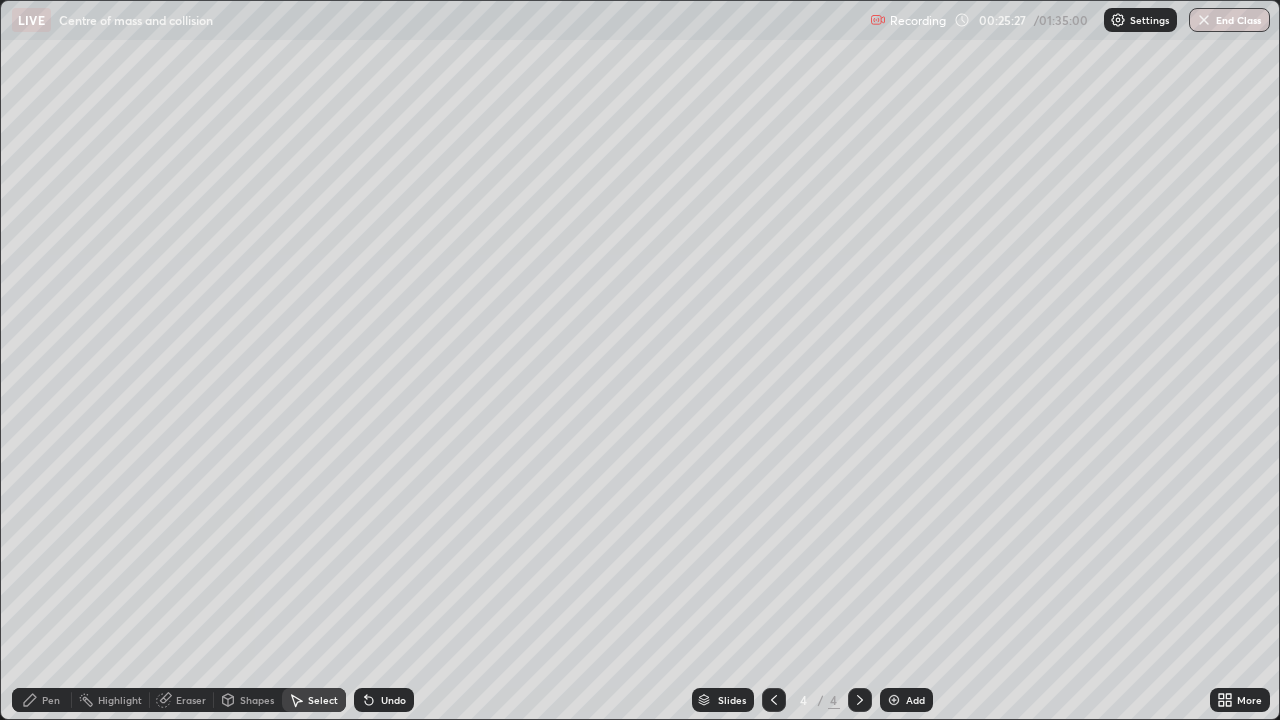 click on "Select" at bounding box center [314, 700] 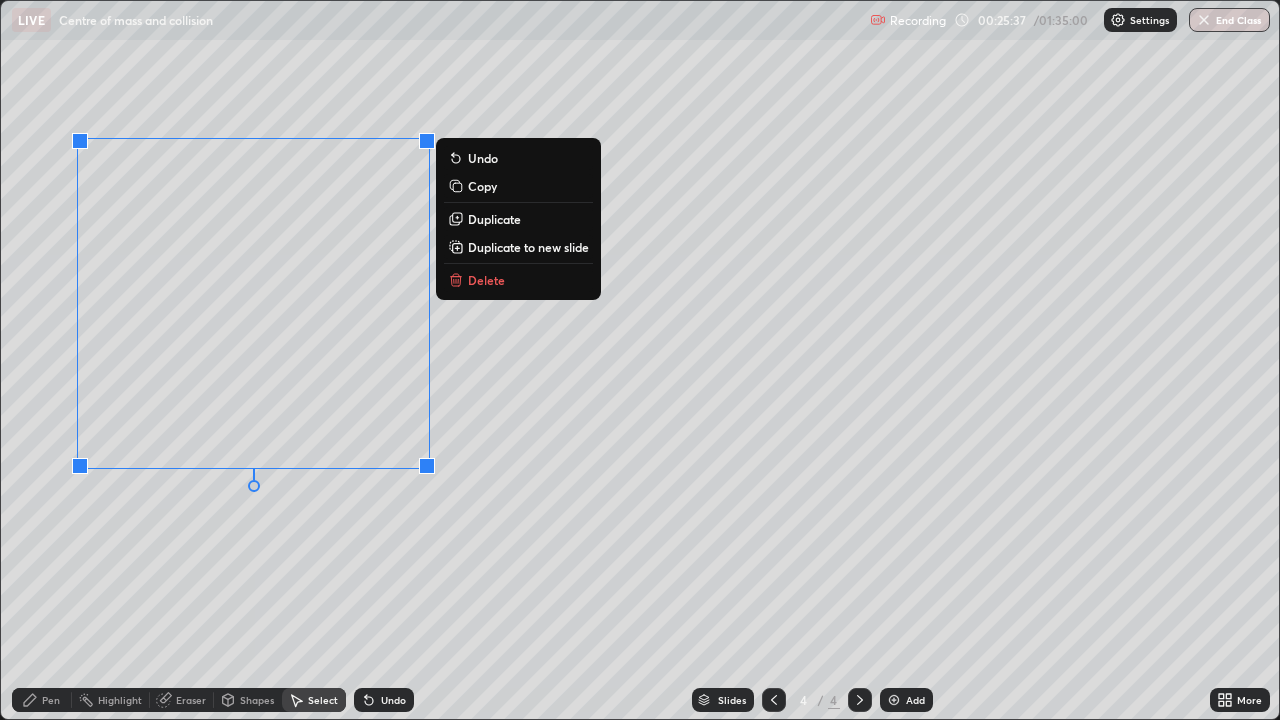 click on "0 ° Undo Copy Duplicate Duplicate to new slide Delete" at bounding box center (640, 360) 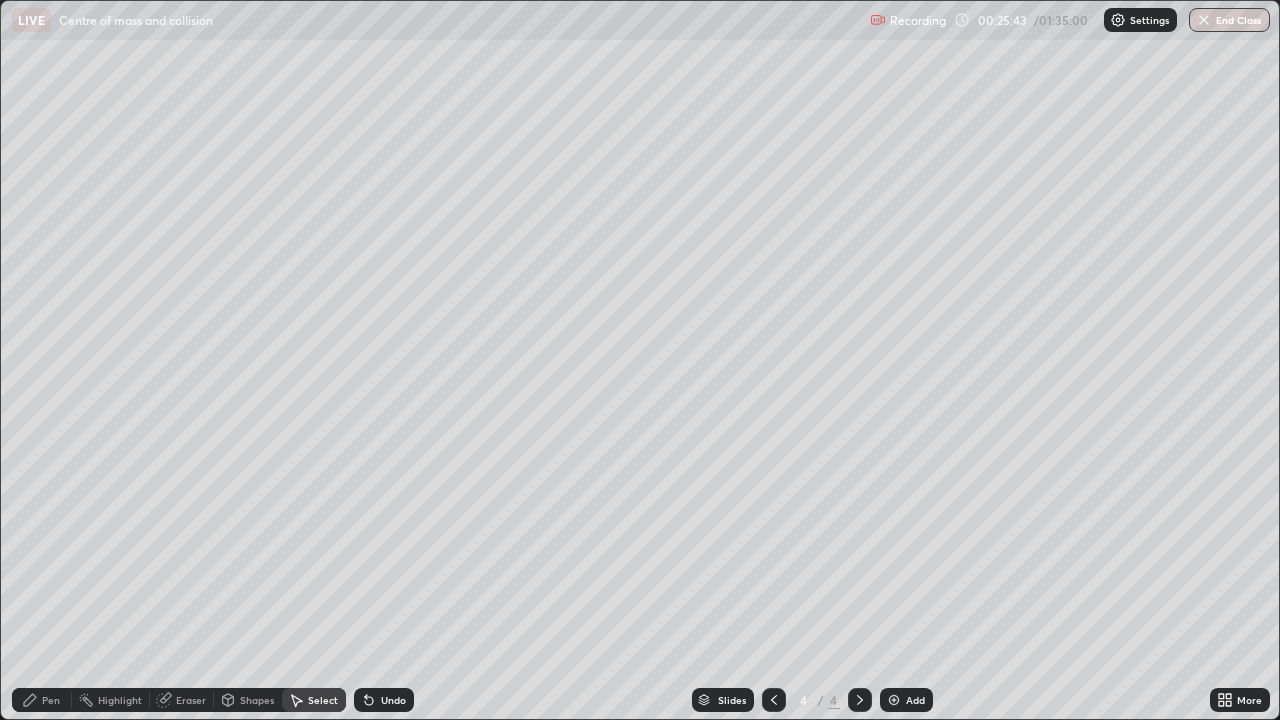 click on "Pen" at bounding box center (51, 700) 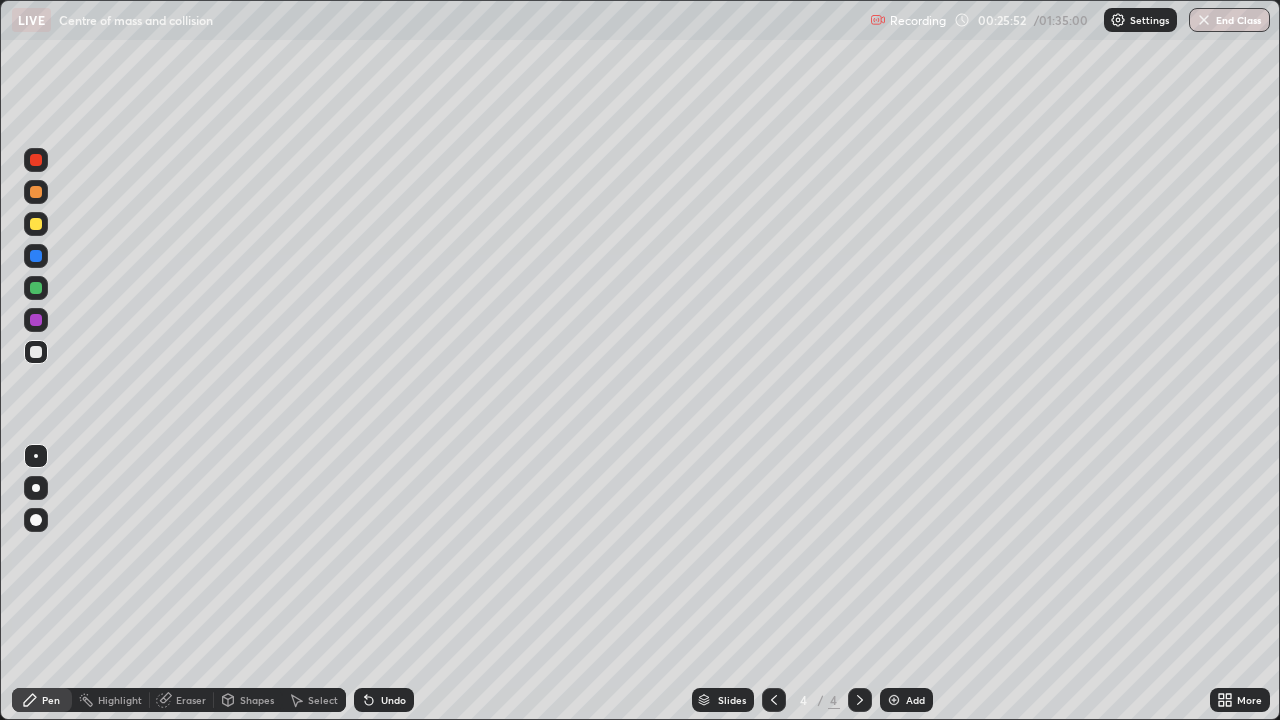click at bounding box center [36, 224] 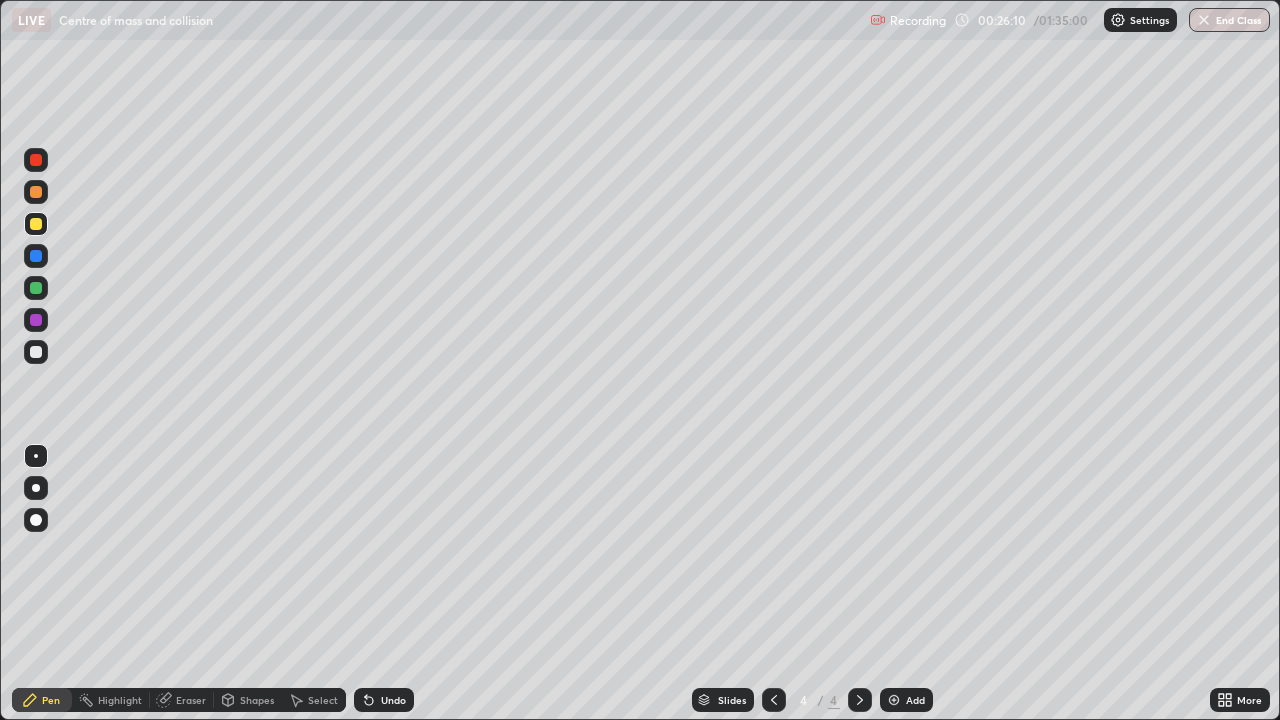 click on "Shapes" at bounding box center [257, 700] 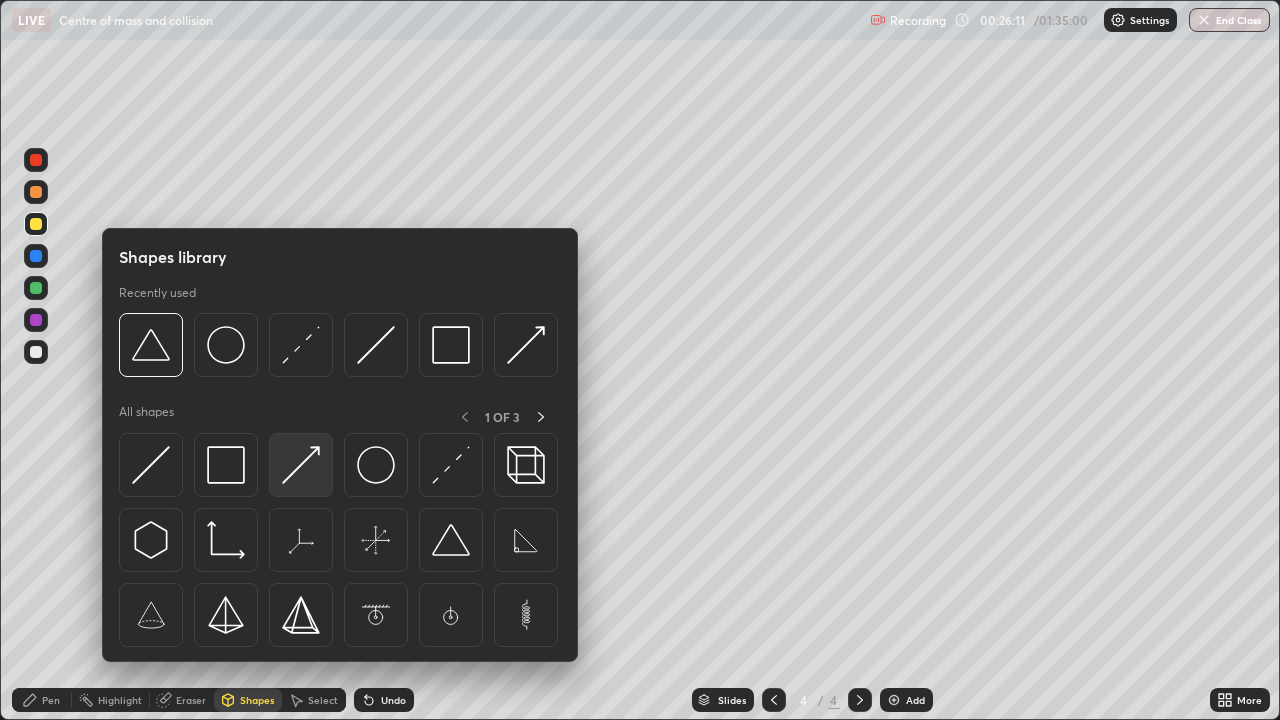 click at bounding box center (301, 465) 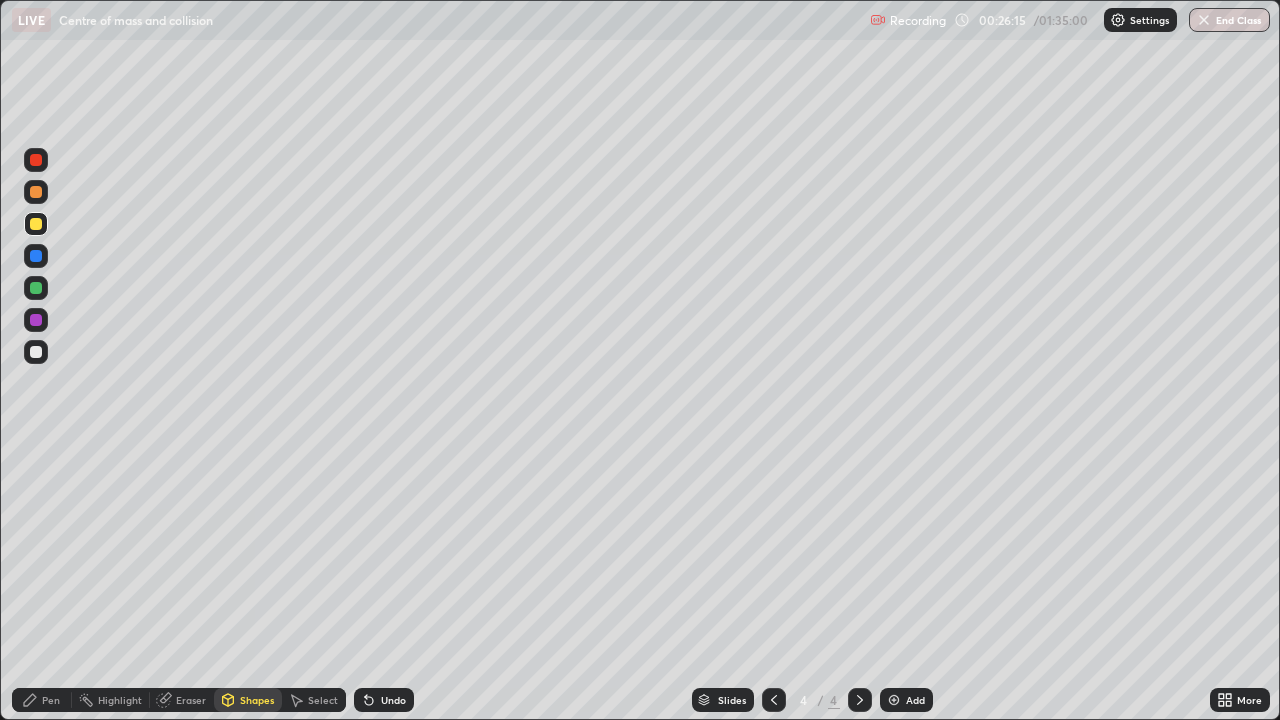 click on "Pen" at bounding box center [42, 700] 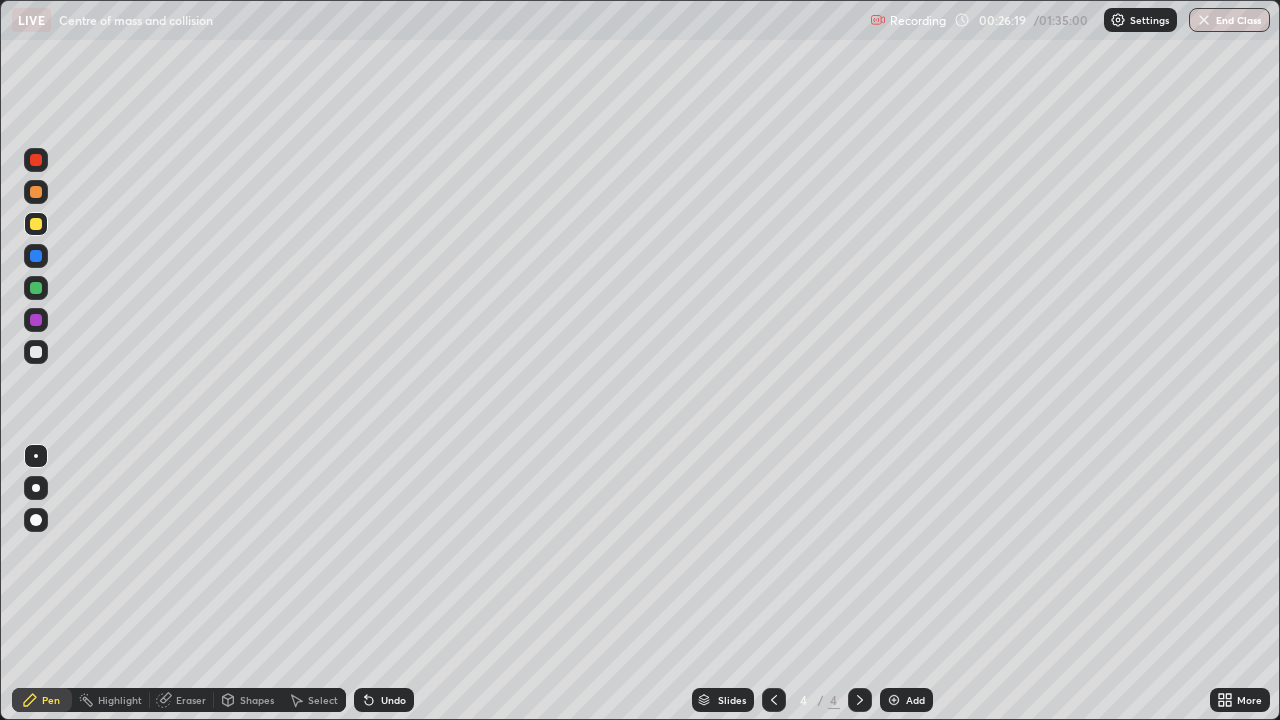 click on "Select" at bounding box center [323, 700] 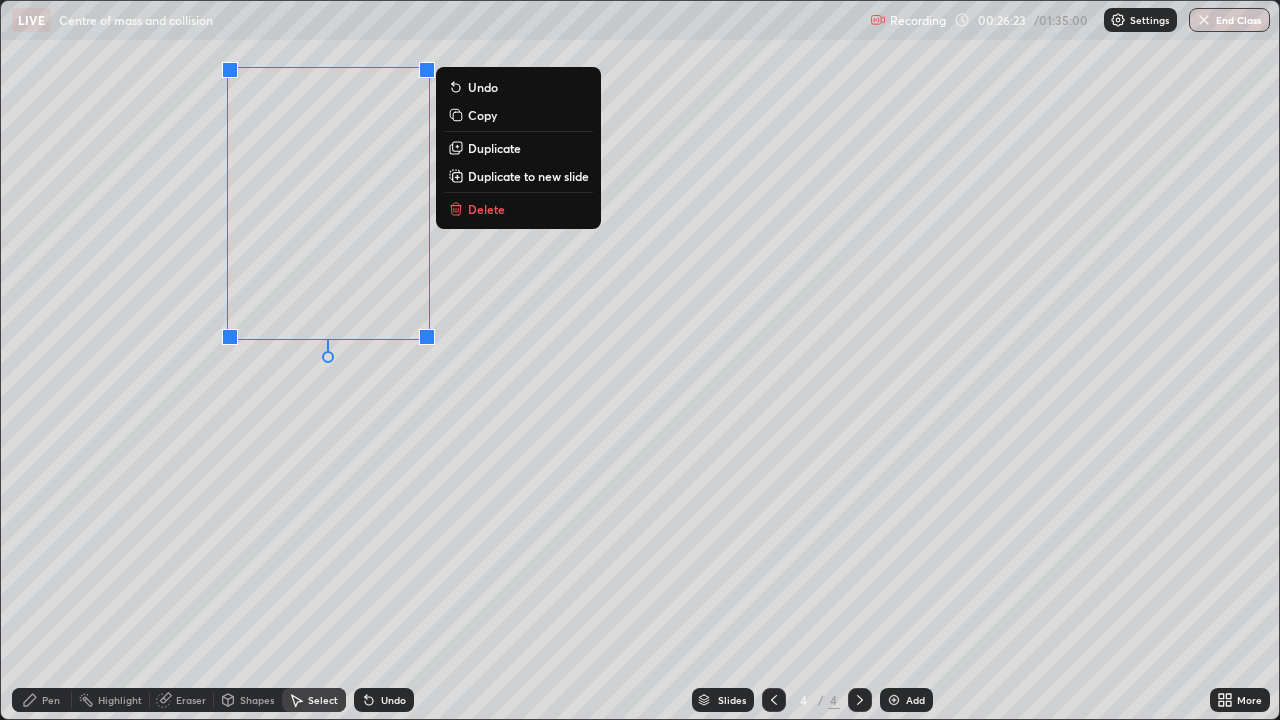 click on "Shapes" at bounding box center (257, 700) 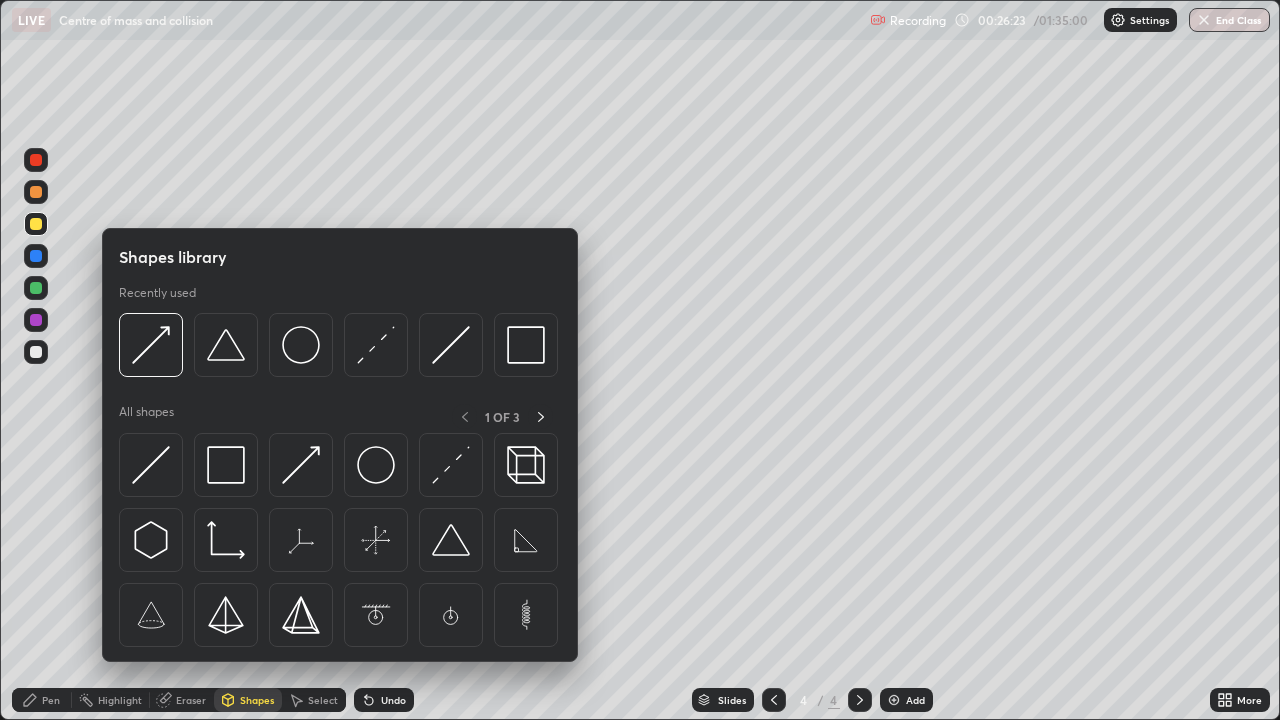 click on "Eraser" at bounding box center (191, 700) 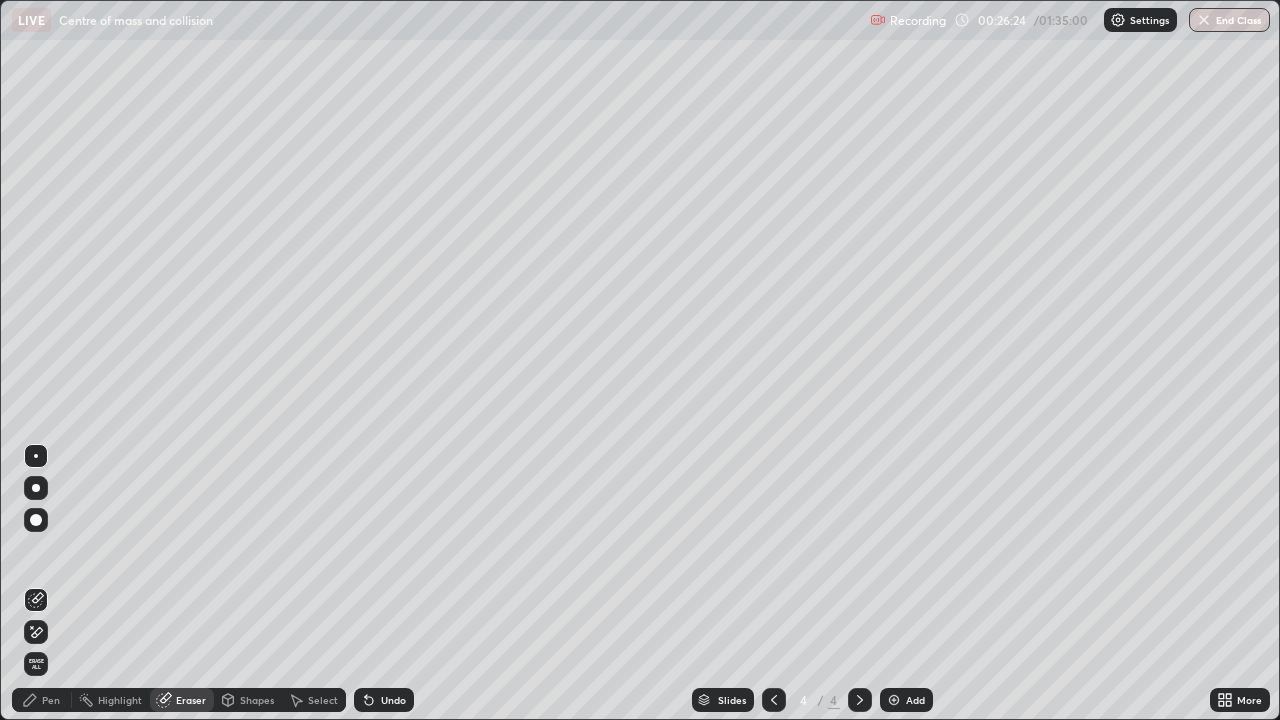 click 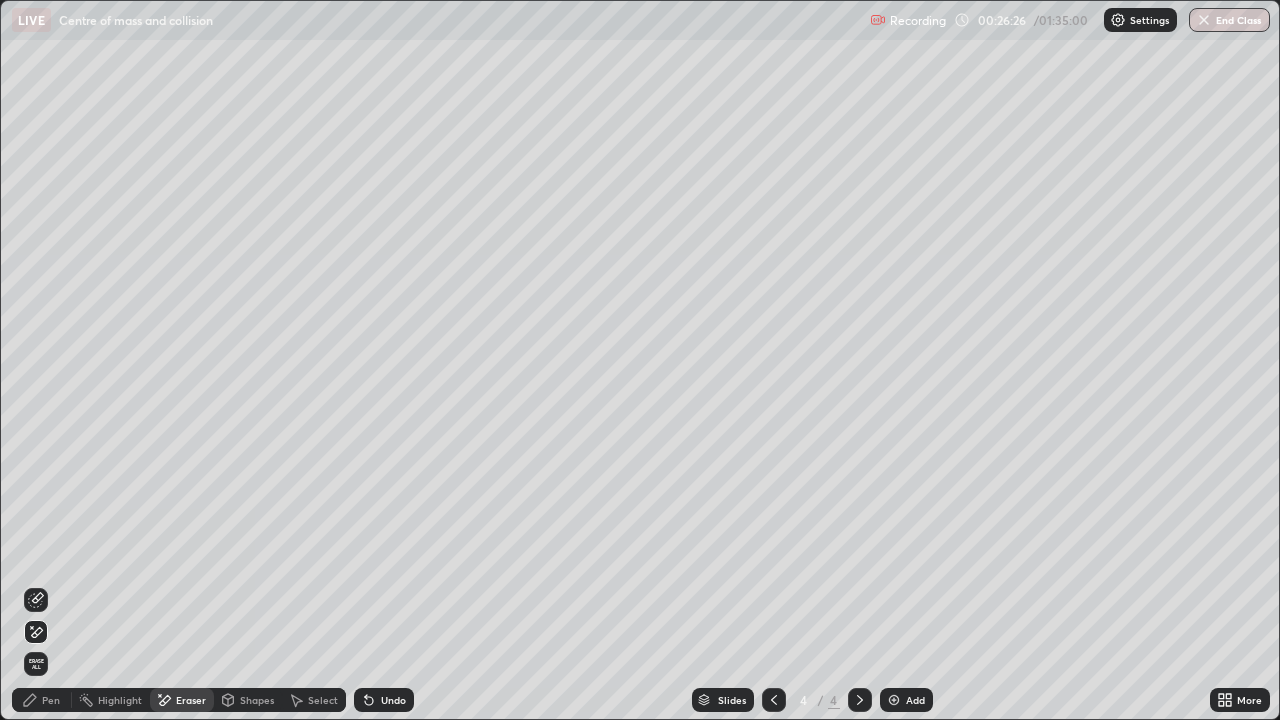 click on "Select" at bounding box center (323, 700) 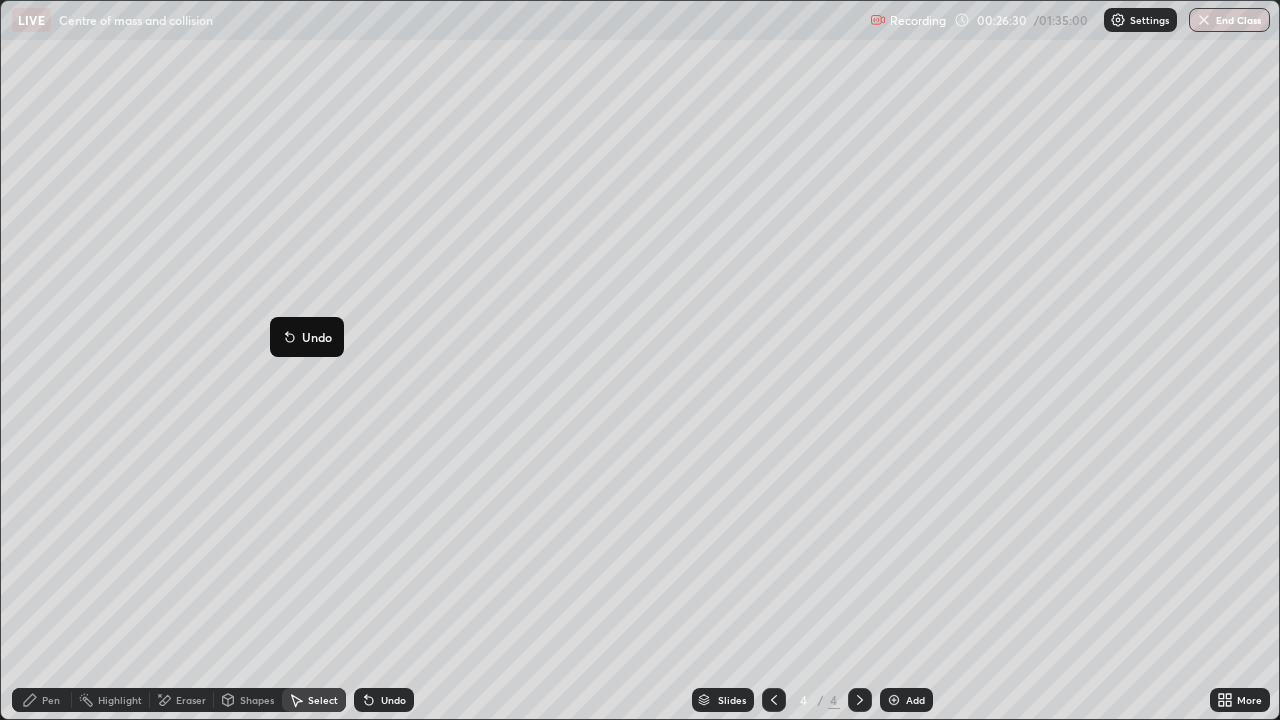 click on "0 ° Undo Copy Duplicate Duplicate to new slide Delete" at bounding box center [640, 360] 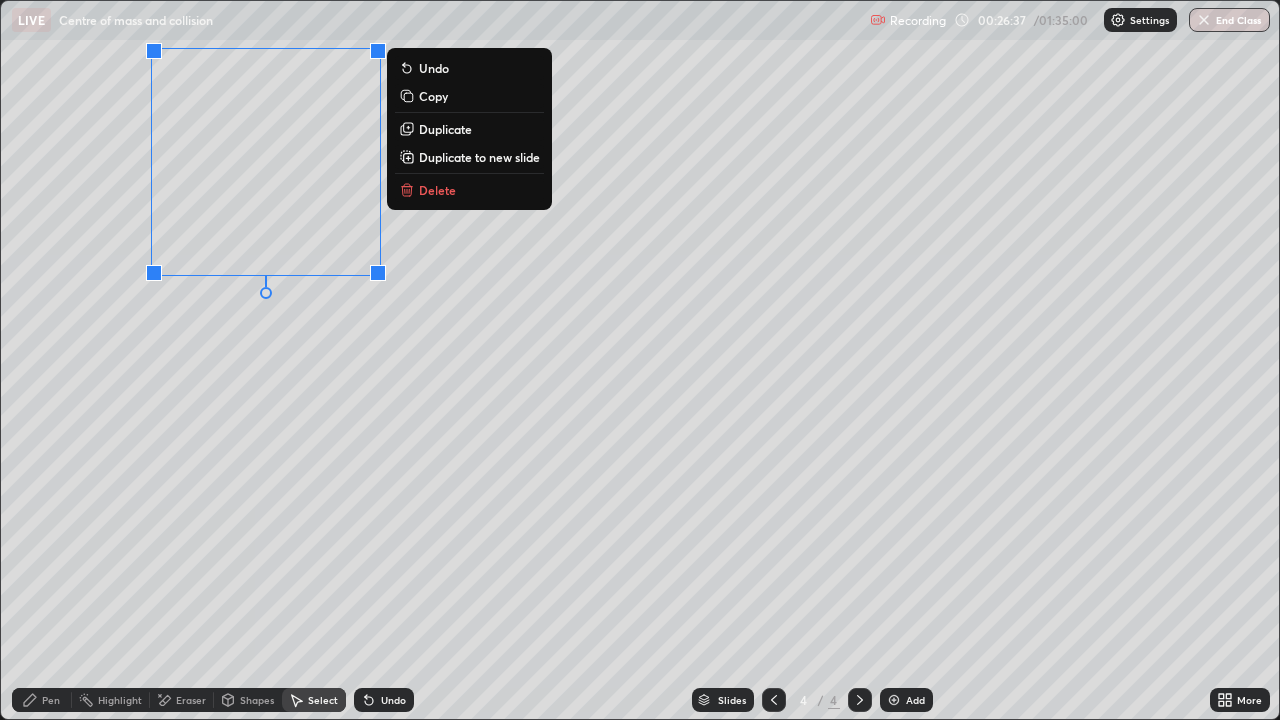 click on "0 ° Undo Copy Duplicate Duplicate to new slide Delete" at bounding box center (640, 360) 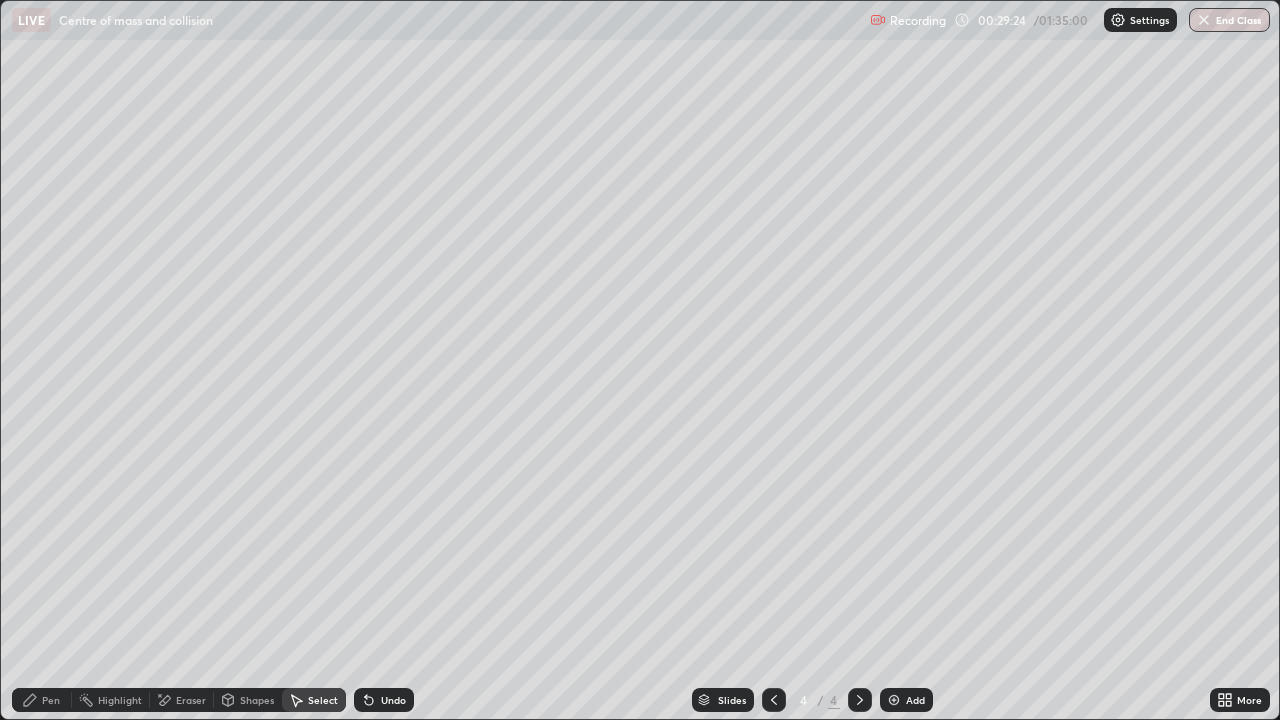 click on "Pen" at bounding box center (51, 700) 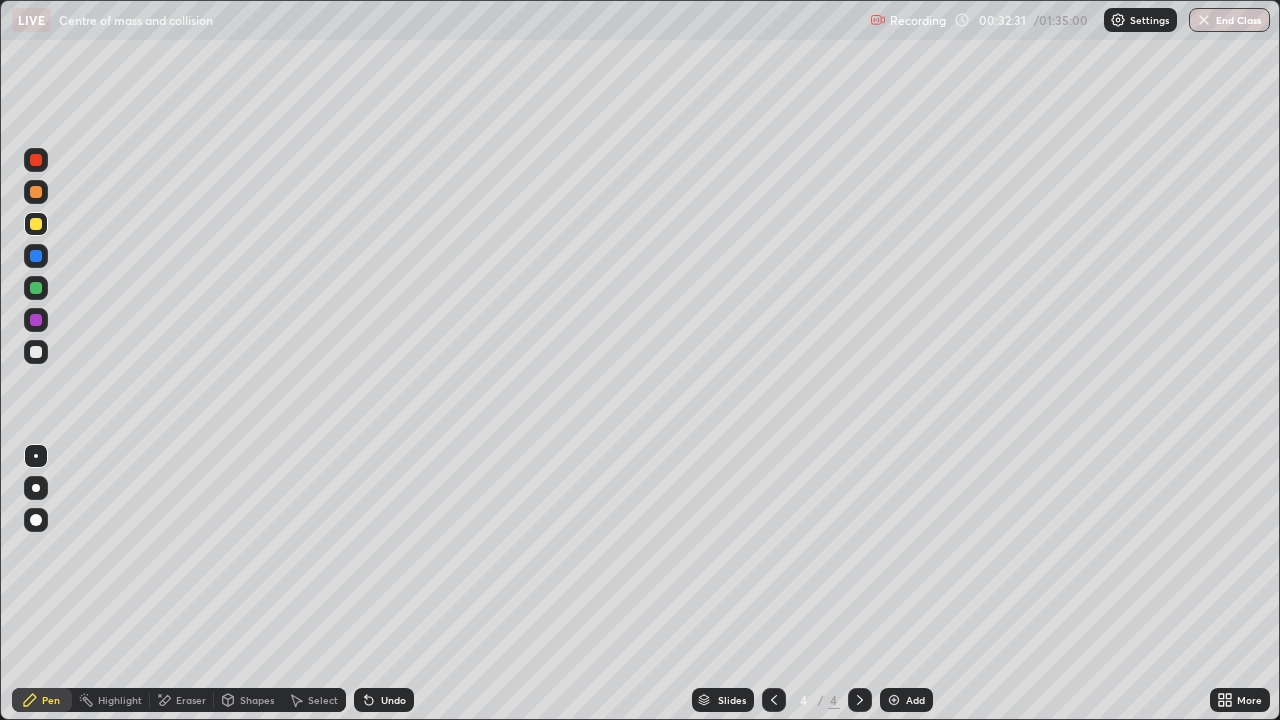click at bounding box center (36, 160) 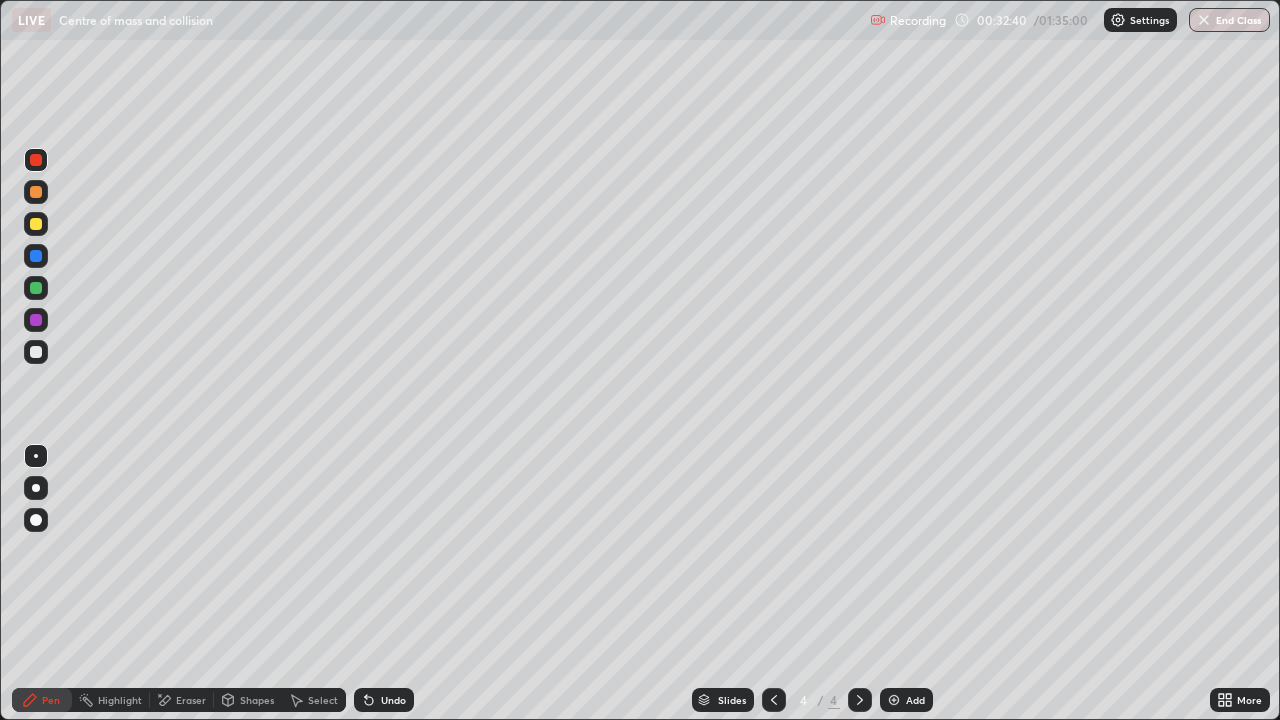 click on "Shapes" at bounding box center (257, 700) 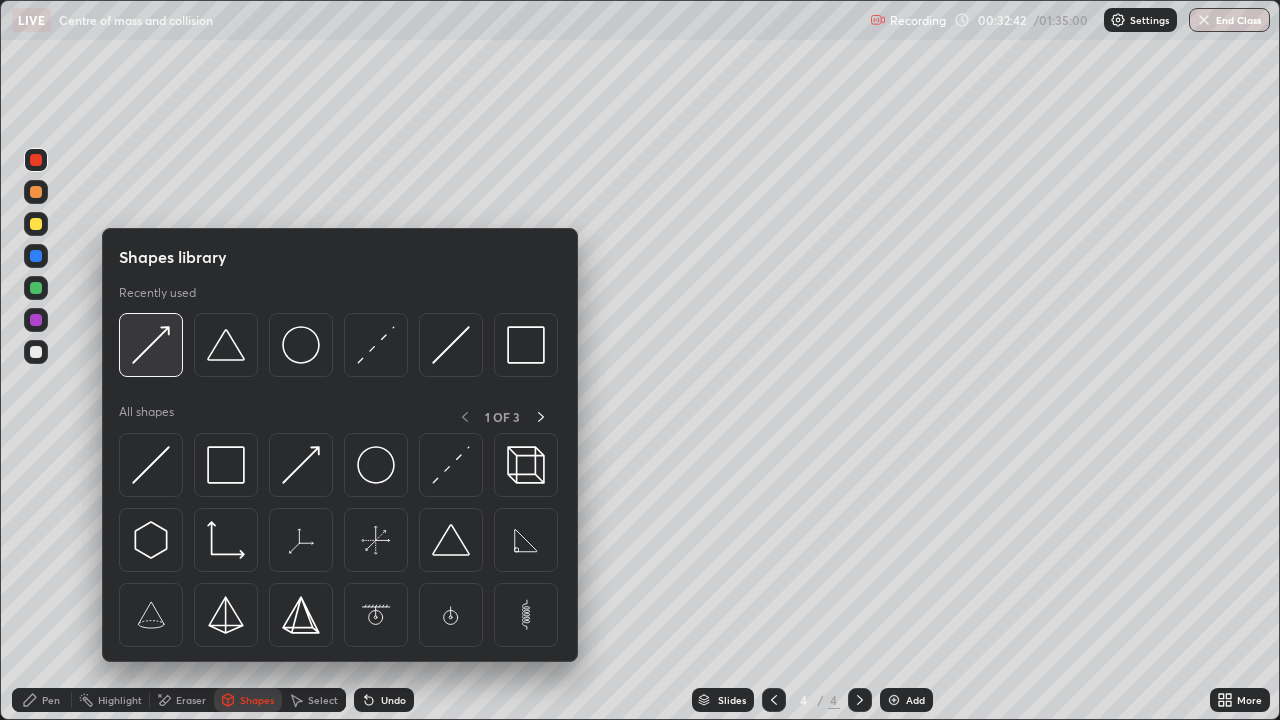 click at bounding box center (151, 345) 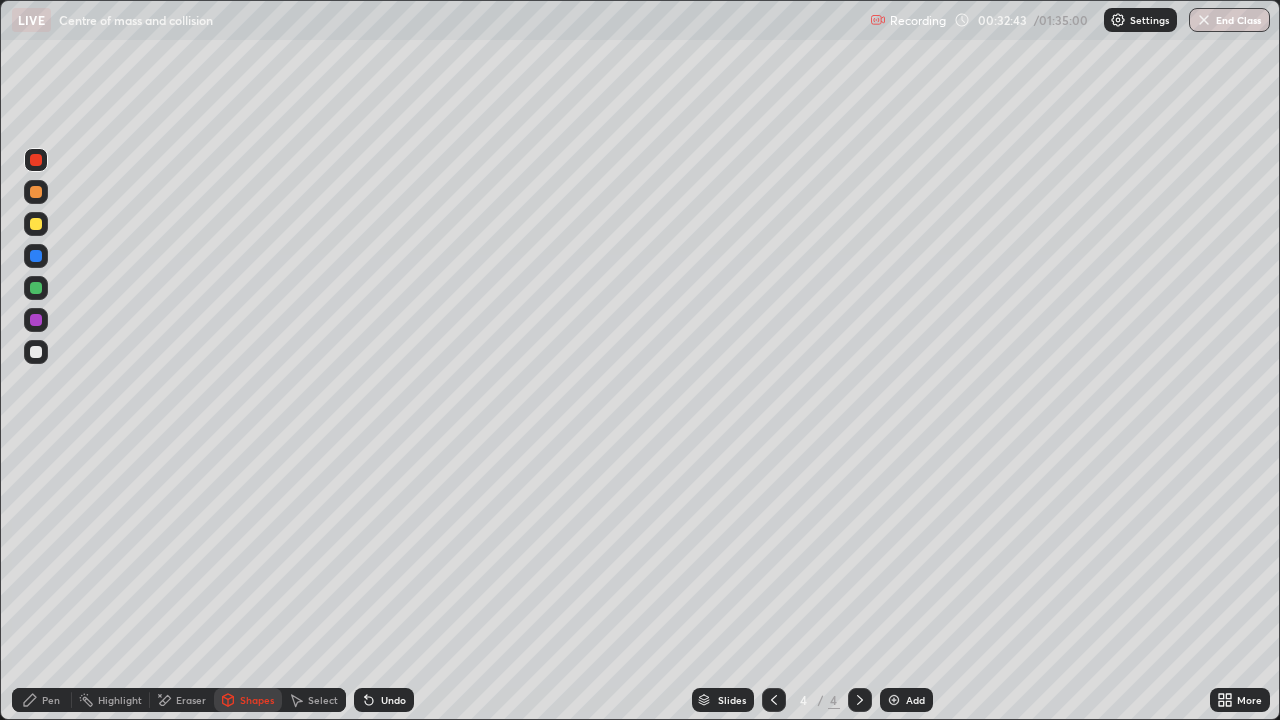 click at bounding box center (36, 160) 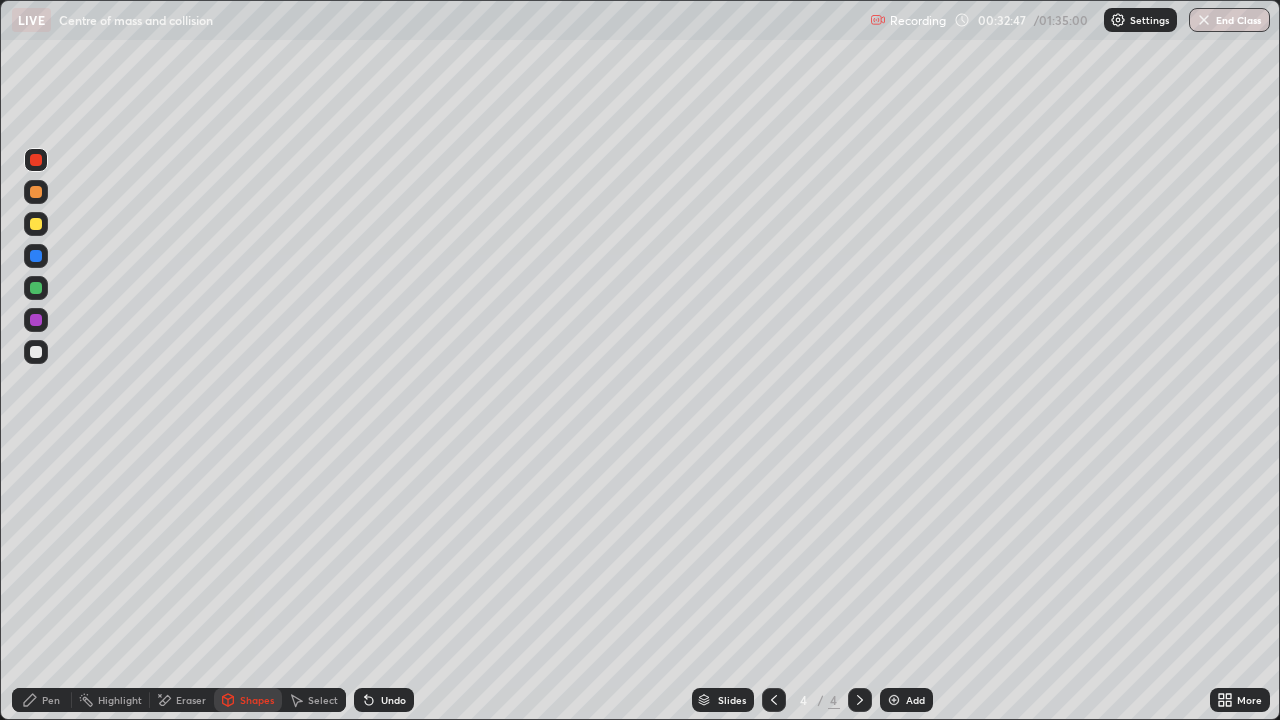 click 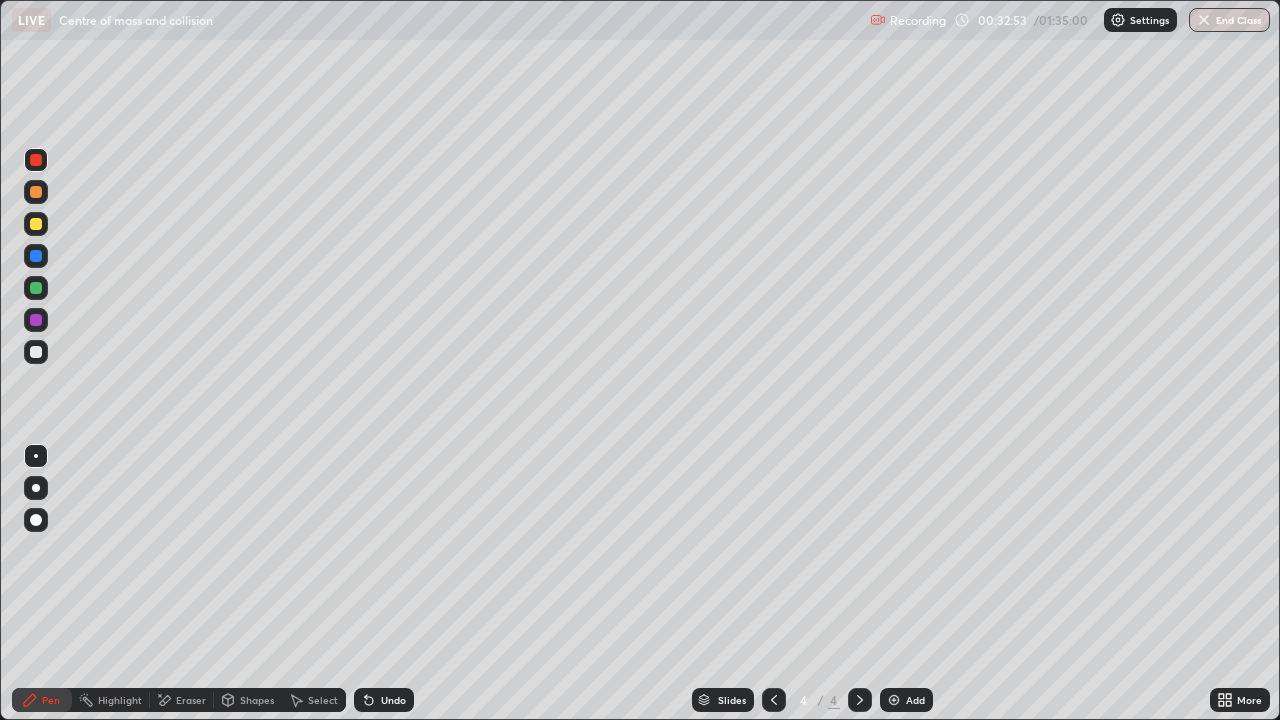 click on "Shapes" at bounding box center (257, 700) 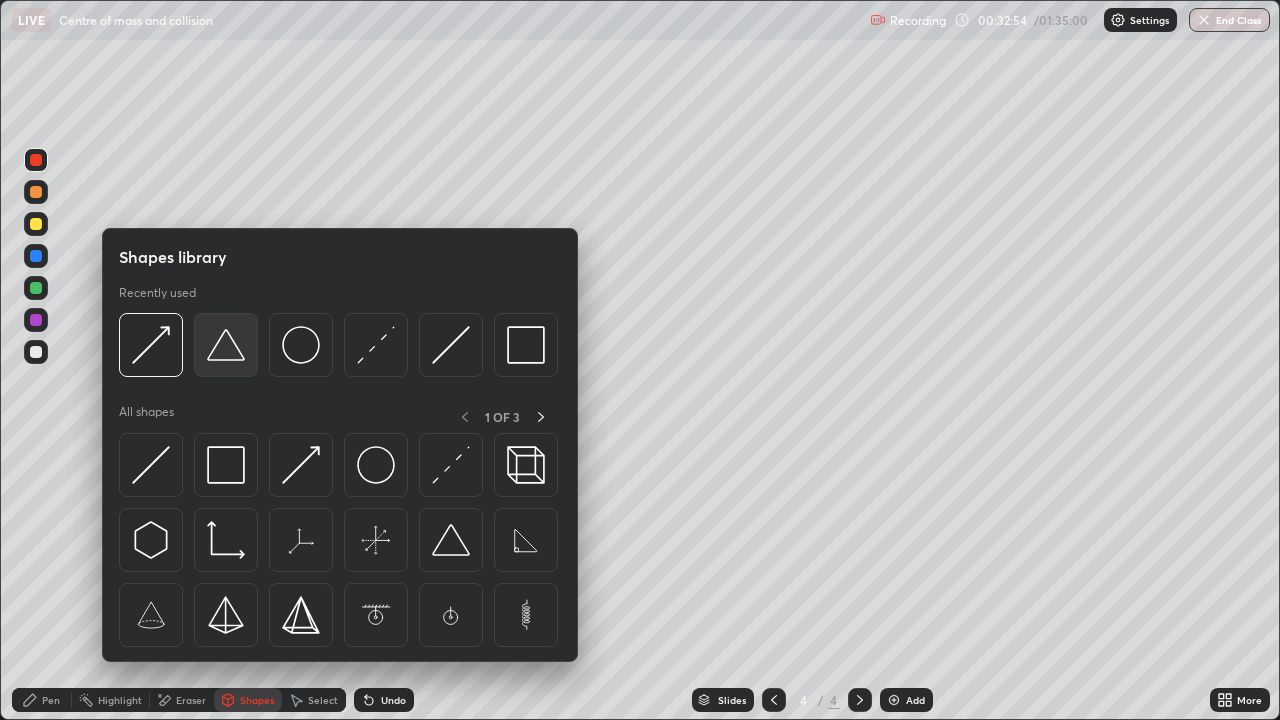 click at bounding box center (226, 345) 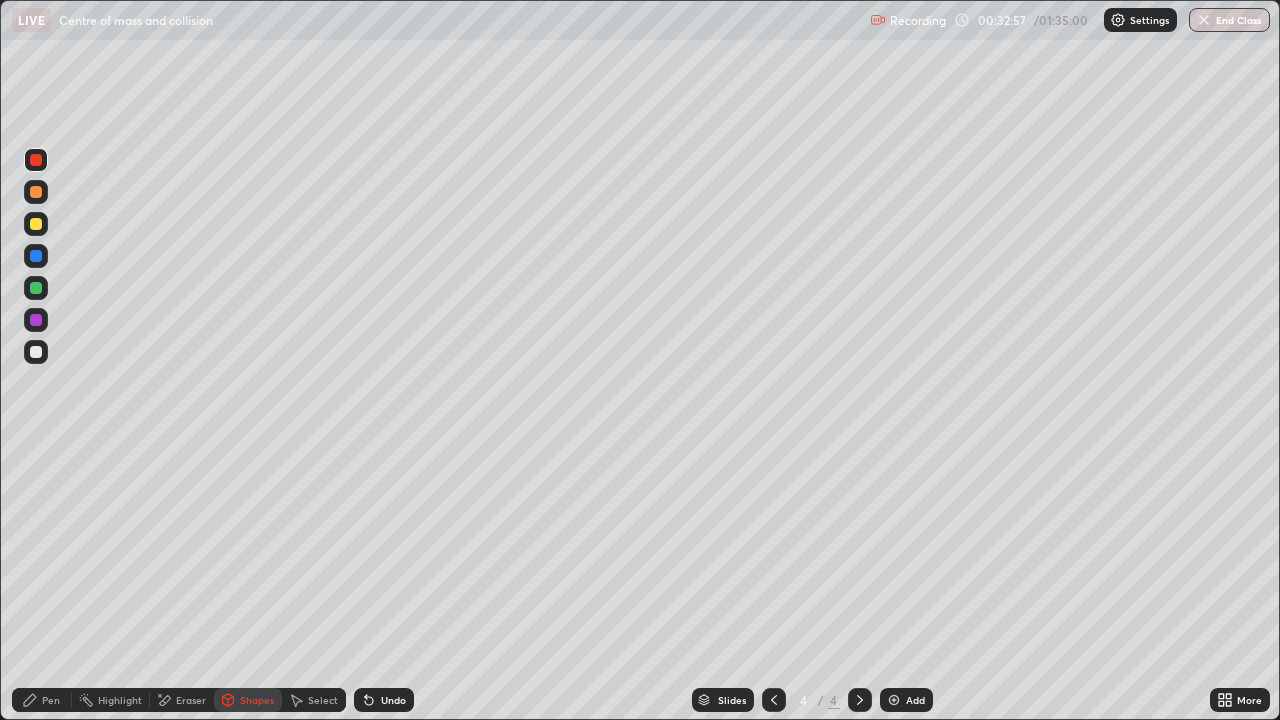 click on "Shapes" at bounding box center (257, 700) 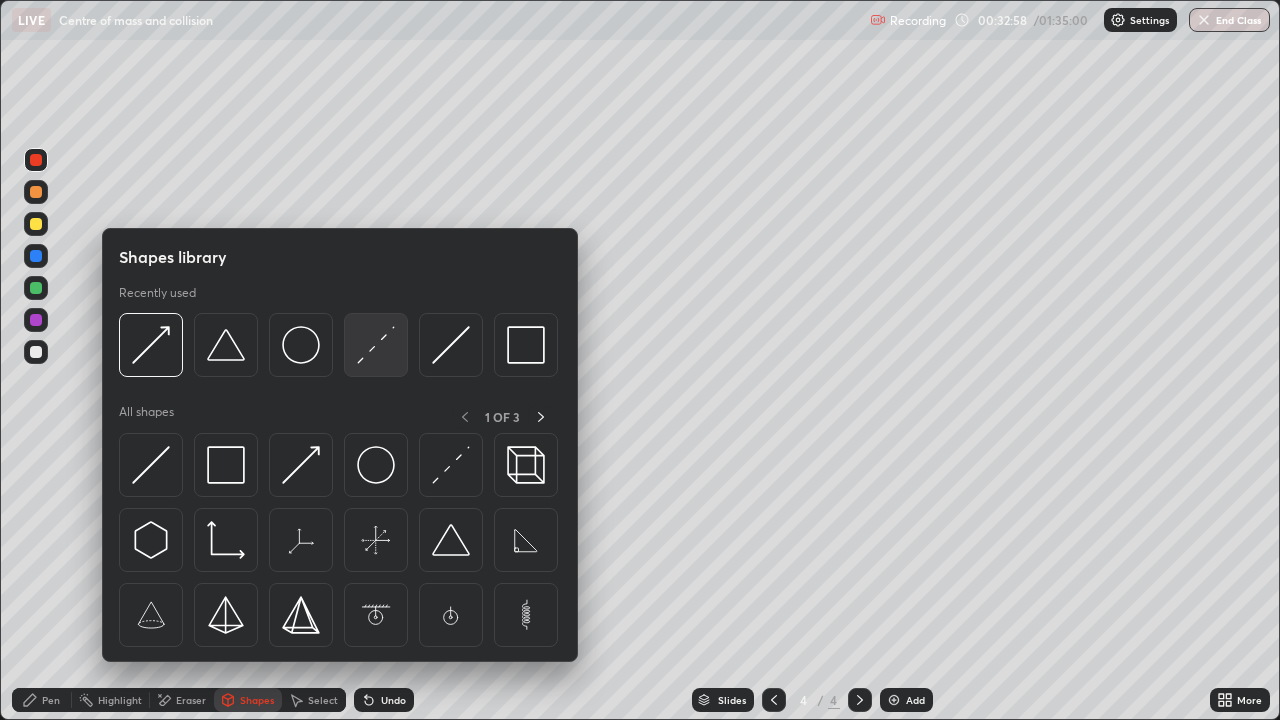 click at bounding box center (376, 345) 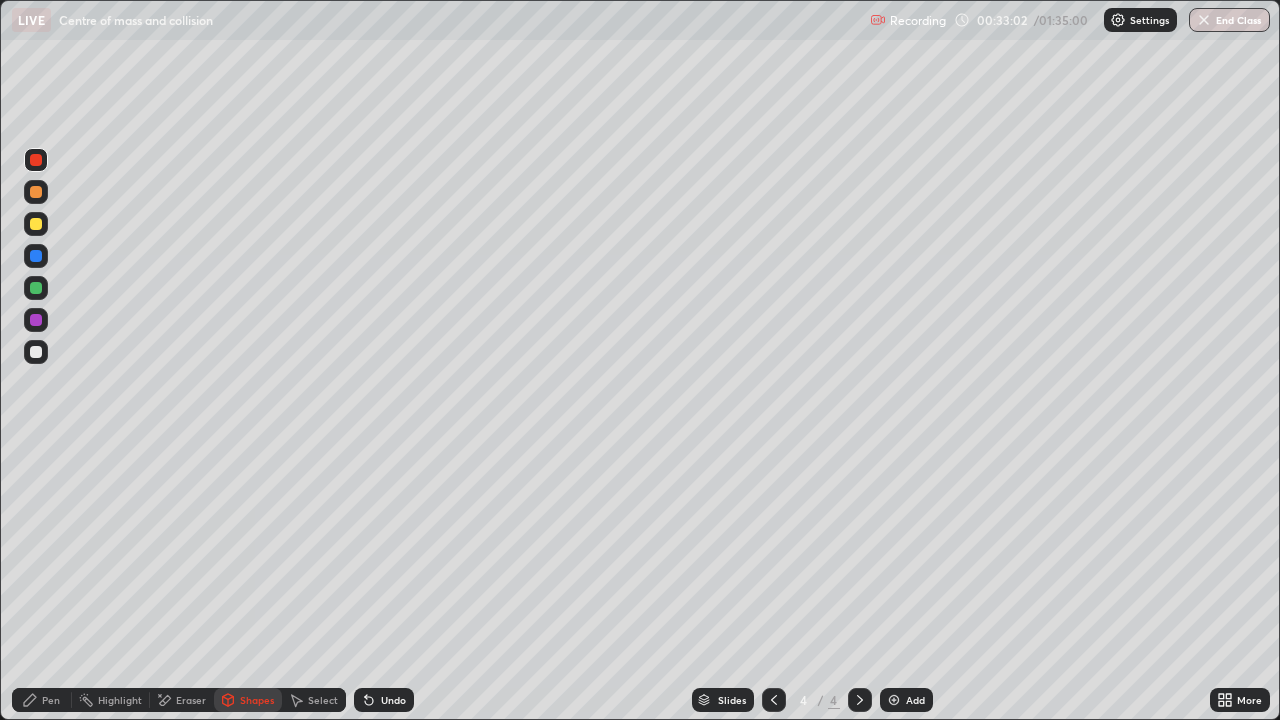 click on "Pen" at bounding box center [42, 700] 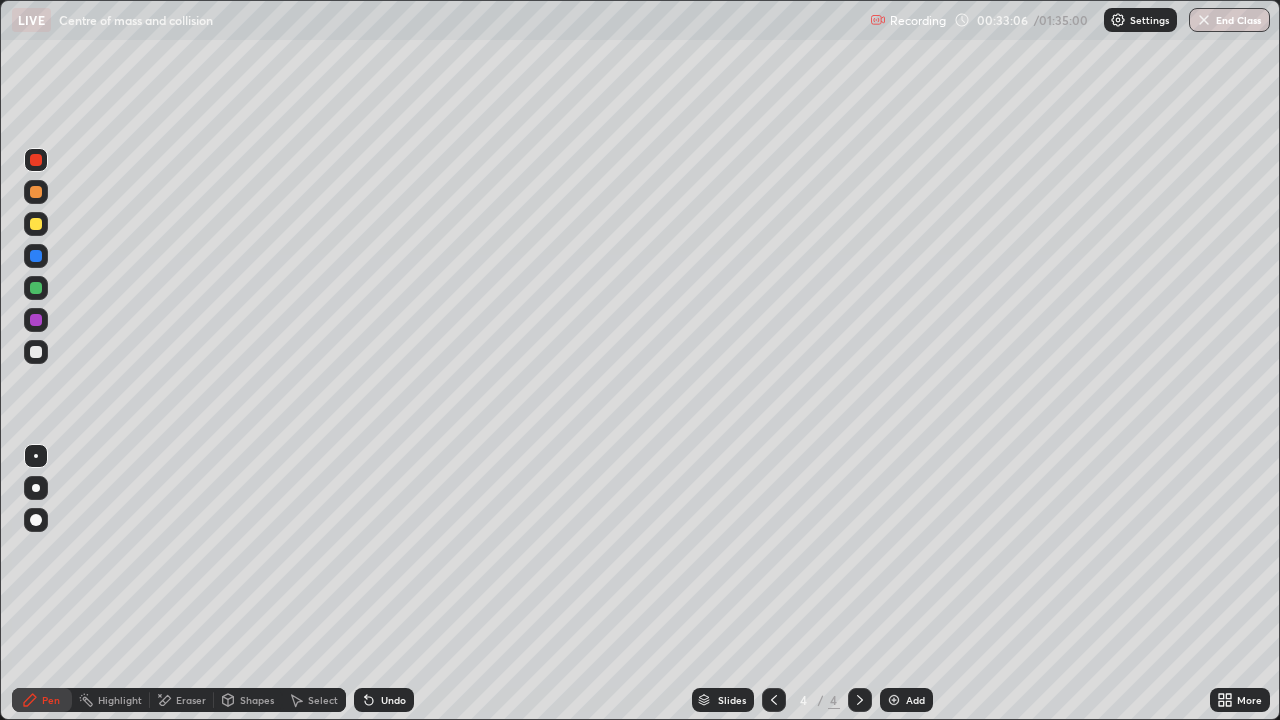 click on "Undo" at bounding box center (393, 700) 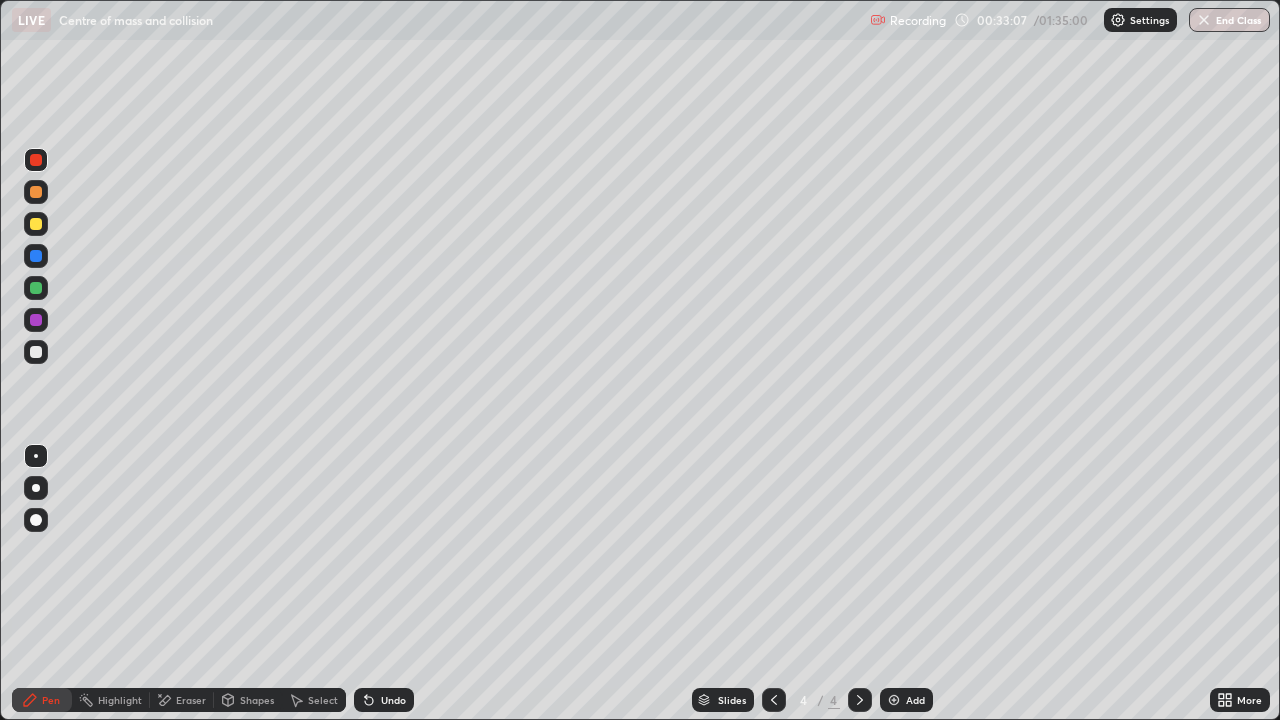 click on "Undo" at bounding box center (393, 700) 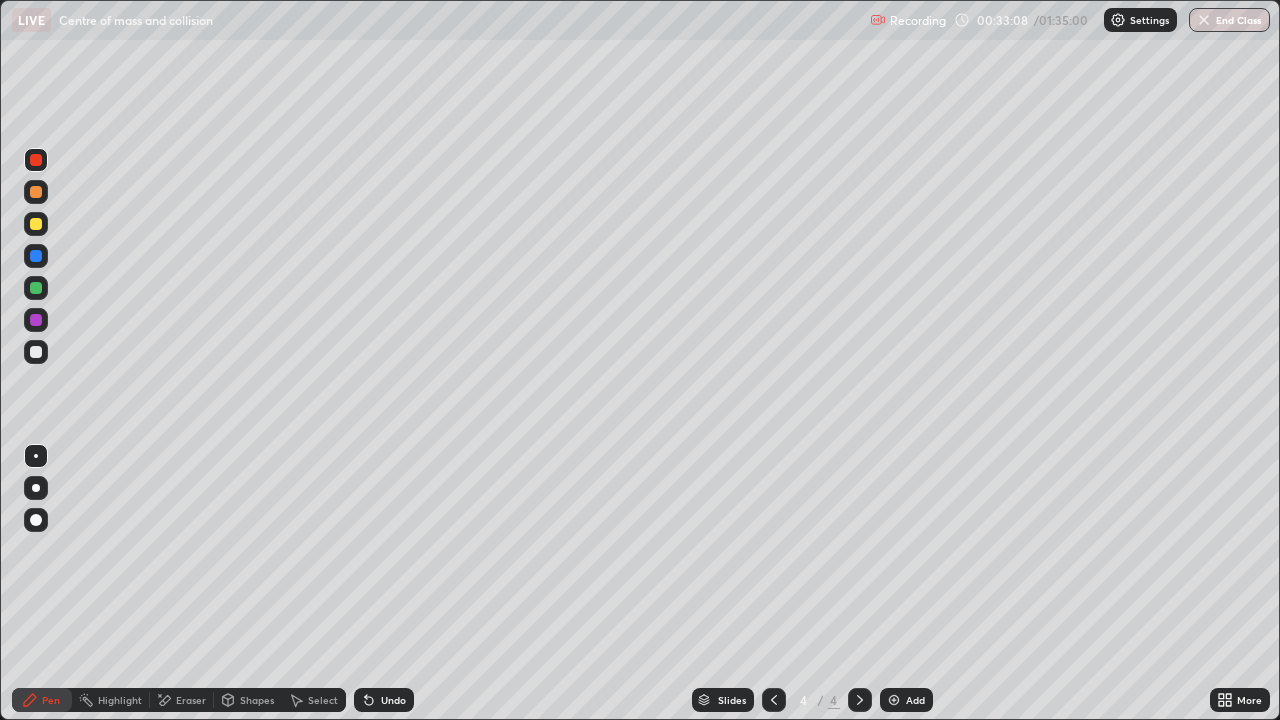 click on "Undo" at bounding box center [393, 700] 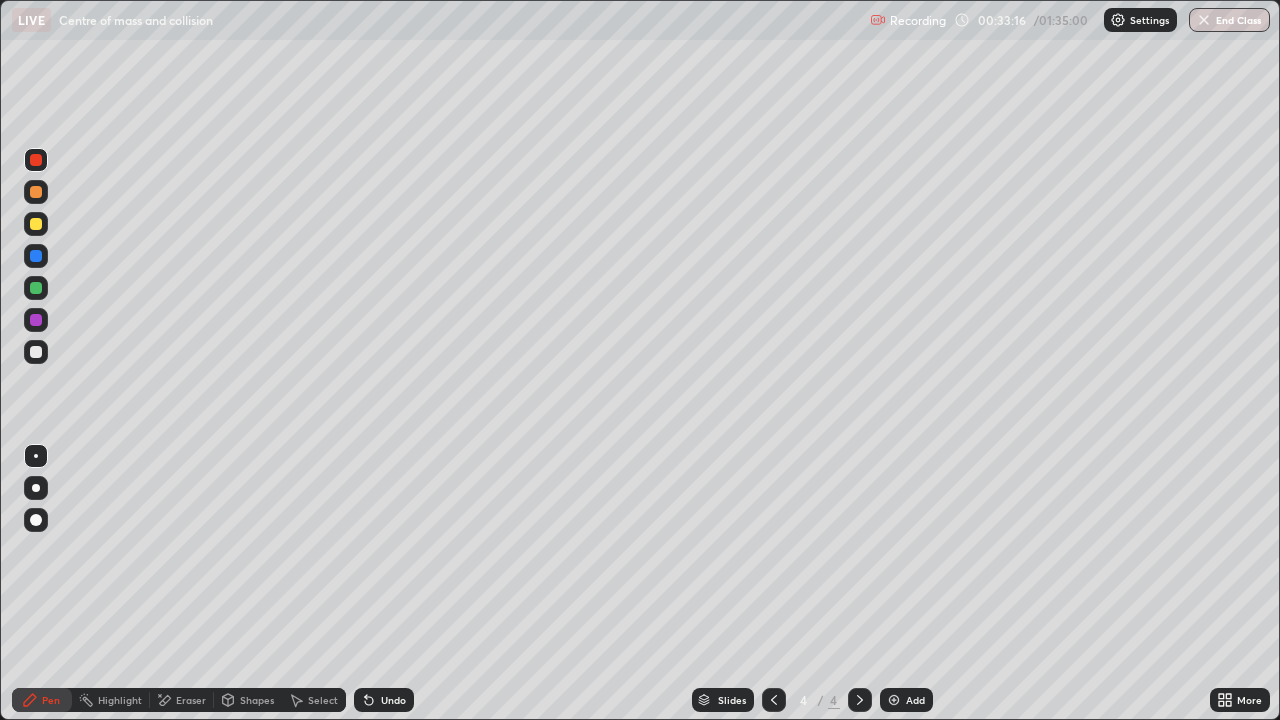 click on "Shapes" at bounding box center [257, 700] 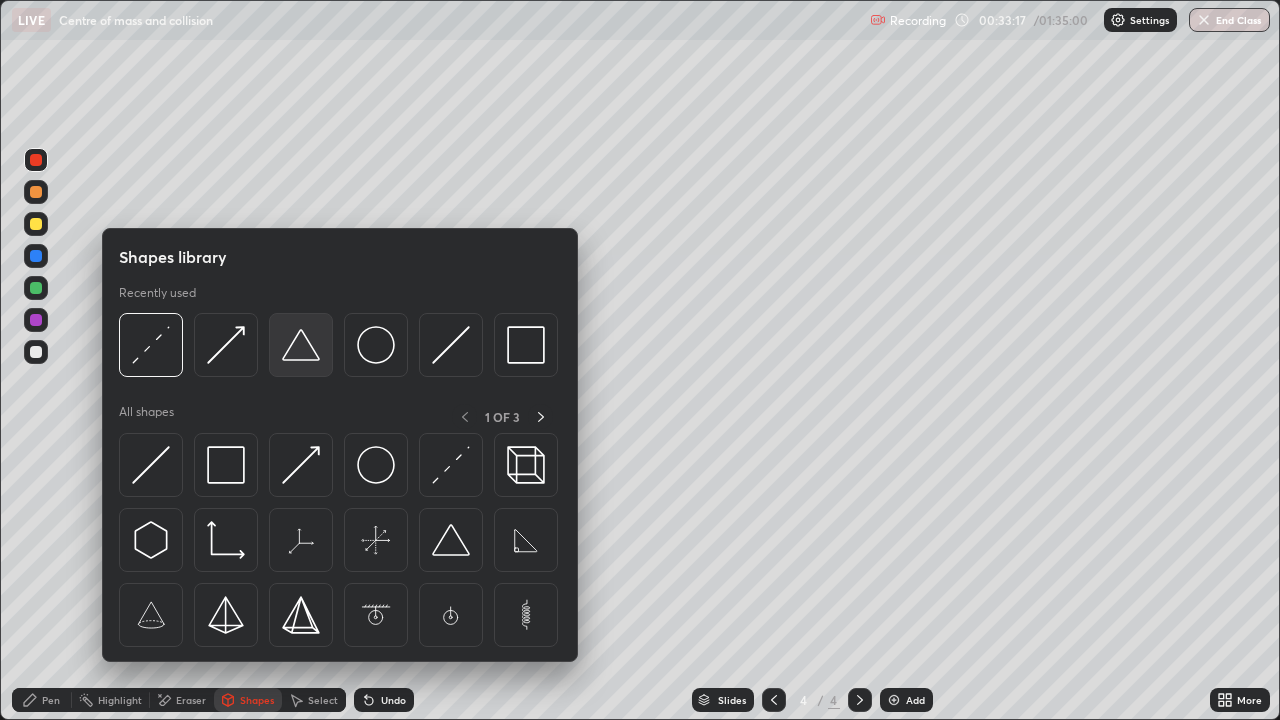 click at bounding box center [301, 345] 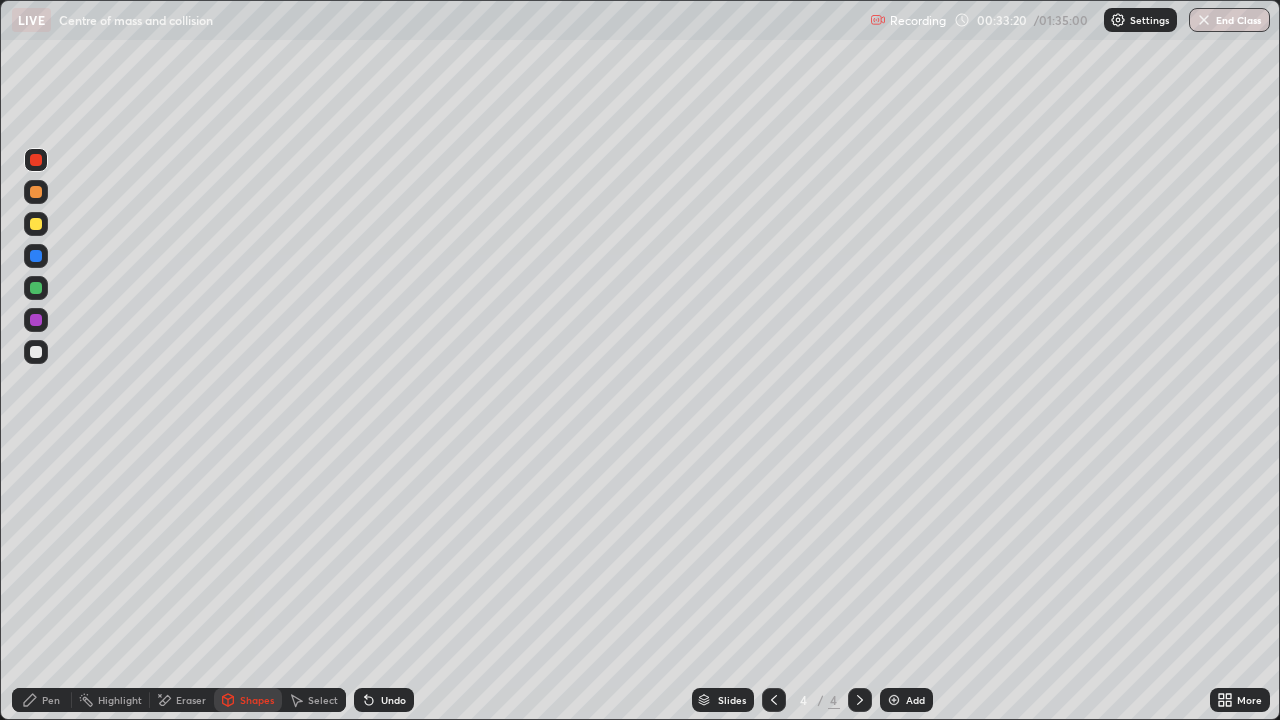 click on "Shapes" at bounding box center (257, 700) 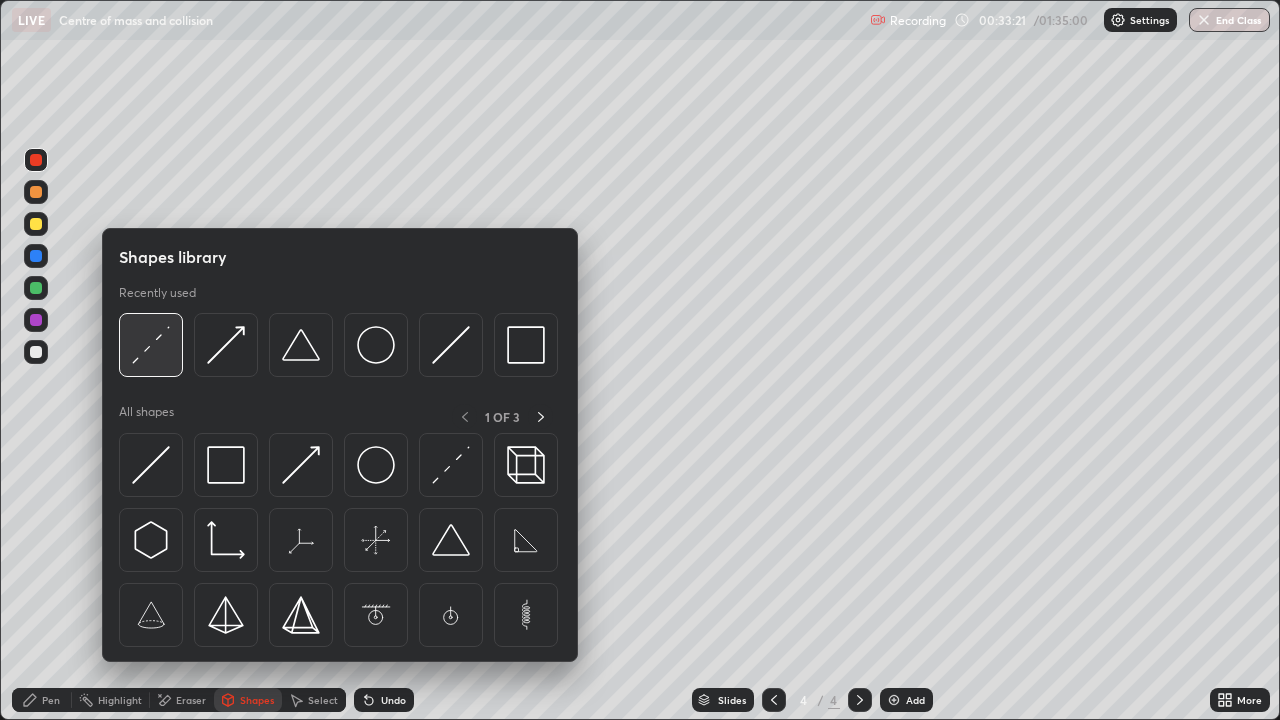 click at bounding box center [151, 345] 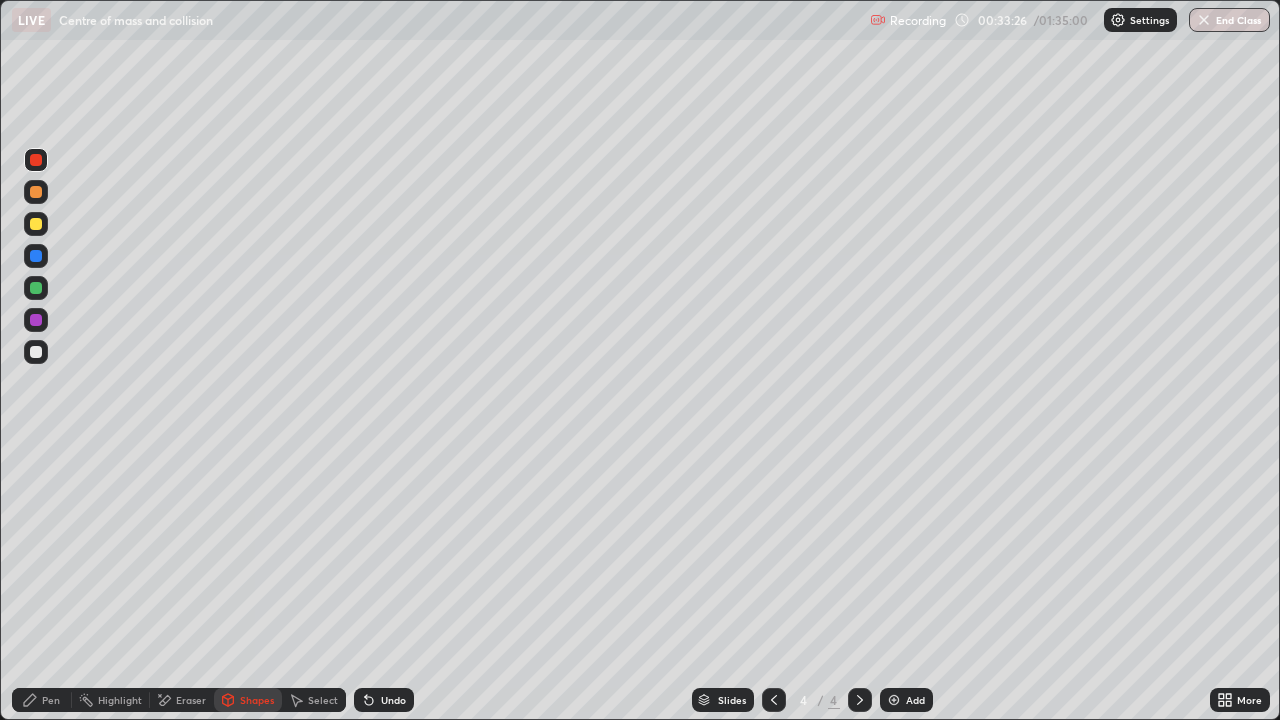 click 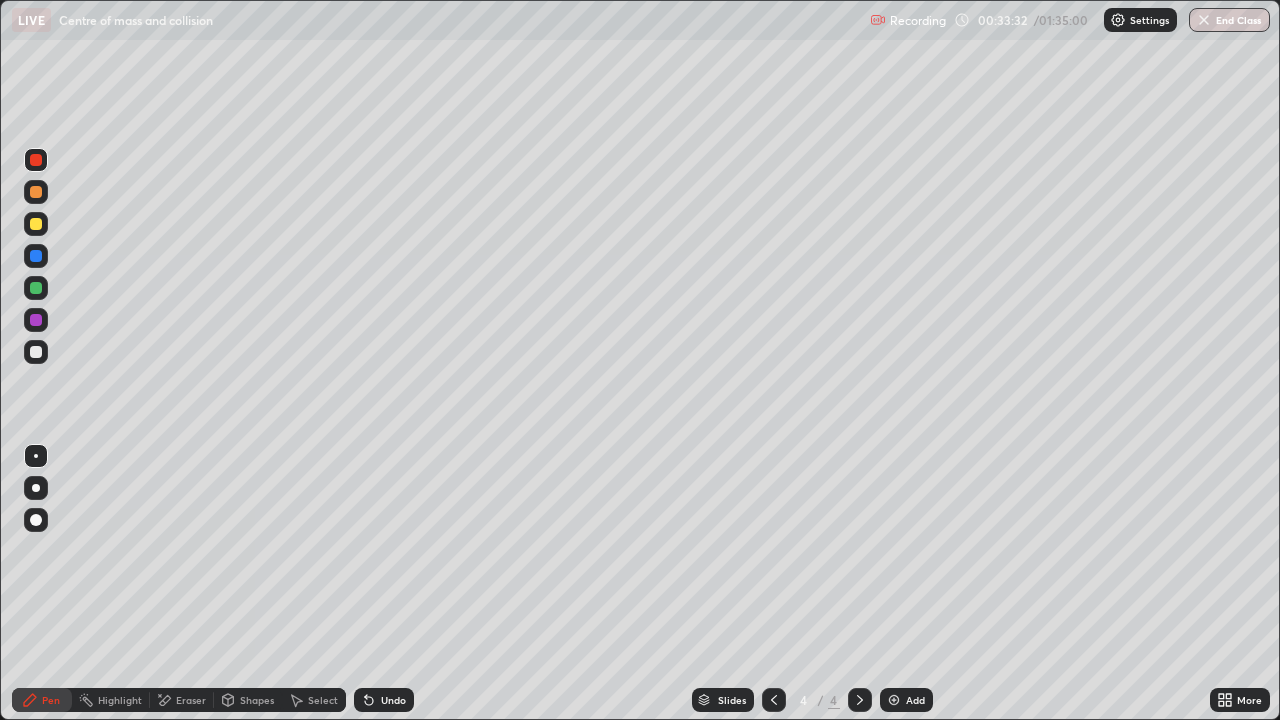 click at bounding box center (36, 352) 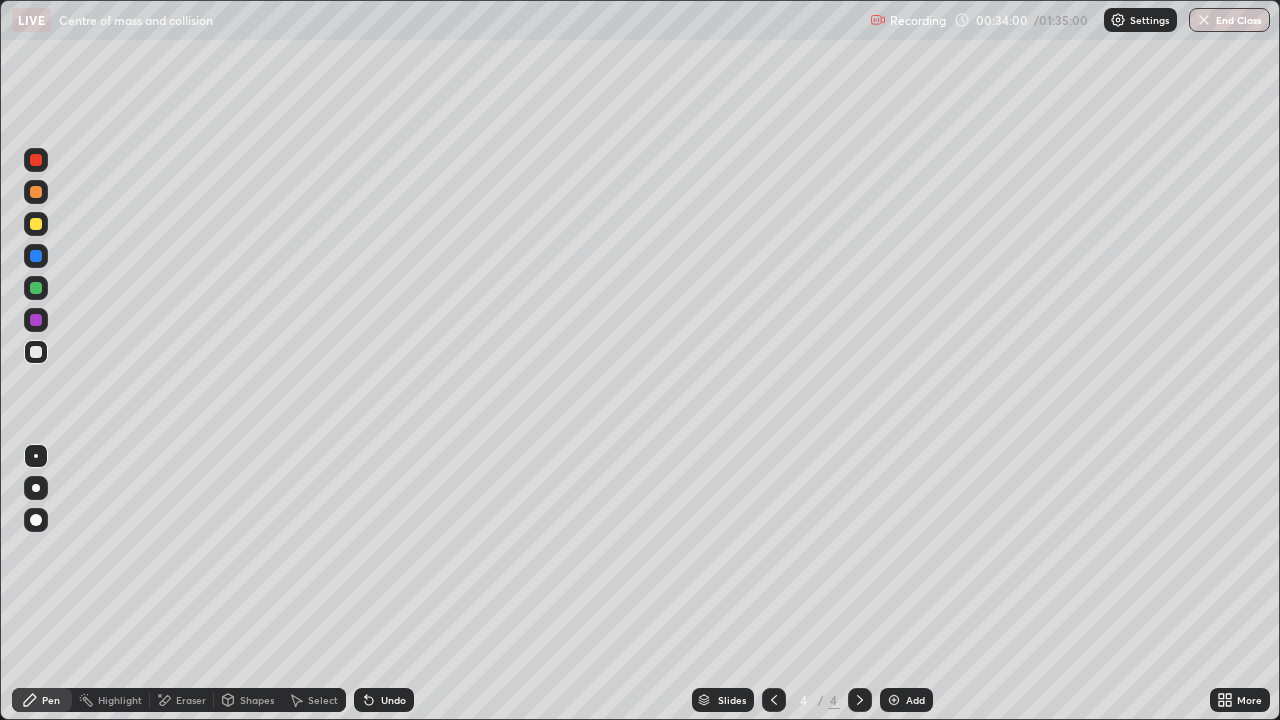 click at bounding box center (36, 224) 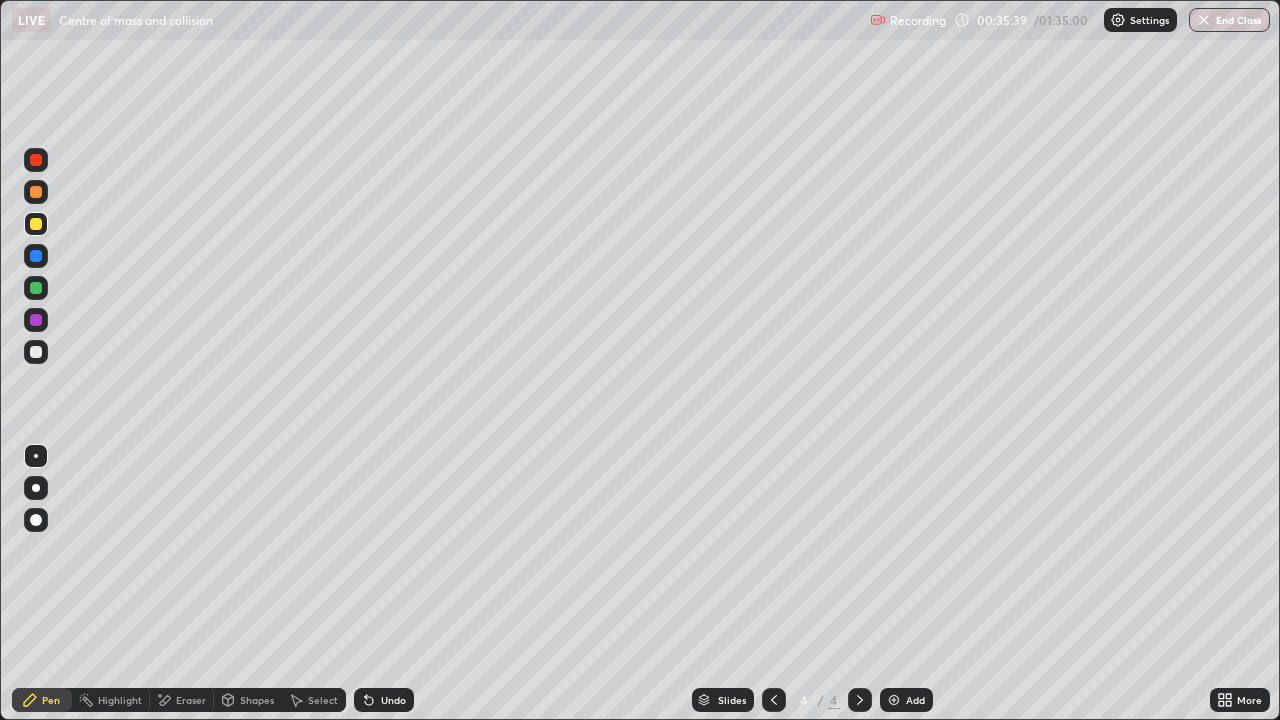 click at bounding box center (36, 160) 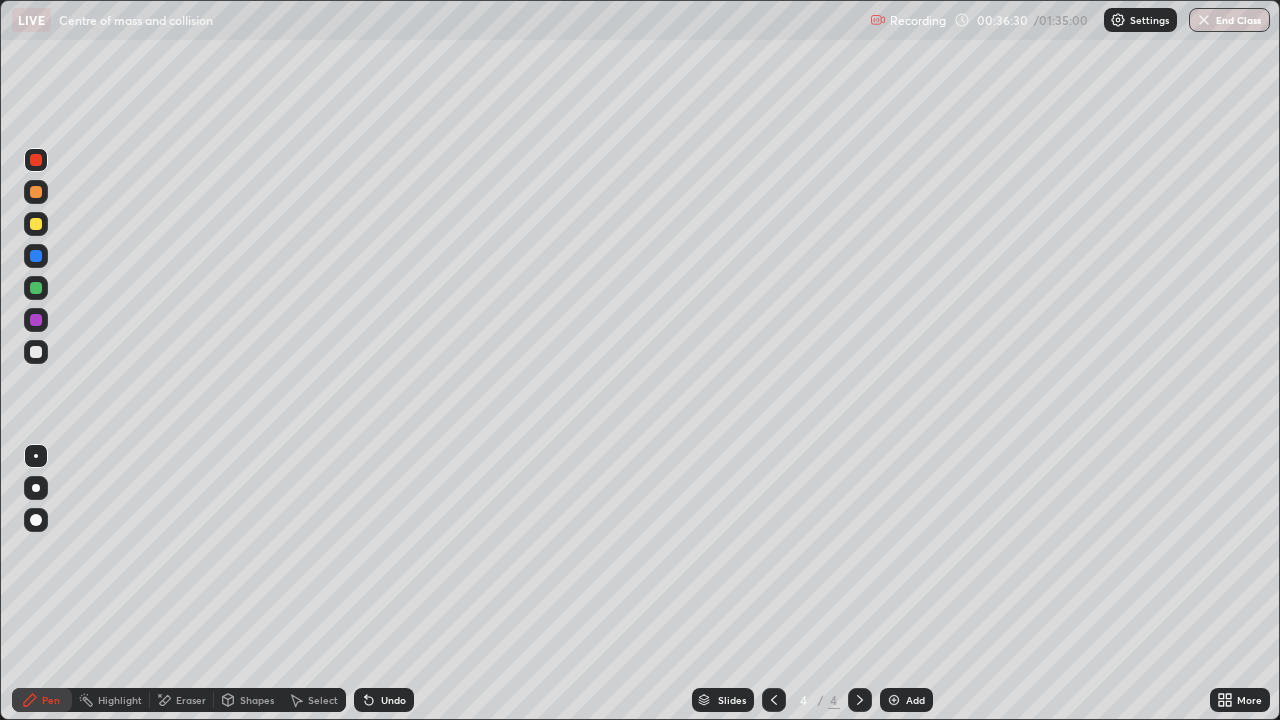 click on "Shapes" at bounding box center [257, 700] 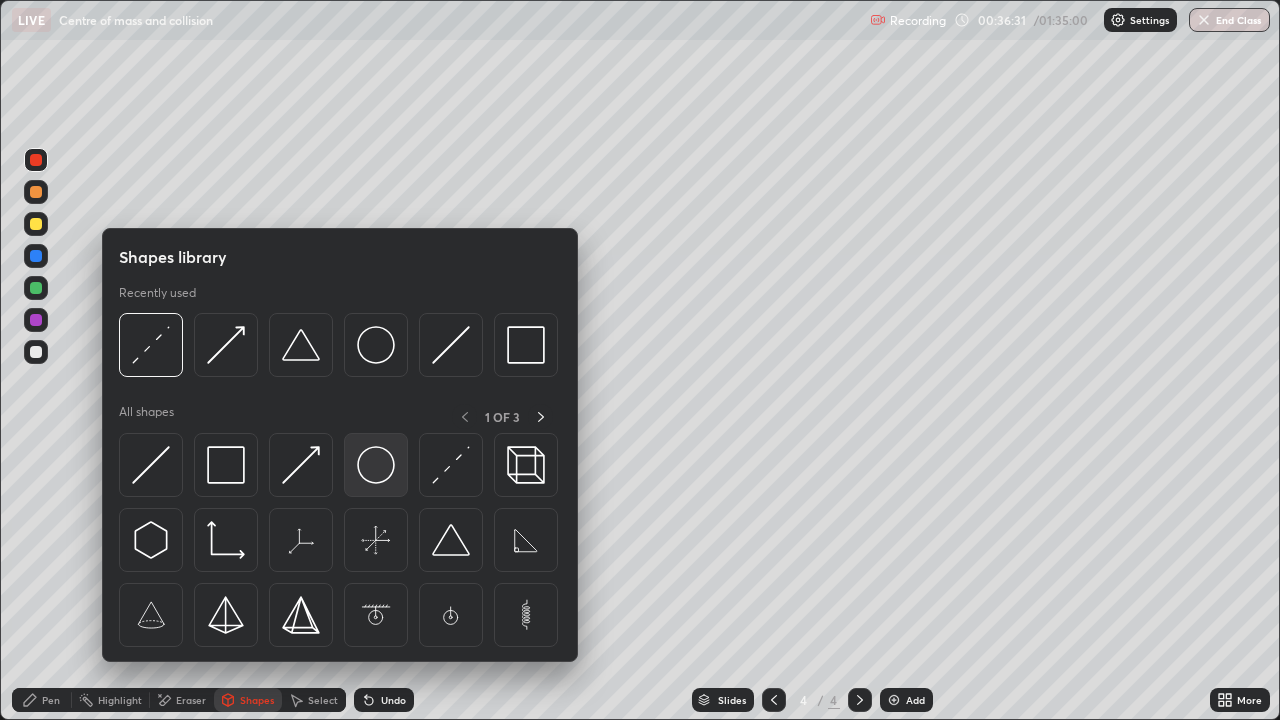 click at bounding box center [376, 465] 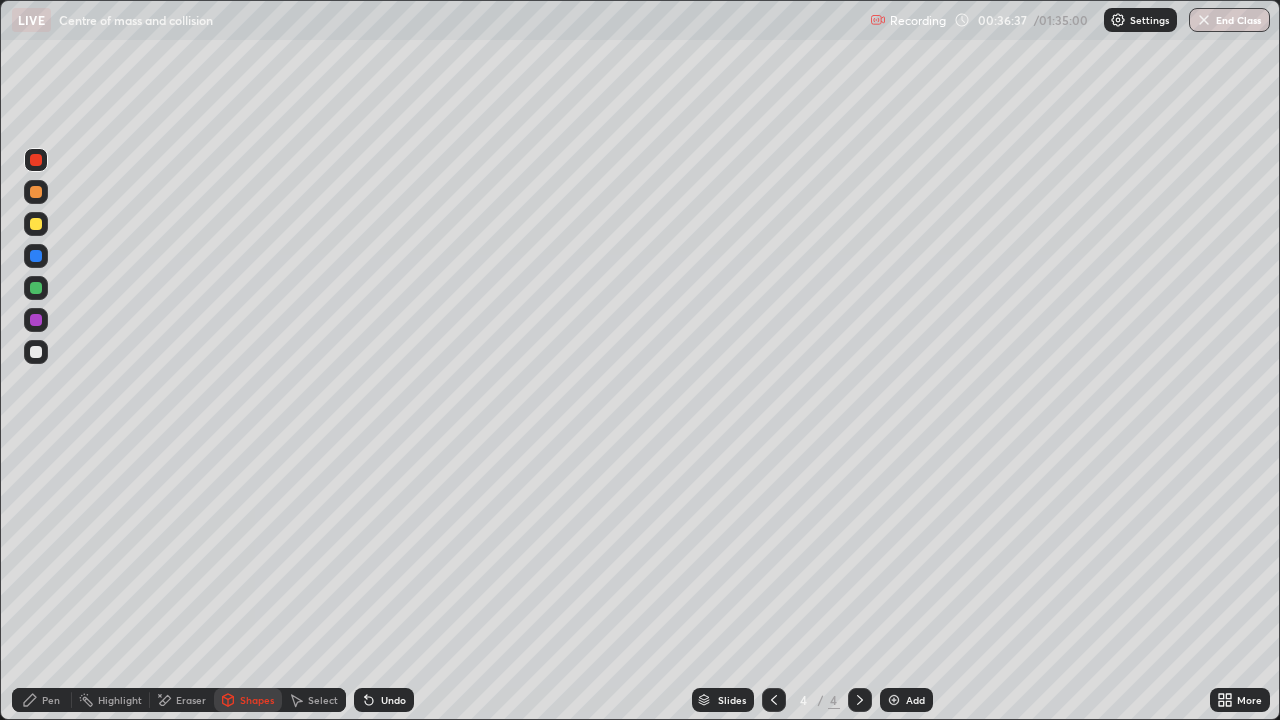 click 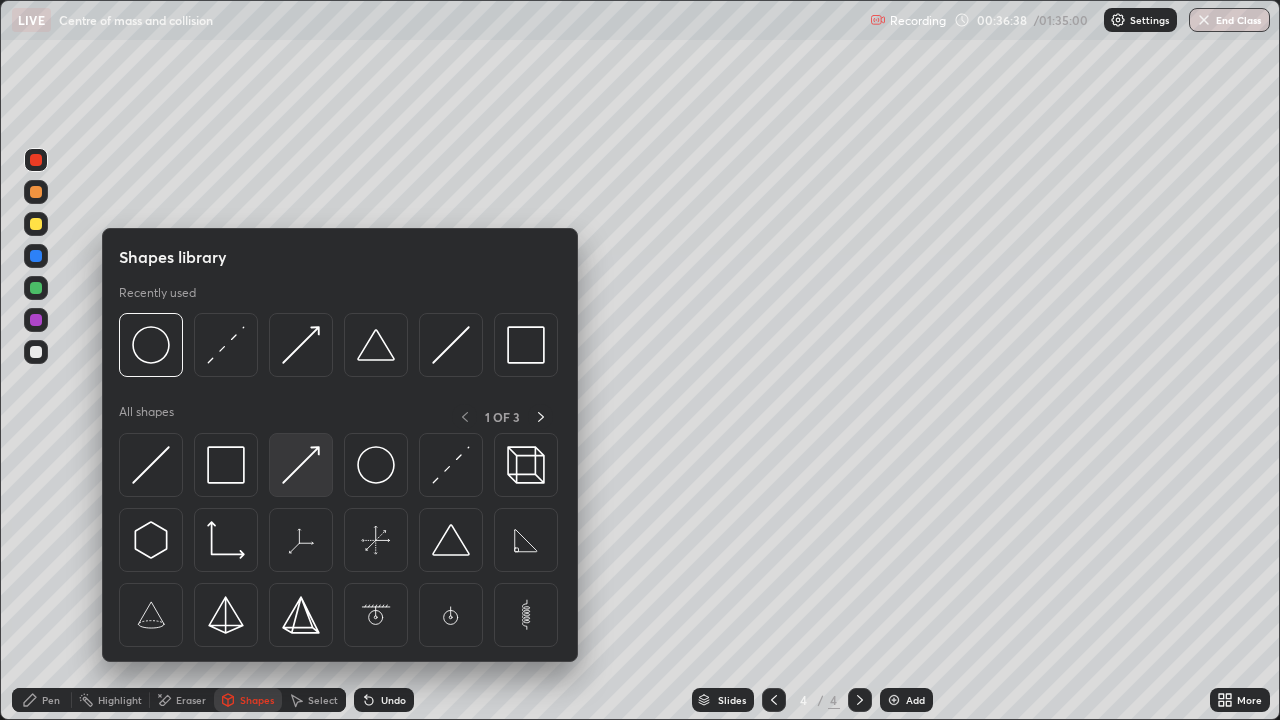 click at bounding box center (301, 465) 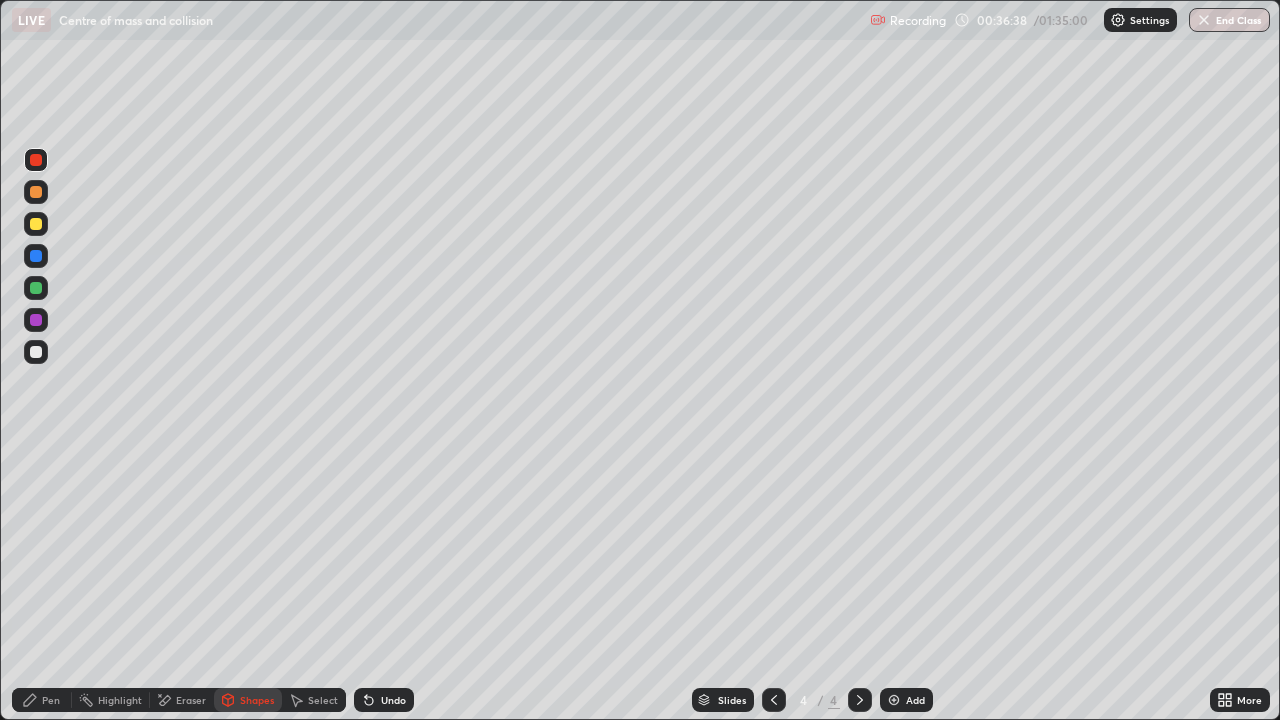 click at bounding box center [36, 352] 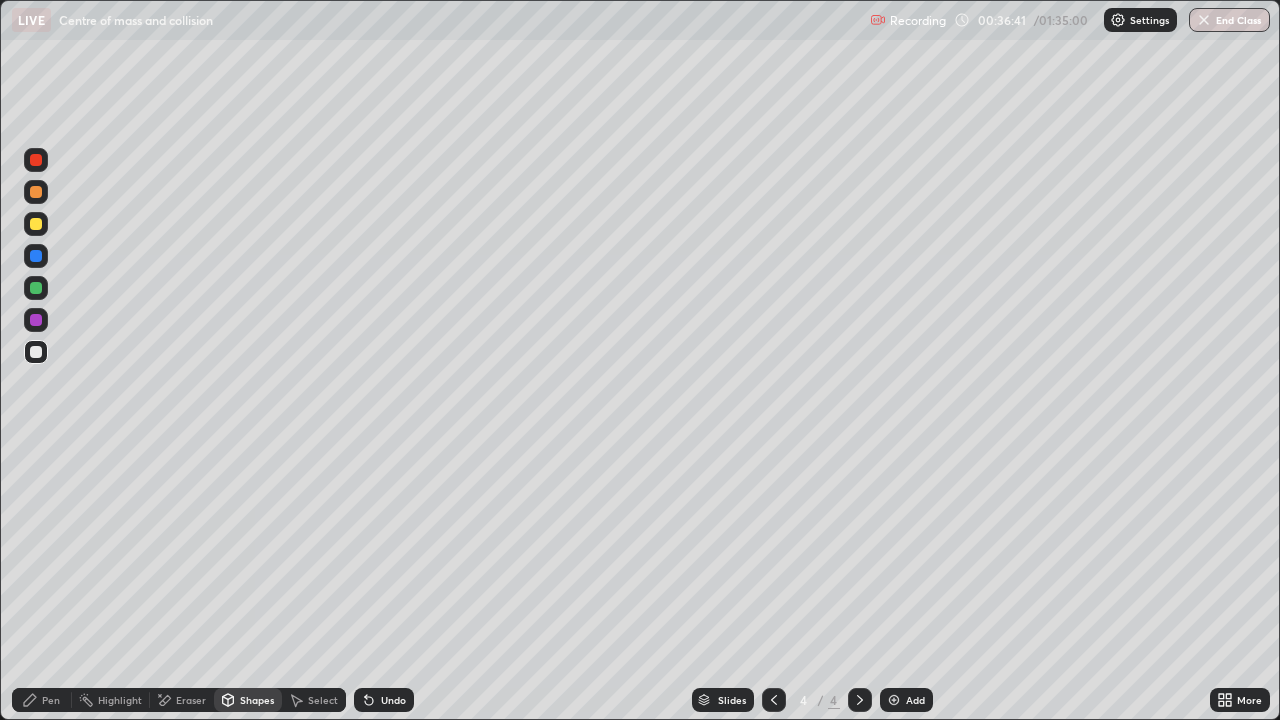 click 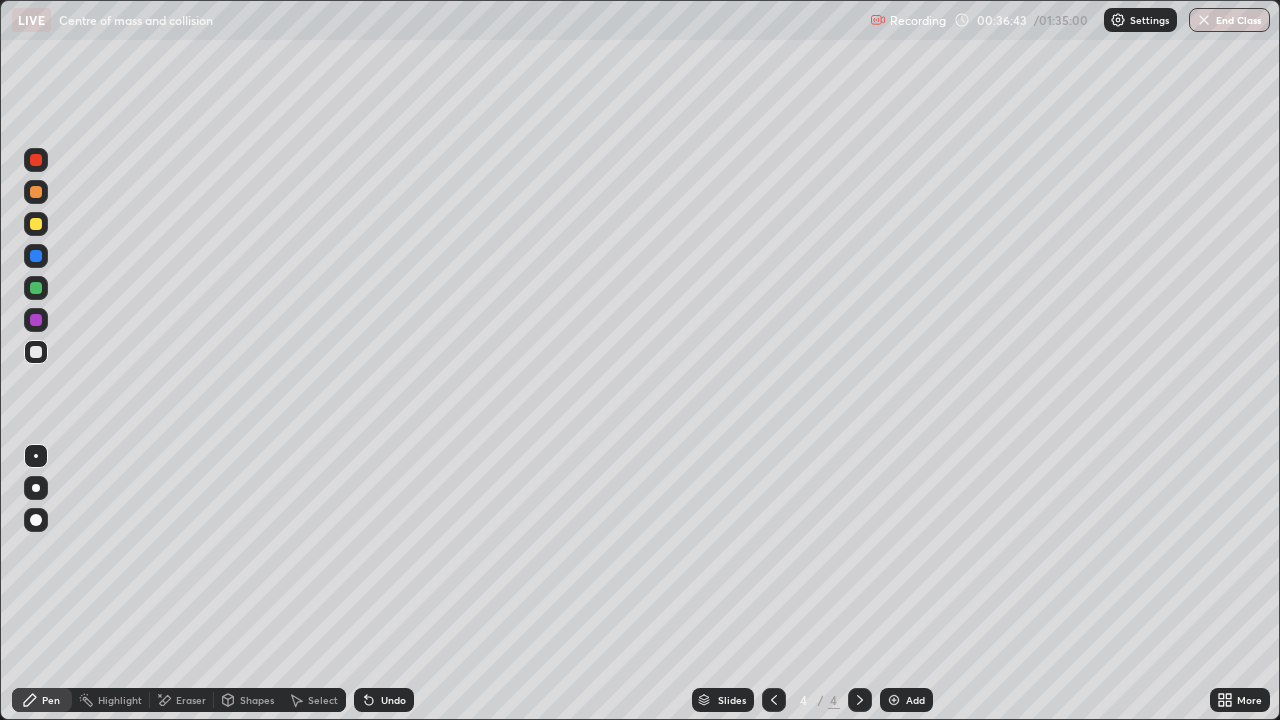 click on "Shapes" at bounding box center [257, 700] 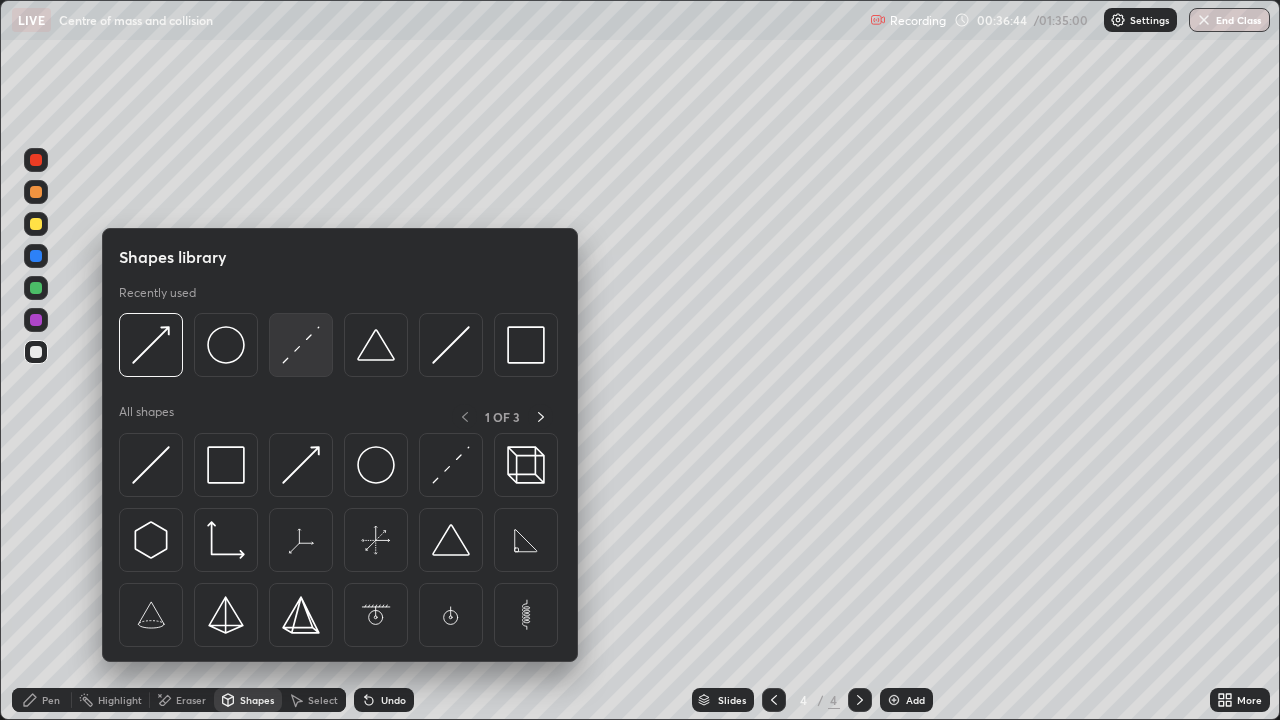 click at bounding box center [301, 345] 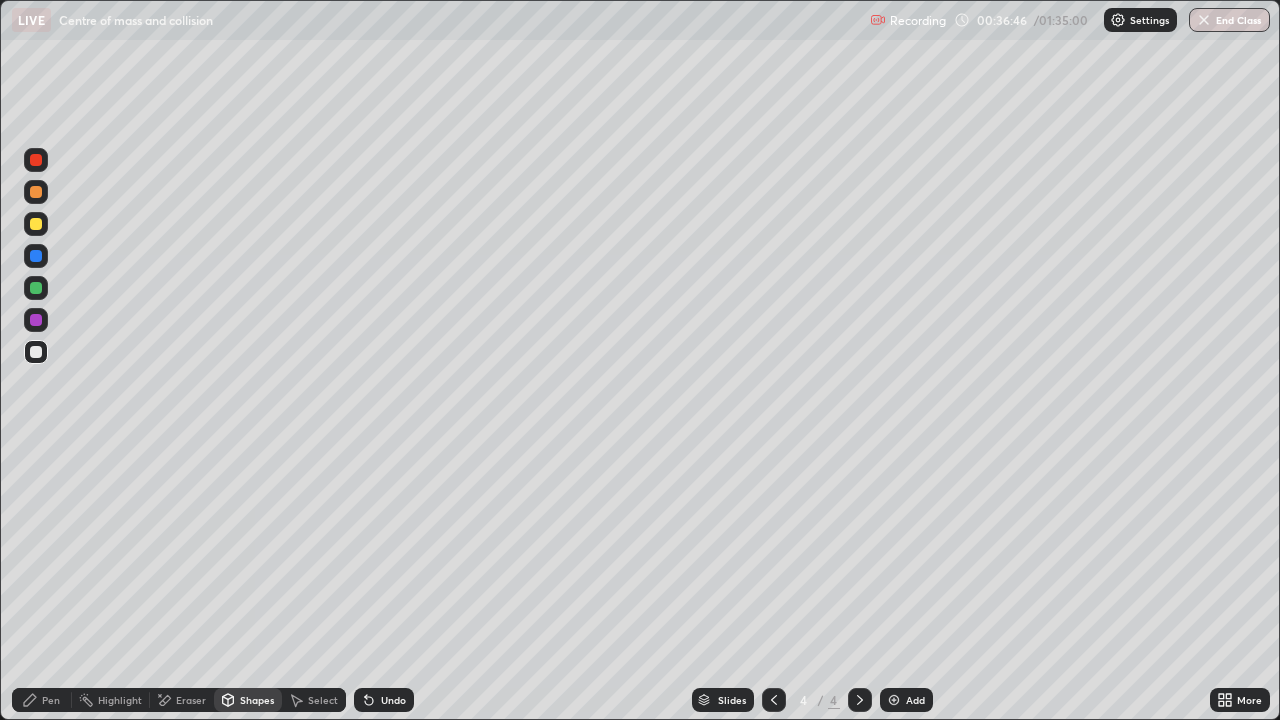 click 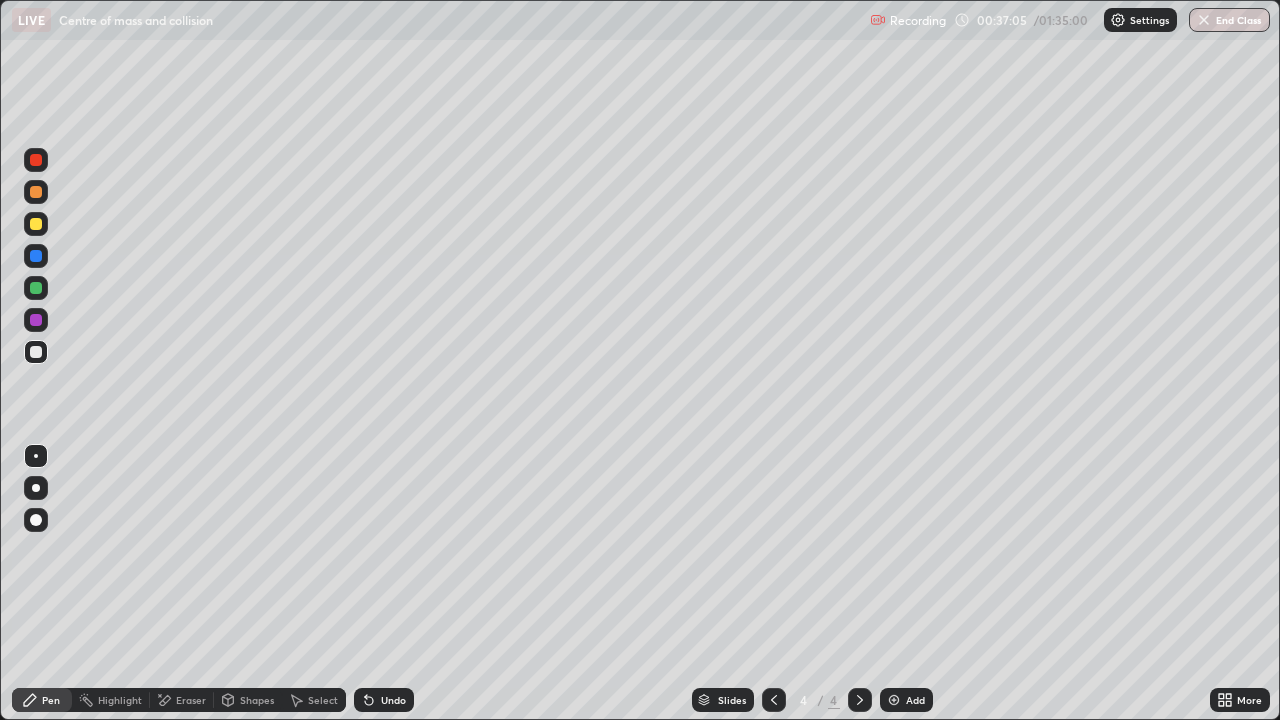 click on "Shapes" at bounding box center [248, 700] 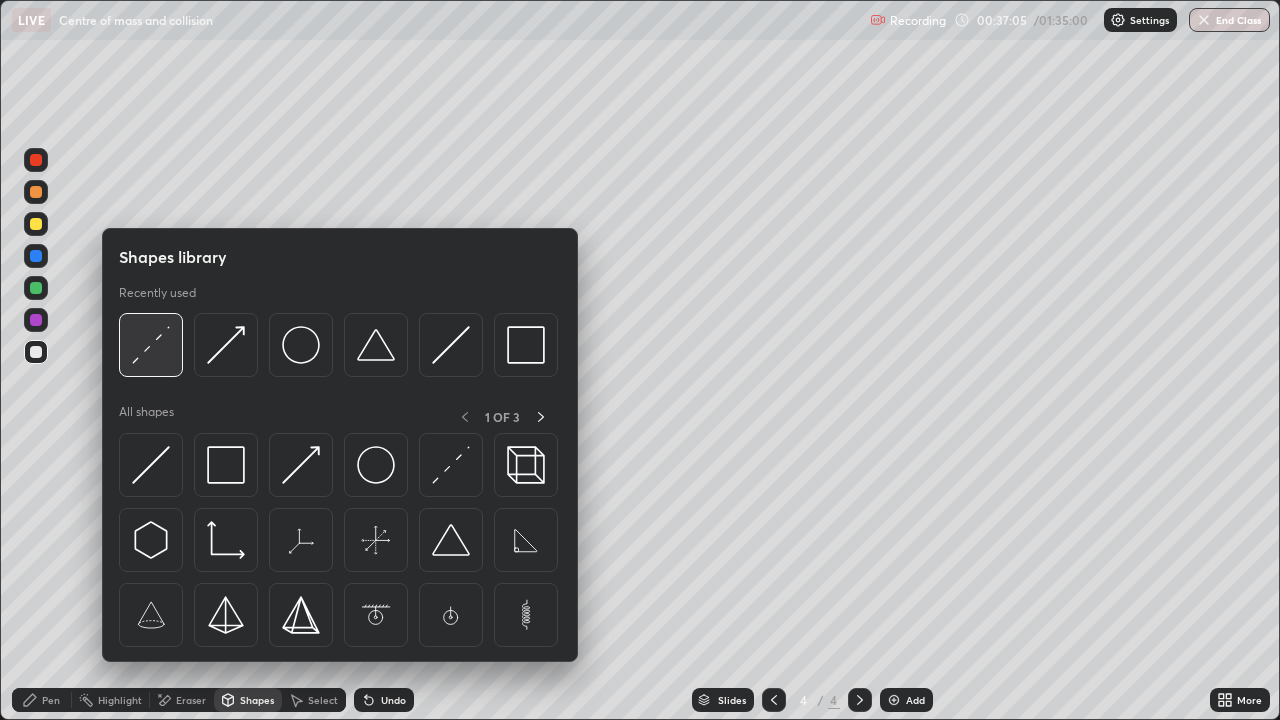 click at bounding box center [151, 345] 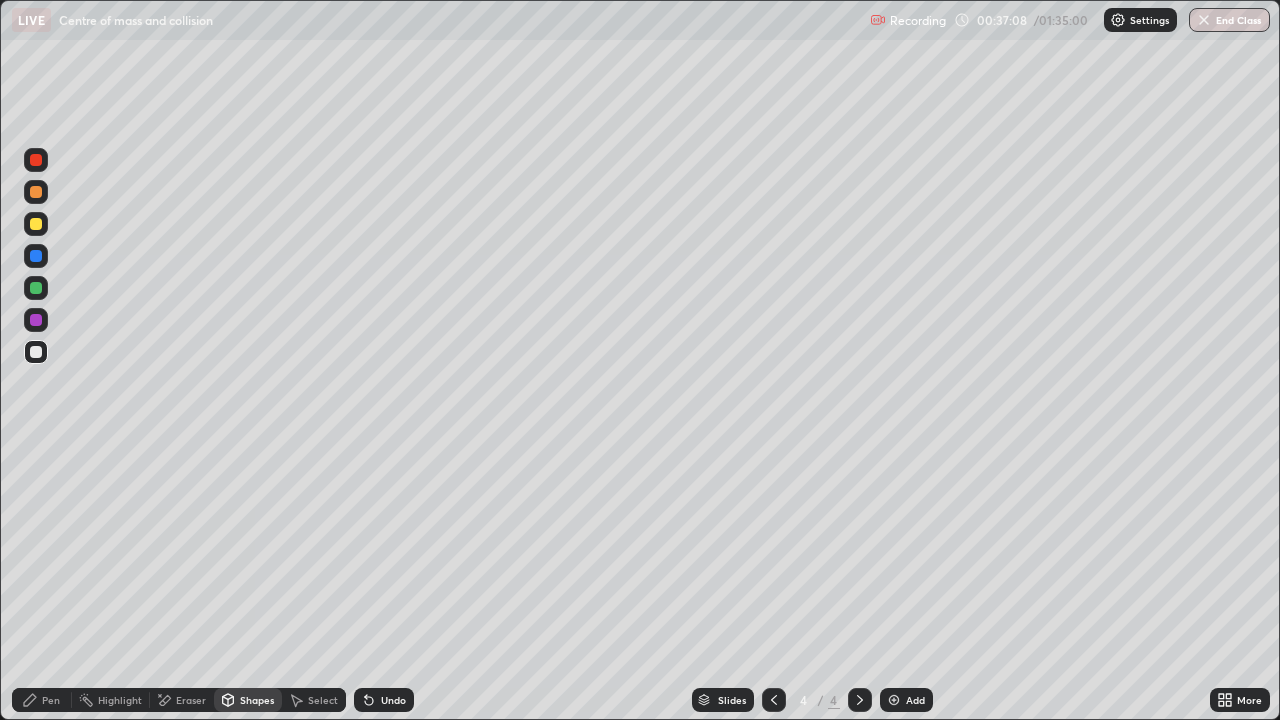 click 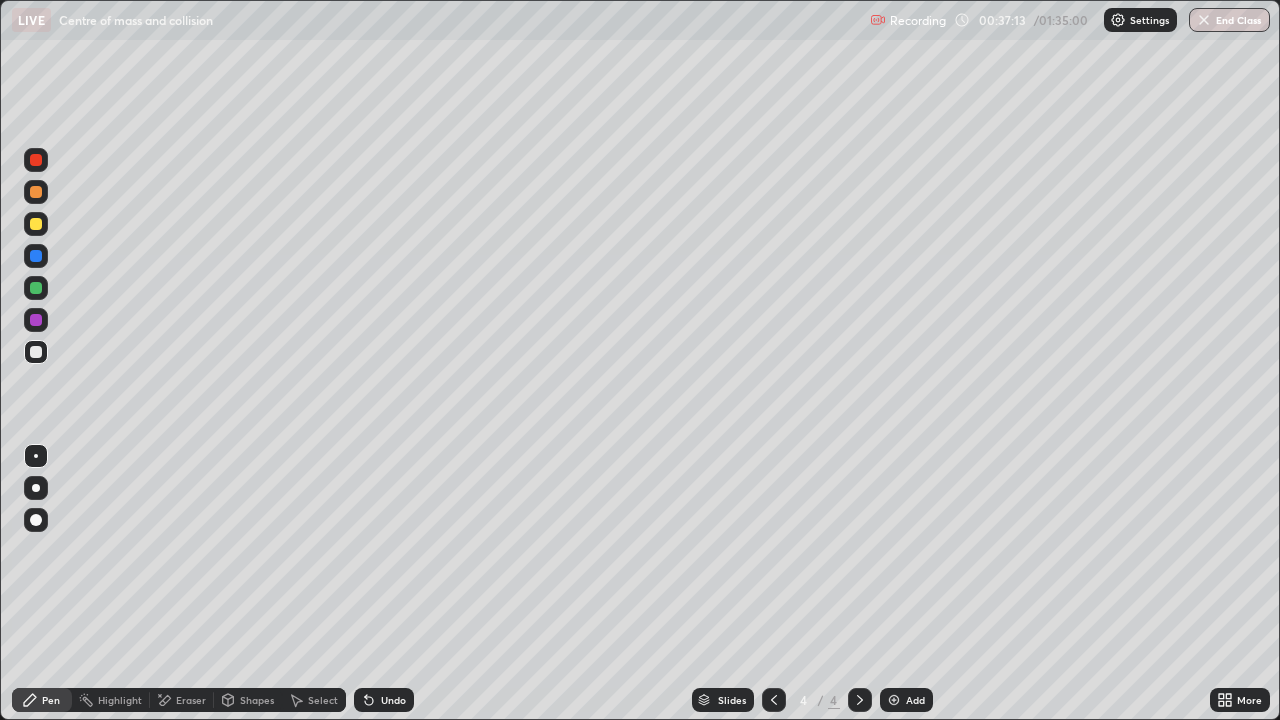 click on "Select" at bounding box center [323, 700] 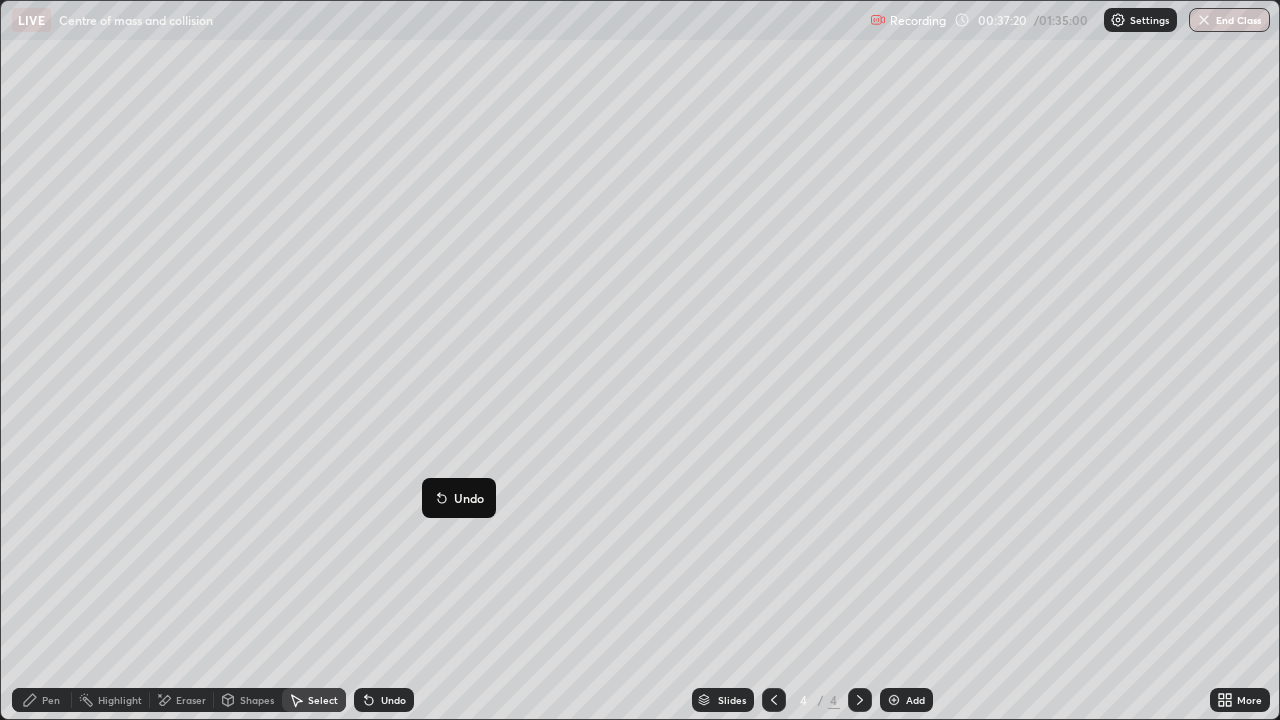 click on "0 ° Undo Copy Duplicate Duplicate to new slide Delete" at bounding box center [640, 360] 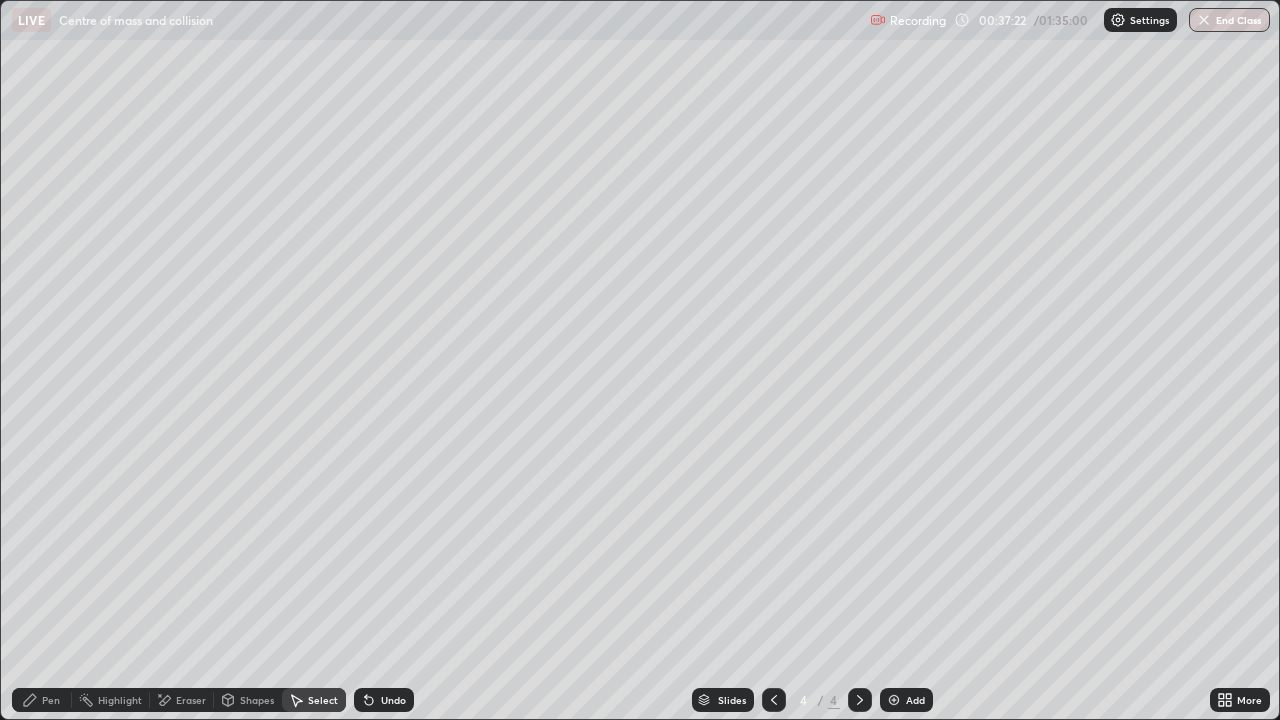 click on "Pen" at bounding box center [51, 700] 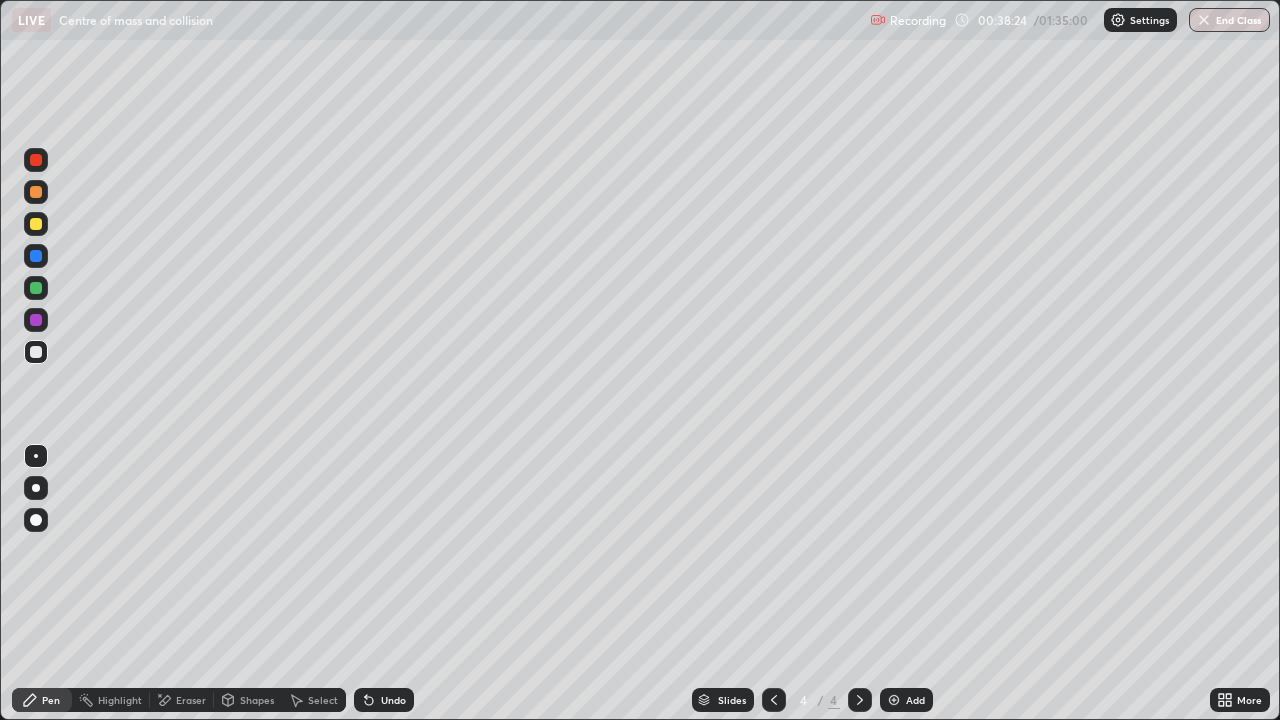 click on "Eraser" at bounding box center [191, 700] 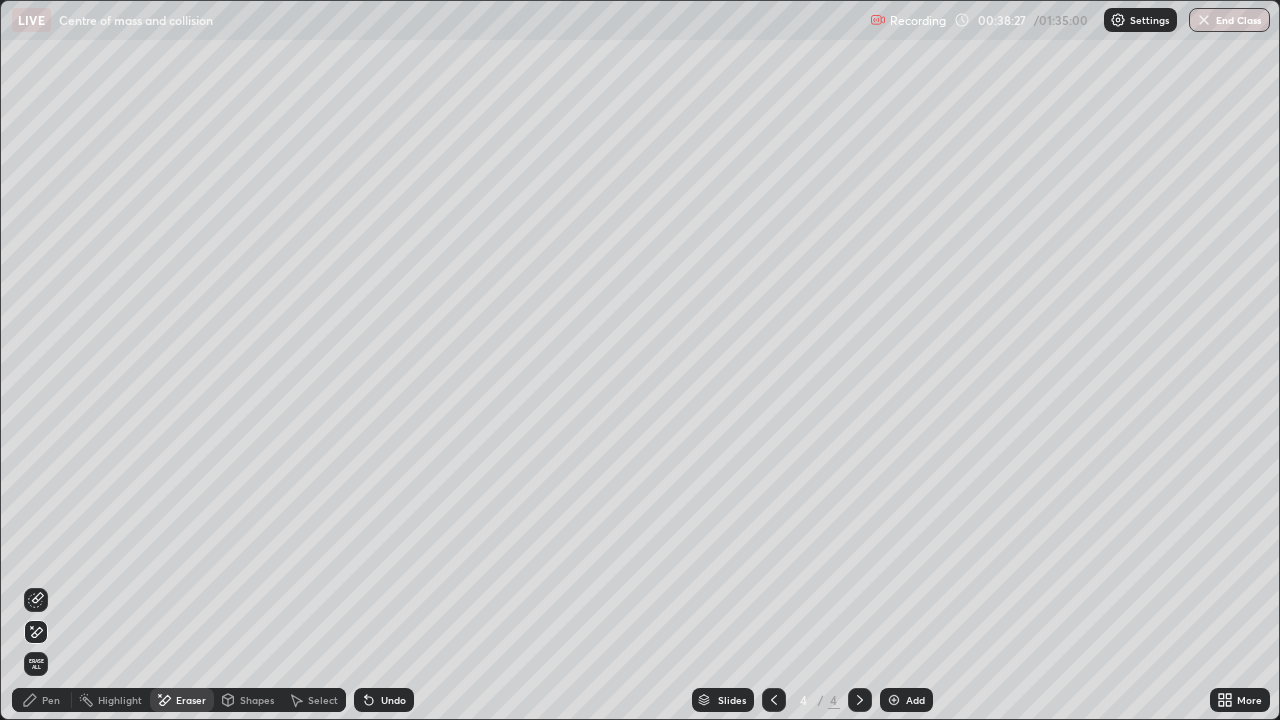 click on "Shapes" at bounding box center [257, 700] 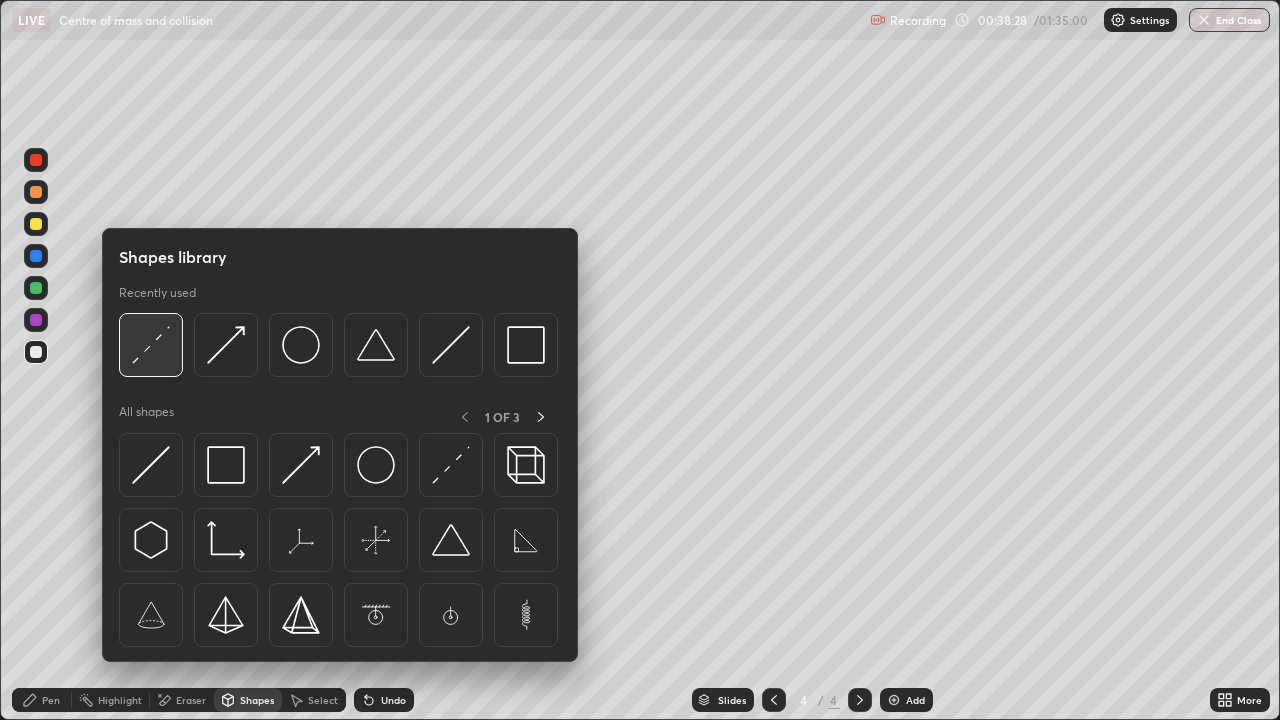 click at bounding box center [151, 345] 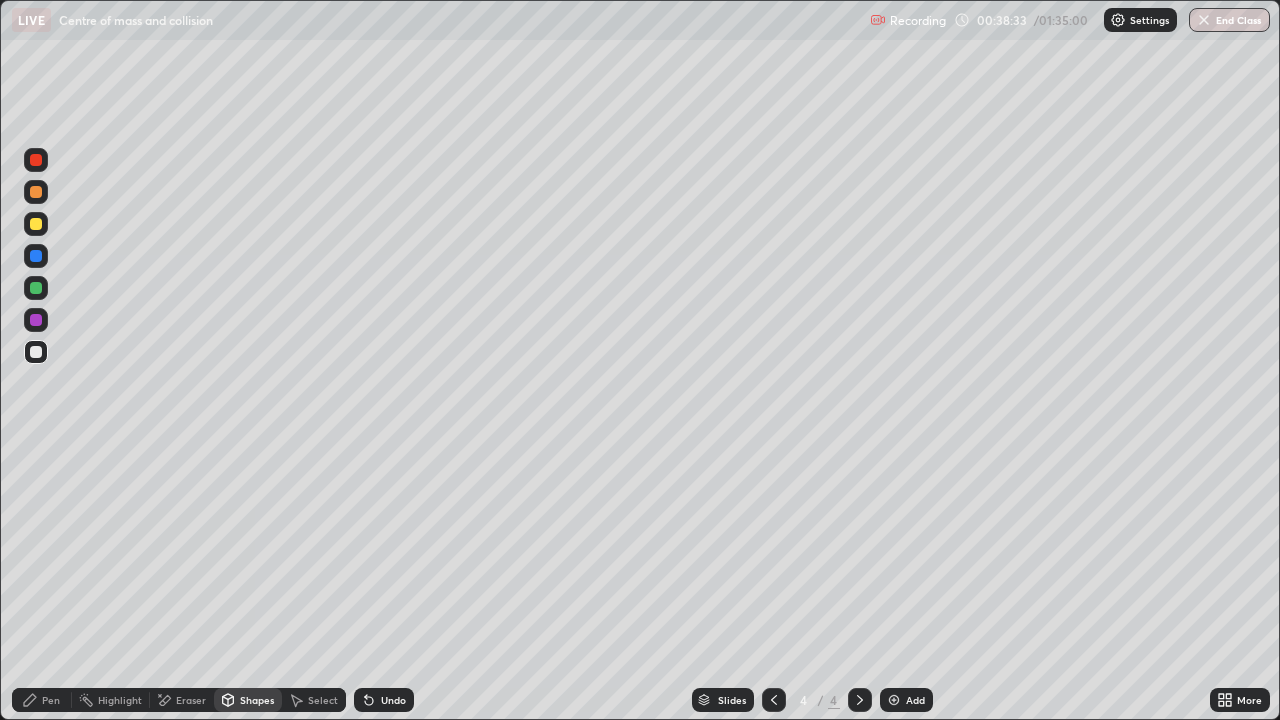 click 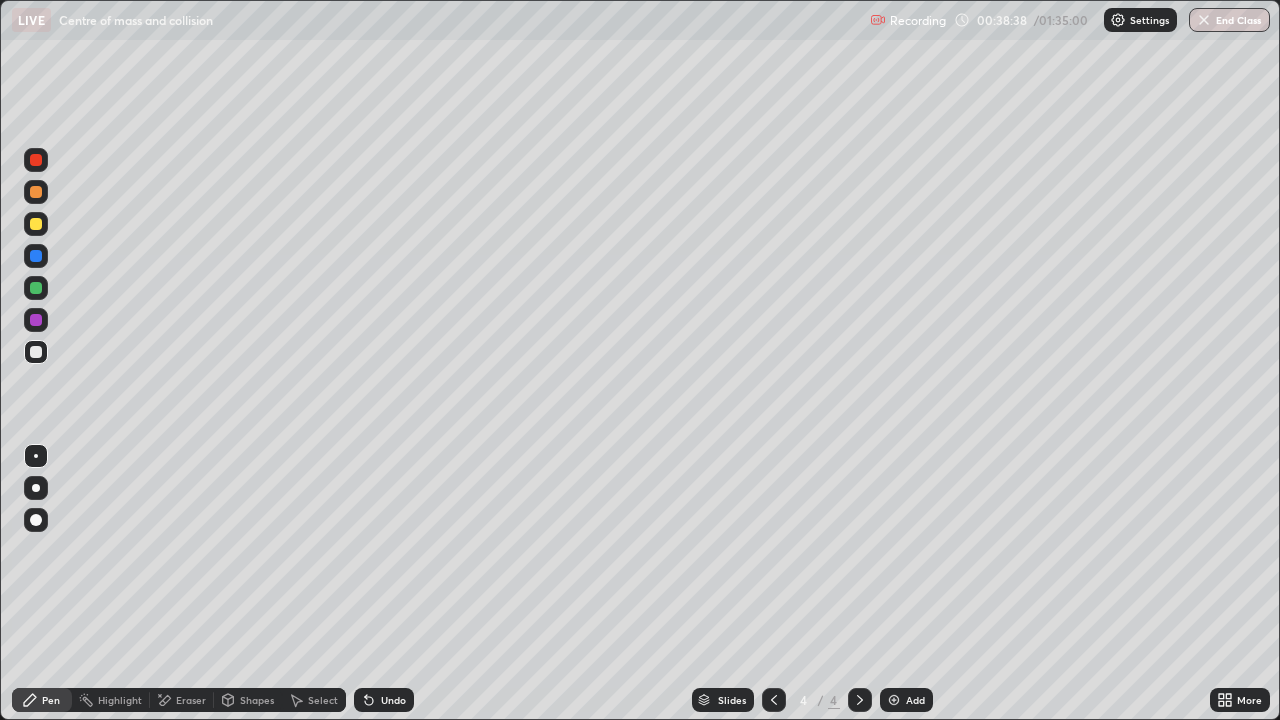 click at bounding box center (36, 456) 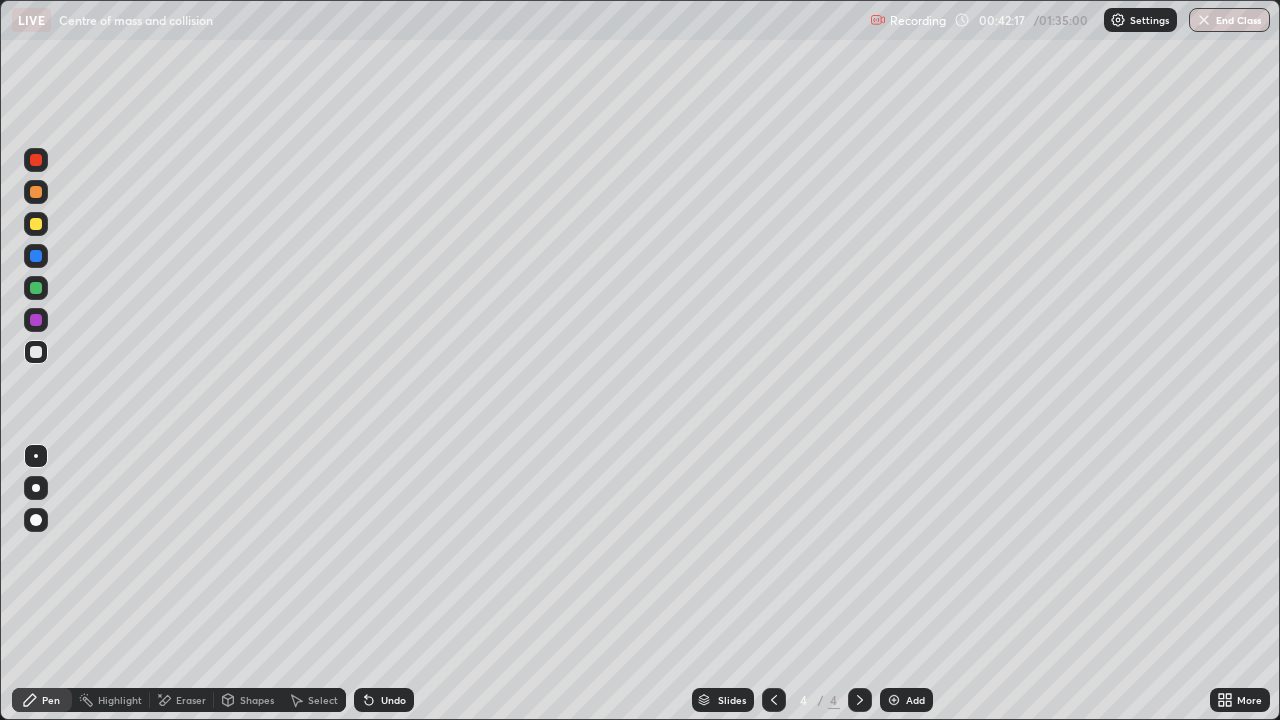 click at bounding box center [36, 288] 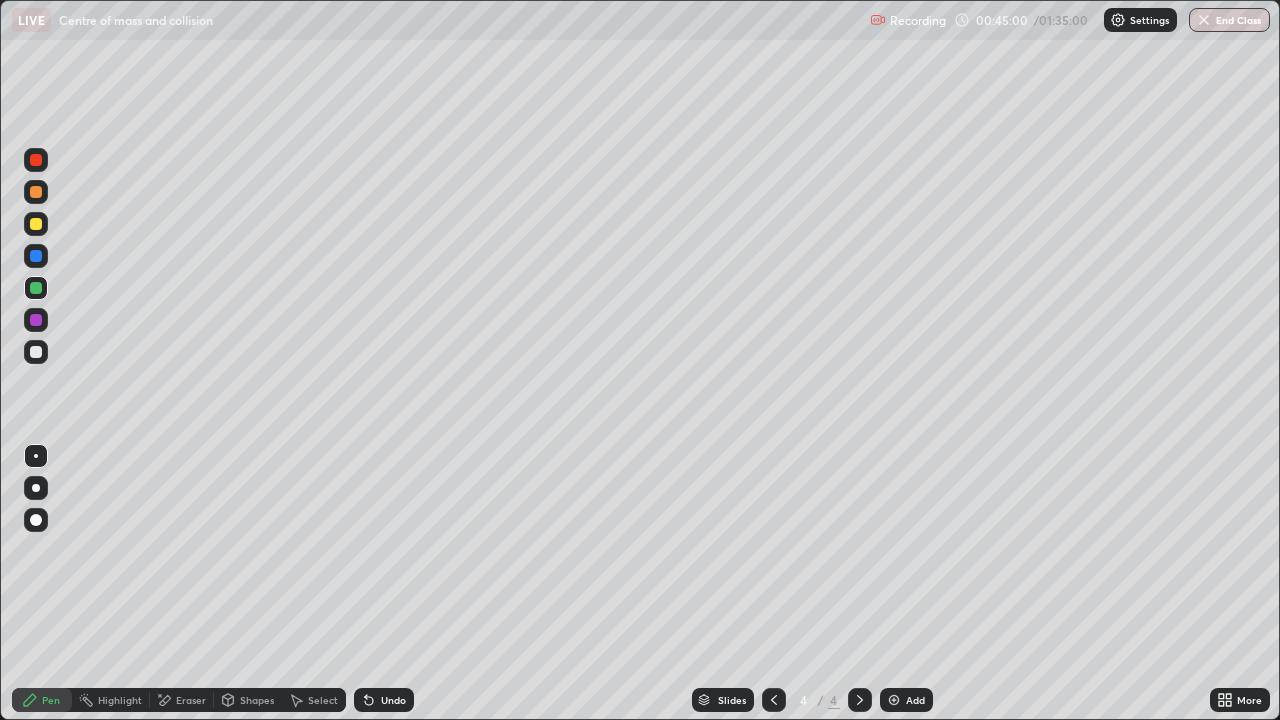 click on "Select" at bounding box center [323, 700] 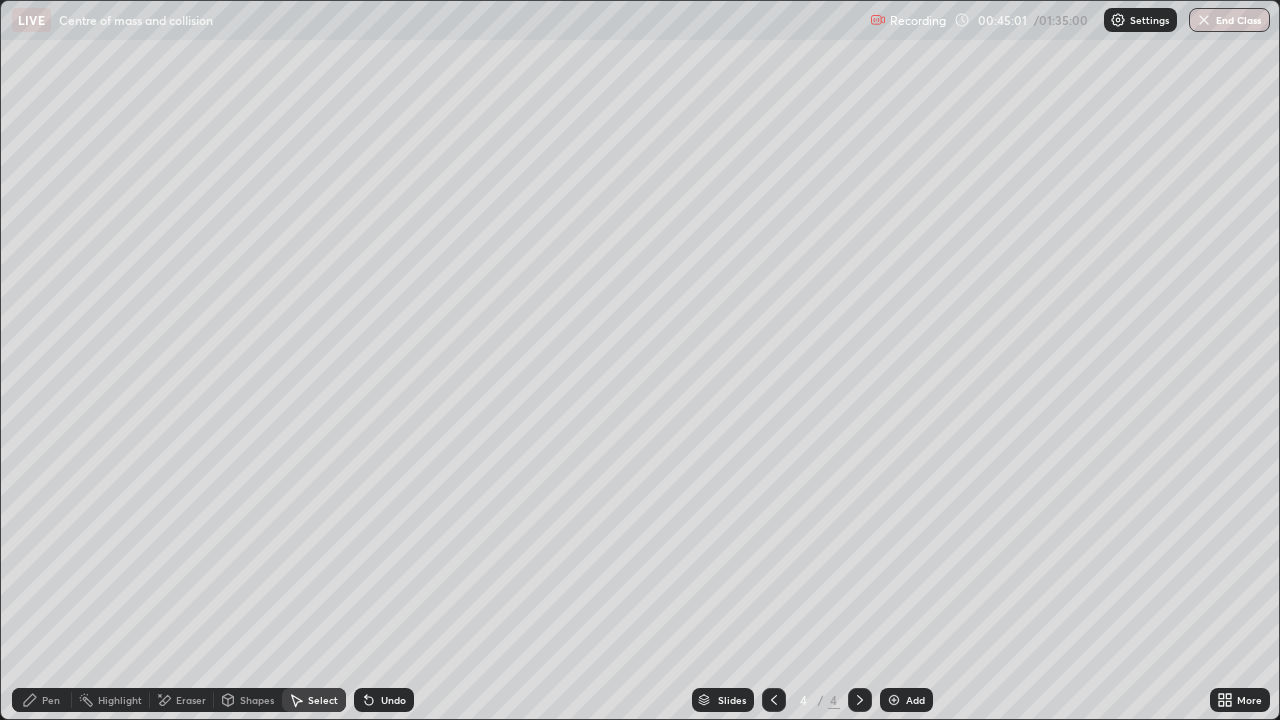 click on "Select" at bounding box center (323, 700) 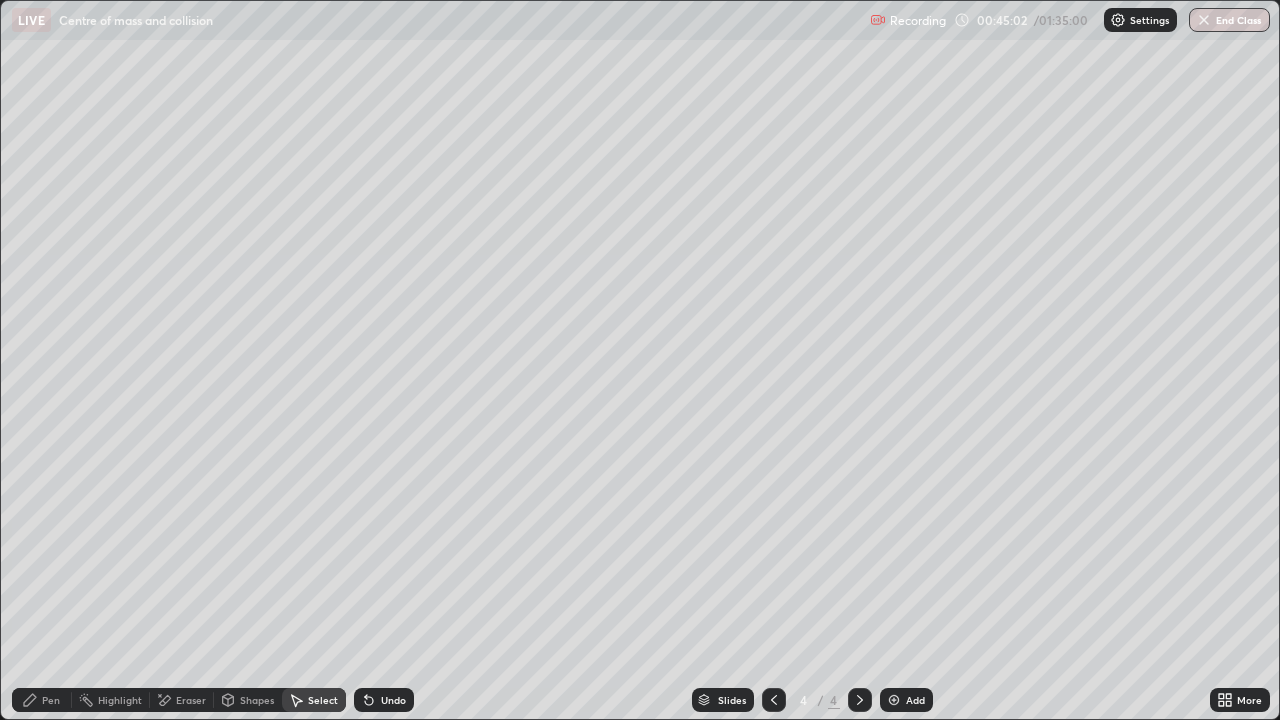 click on "Select" at bounding box center [323, 700] 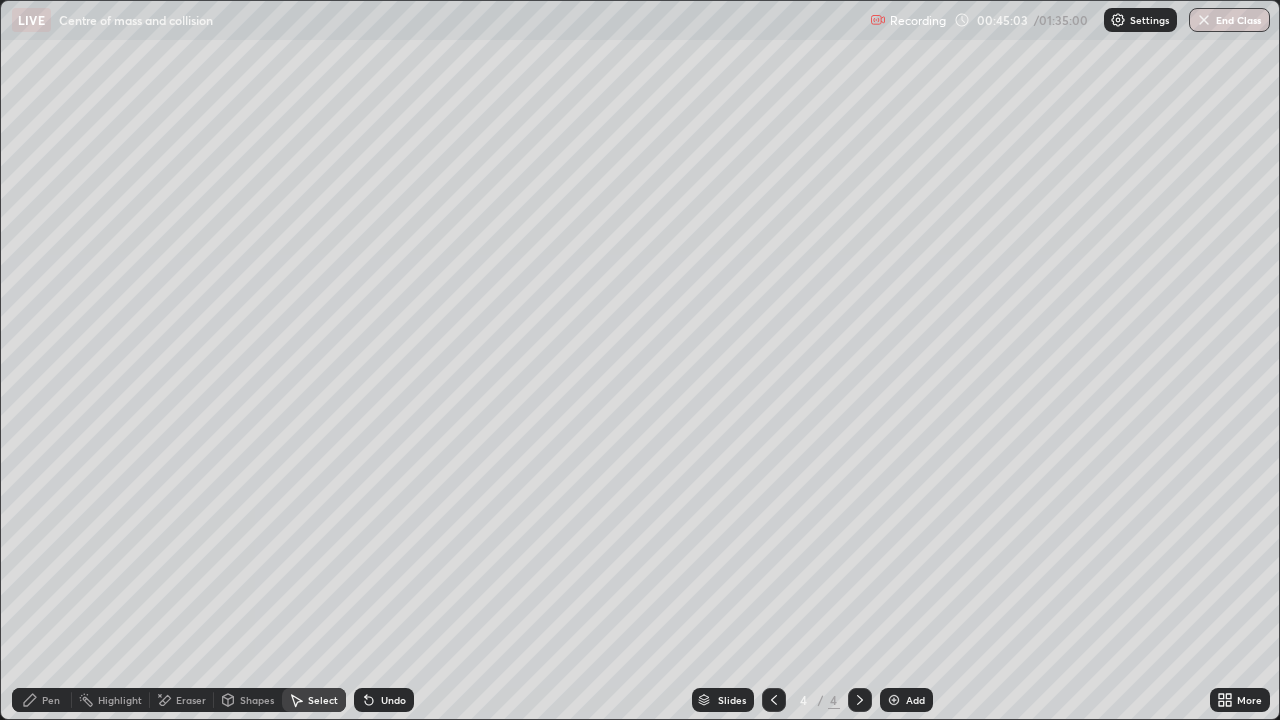 click on "Select" at bounding box center (323, 700) 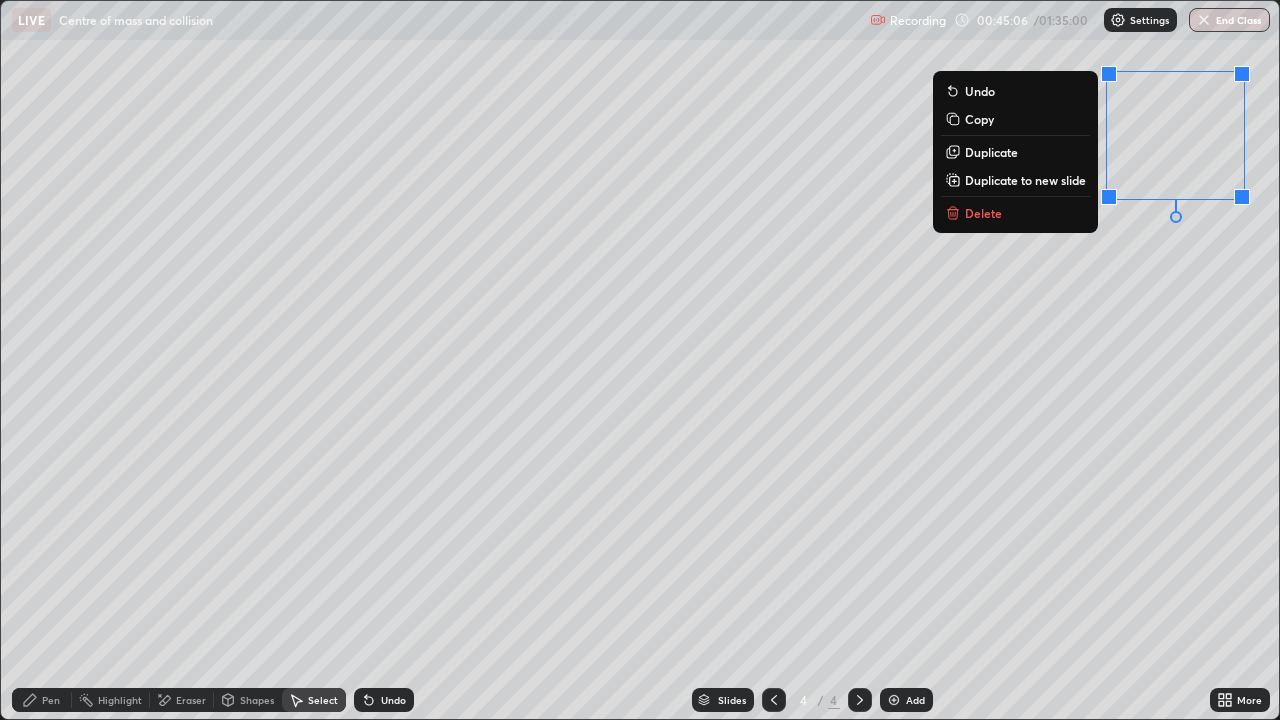 click on "Delete" at bounding box center (983, 213) 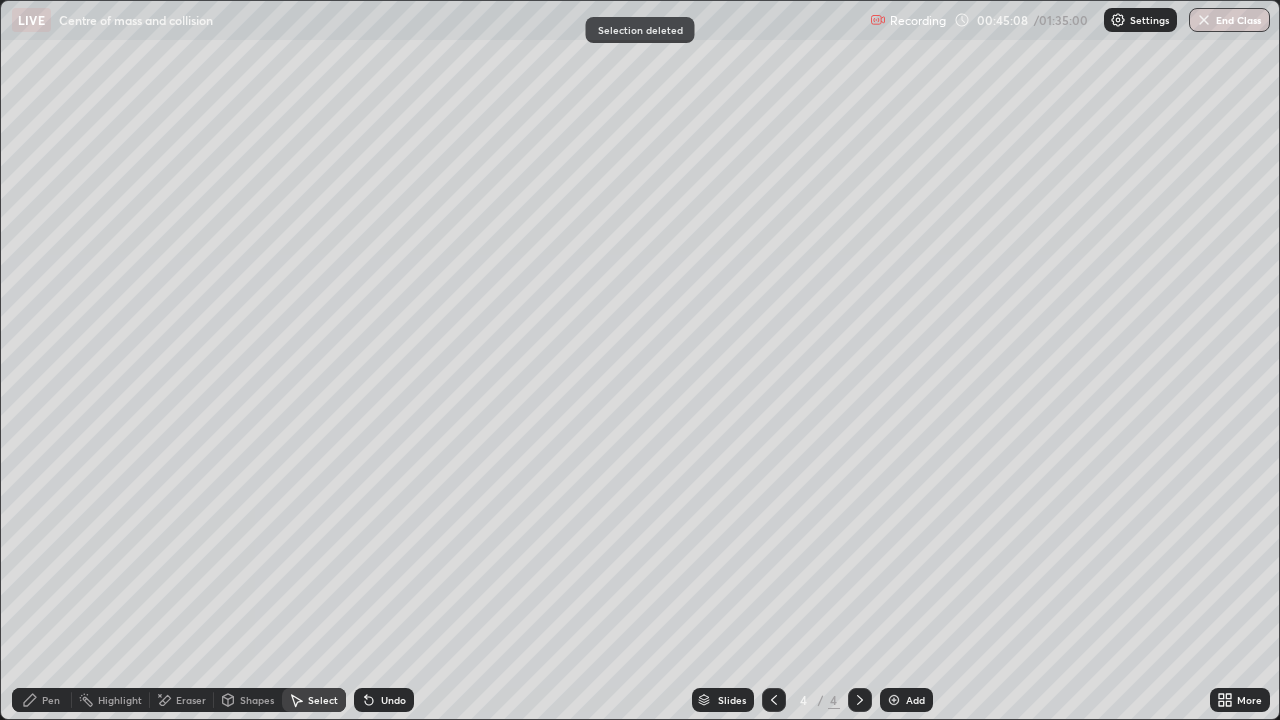 click on "Shapes" at bounding box center [257, 700] 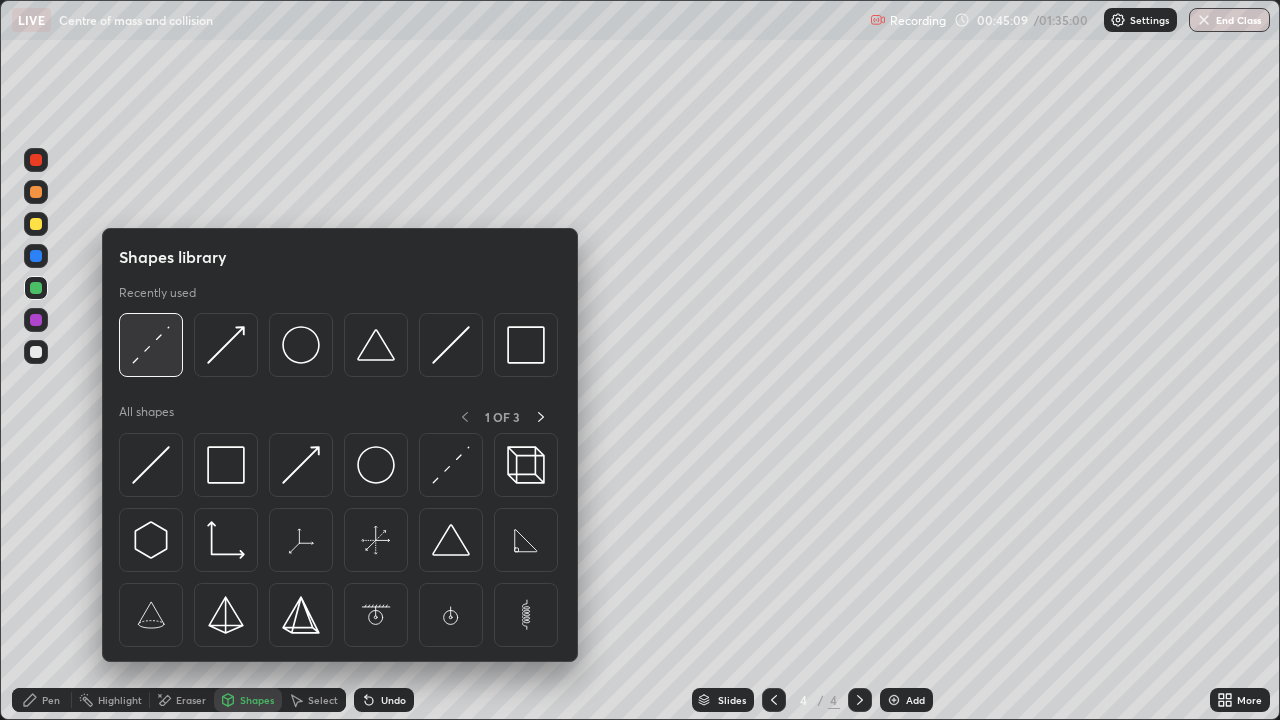 click at bounding box center [151, 345] 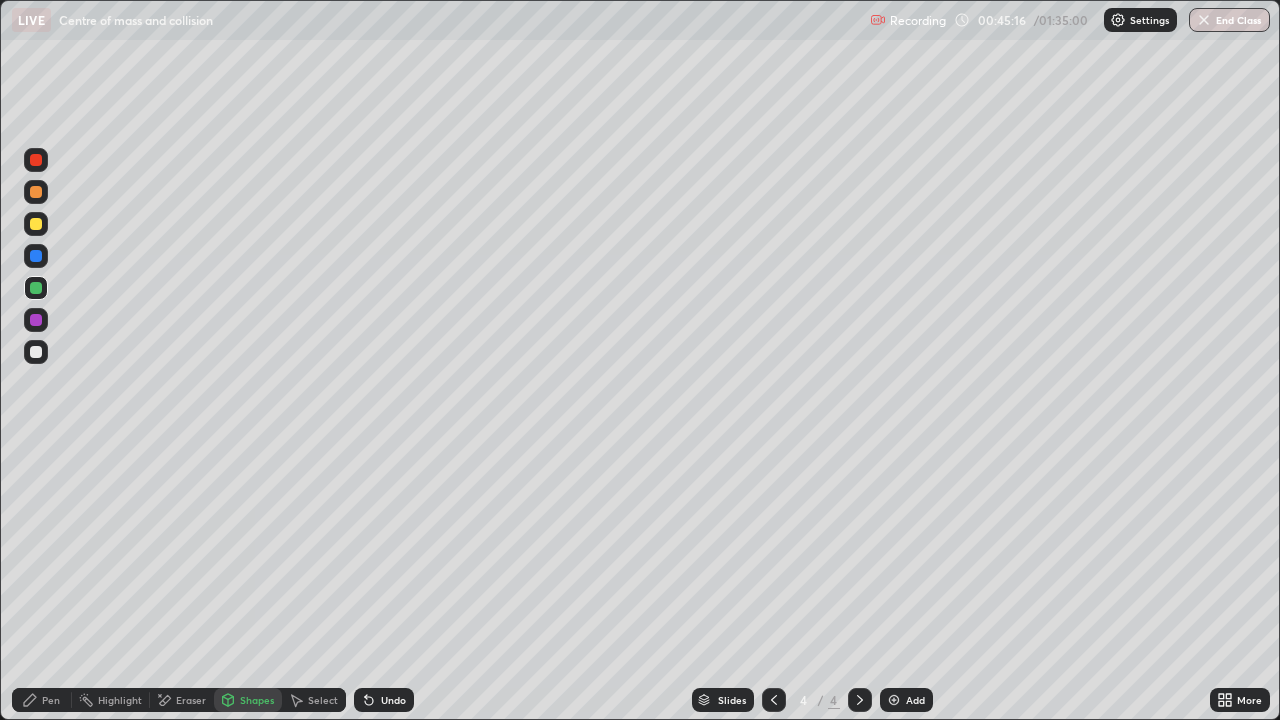 click on "Pen" at bounding box center (42, 700) 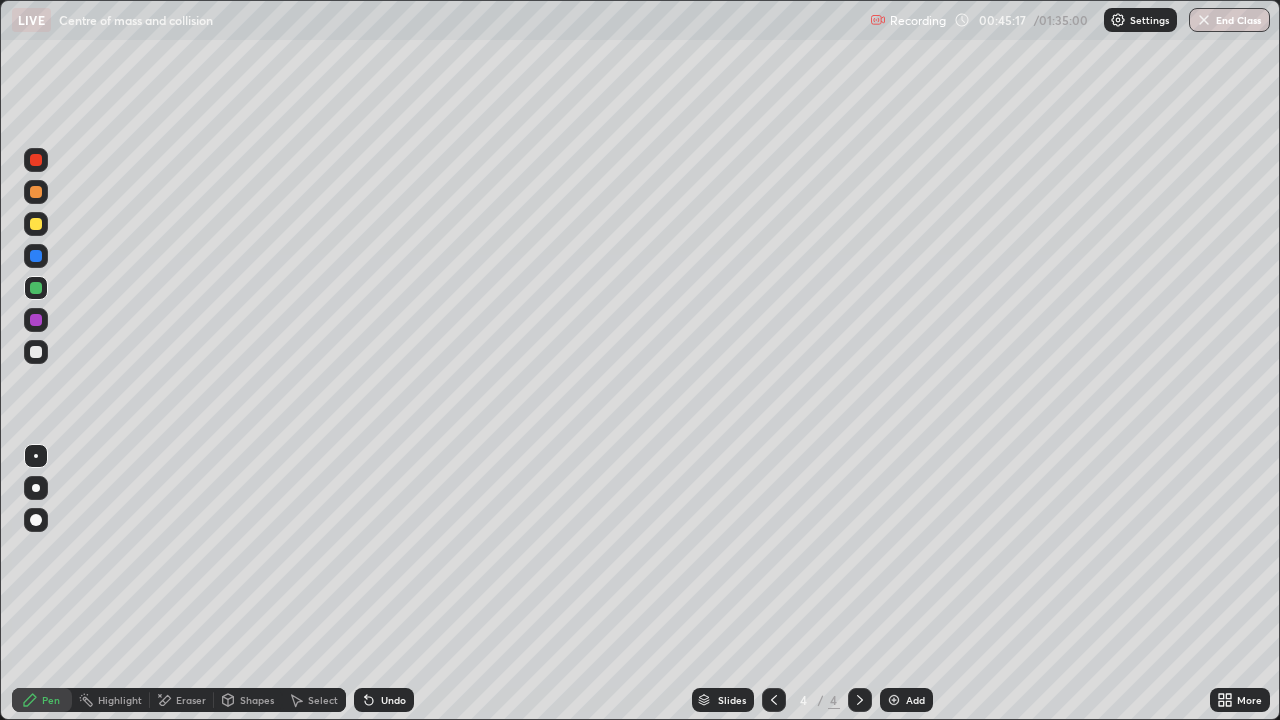 click at bounding box center (36, 456) 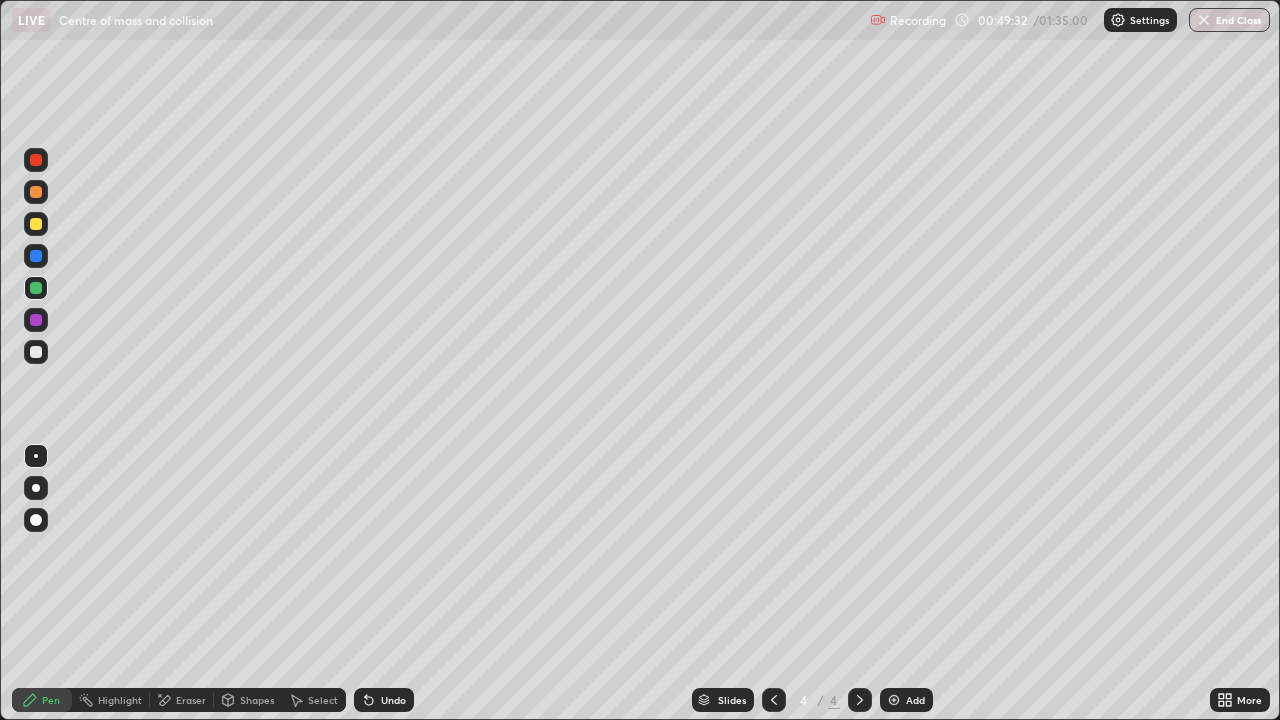click on "Shapes" at bounding box center (257, 700) 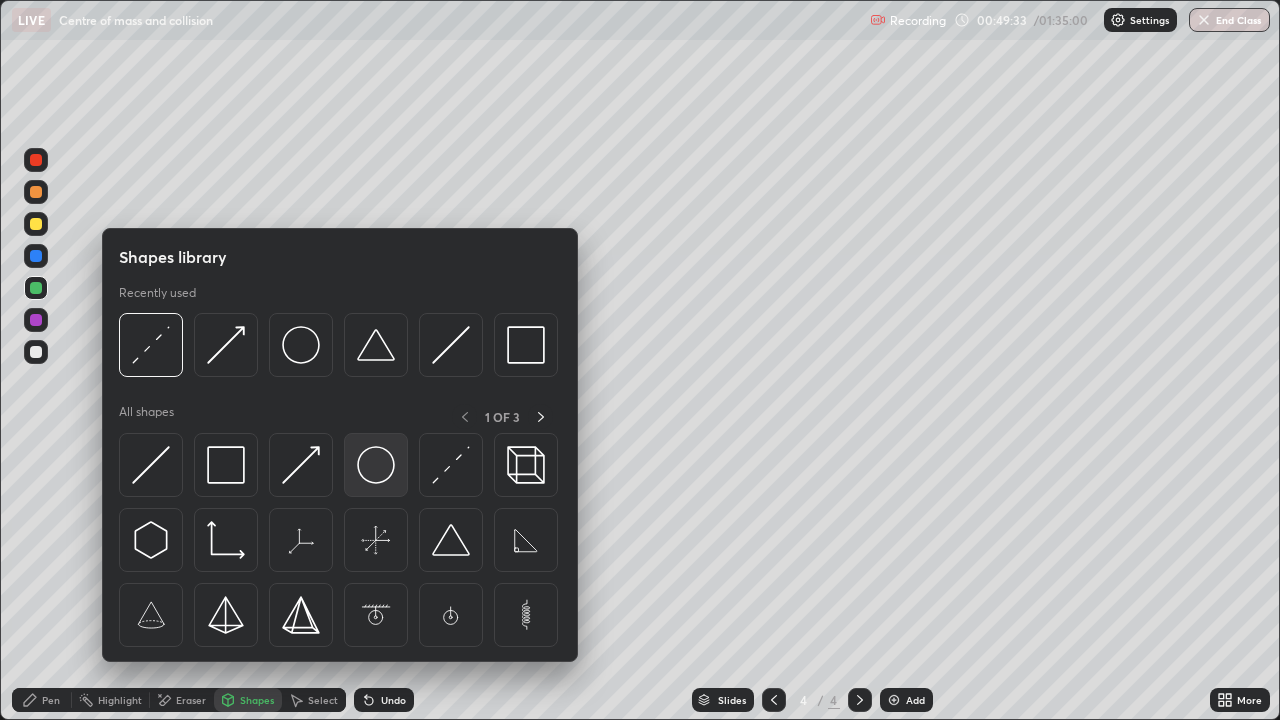 click at bounding box center (376, 465) 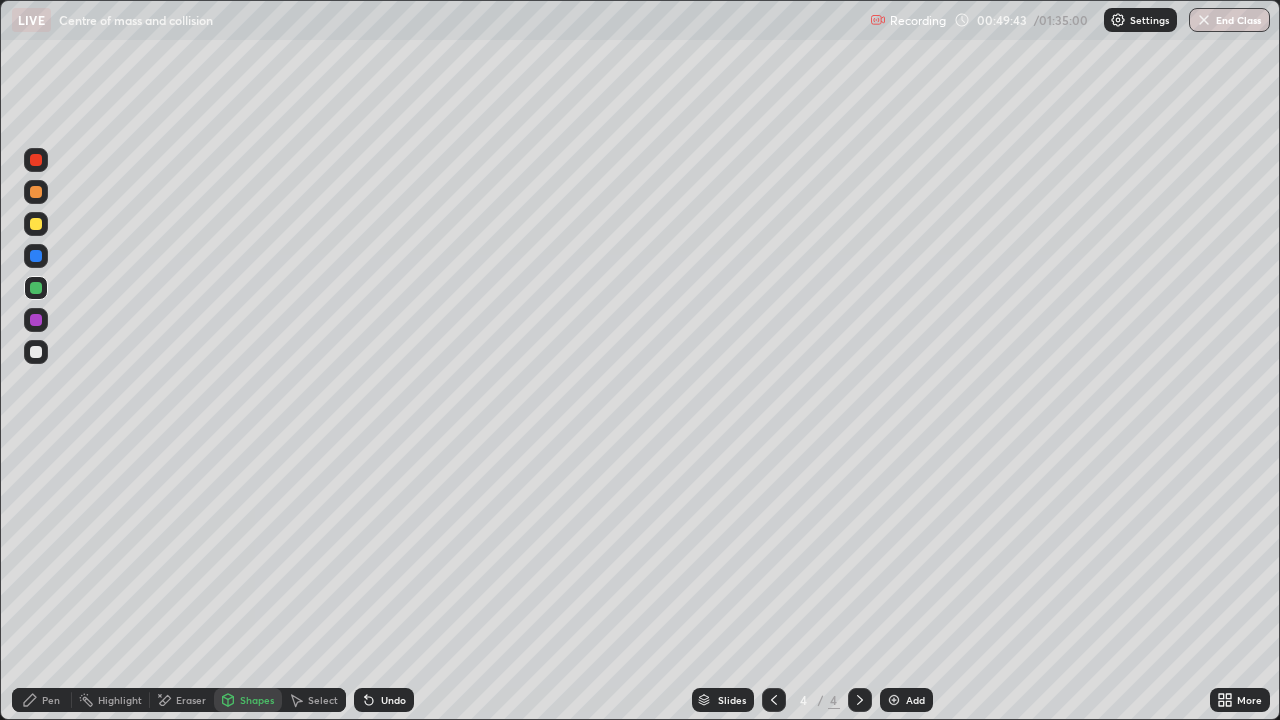 click on "Undo" at bounding box center (384, 700) 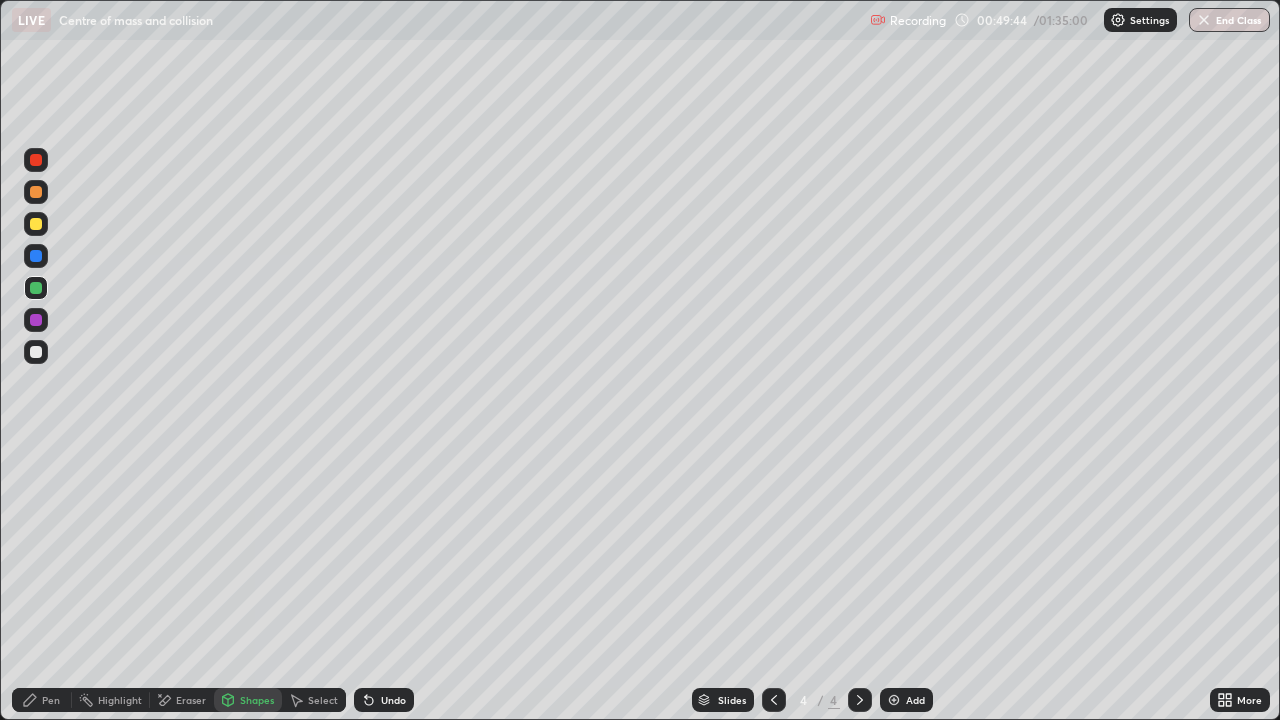 click on "Shapes" at bounding box center [257, 700] 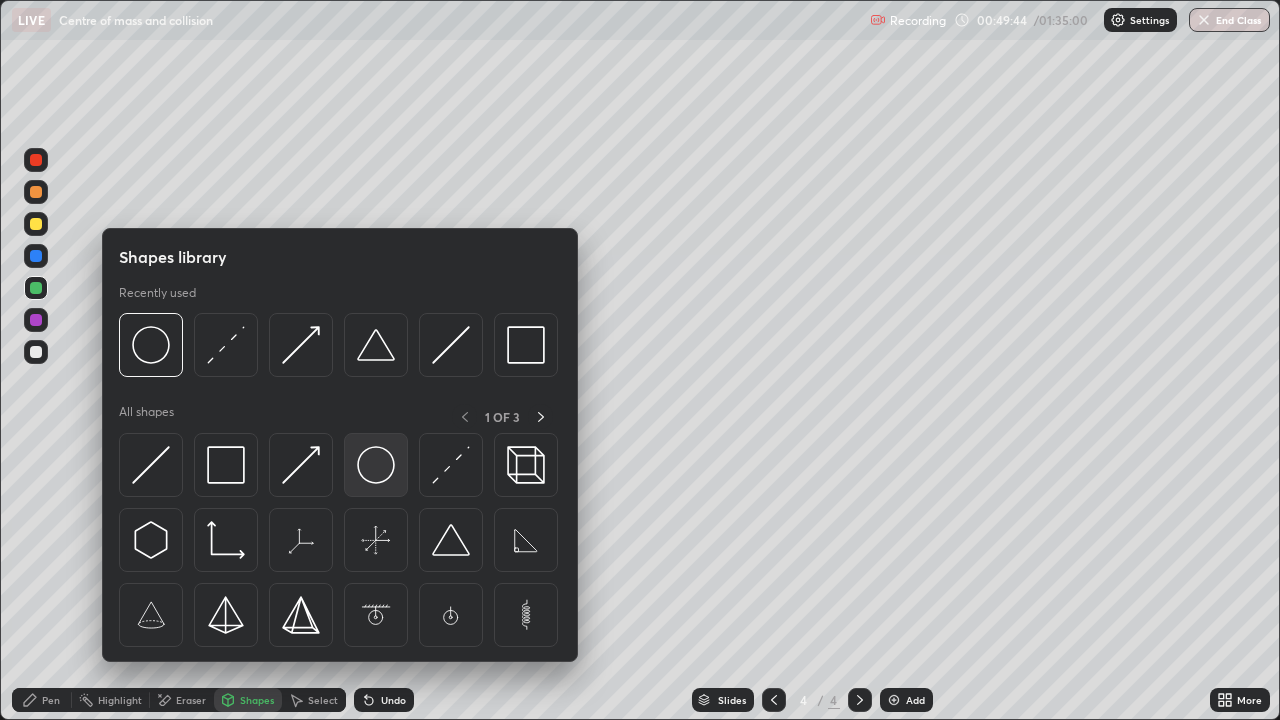 click at bounding box center (376, 465) 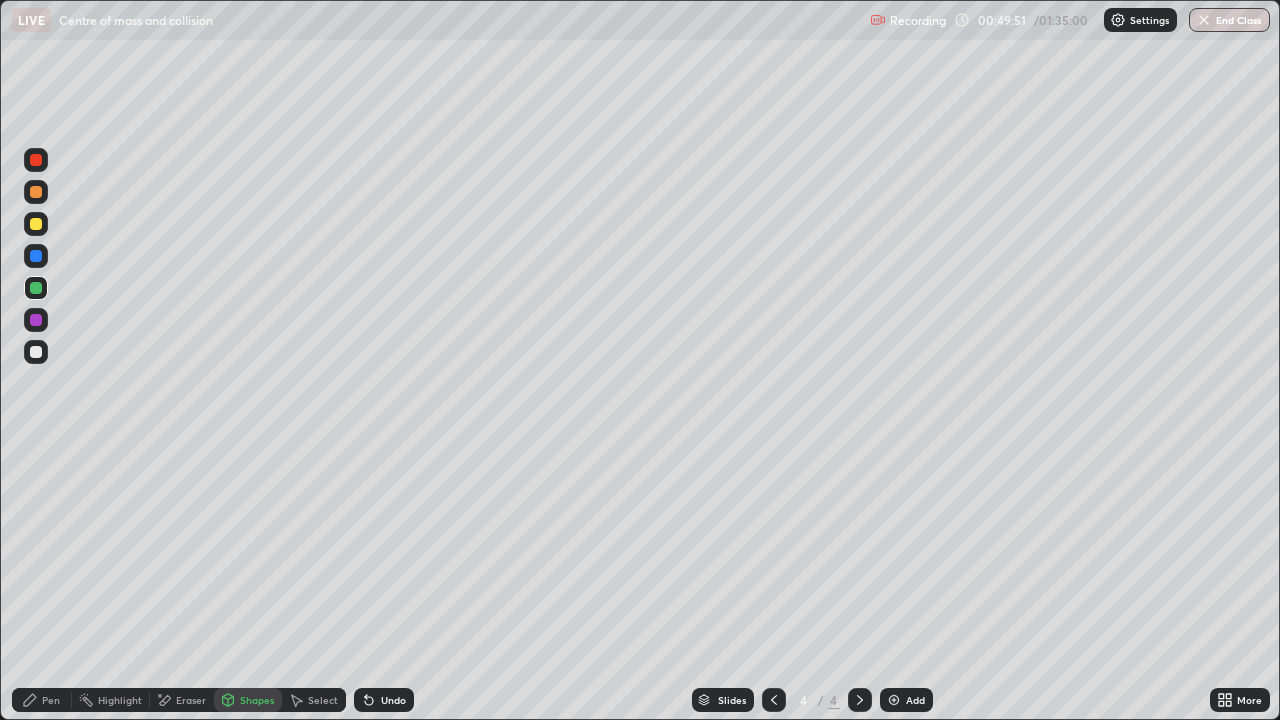 click on "Shapes" at bounding box center [248, 700] 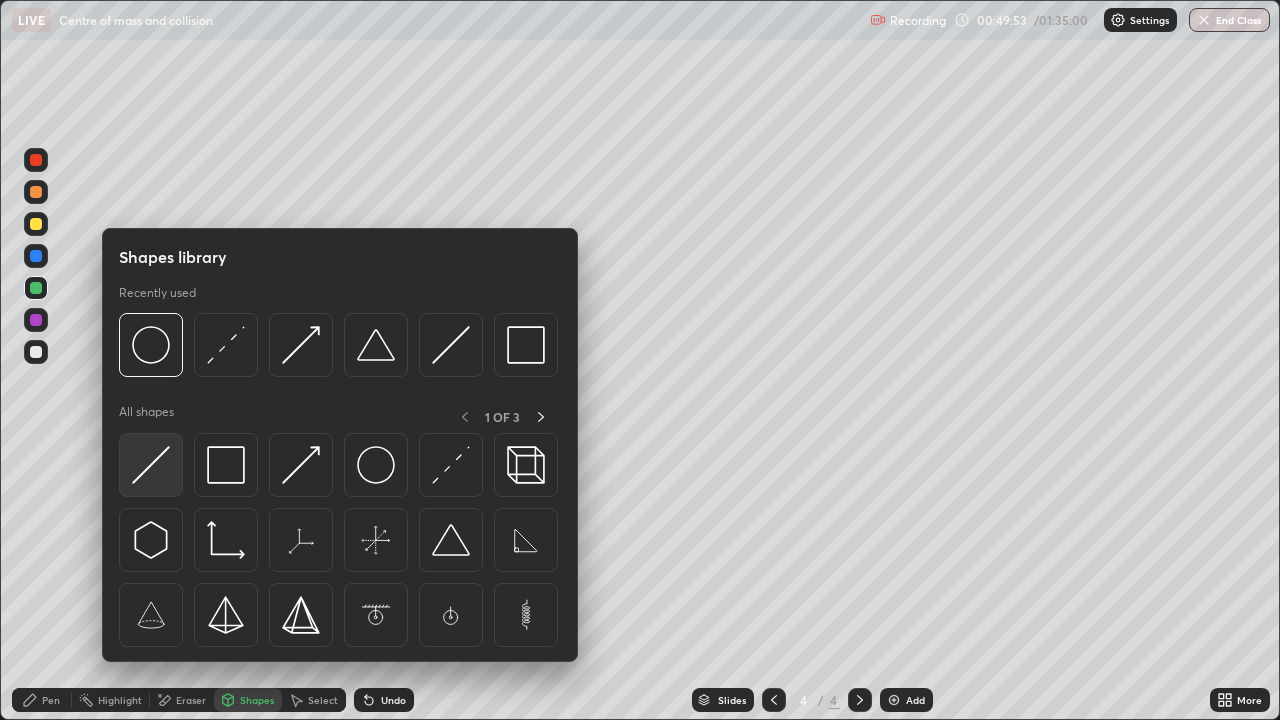 click at bounding box center [151, 465] 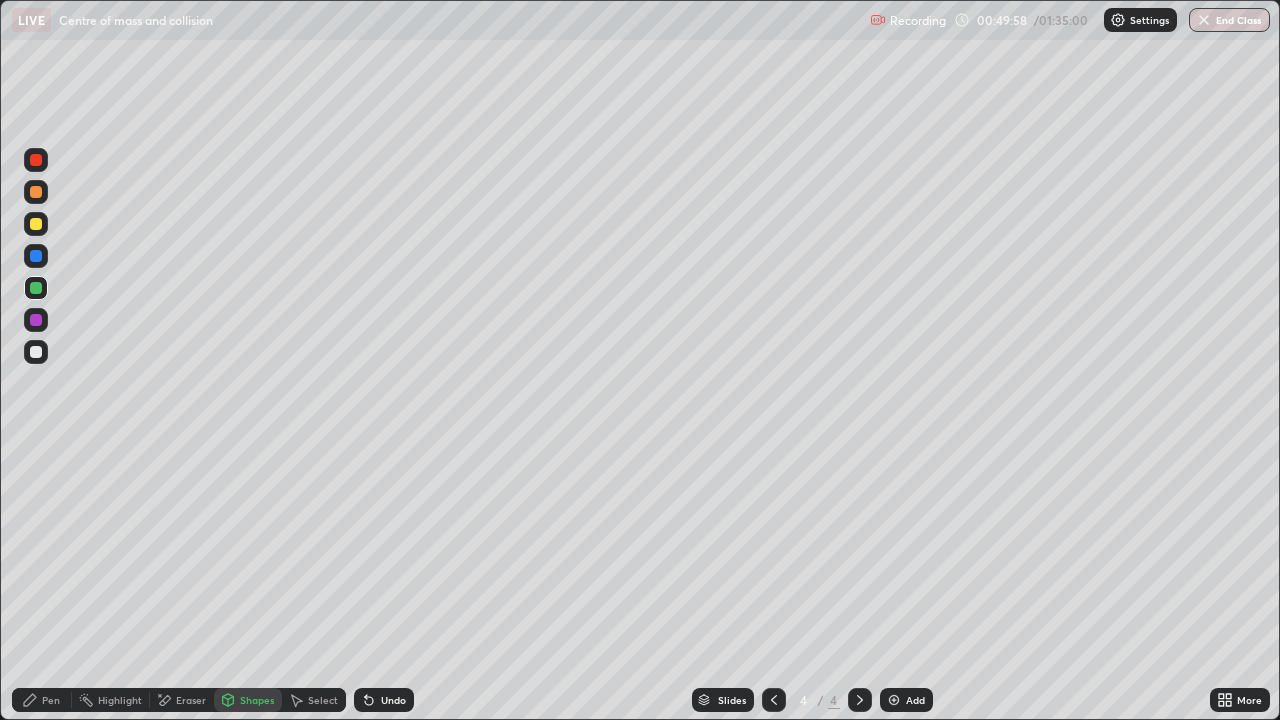click on "Shapes" at bounding box center (257, 700) 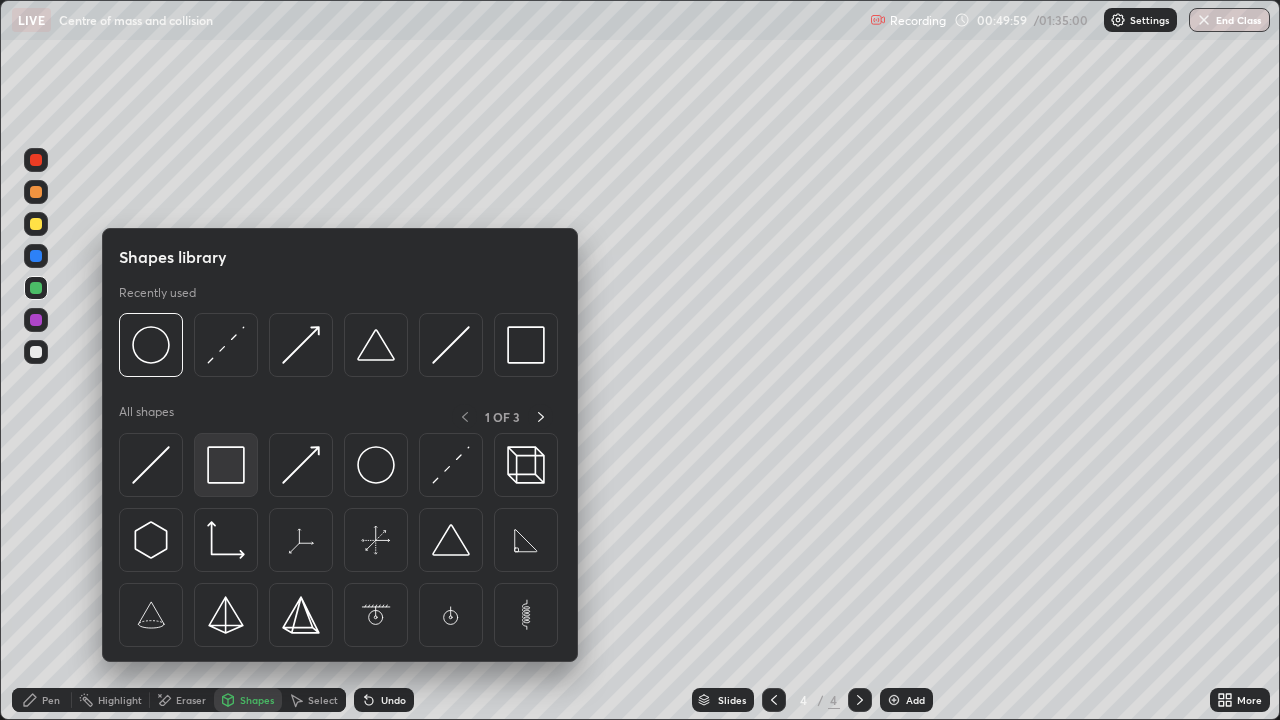 click at bounding box center (226, 465) 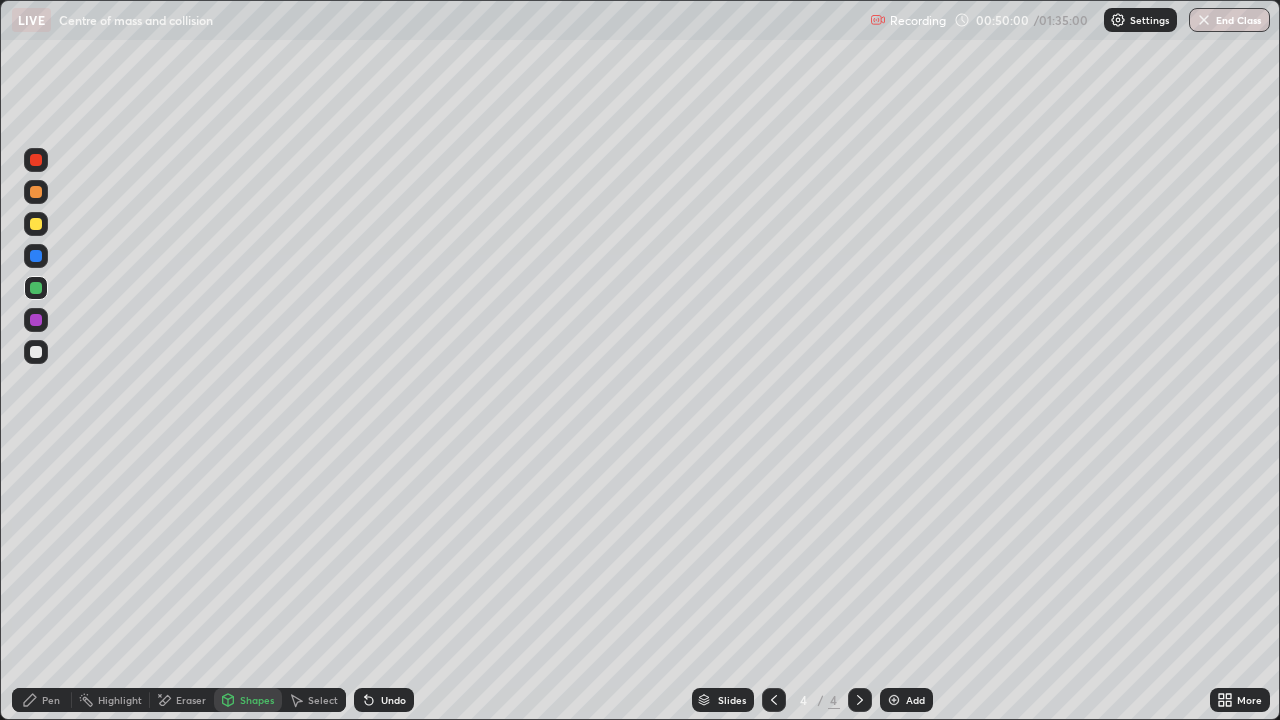 click at bounding box center [36, 352] 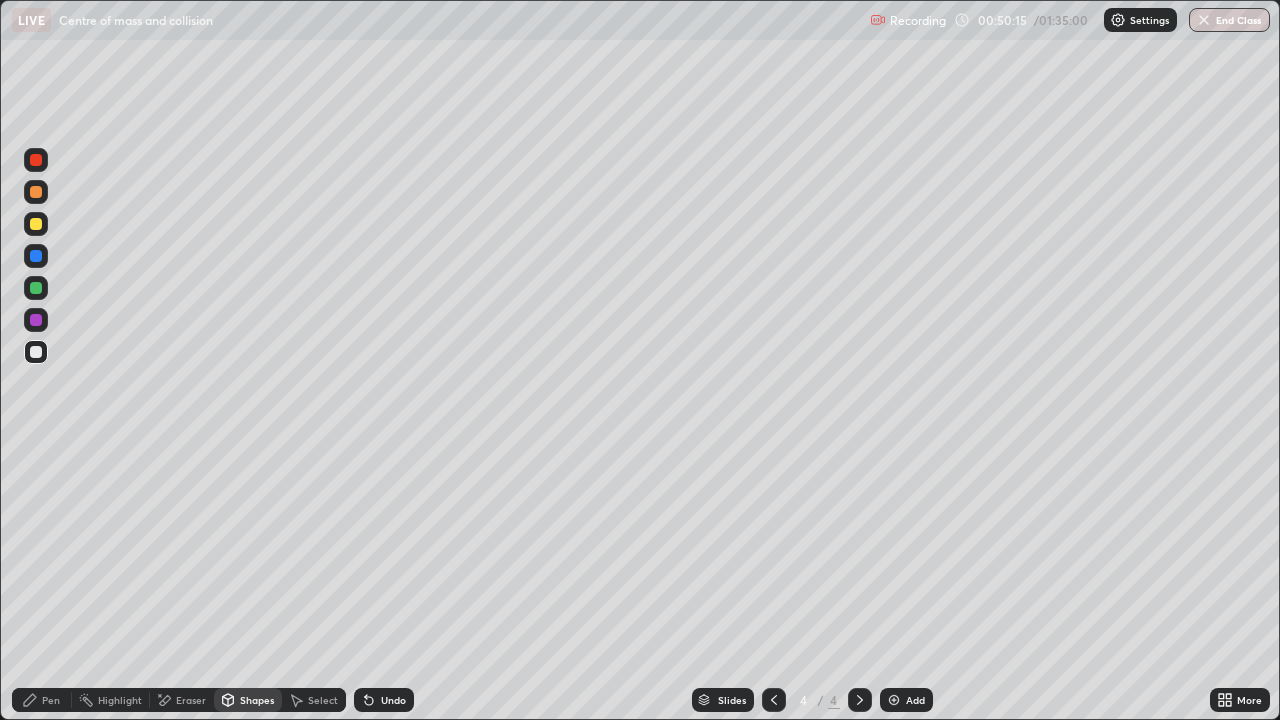 click on "Select" at bounding box center (323, 700) 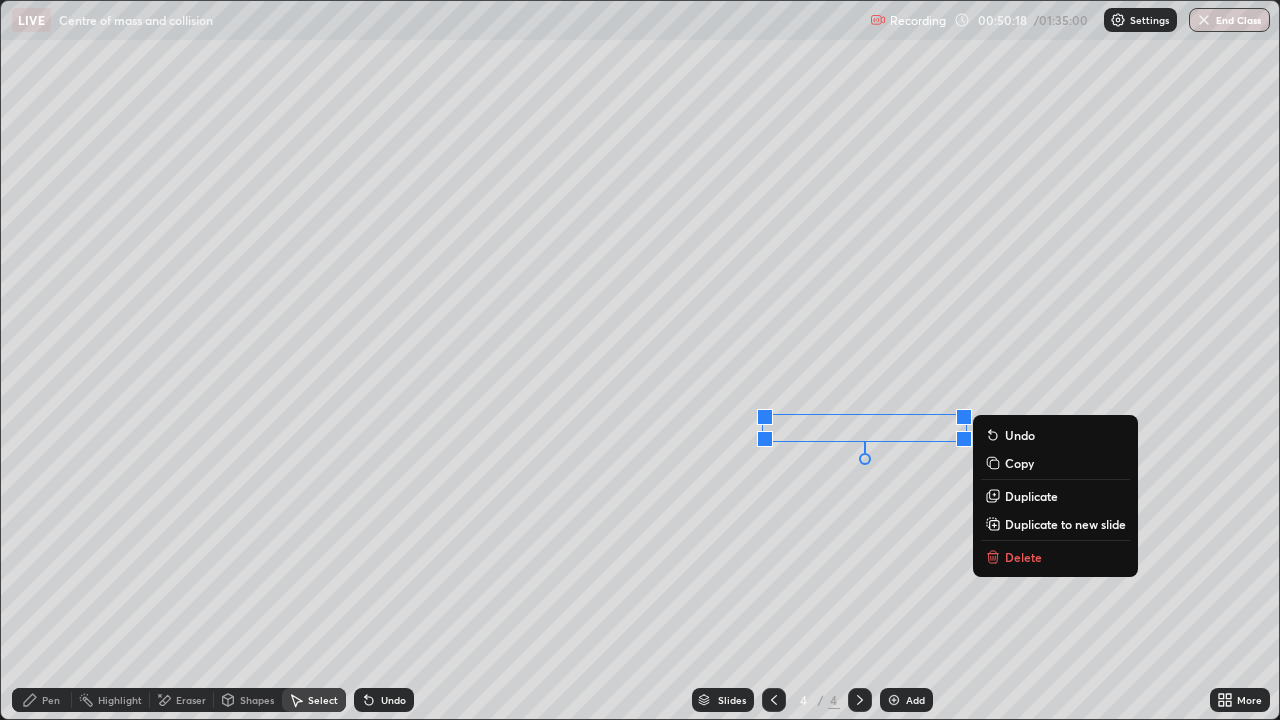 click on "0 ° Undo Copy Duplicate Duplicate to new slide Delete" at bounding box center [640, 360] 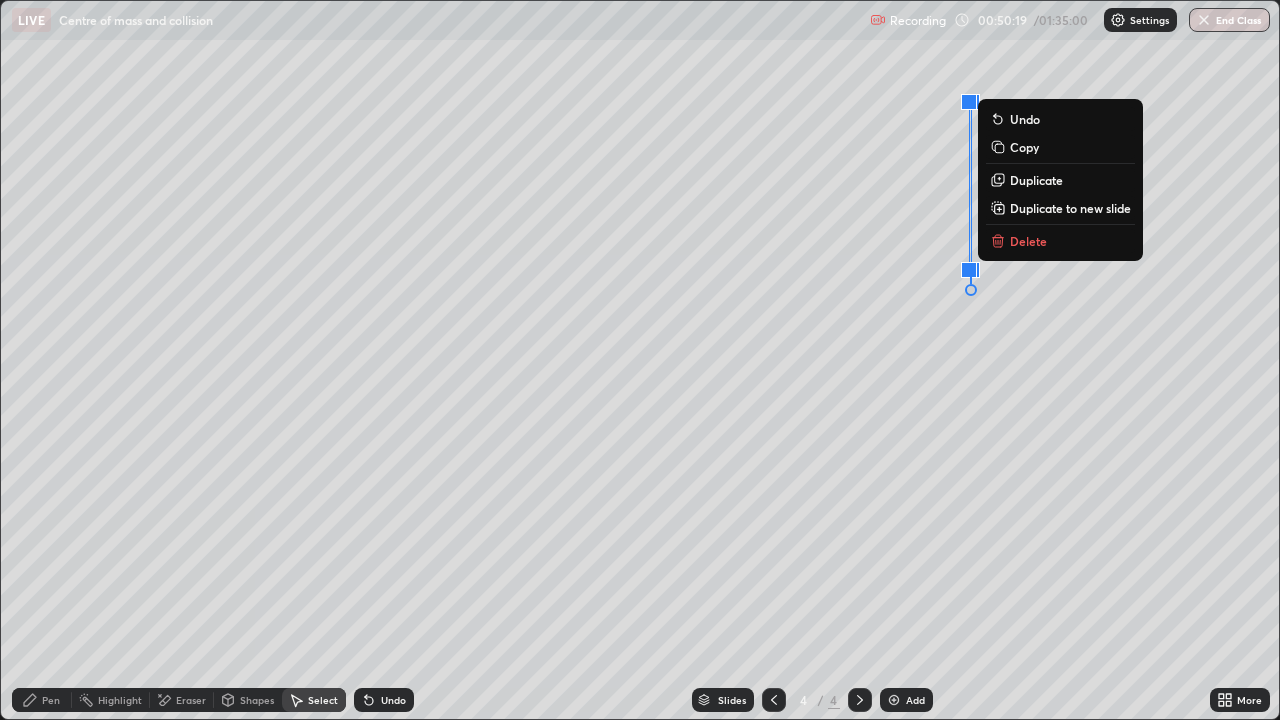click on "Duplicate" at bounding box center (1036, 180) 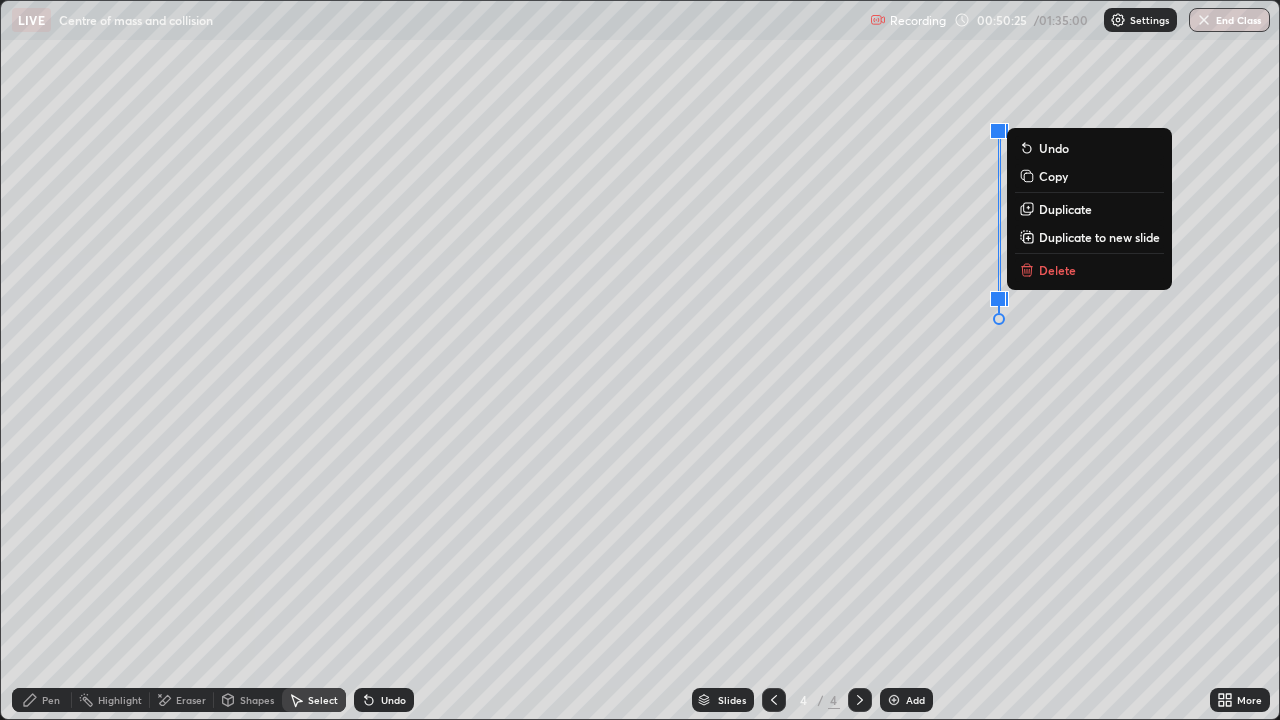 click on "Pen" at bounding box center [51, 700] 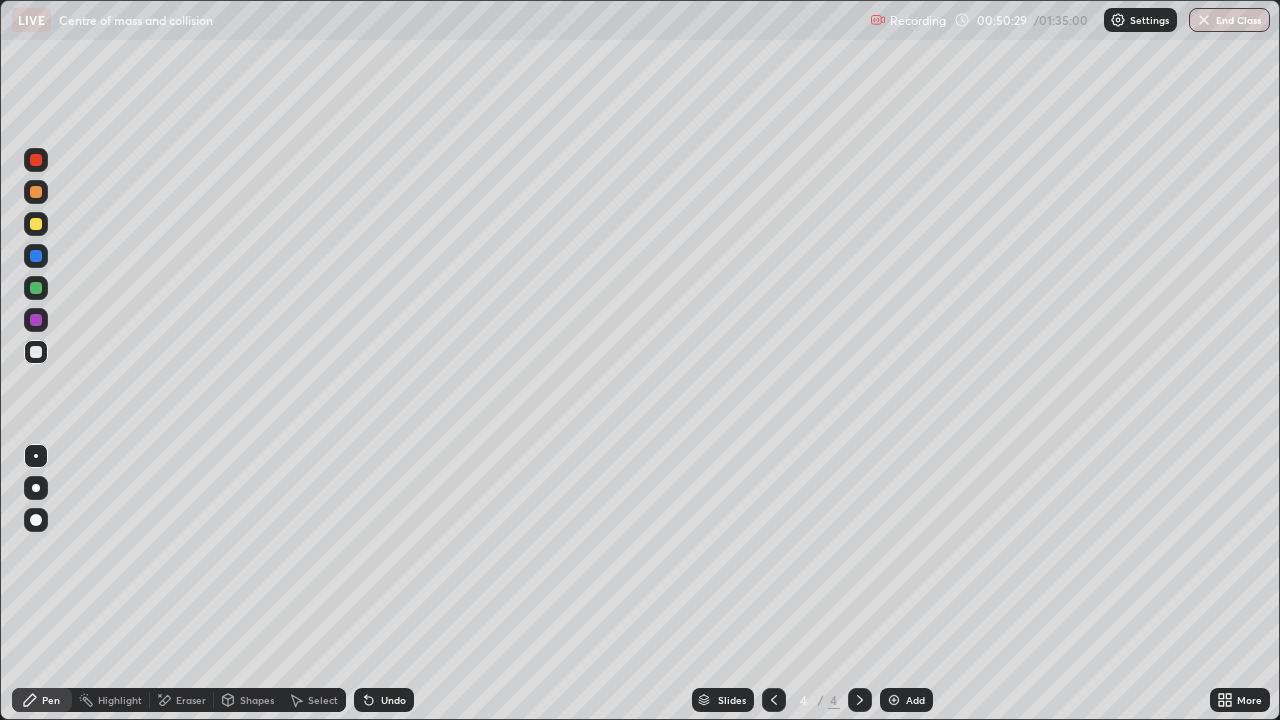 click on "Select" at bounding box center (323, 700) 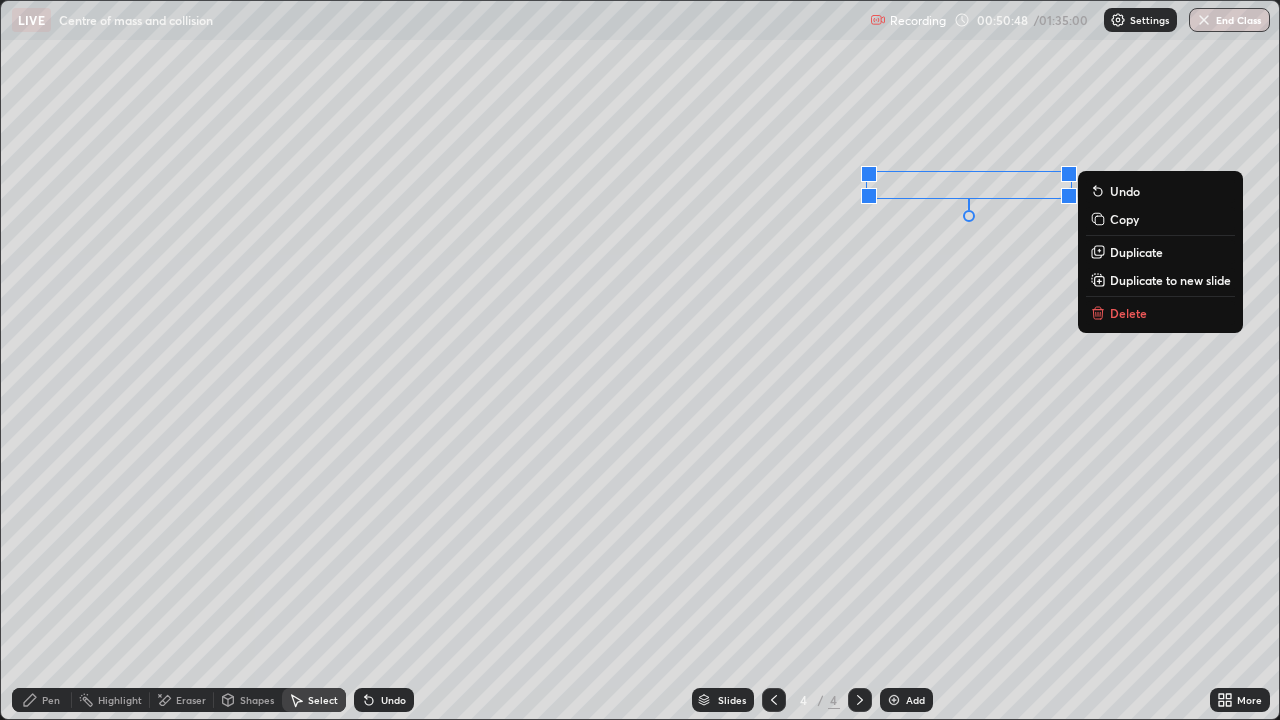 click on "0 ° Undo Copy Duplicate Duplicate to new slide Delete" at bounding box center [640, 360] 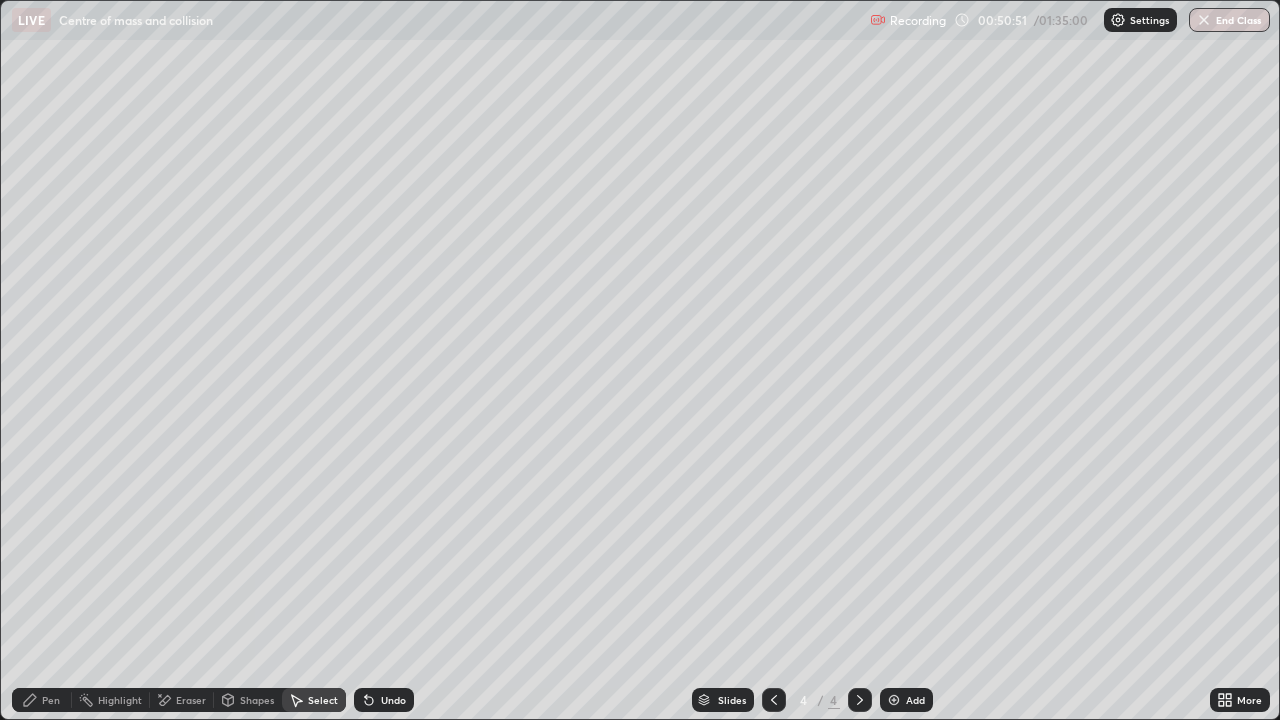 click on "Select" at bounding box center [323, 700] 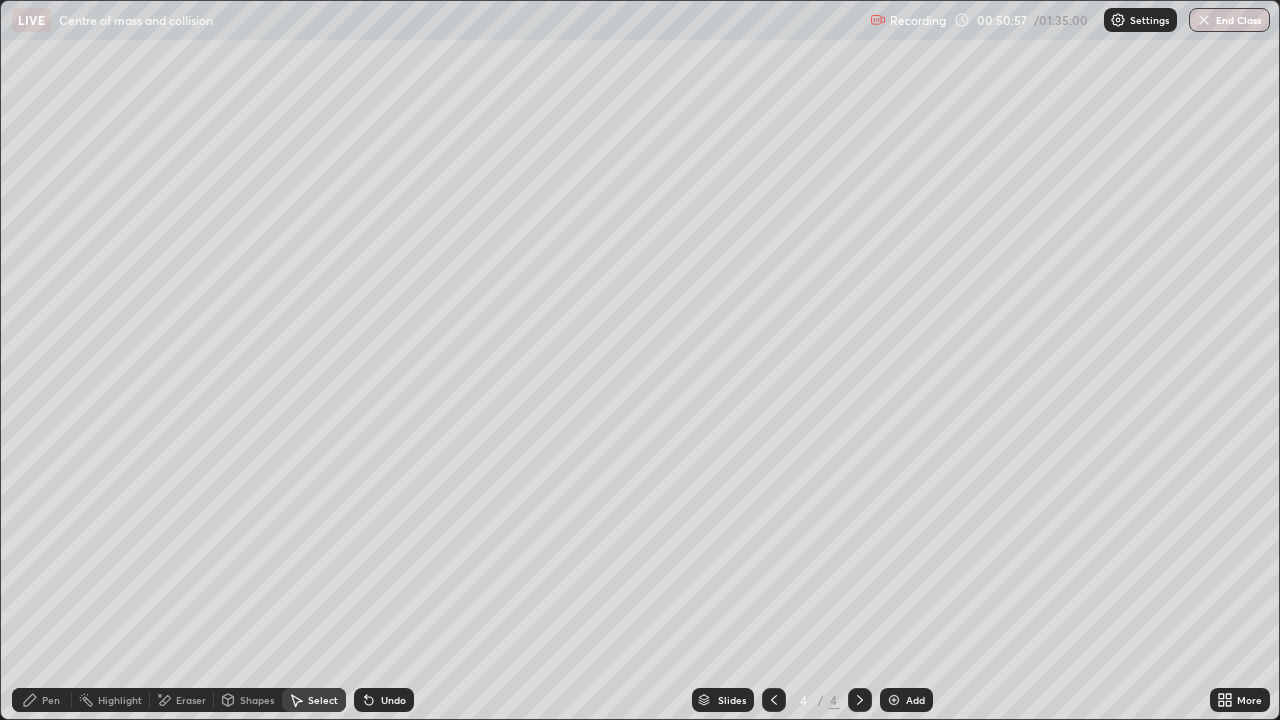 click on "Shapes" at bounding box center [248, 700] 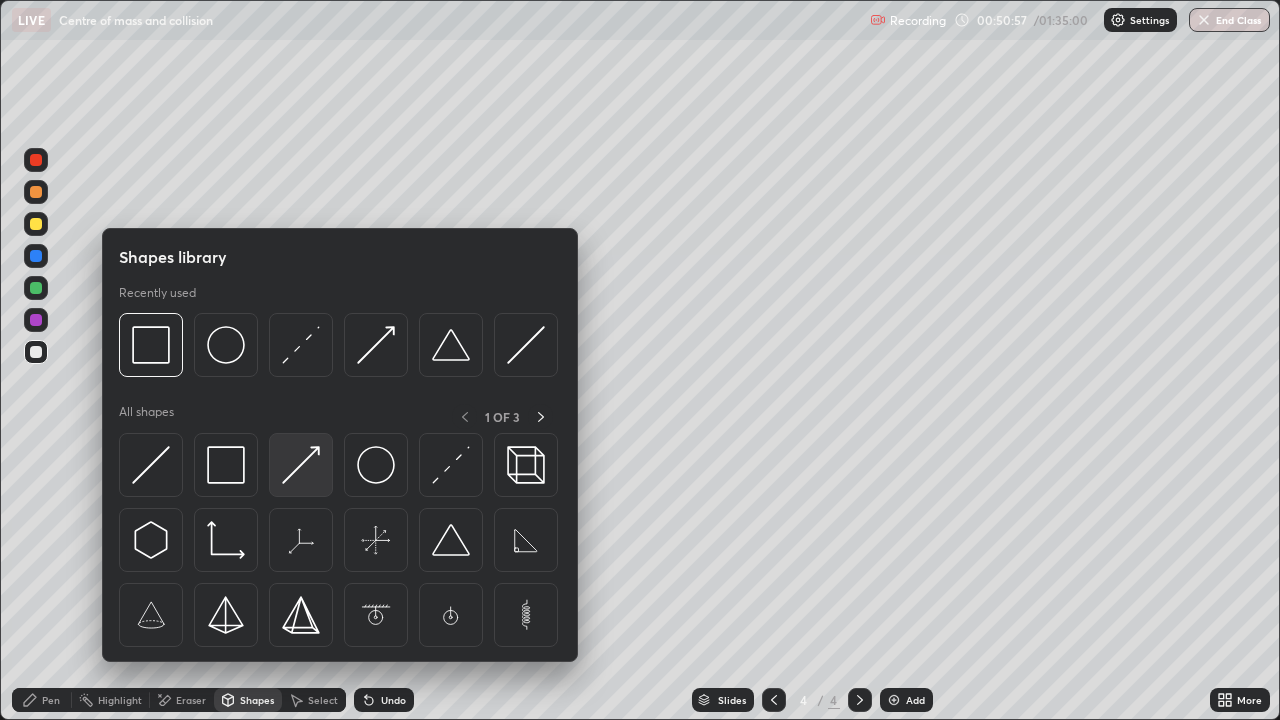 click at bounding box center [301, 465] 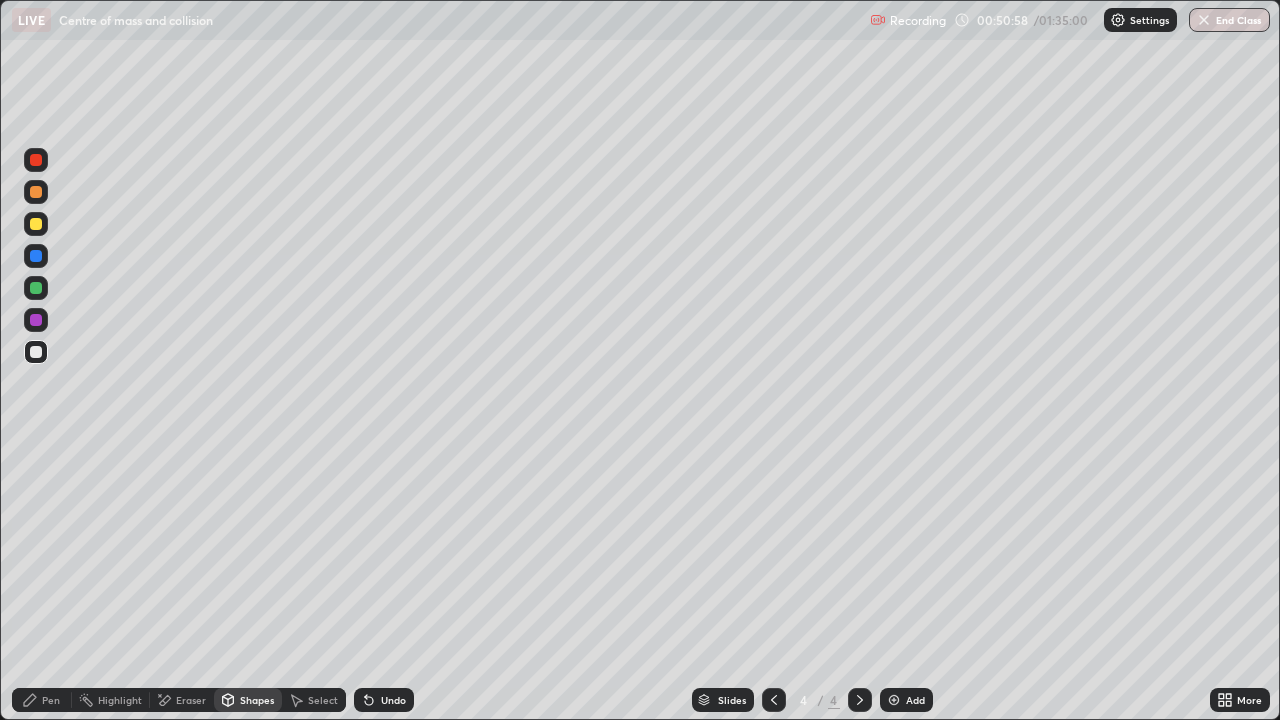 click at bounding box center (36, 160) 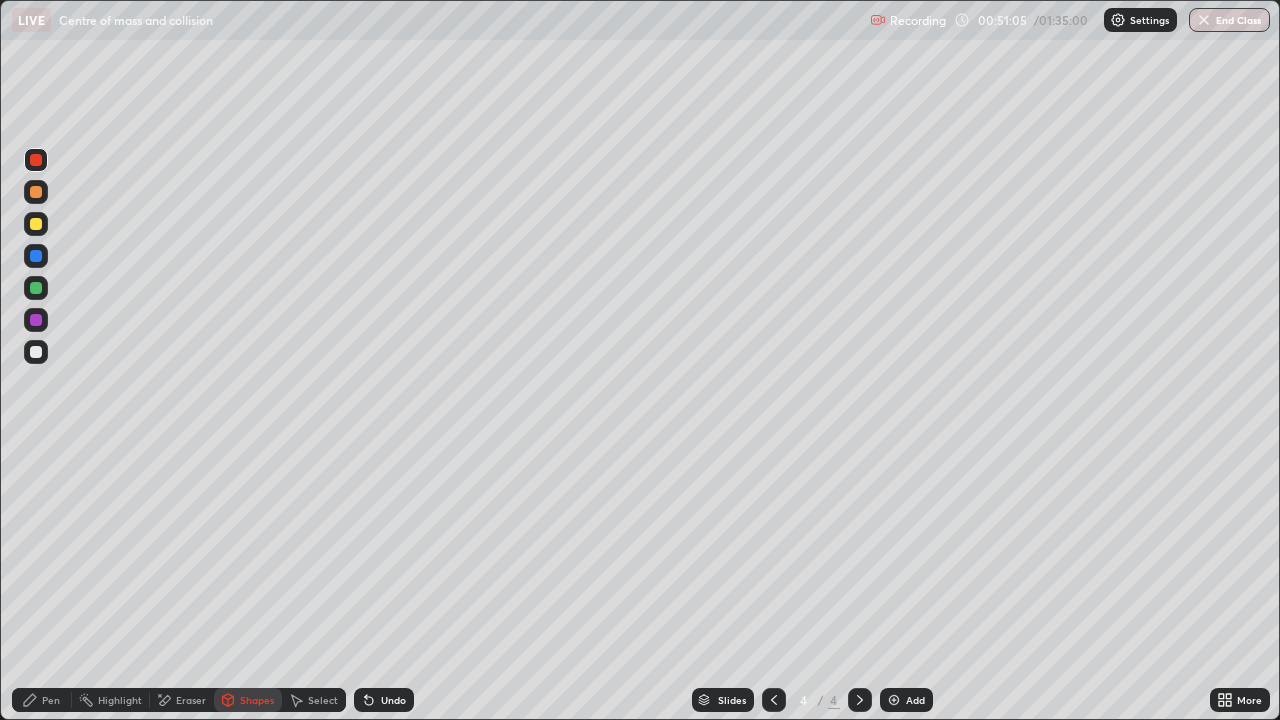 click on "Pen" at bounding box center (51, 700) 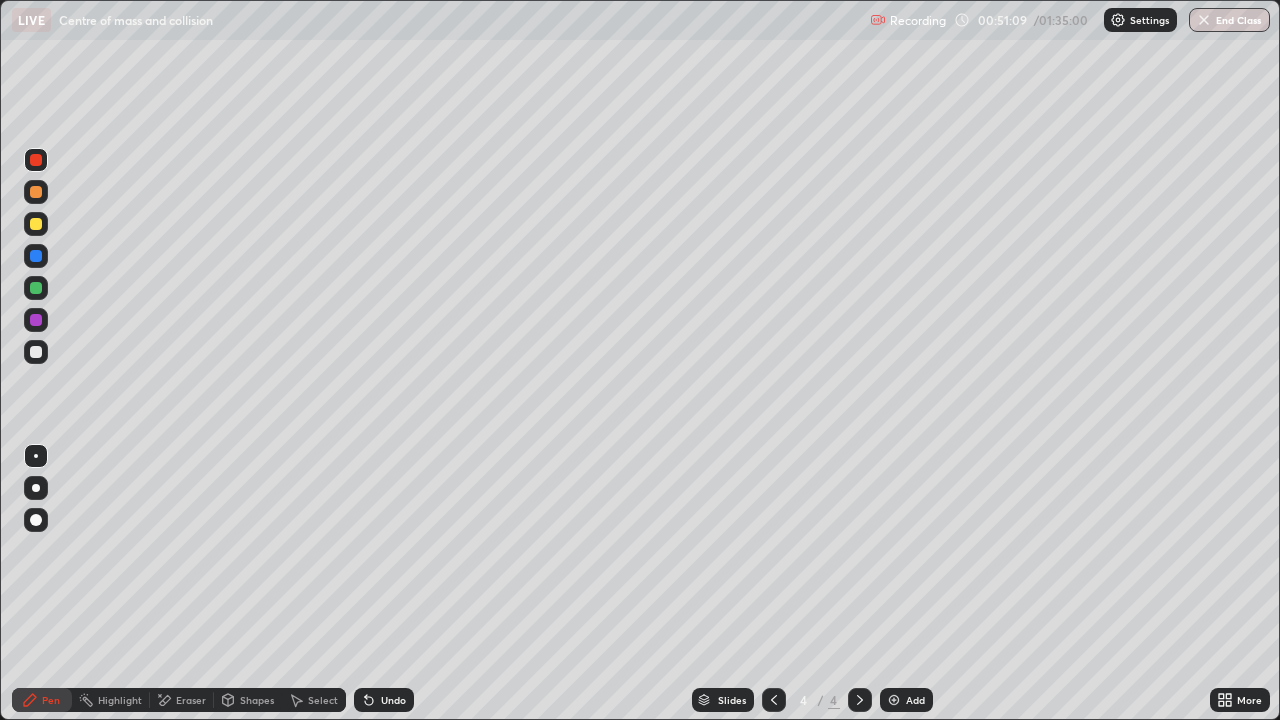 click at bounding box center [36, 352] 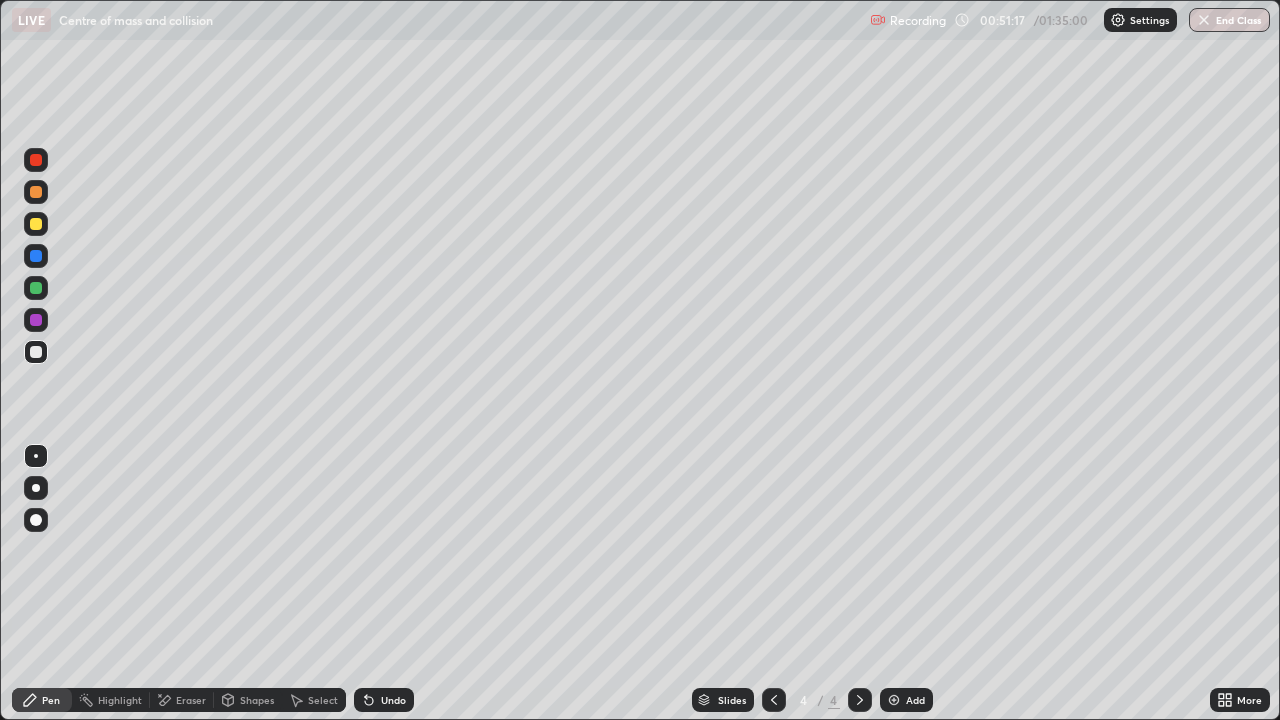 click on "Shapes" at bounding box center (248, 700) 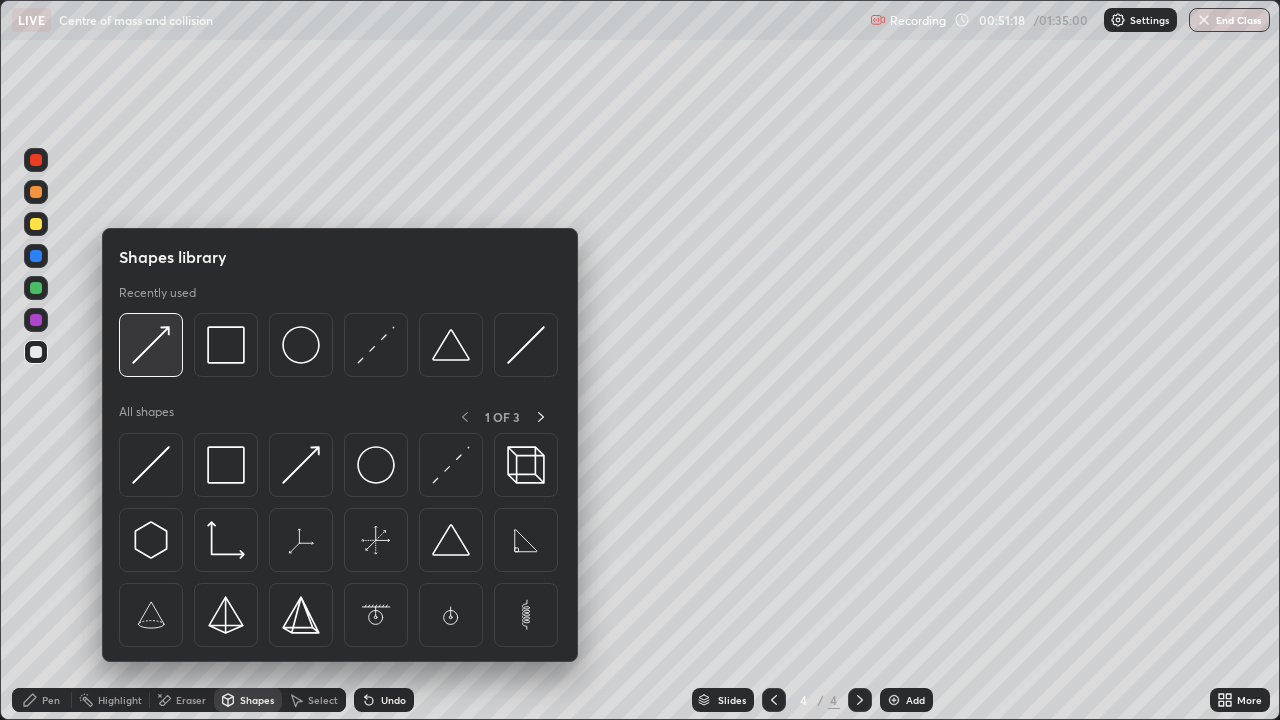 click at bounding box center [151, 345] 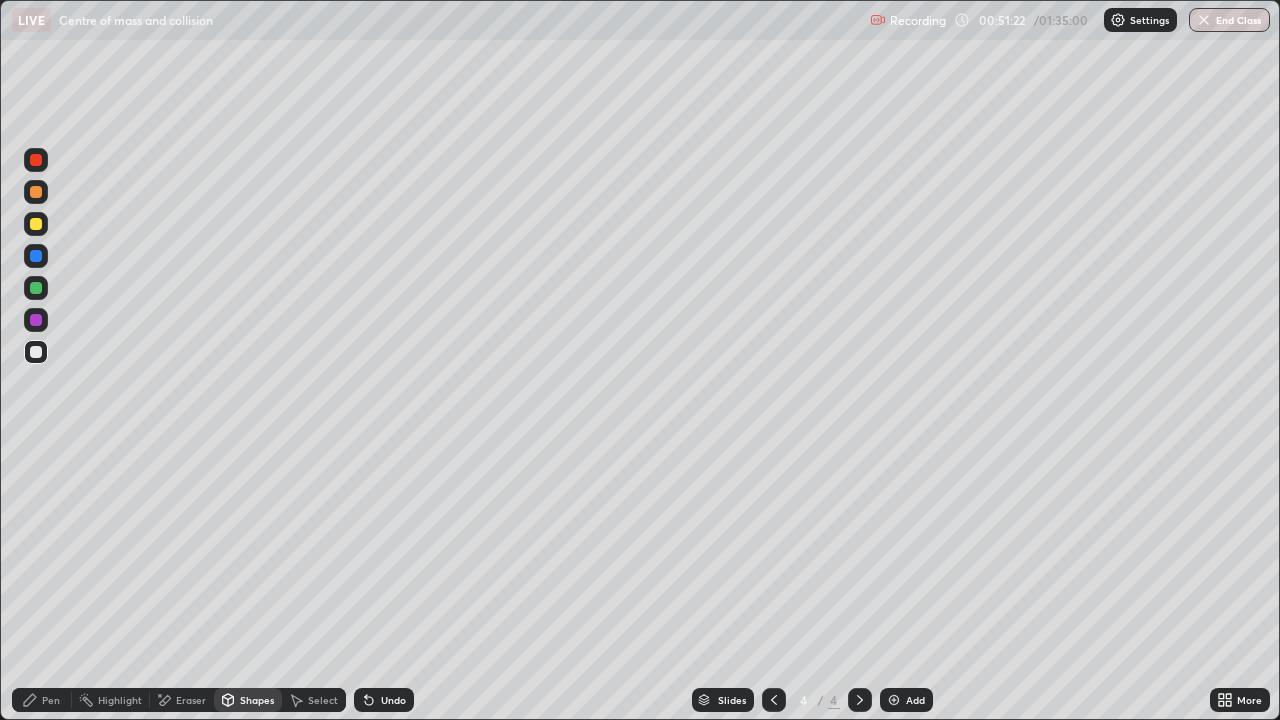 click on "Pen" at bounding box center [51, 700] 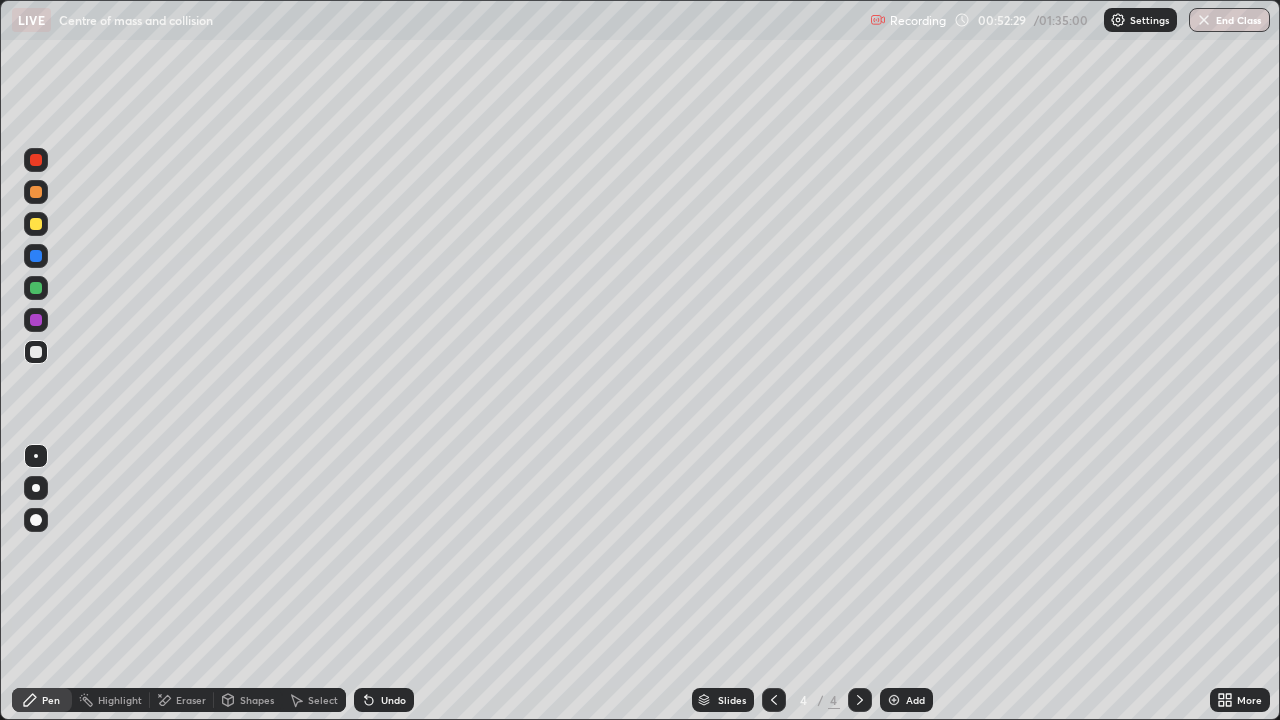 click at bounding box center (36, 352) 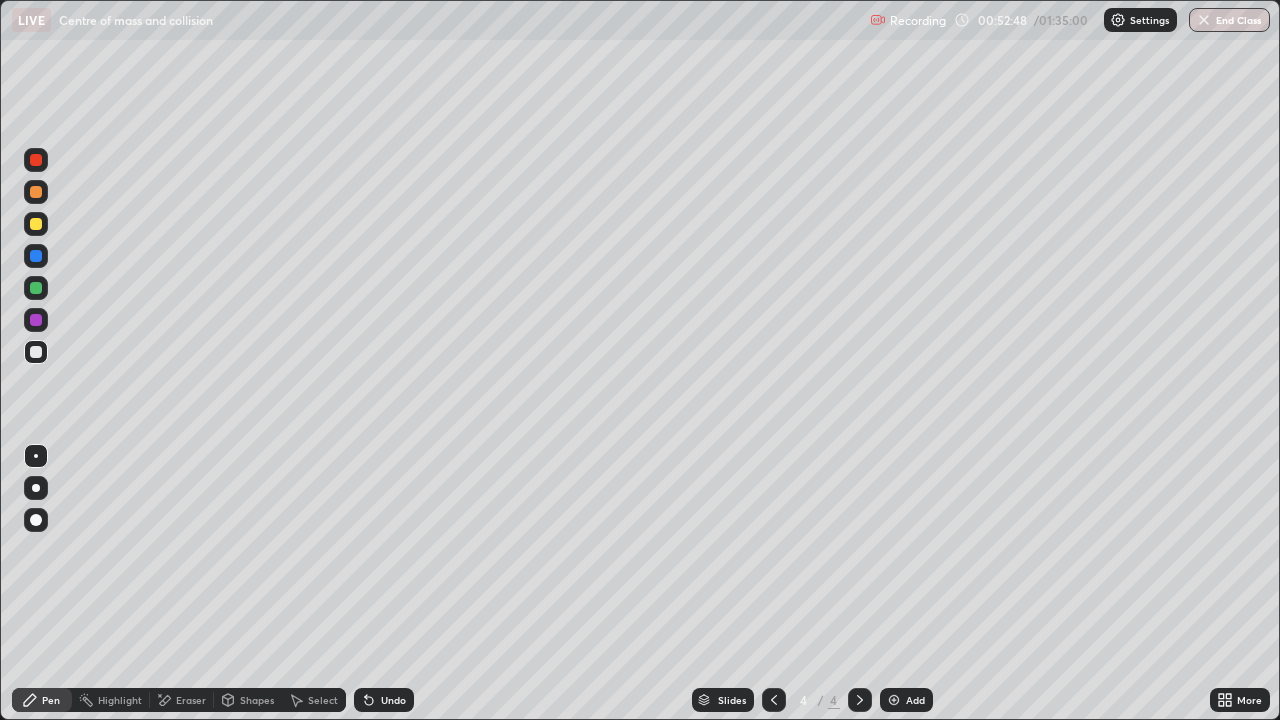 click on "Undo" at bounding box center (393, 700) 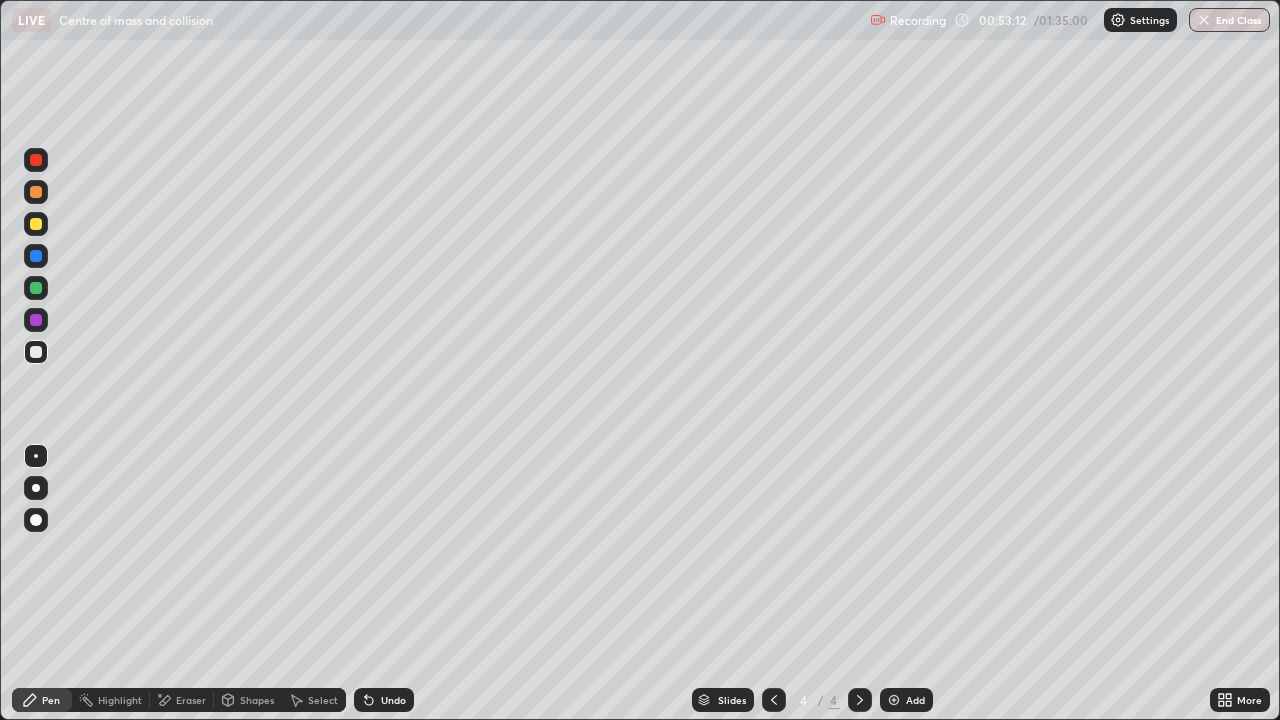click on "Eraser" at bounding box center (191, 700) 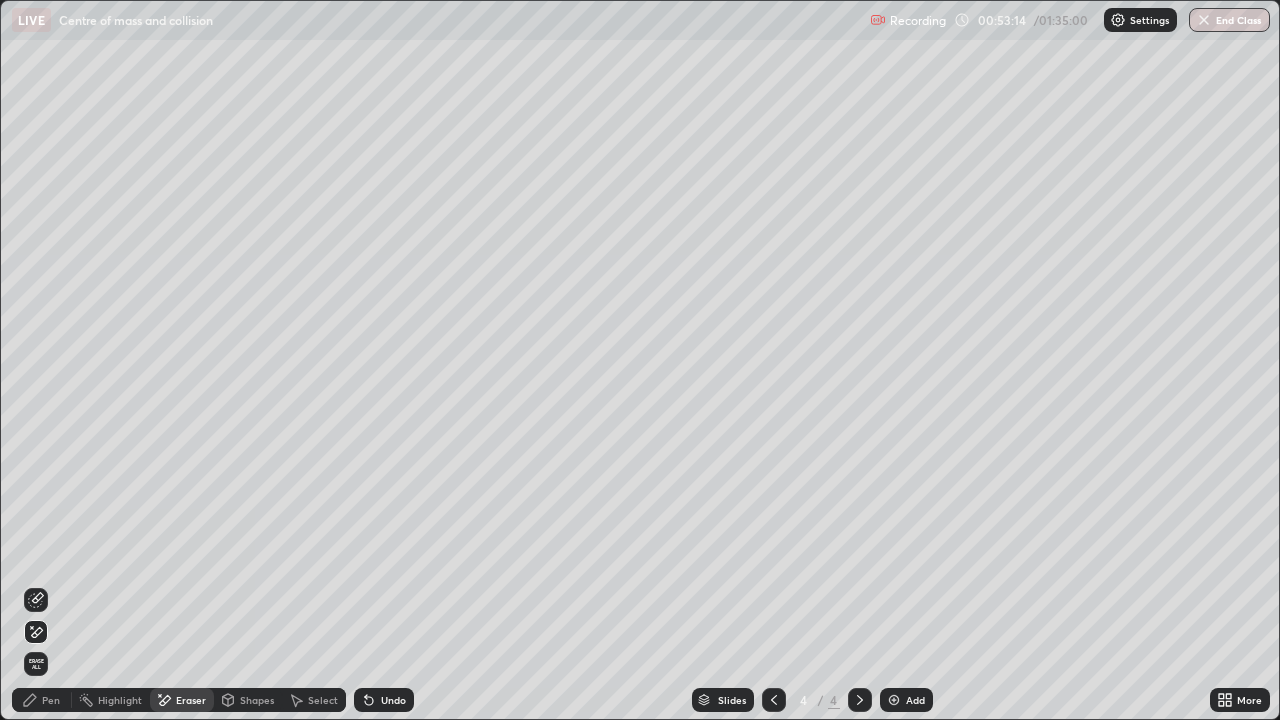 click on "Pen" at bounding box center (42, 700) 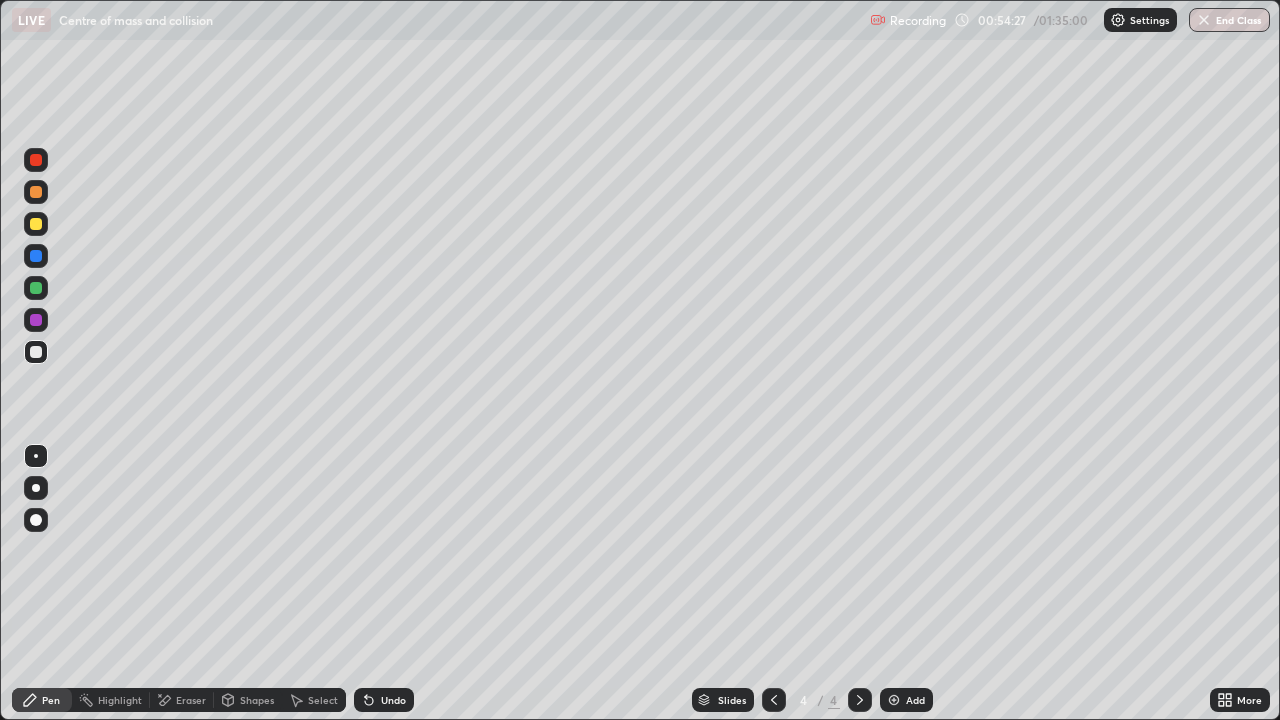 click on "Undo" at bounding box center [393, 700] 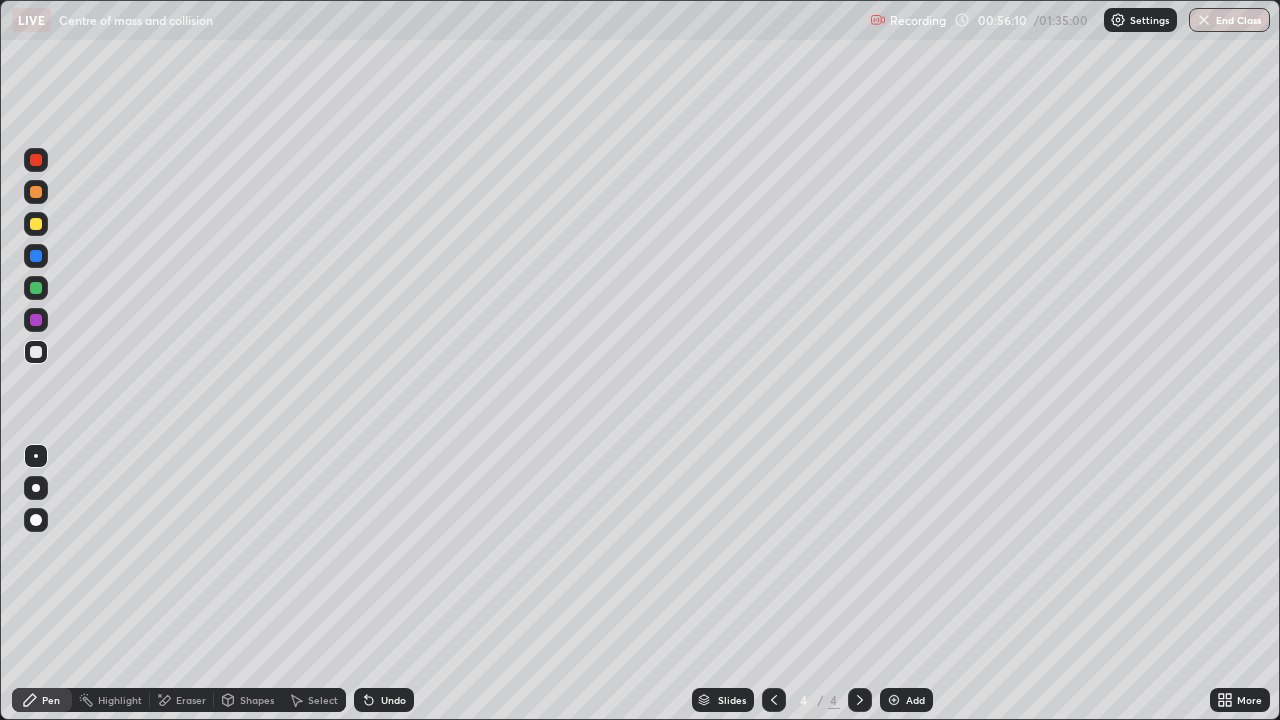 click on "Add" at bounding box center [915, 700] 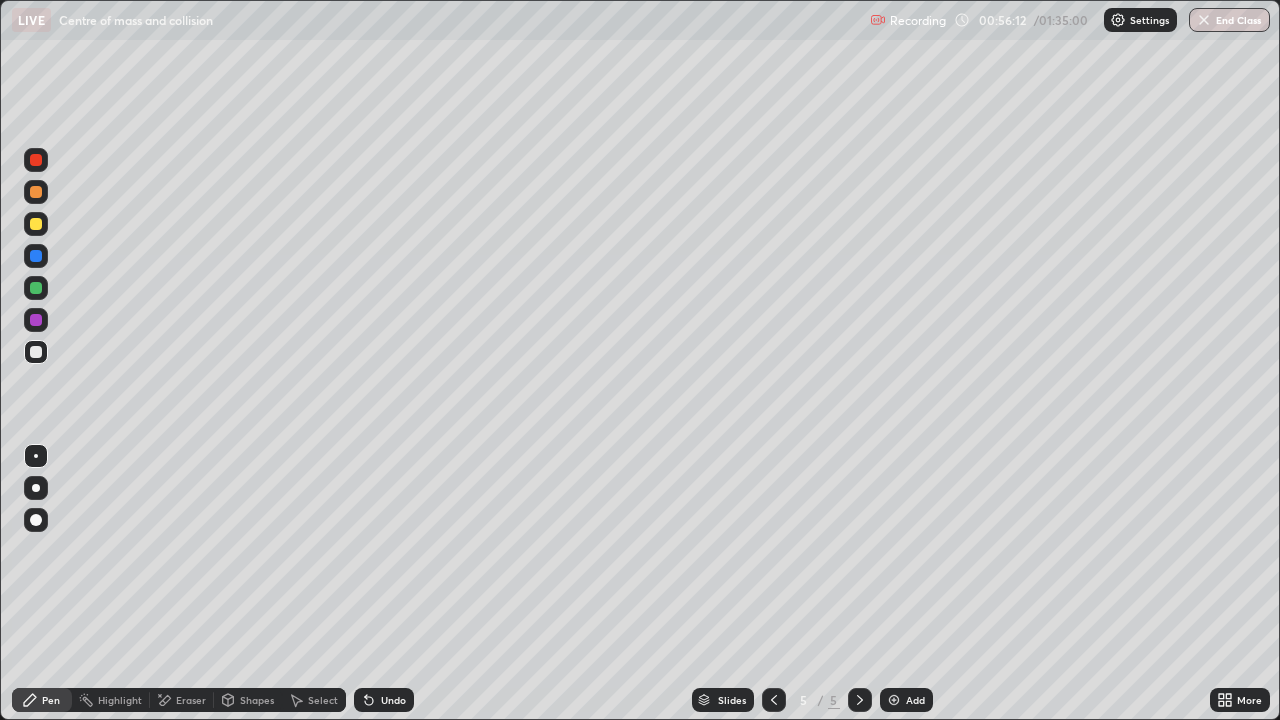 click at bounding box center (36, 352) 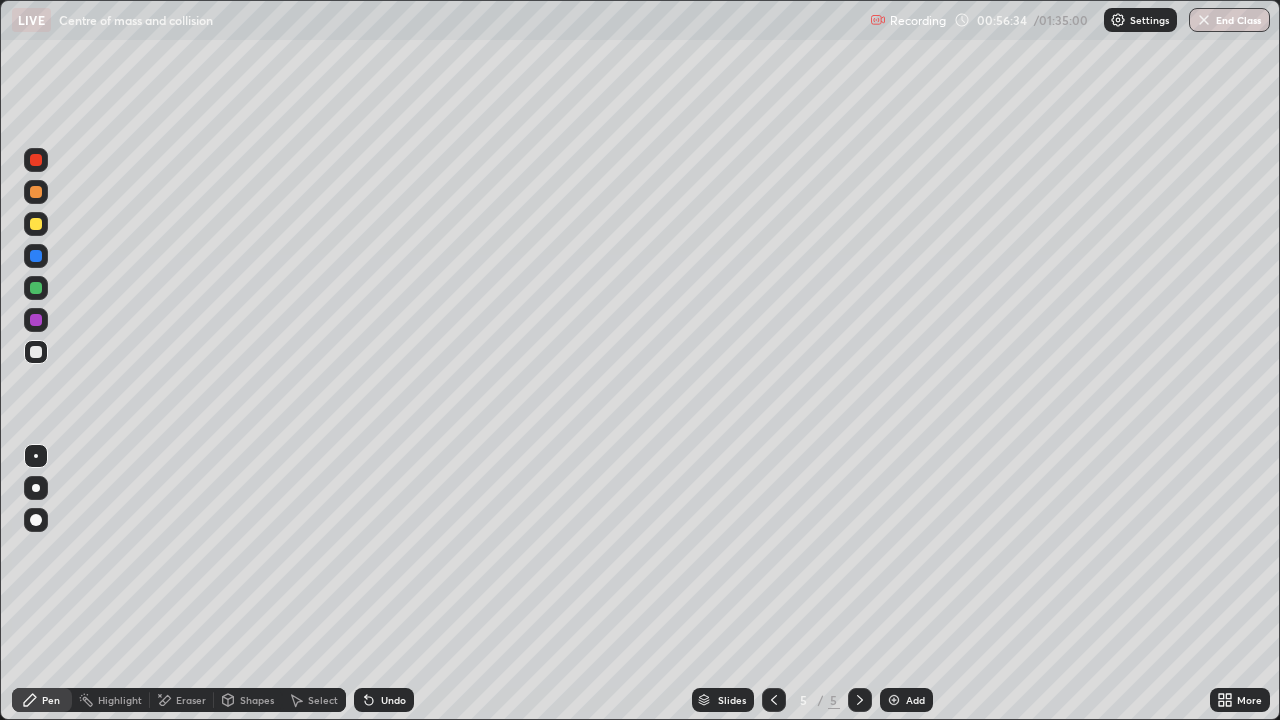 click on "Shapes" at bounding box center (257, 700) 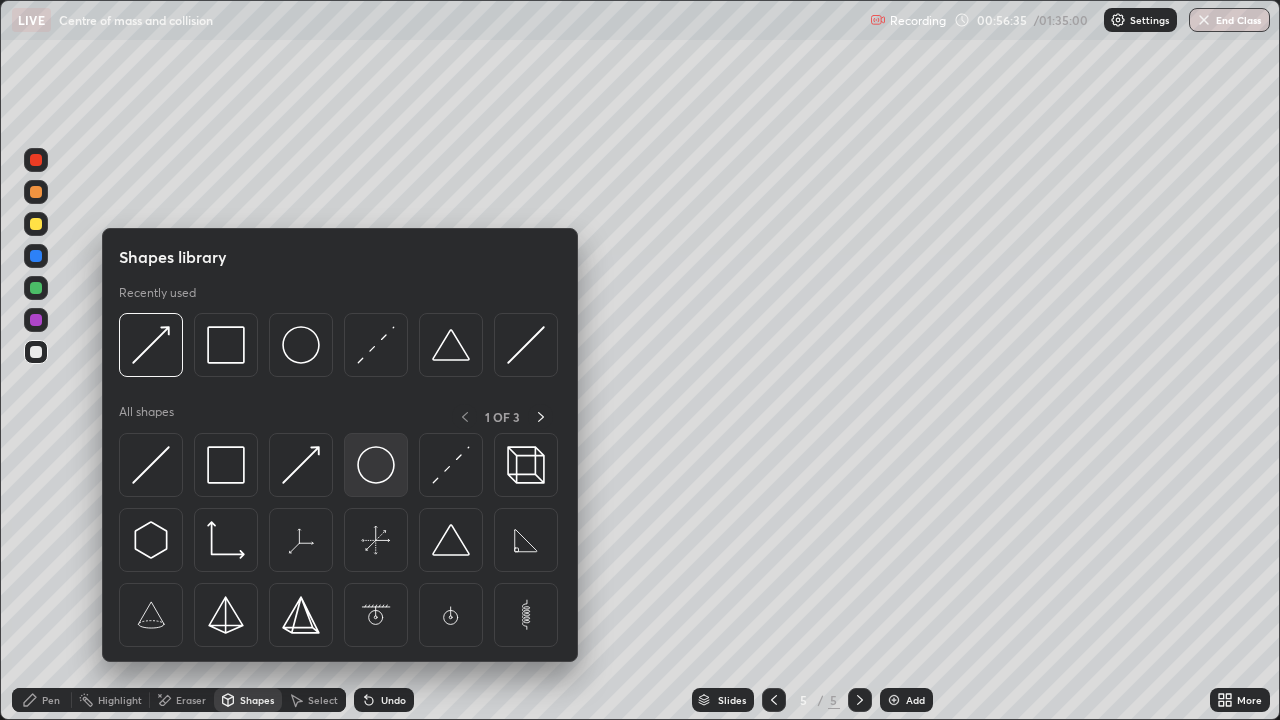 click at bounding box center [376, 465] 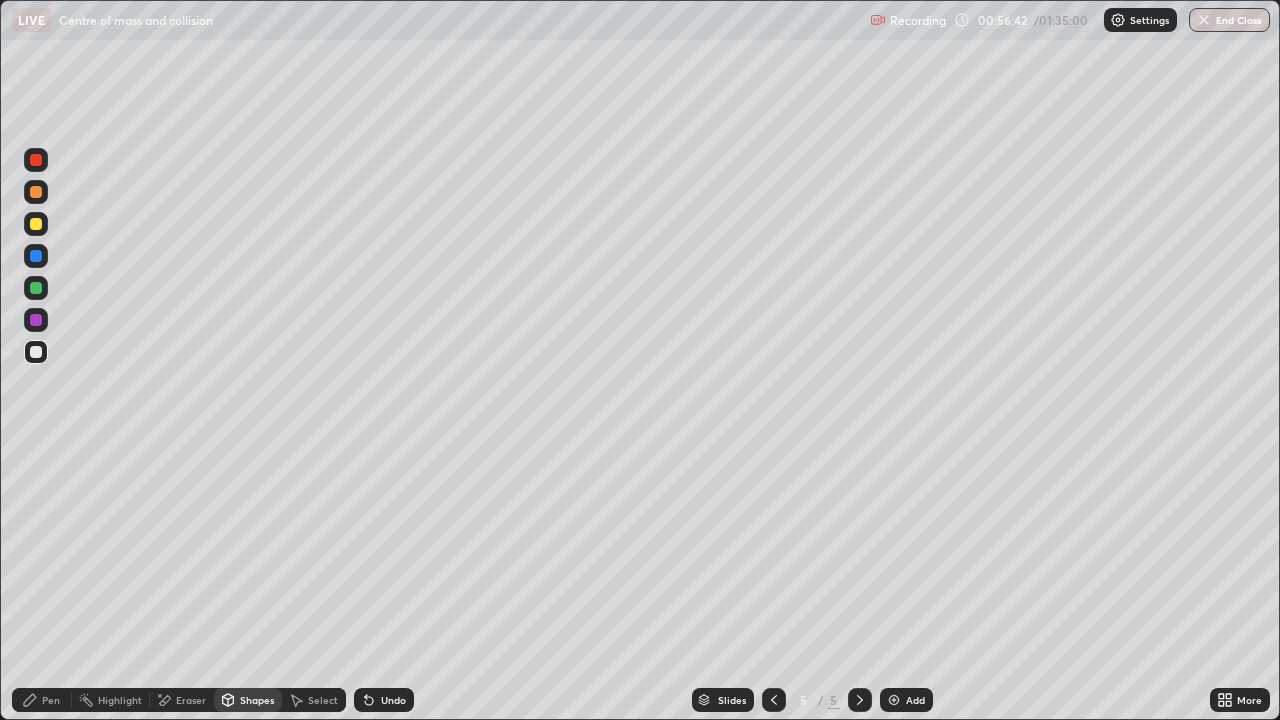 click on "Shapes" at bounding box center (257, 700) 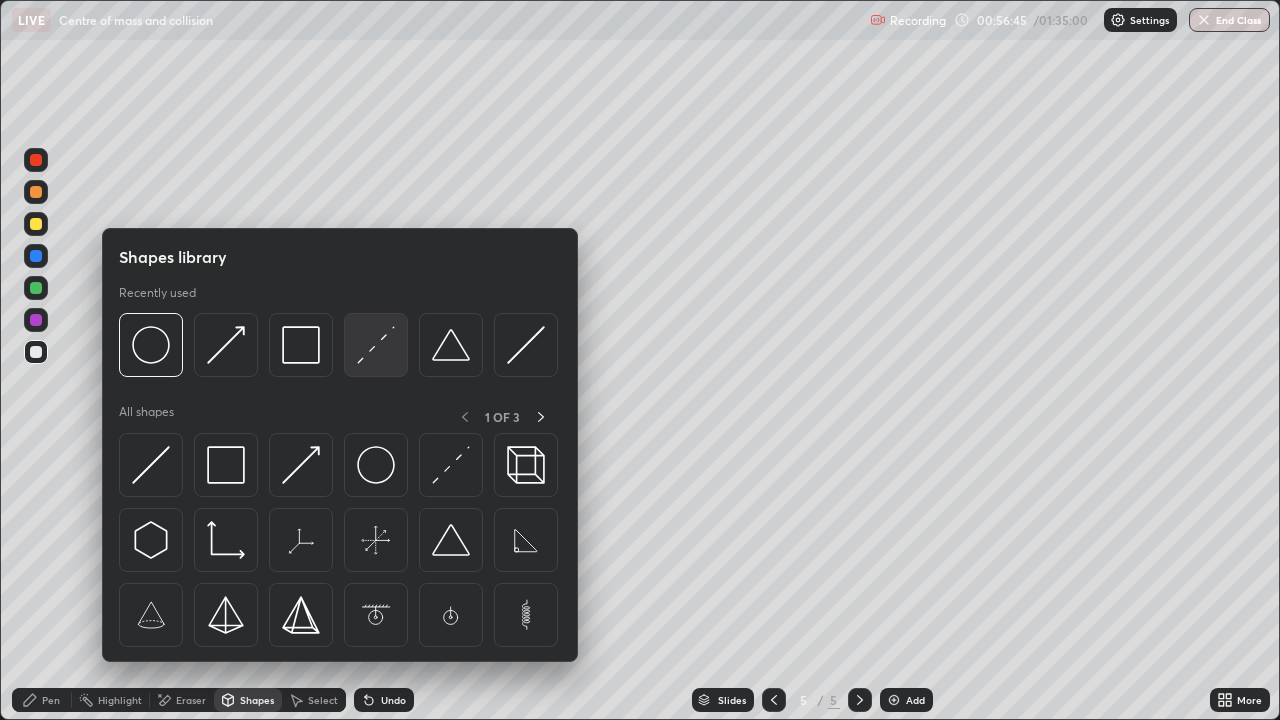 click at bounding box center (376, 345) 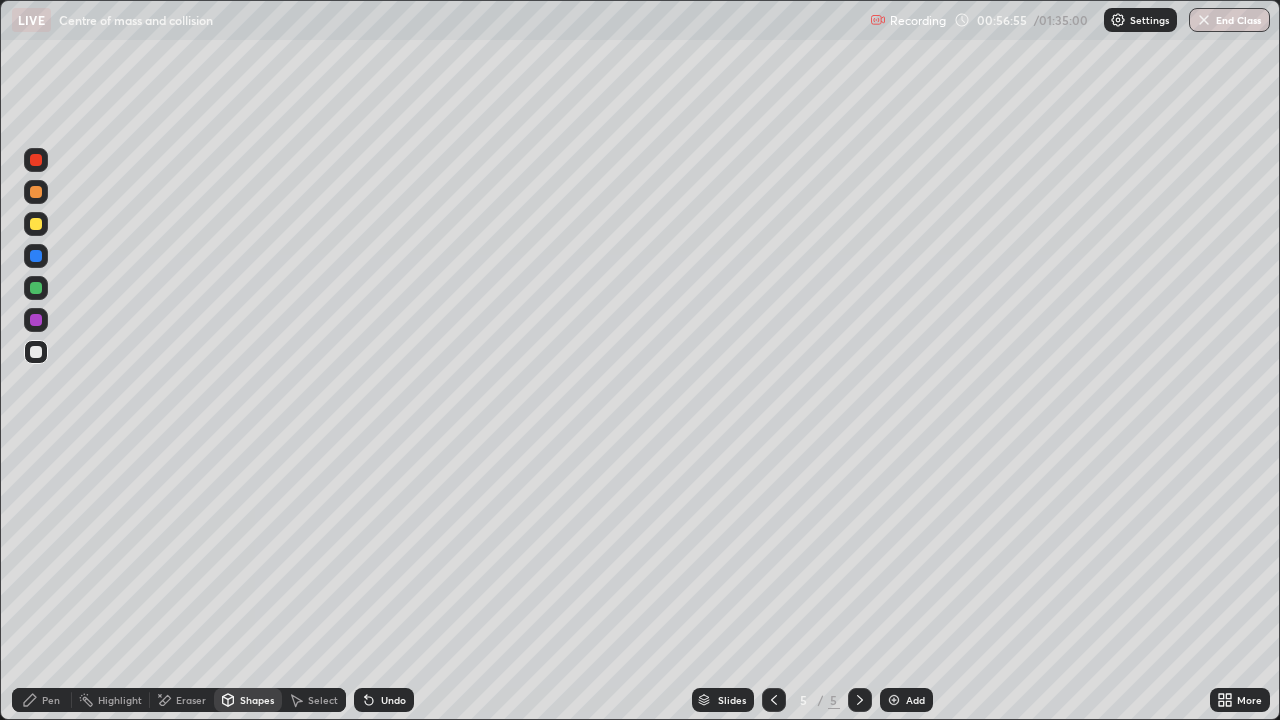 click on "Shapes" at bounding box center (257, 700) 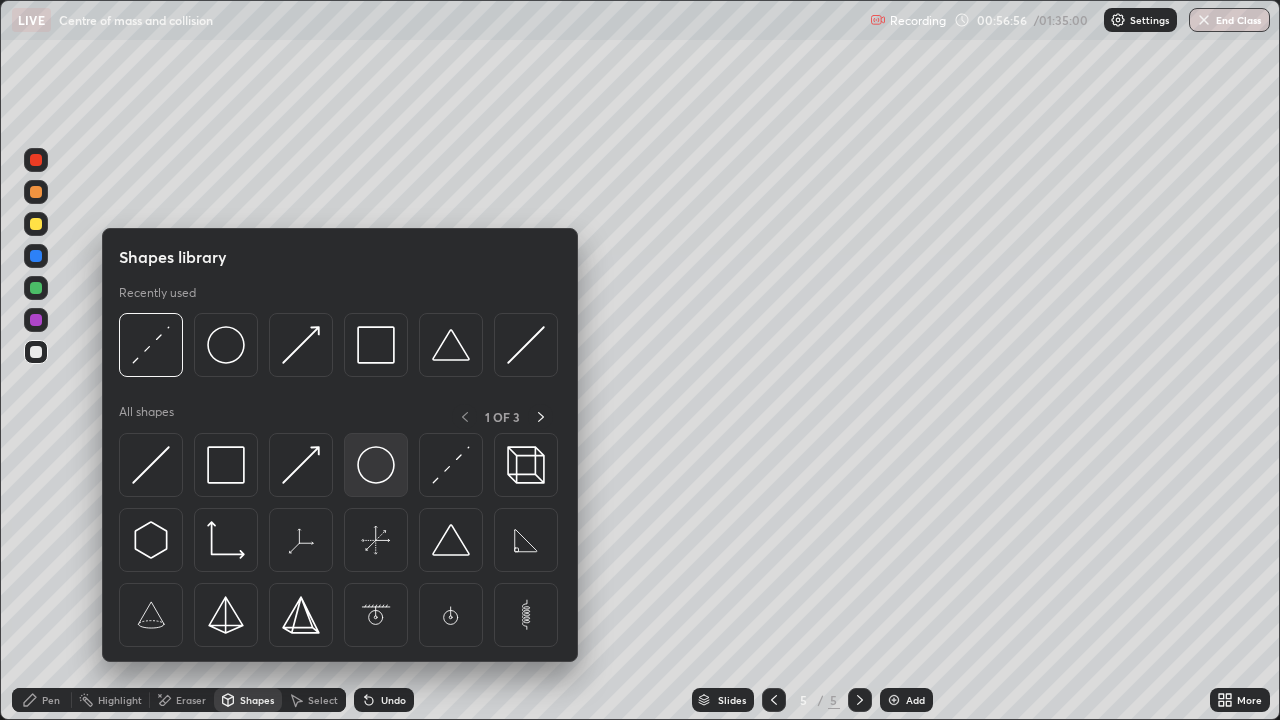 click at bounding box center [376, 465] 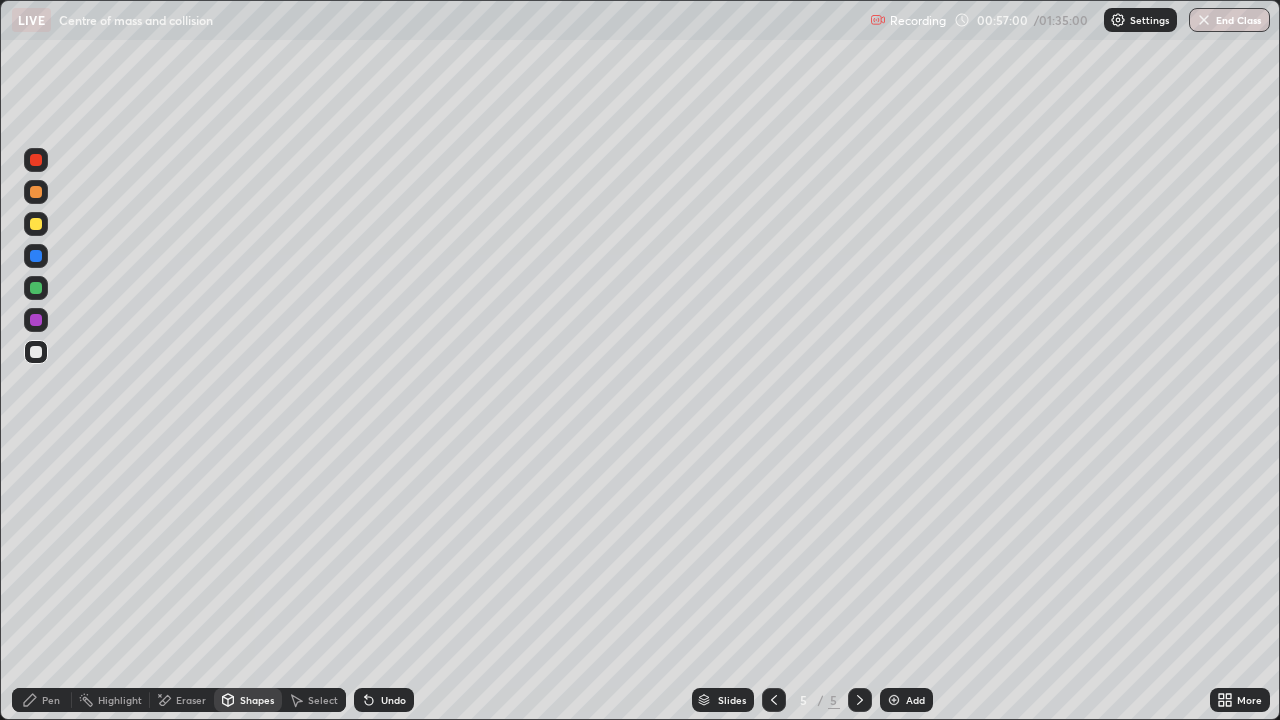 click on "Select" at bounding box center (323, 700) 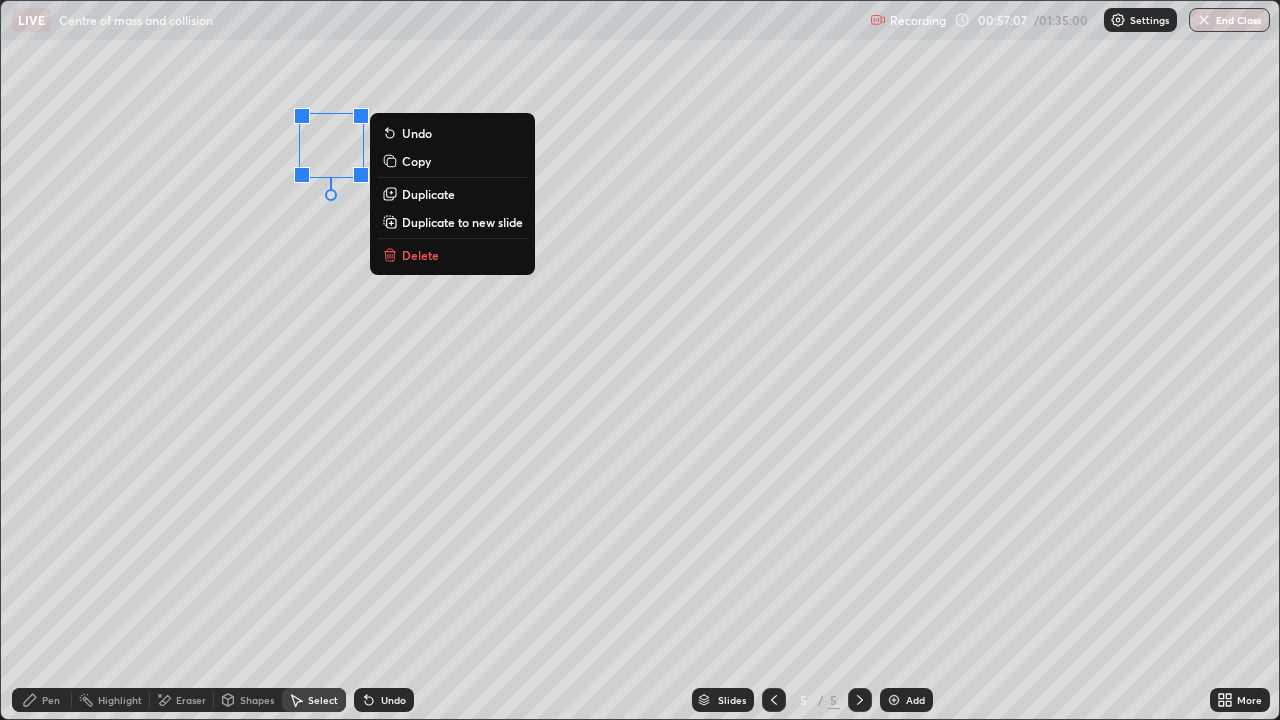 click on "0 ° Undo Copy Duplicate Duplicate to new slide Delete" at bounding box center (640, 360) 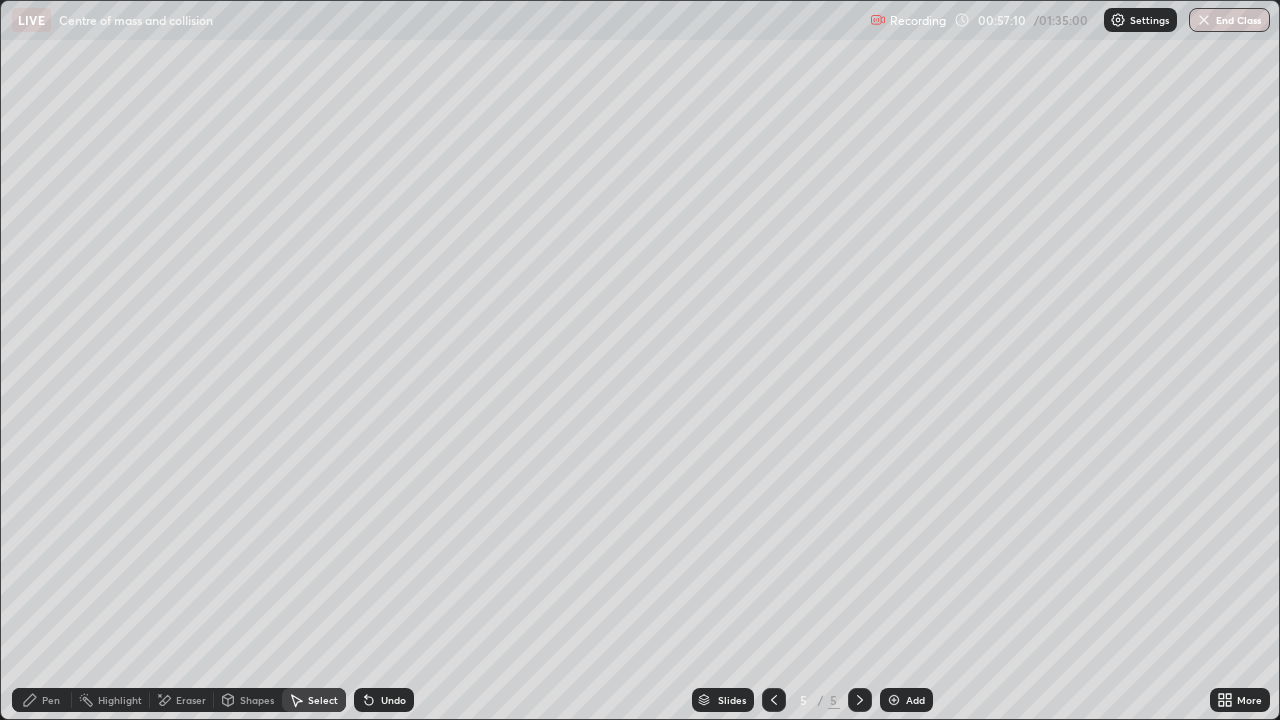 click on "Pen" at bounding box center [51, 700] 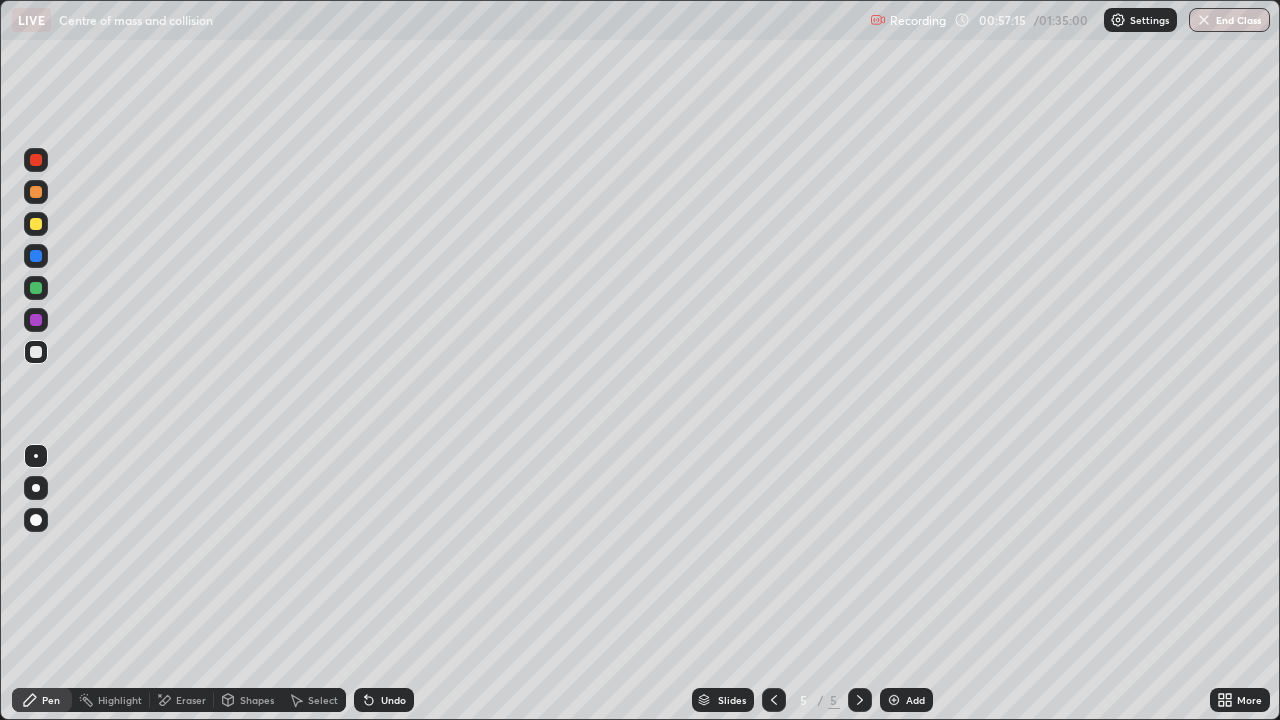 click on "Shapes" at bounding box center (257, 700) 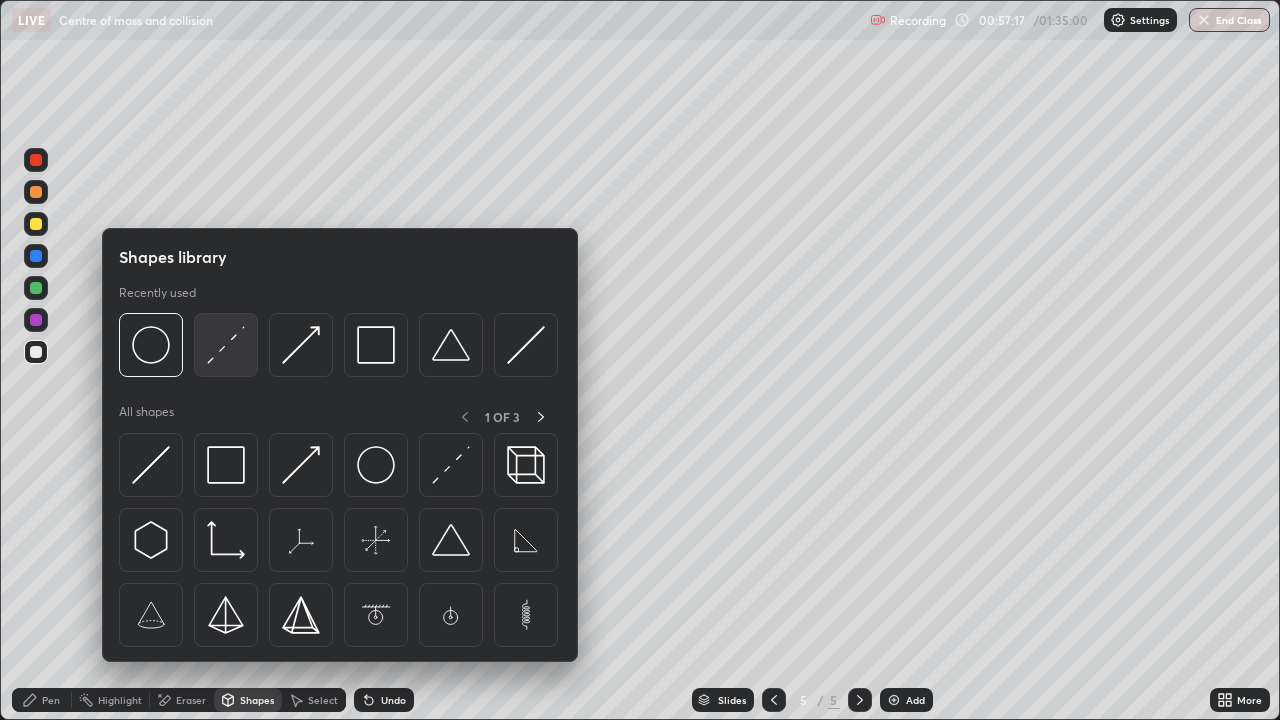 click at bounding box center [226, 345] 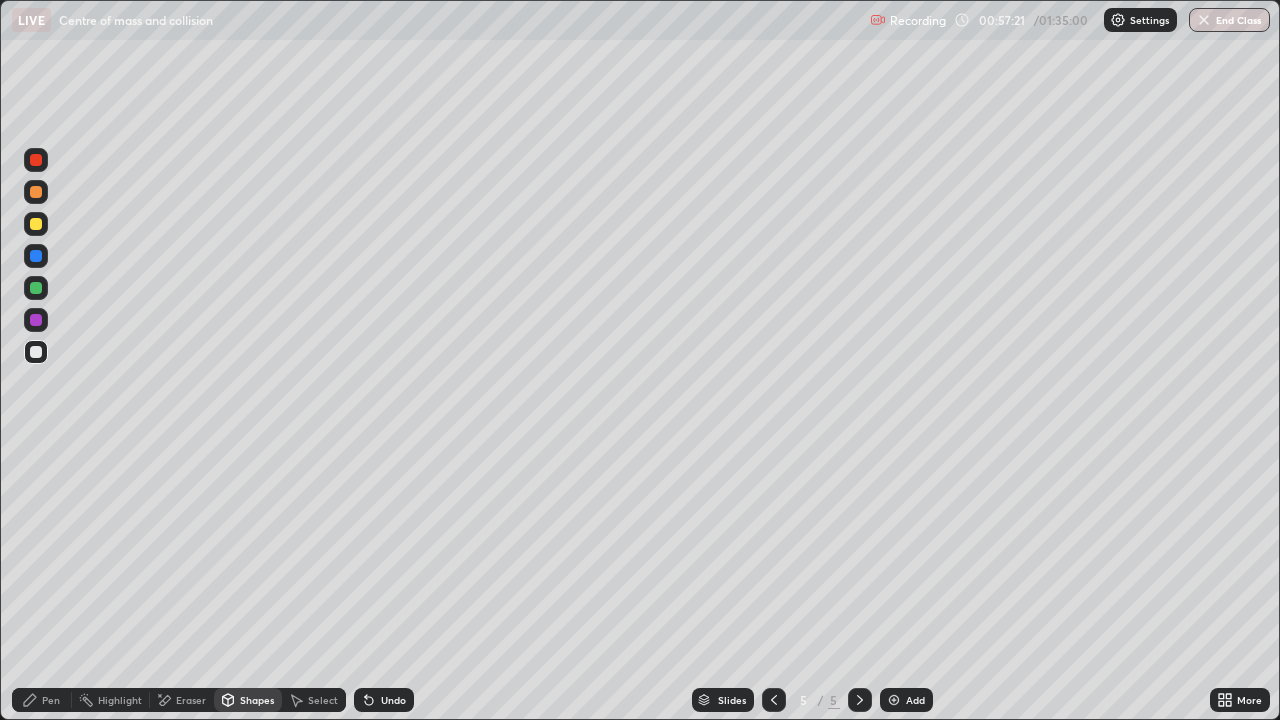 click on "Undo" at bounding box center [393, 700] 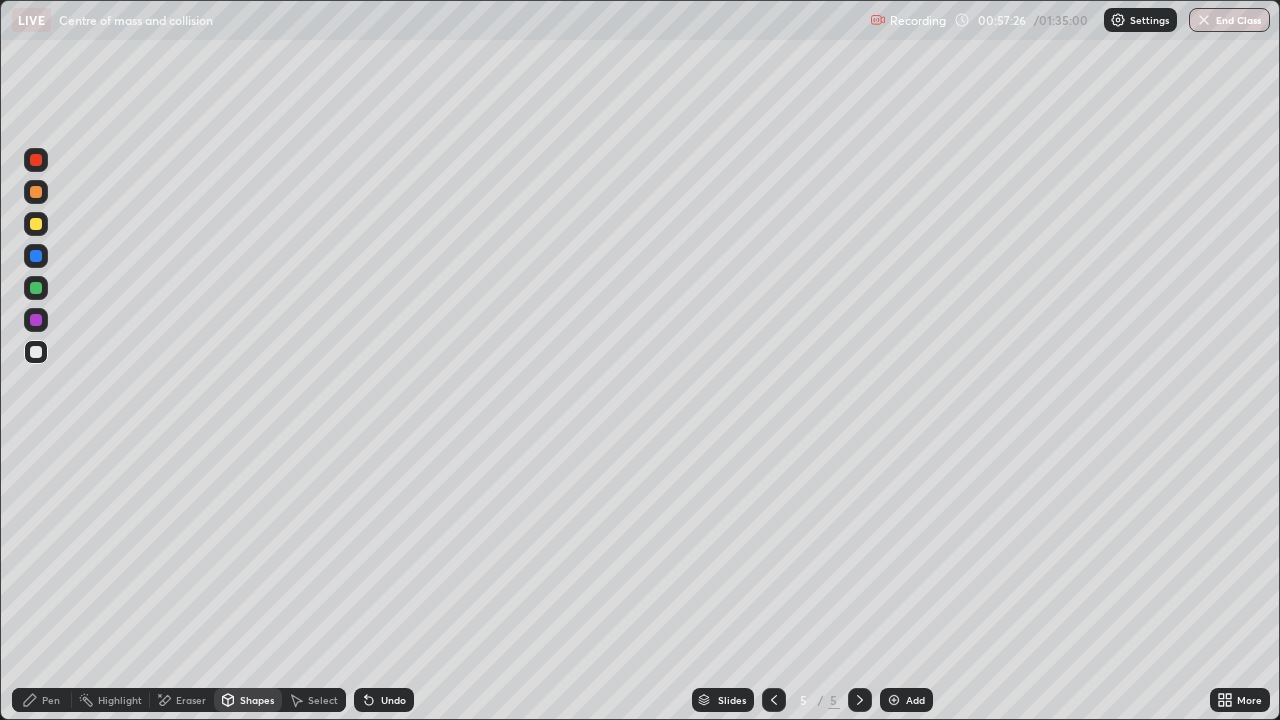 click on "Shapes" at bounding box center (257, 700) 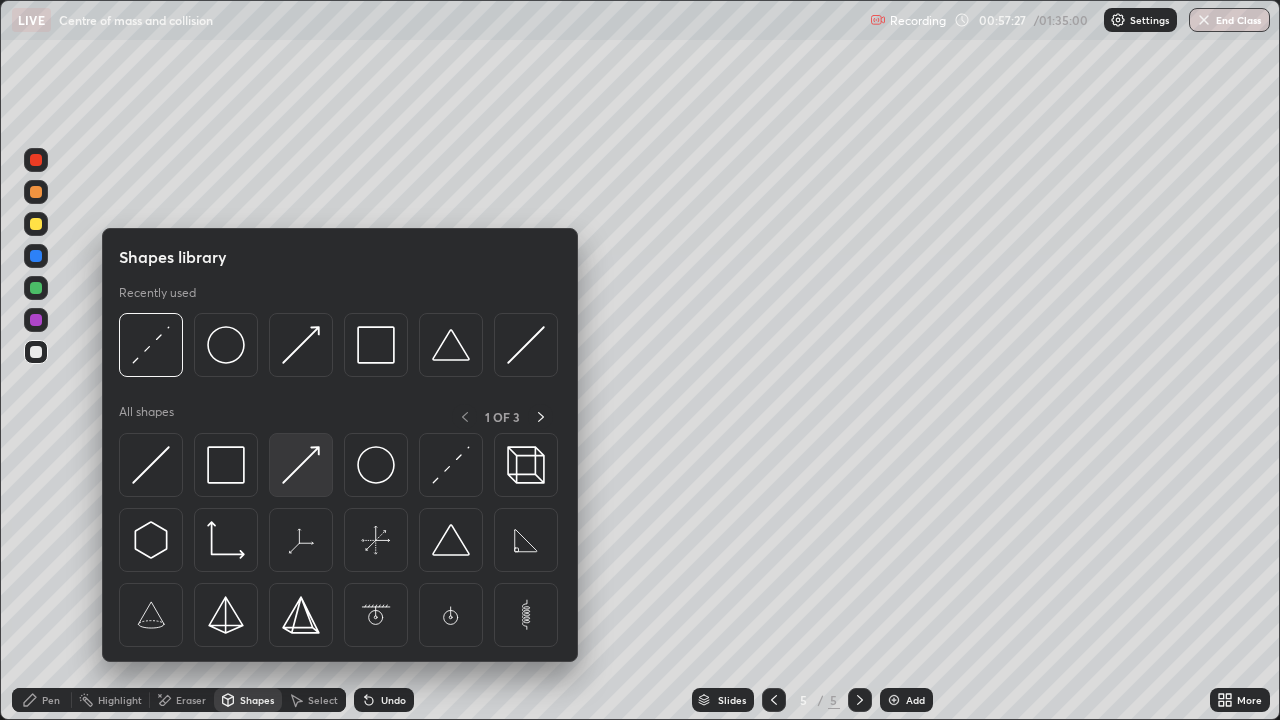 click at bounding box center [301, 465] 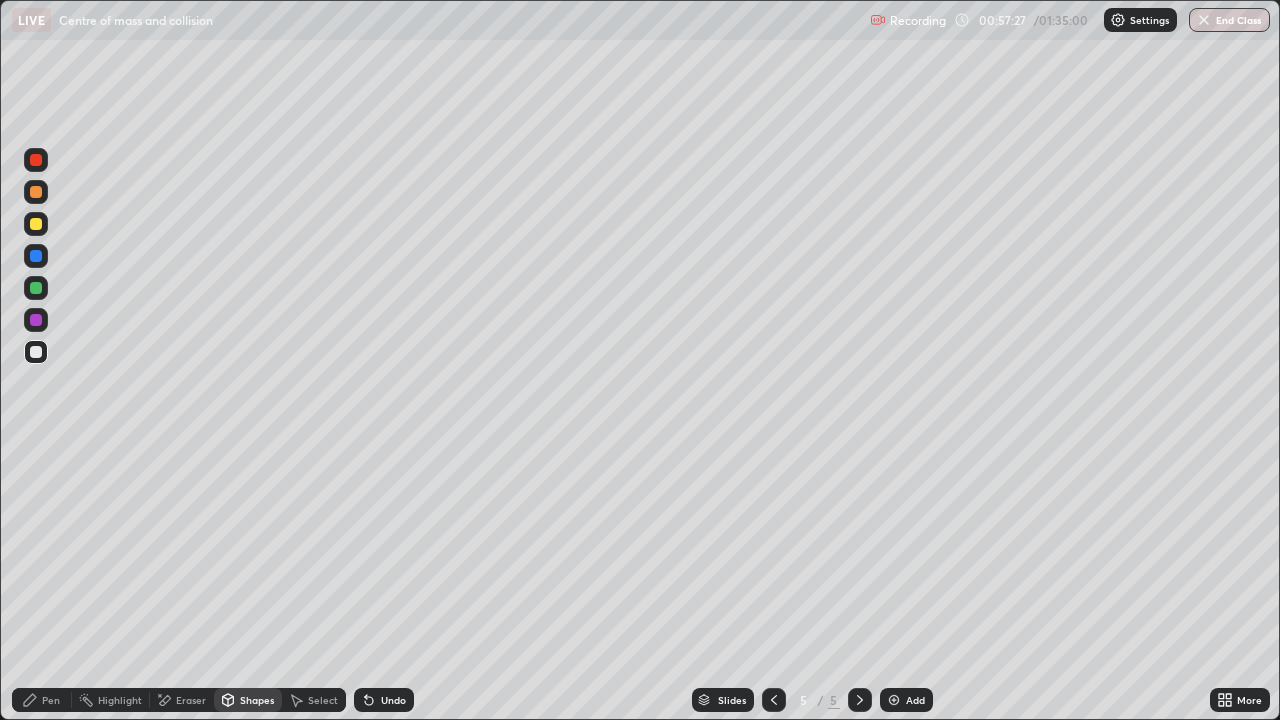 click at bounding box center [36, 288] 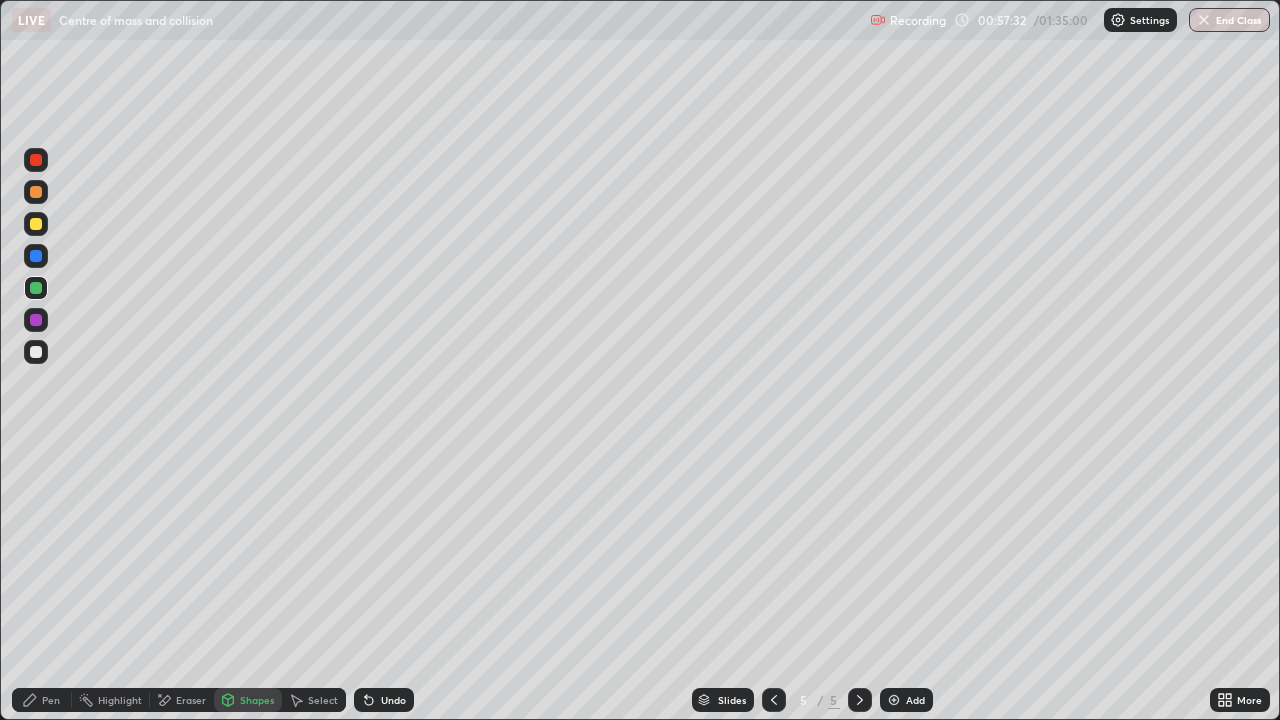 click on "Pen" at bounding box center (51, 700) 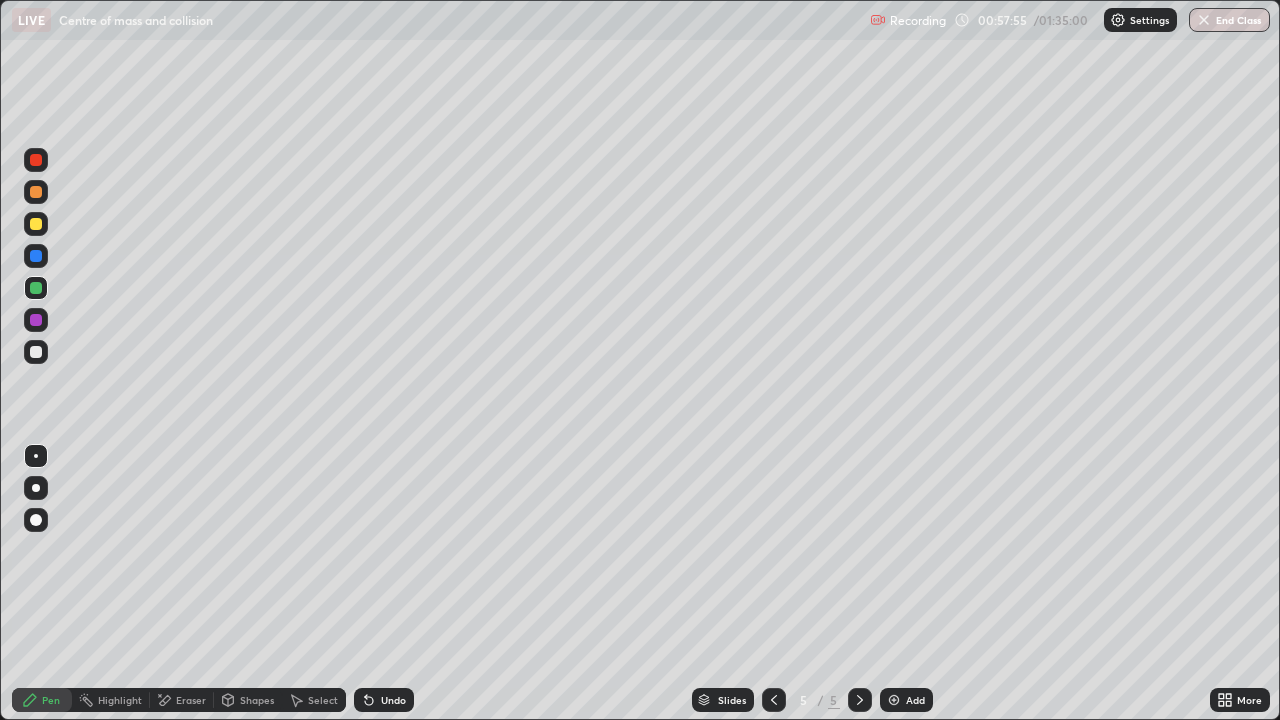 click on "Shapes" at bounding box center (257, 700) 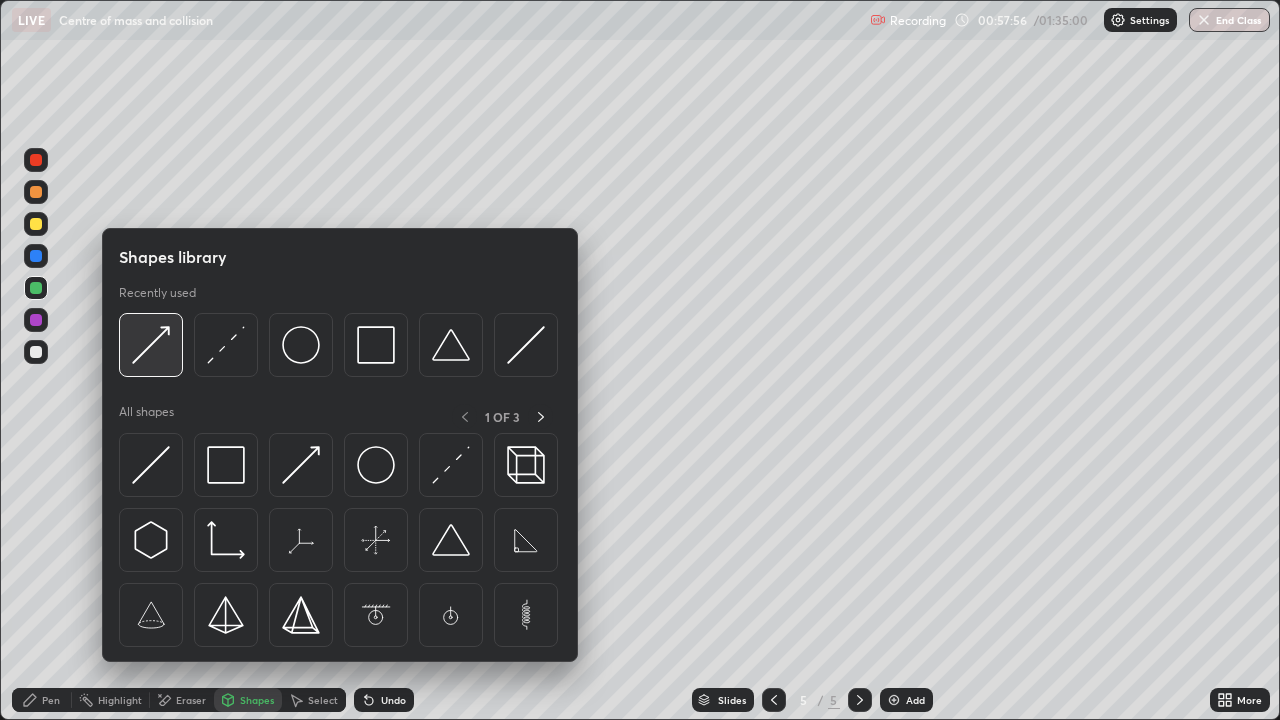 click at bounding box center [151, 345] 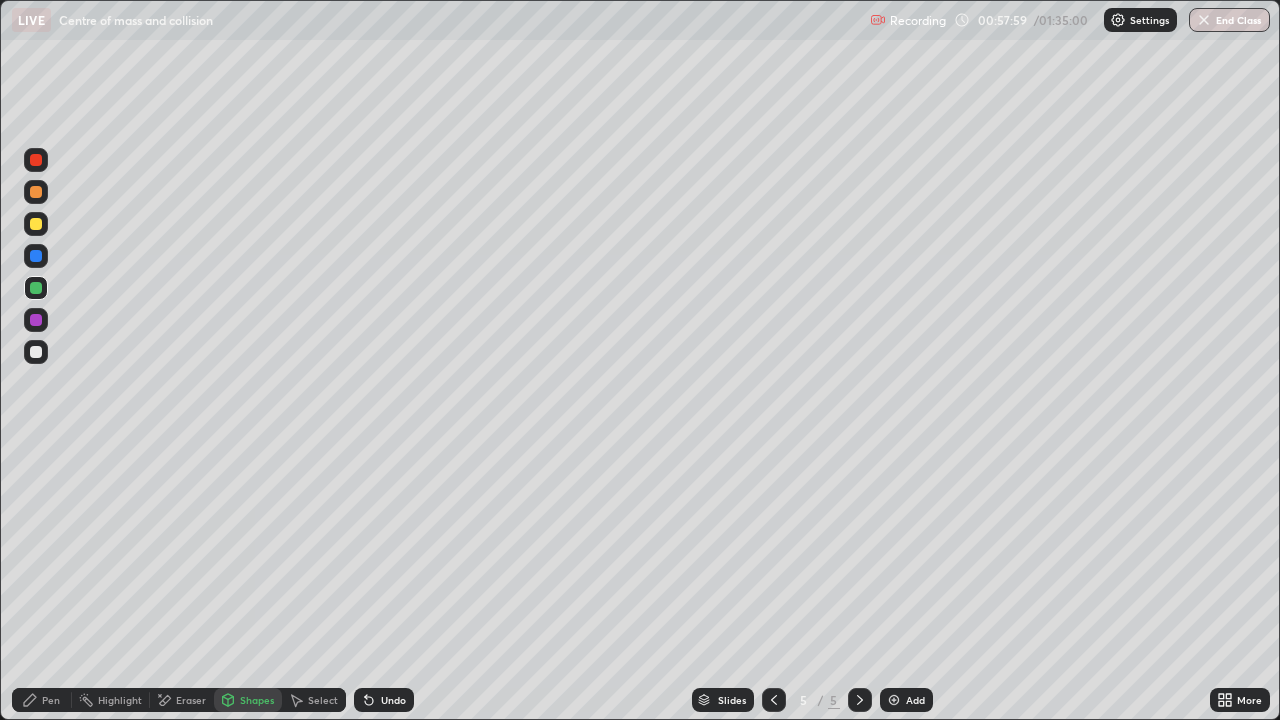 click on "Pen" at bounding box center (42, 700) 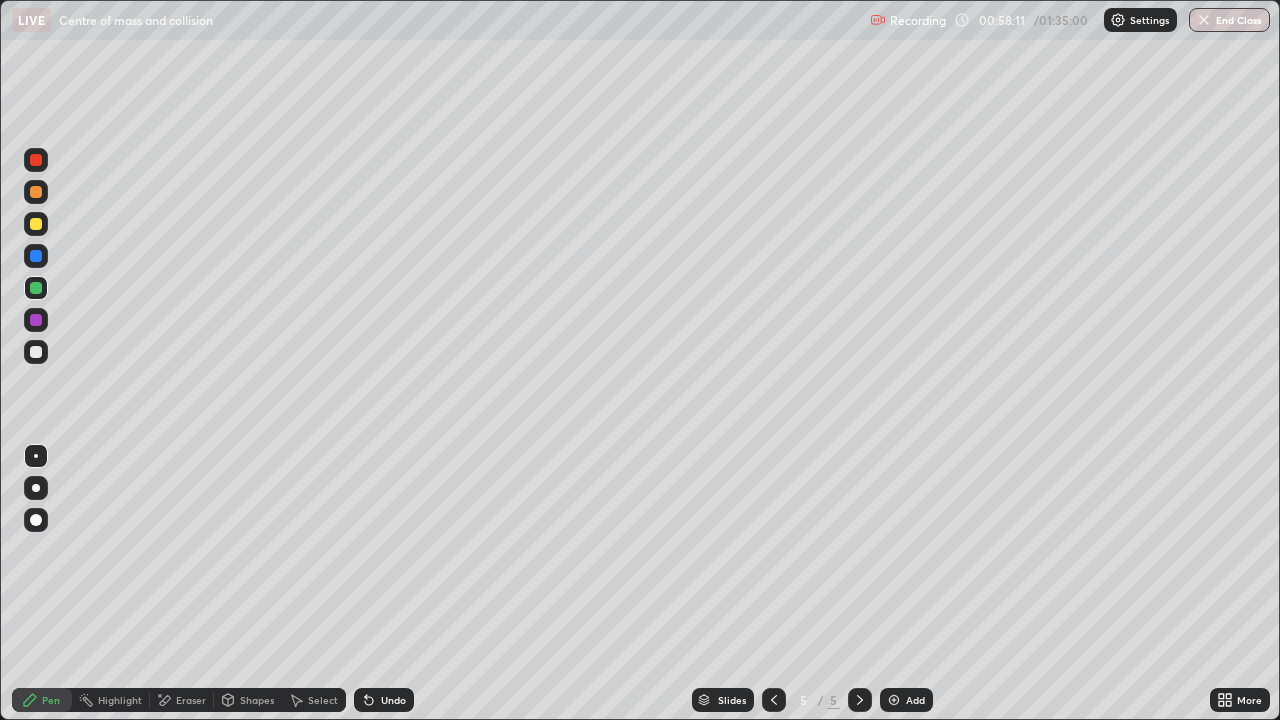 click on "Shapes" at bounding box center (257, 700) 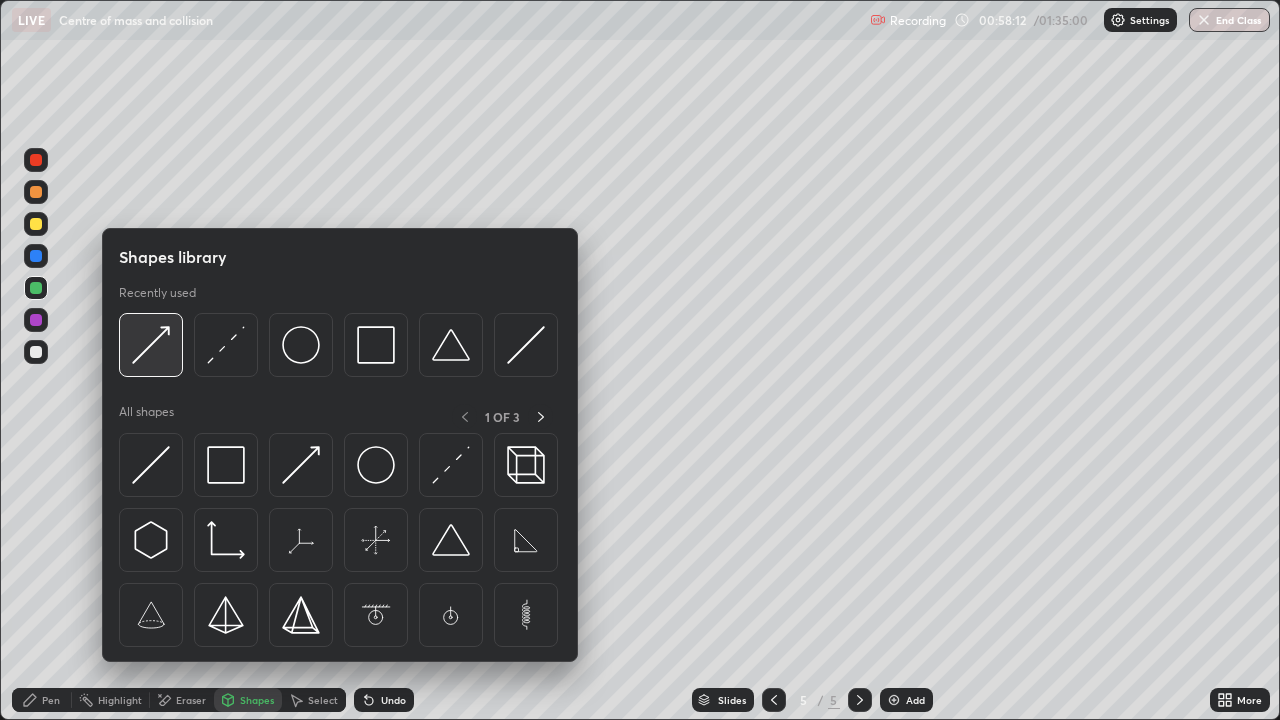 click at bounding box center (151, 345) 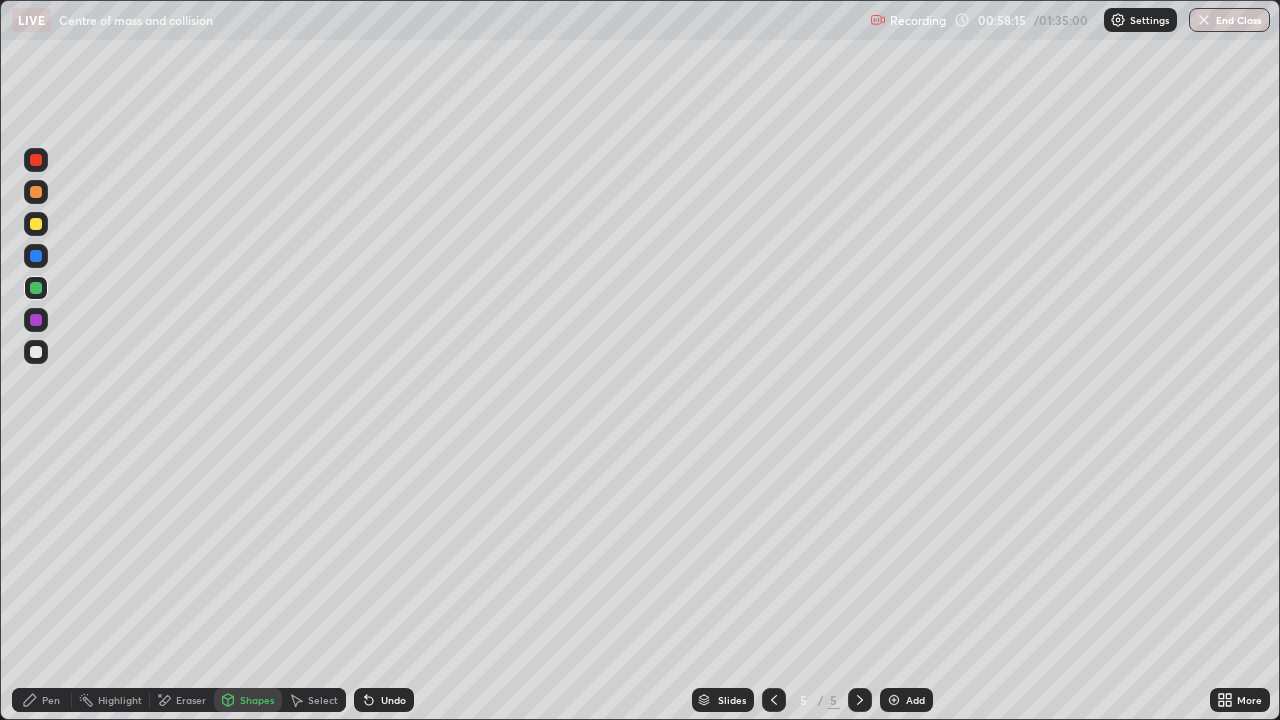 click on "Pen" at bounding box center (42, 700) 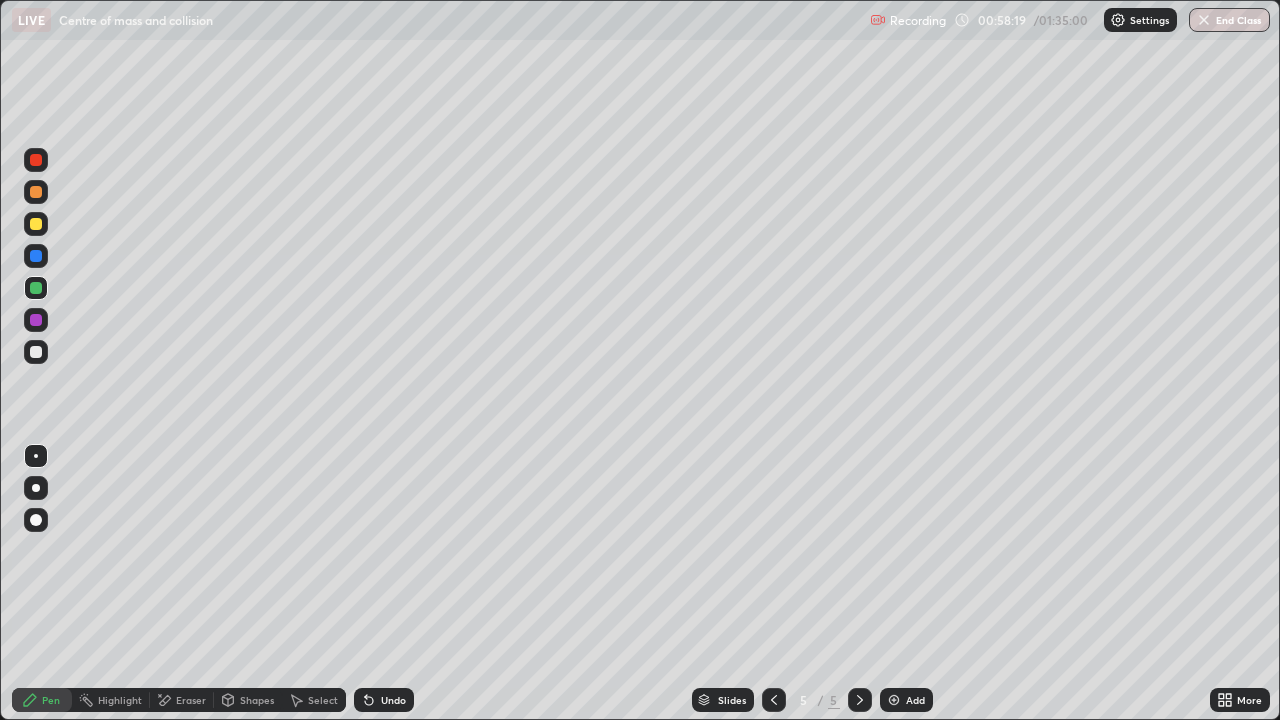 click on "Select" at bounding box center [323, 700] 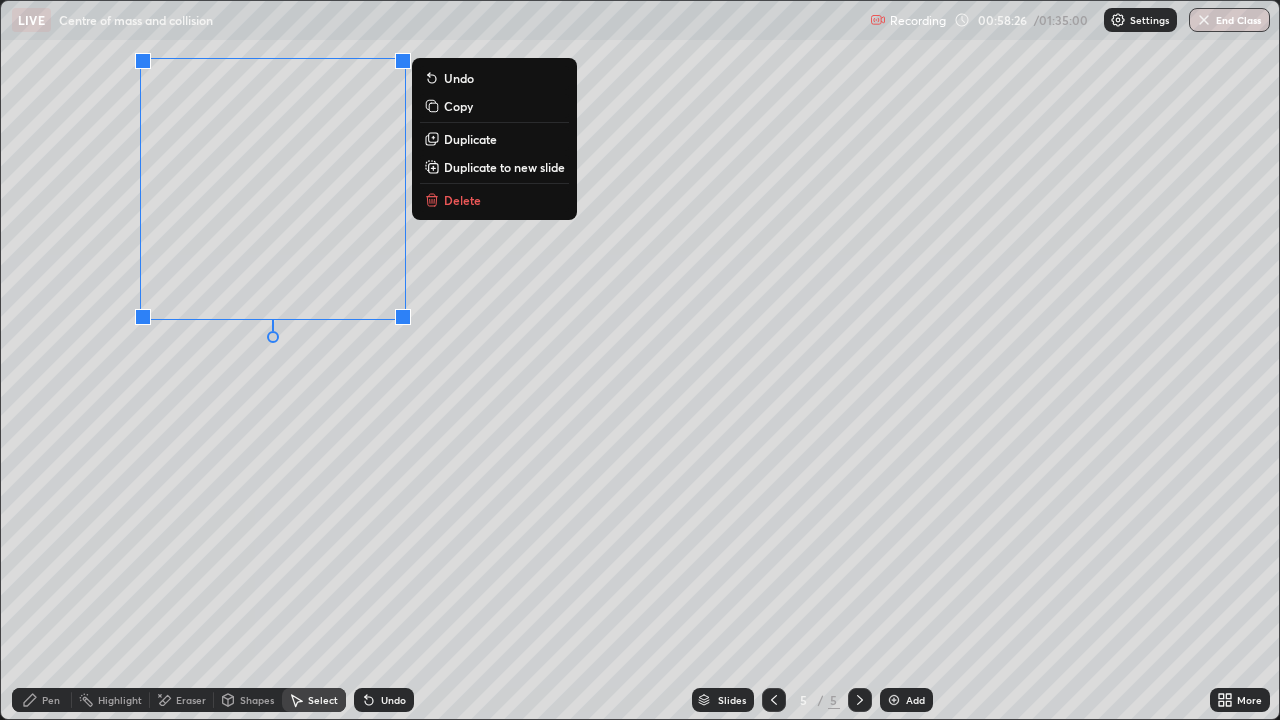 click on "0 ° Undo Copy Duplicate Duplicate to new slide Delete" at bounding box center [640, 360] 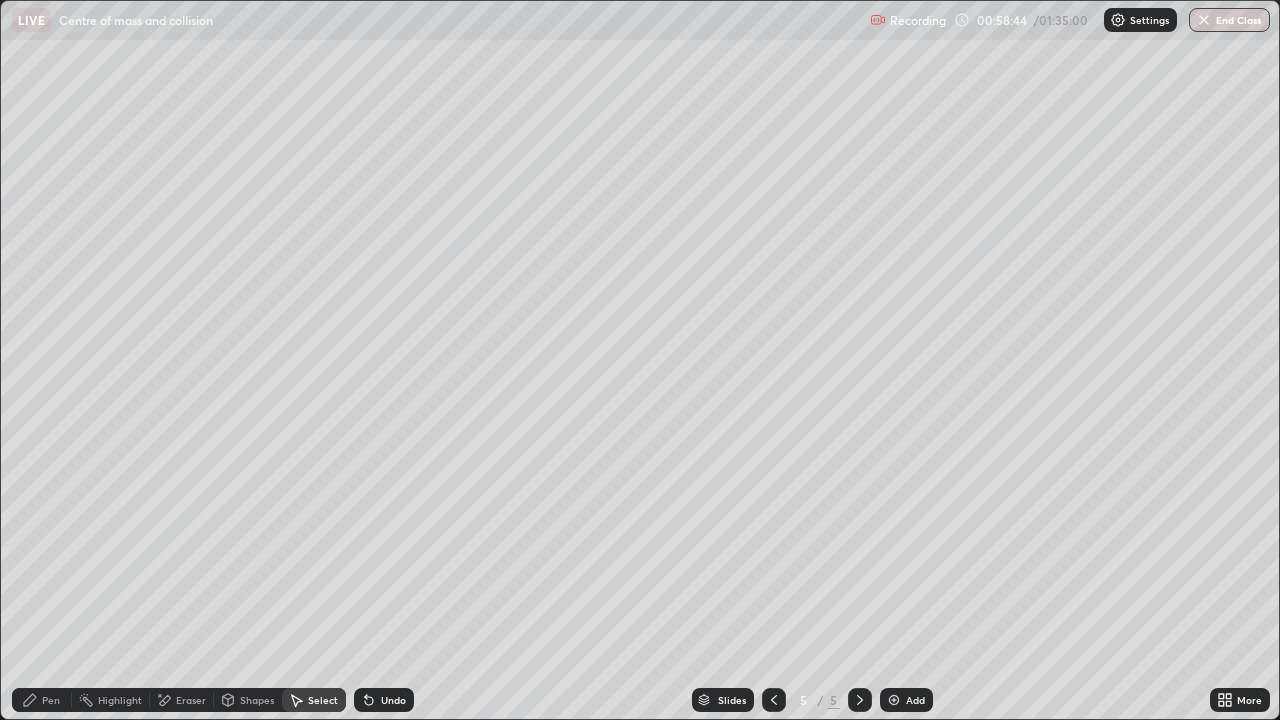 click on "0 ° Undo Copy Duplicate Duplicate to new slide Delete" at bounding box center [640, 360] 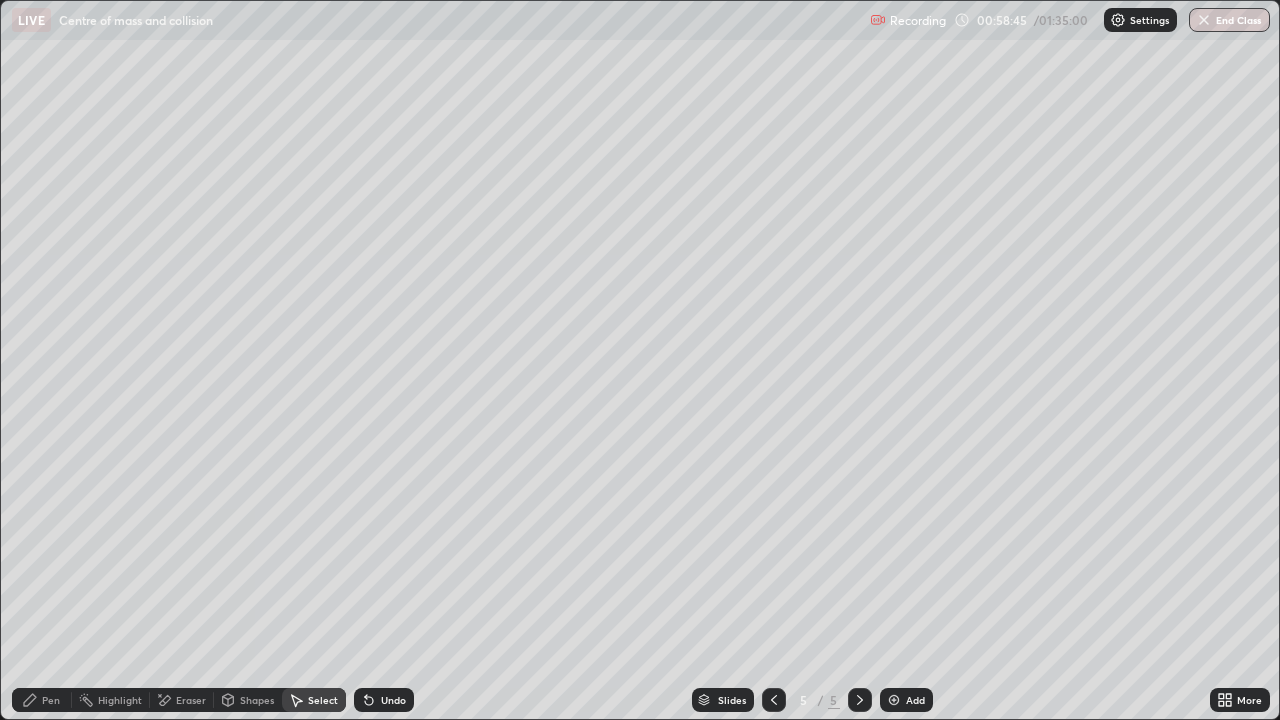 click on "Pen" at bounding box center [51, 700] 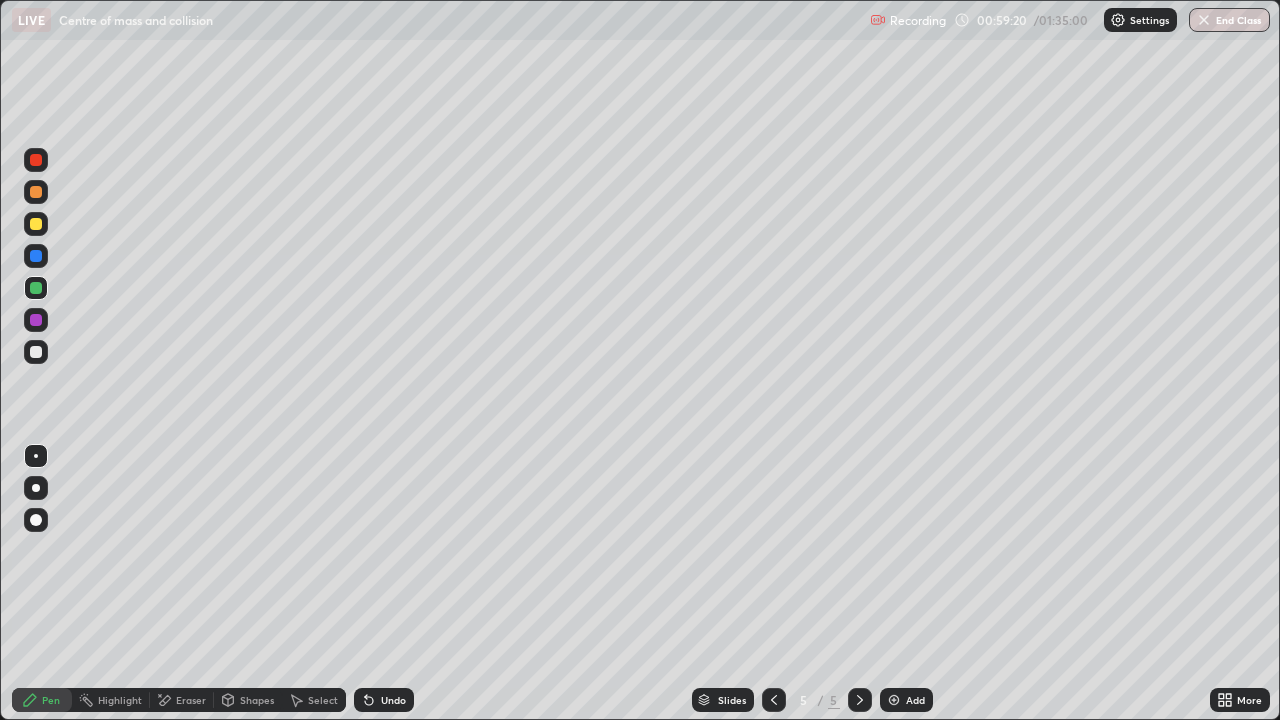 click at bounding box center [774, 700] 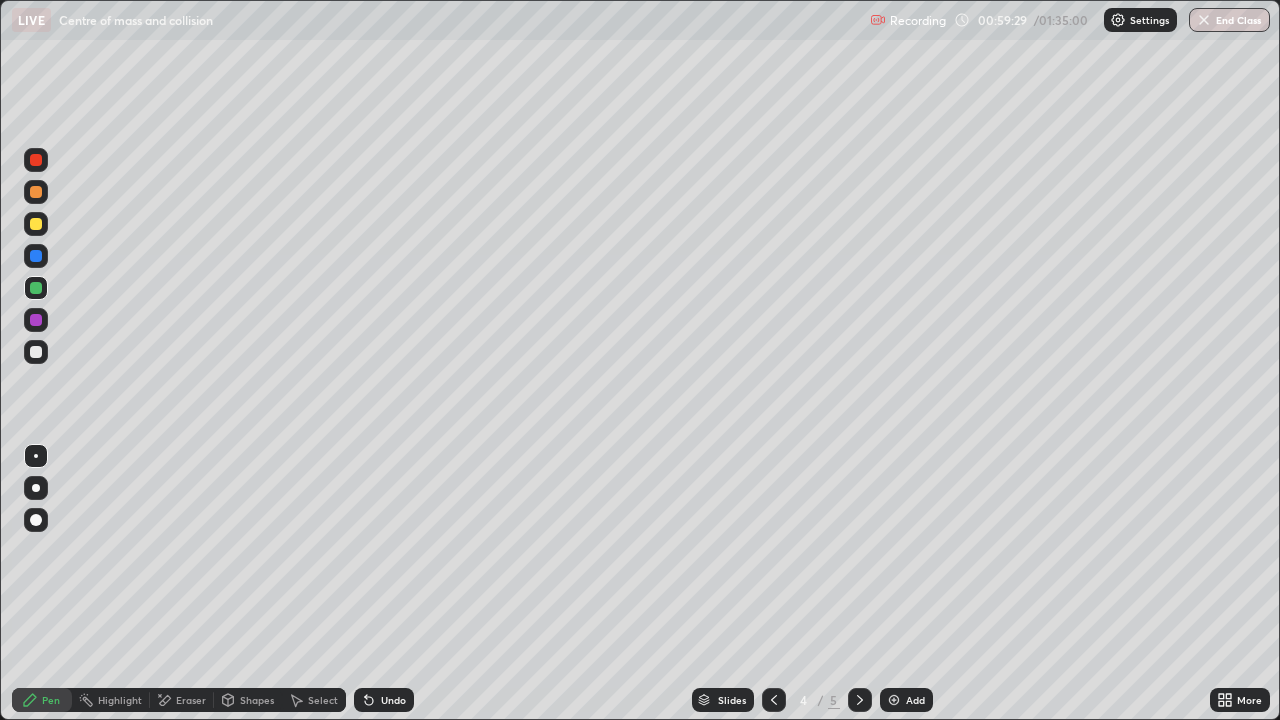 click 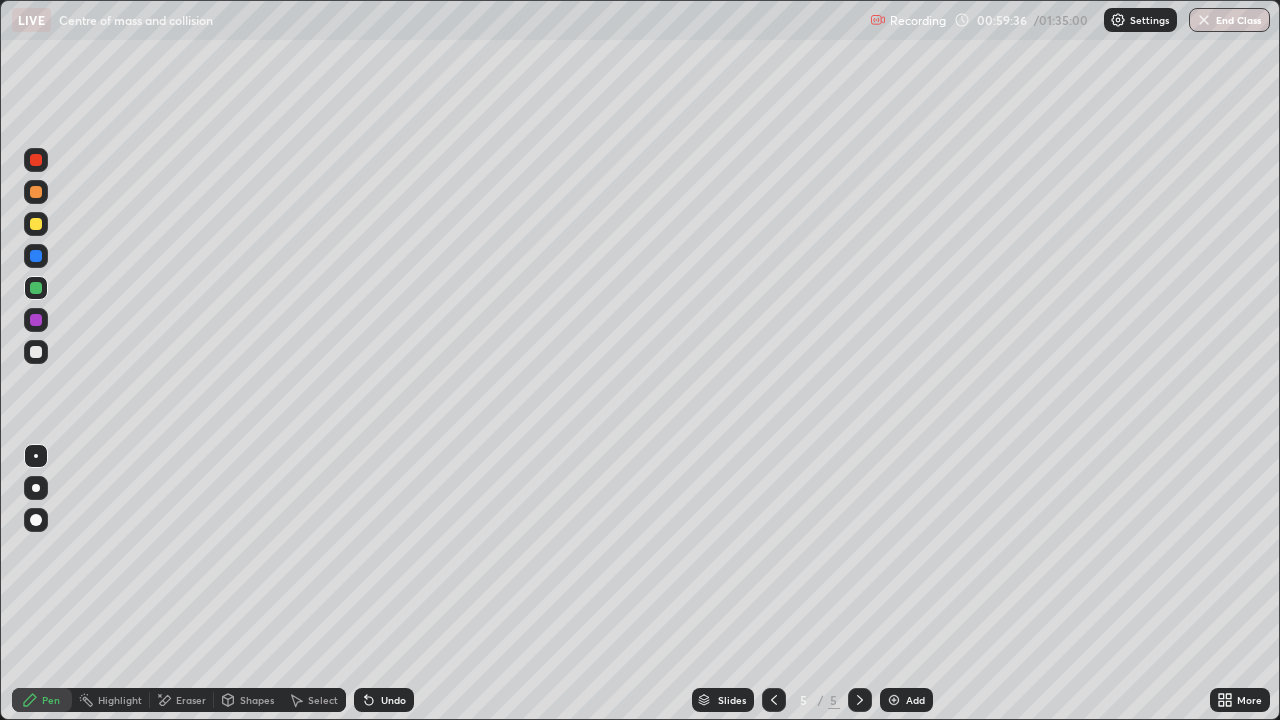 click at bounding box center [36, 352] 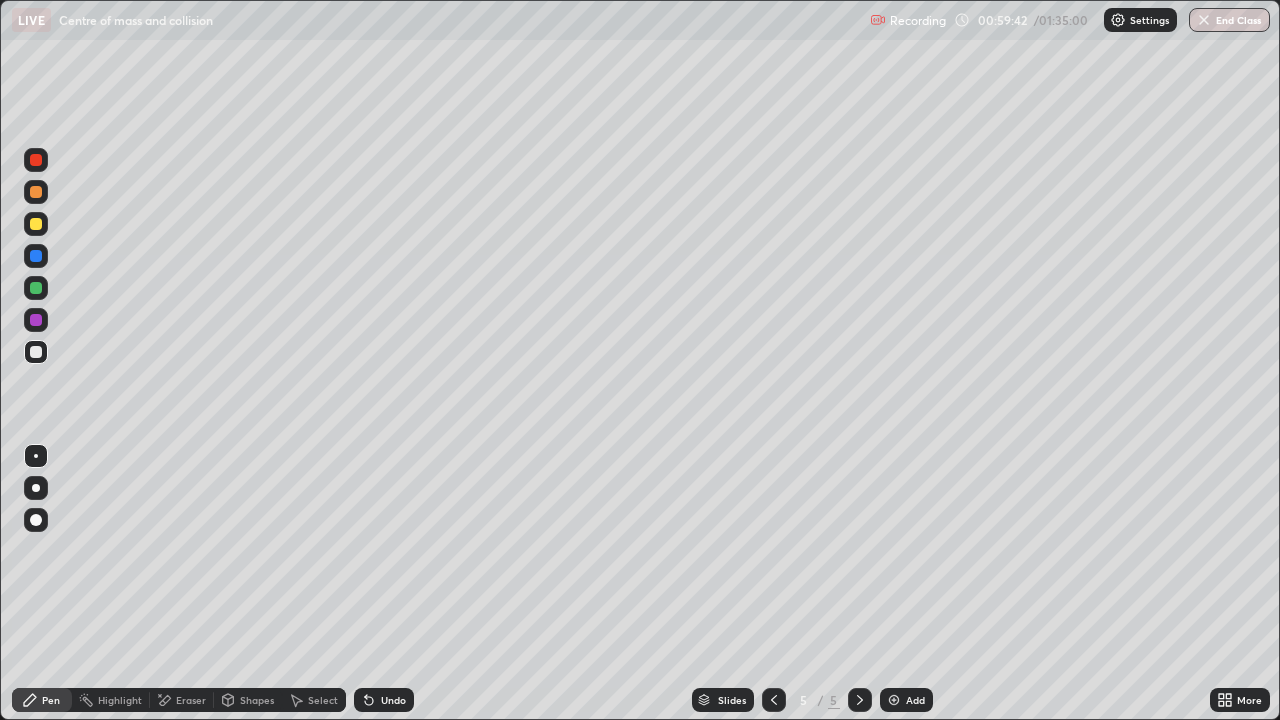 click on "Undo" at bounding box center (384, 700) 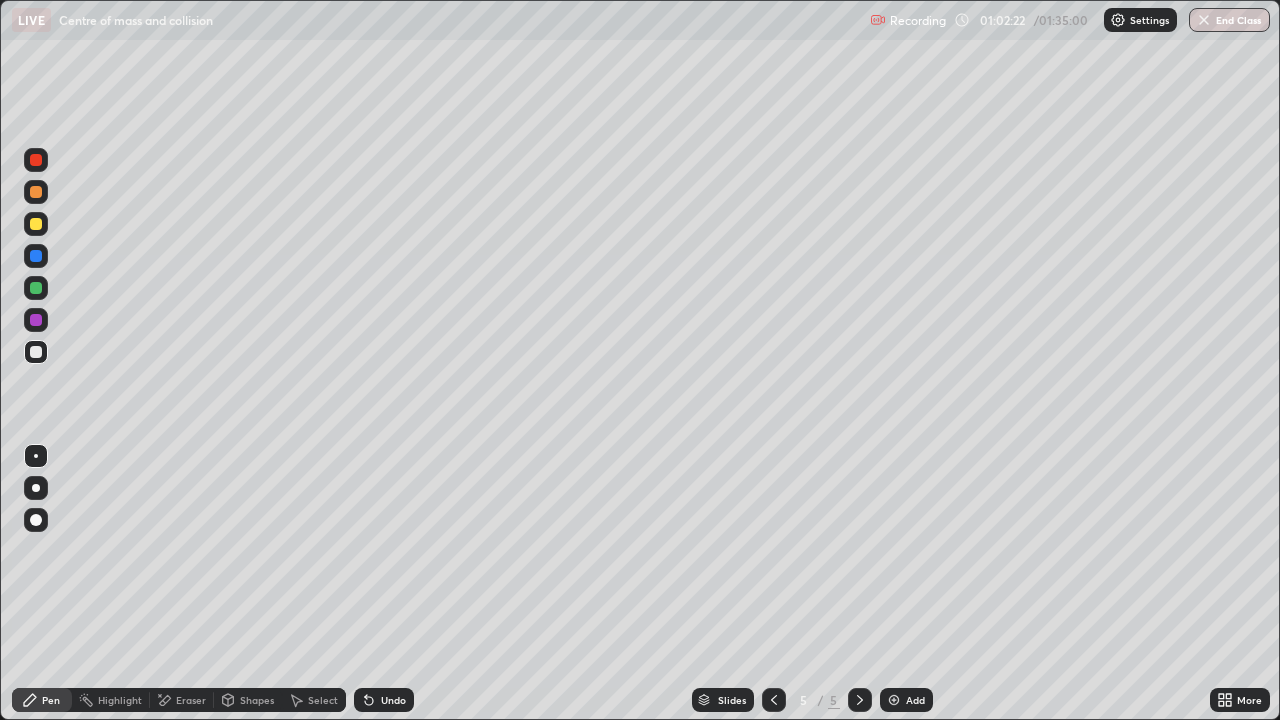 click on "Undo" at bounding box center [393, 700] 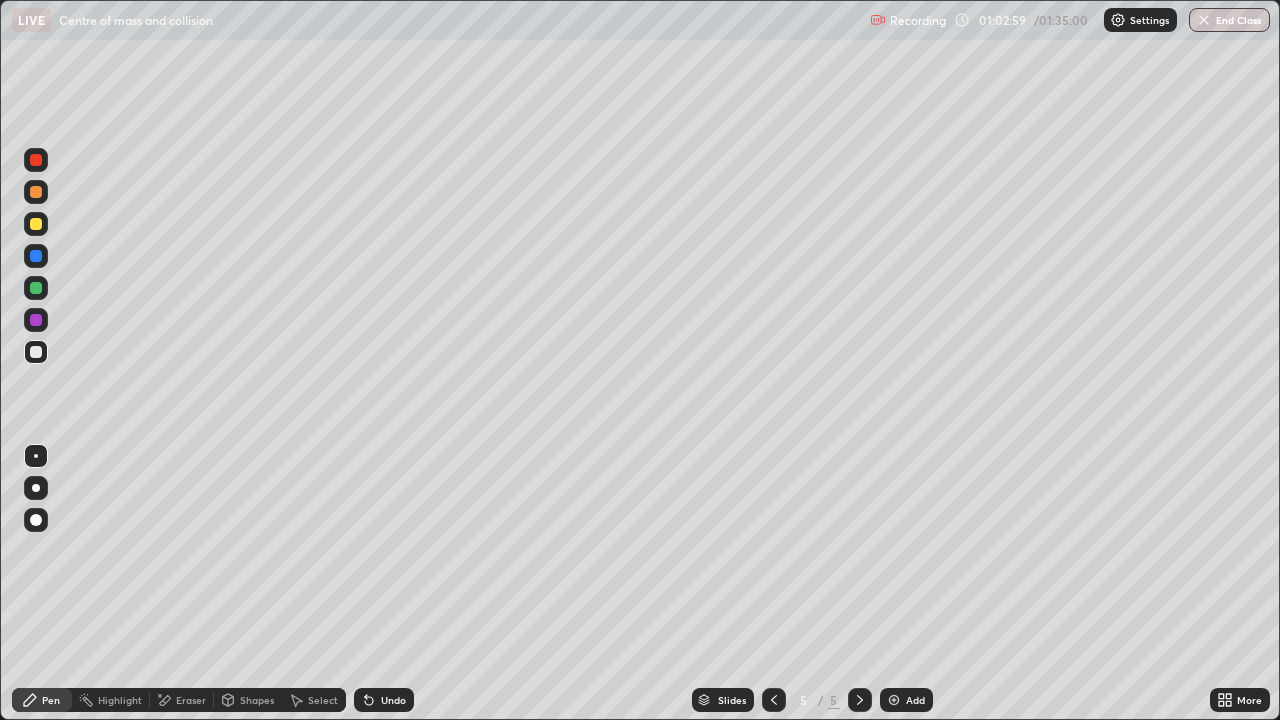click at bounding box center [36, 456] 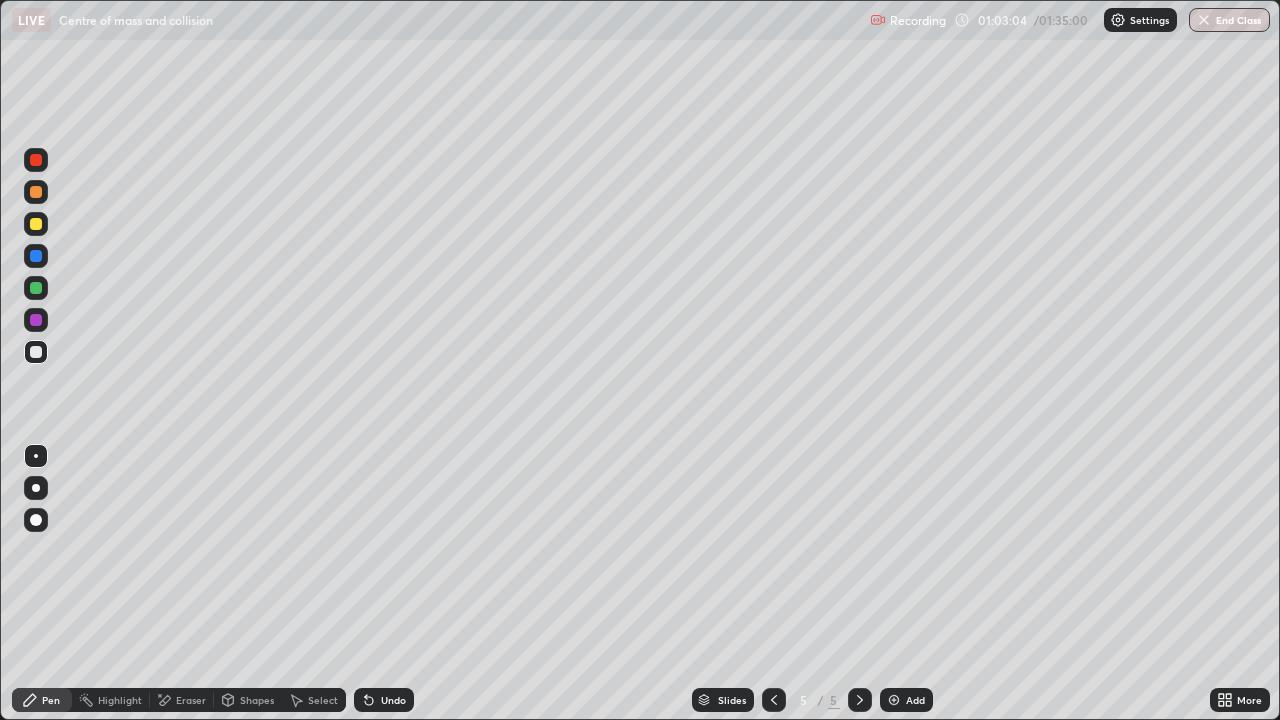 click at bounding box center [36, 160] 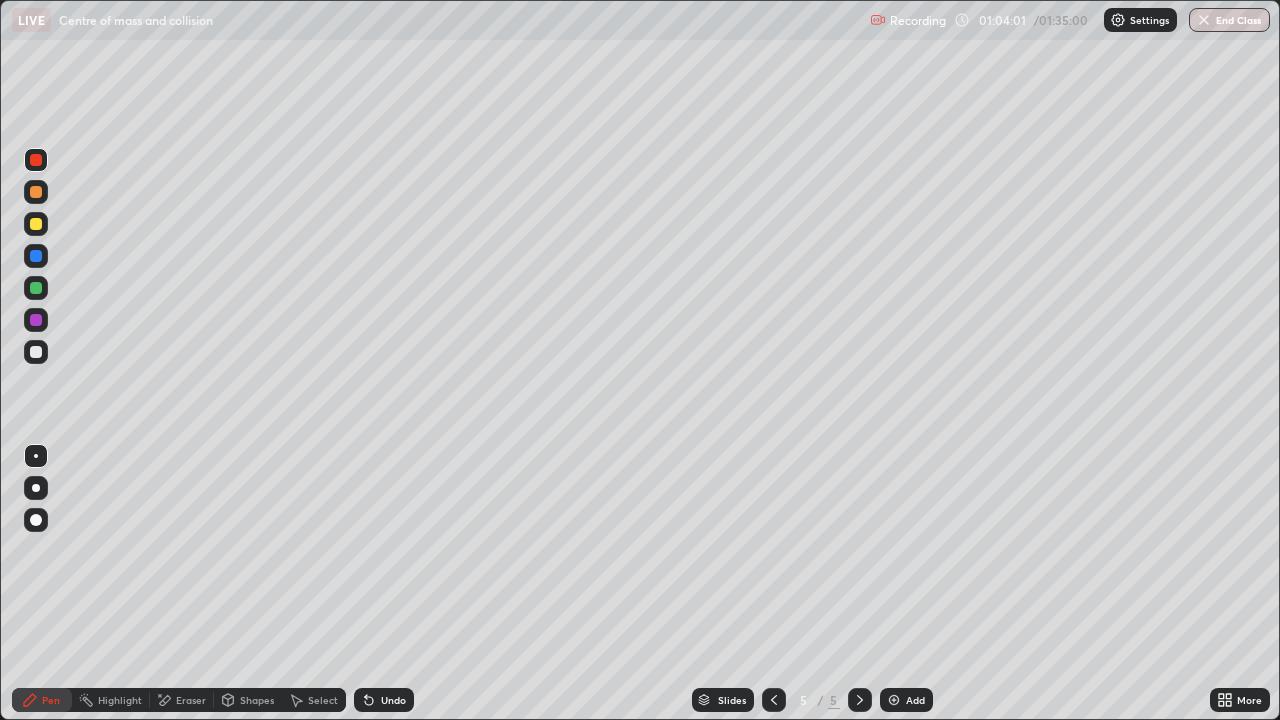 click on "Undo" at bounding box center [393, 700] 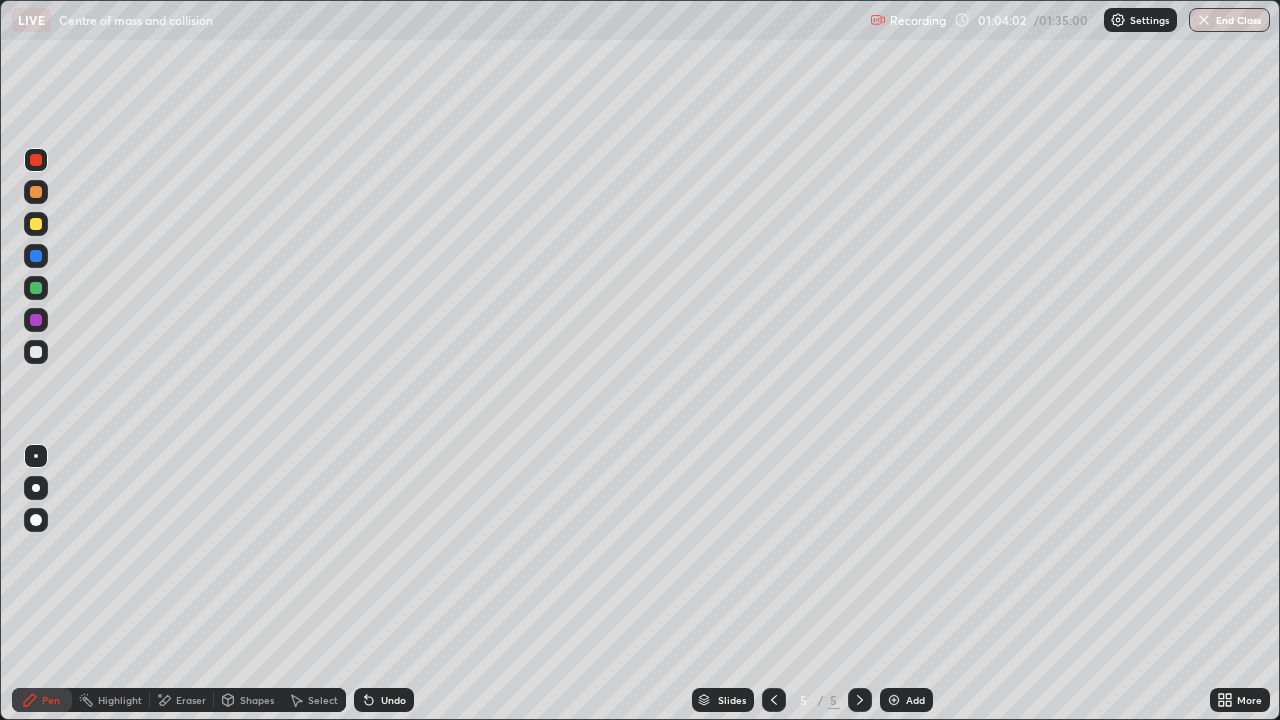 click on "Undo" at bounding box center (393, 700) 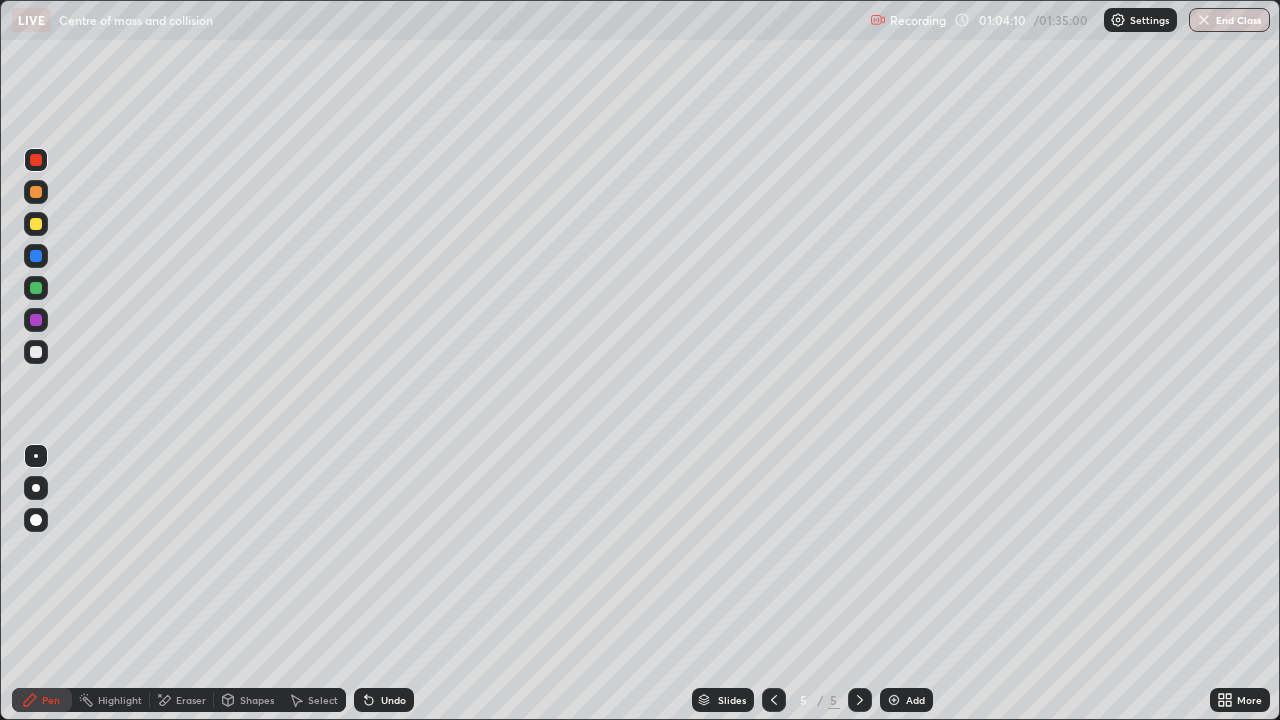 click at bounding box center [36, 352] 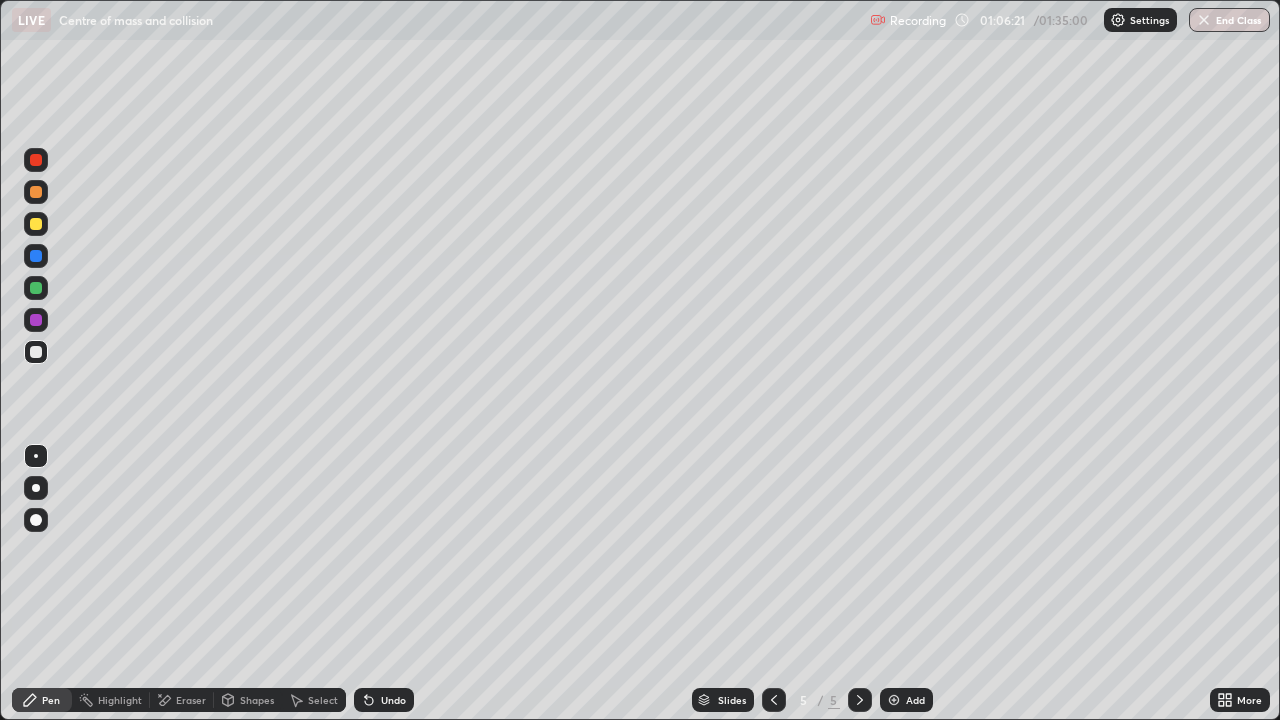 click on "Shapes" at bounding box center [248, 700] 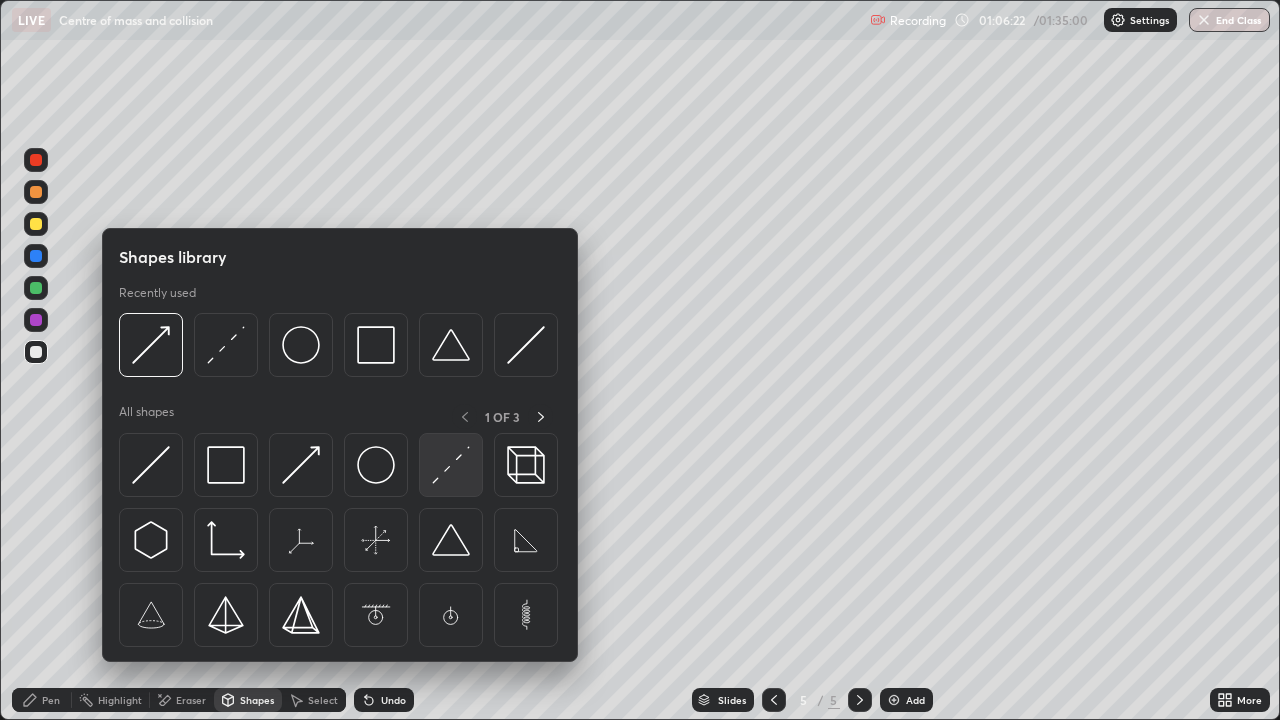 click at bounding box center [451, 465] 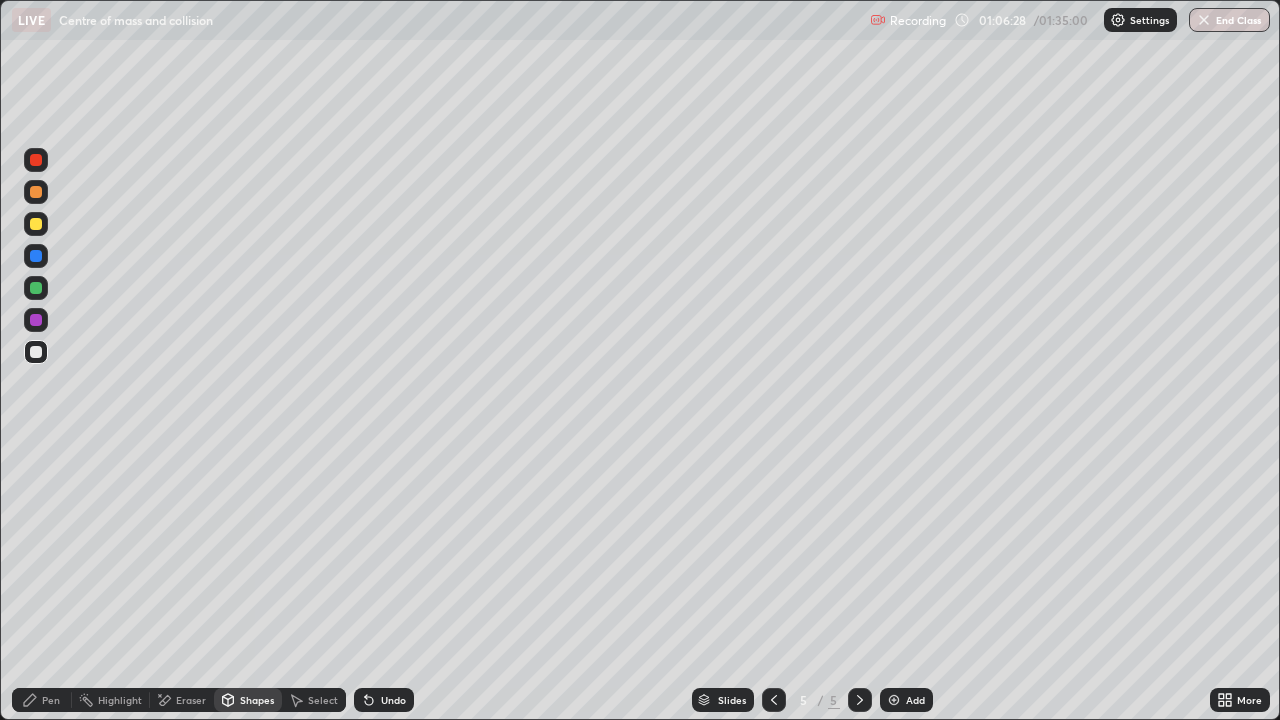 click on "Select" at bounding box center (314, 700) 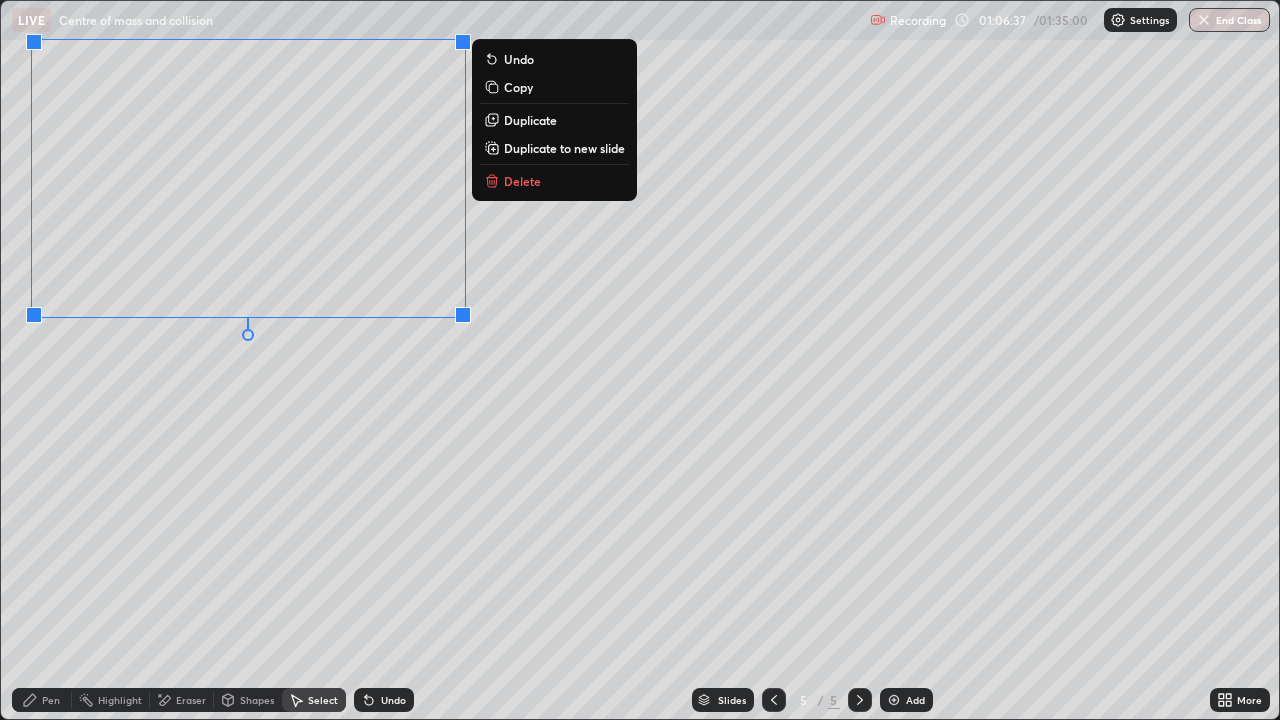 click on "Erase all" at bounding box center [36, 360] 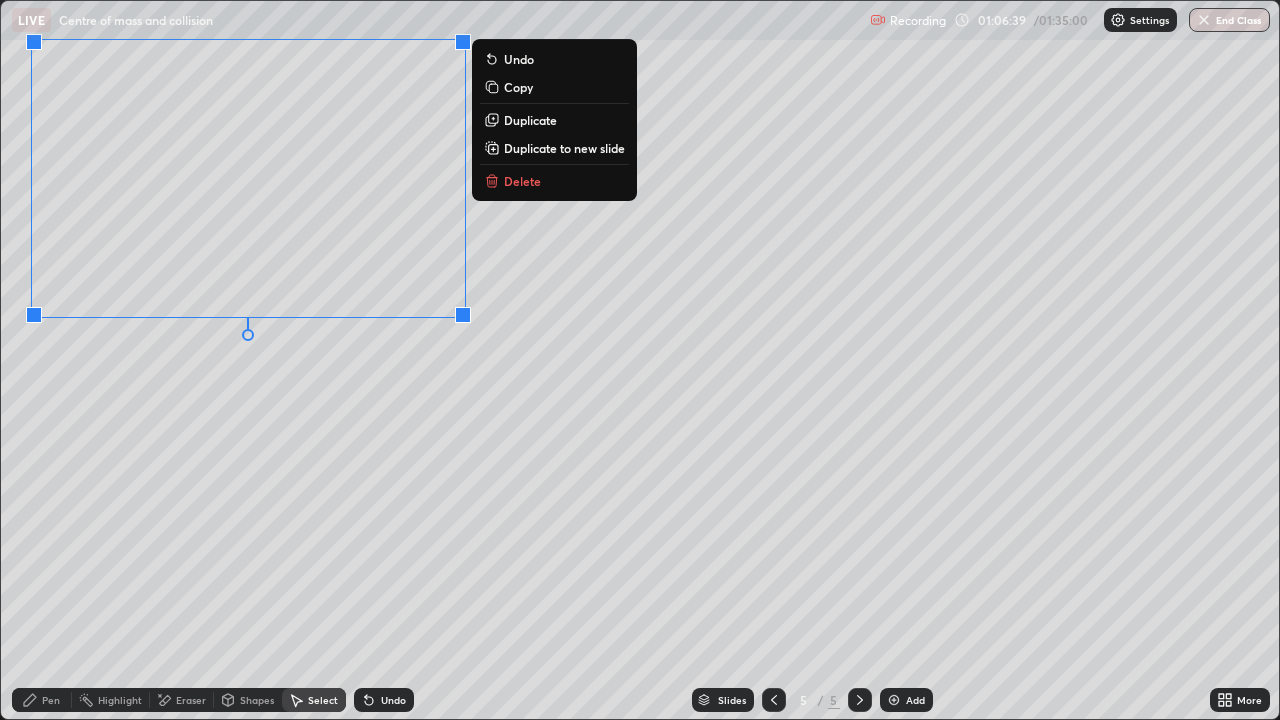 click on "0 ° Undo Copy Duplicate Duplicate to new slide Delete" at bounding box center (640, 360) 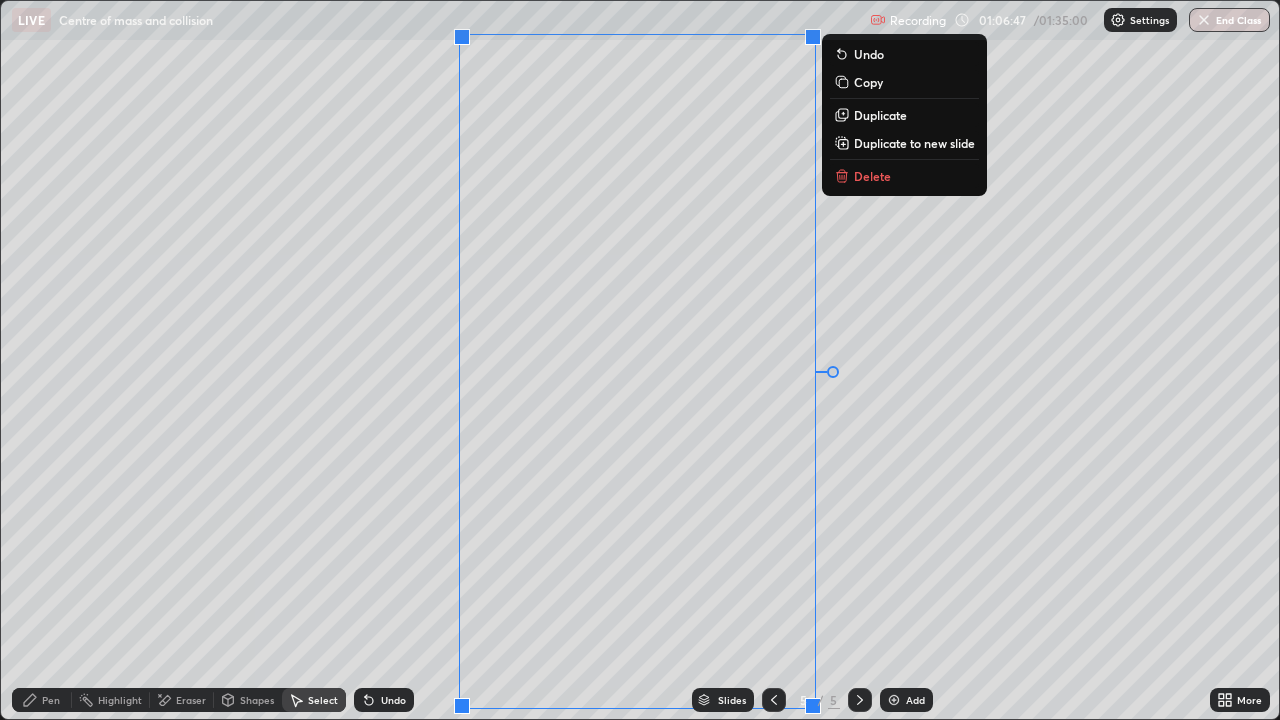 click on "0 ° Undo Copy Duplicate Duplicate to new slide Delete" at bounding box center (640, 360) 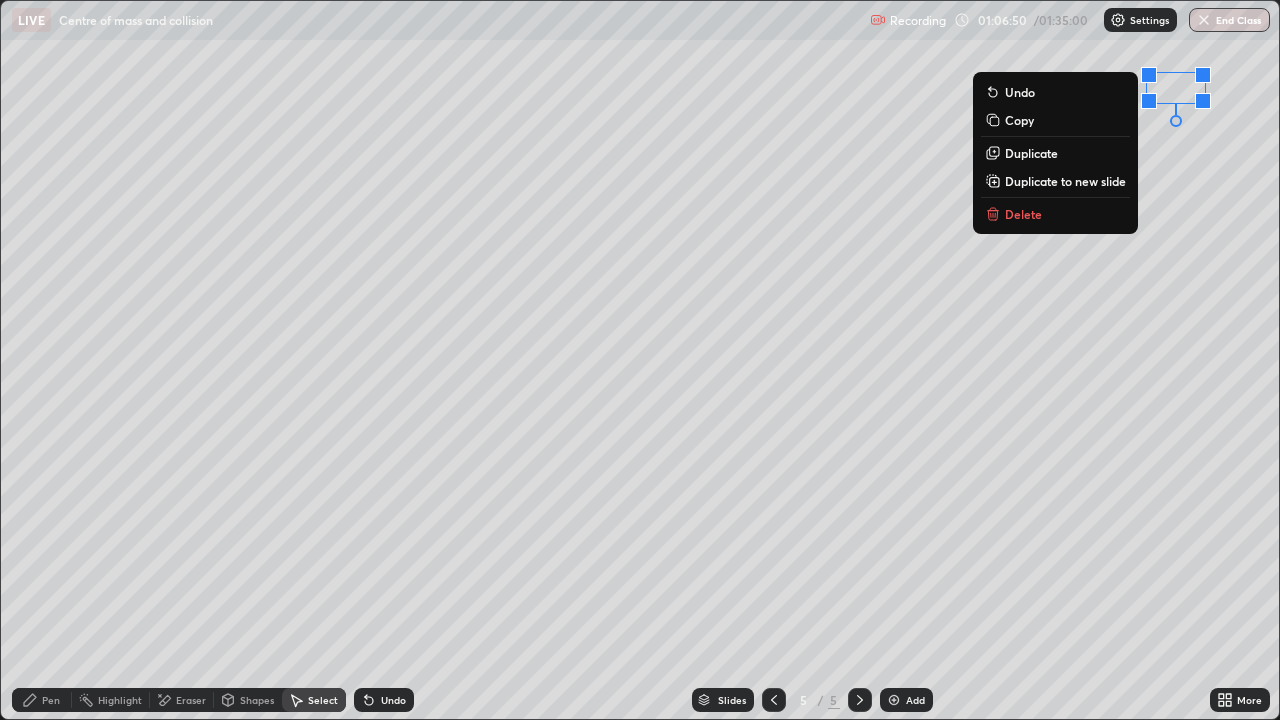 click on "Delete" at bounding box center [1023, 214] 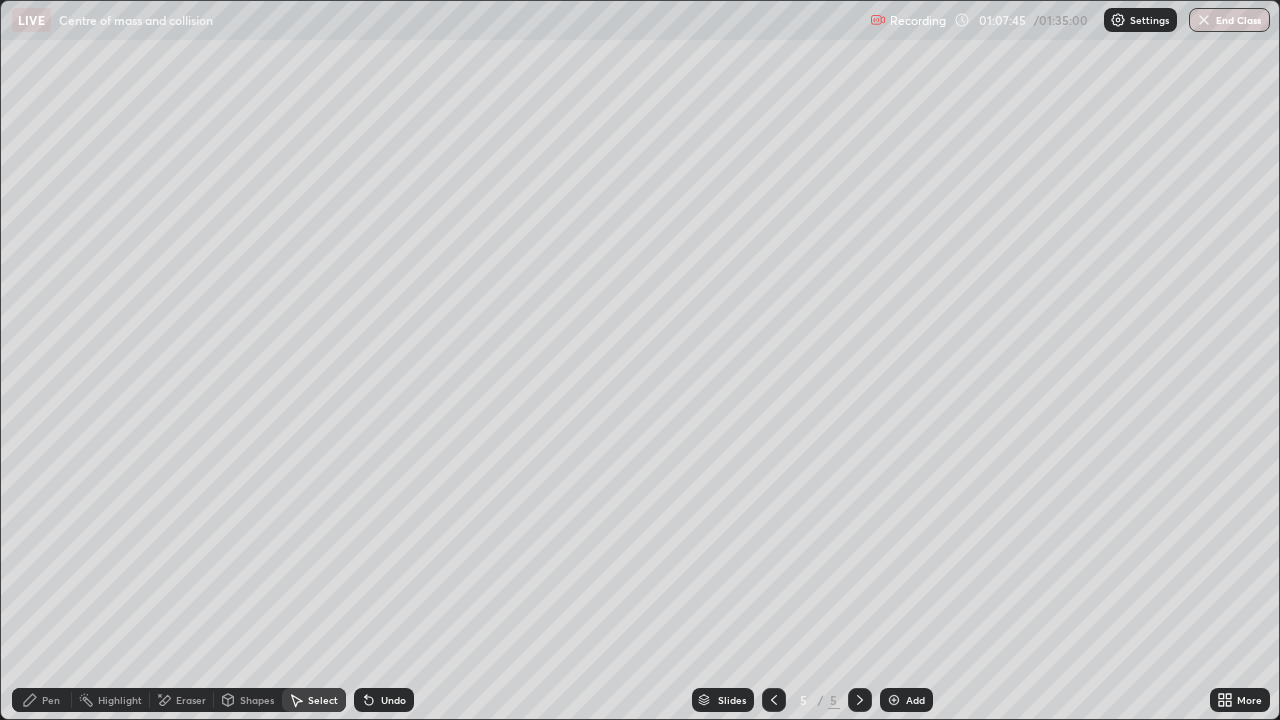 click on "Pen" at bounding box center (42, 700) 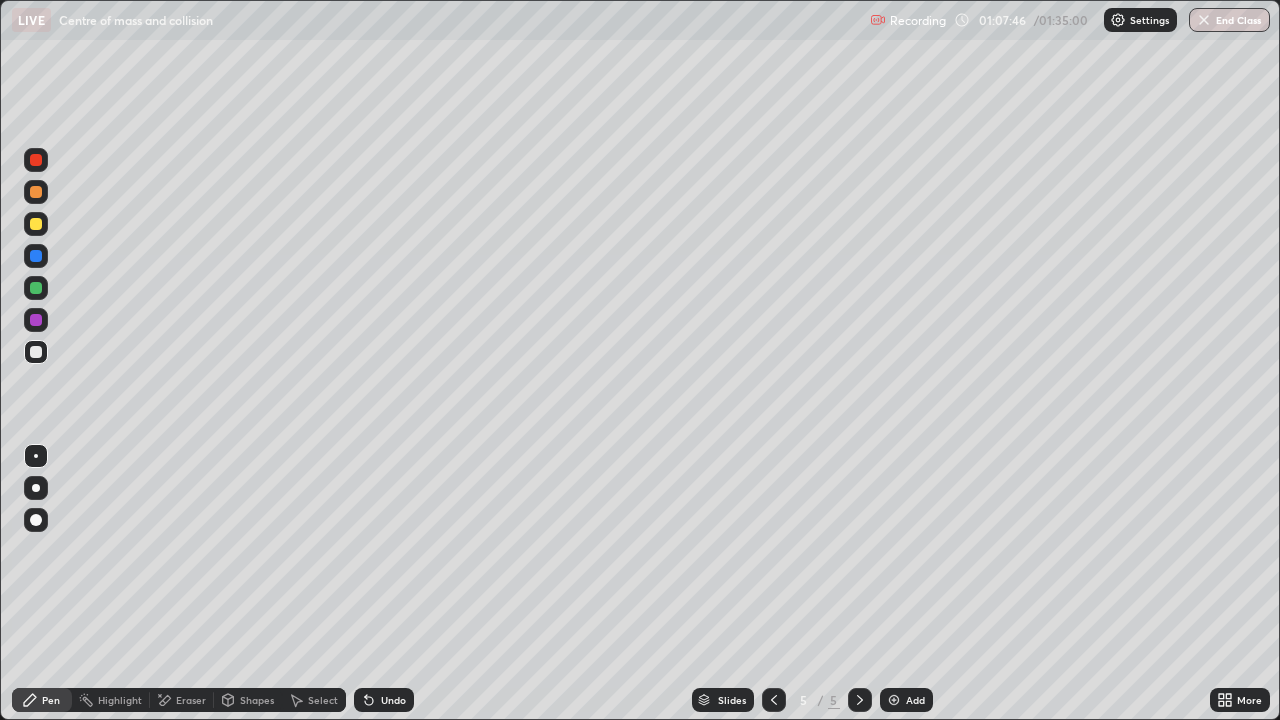click at bounding box center (36, 352) 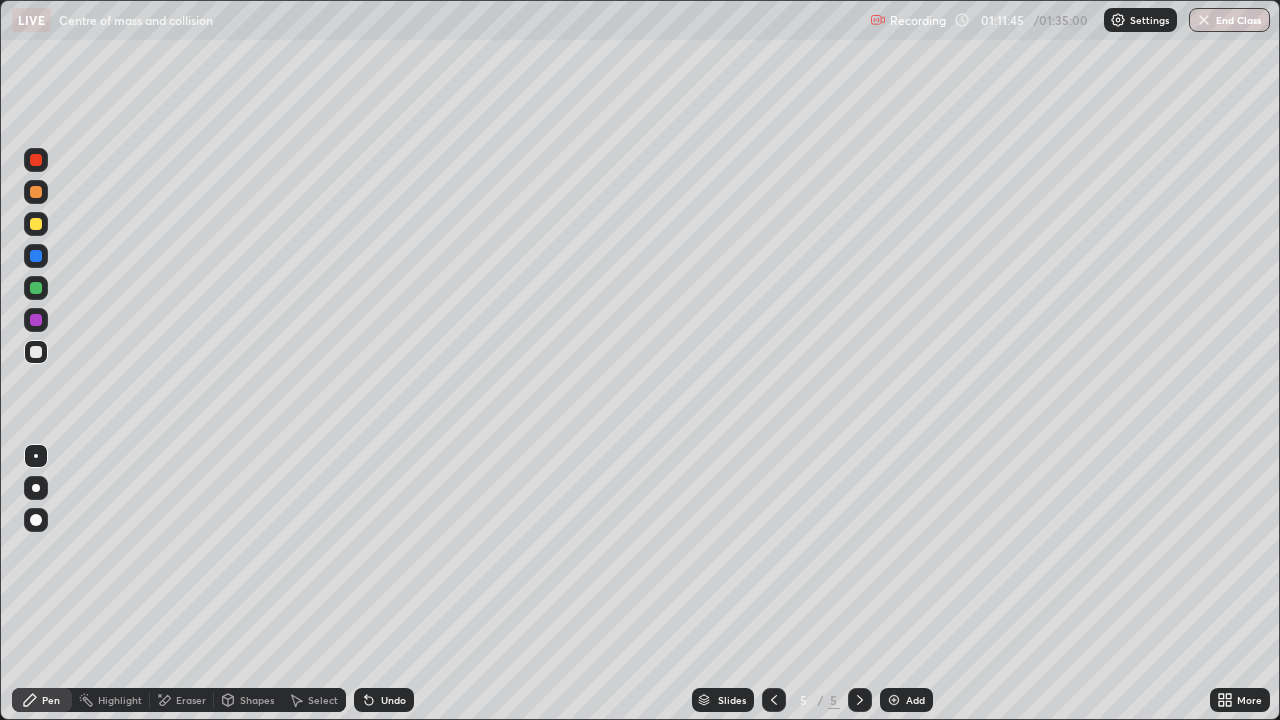 click at bounding box center [36, 456] 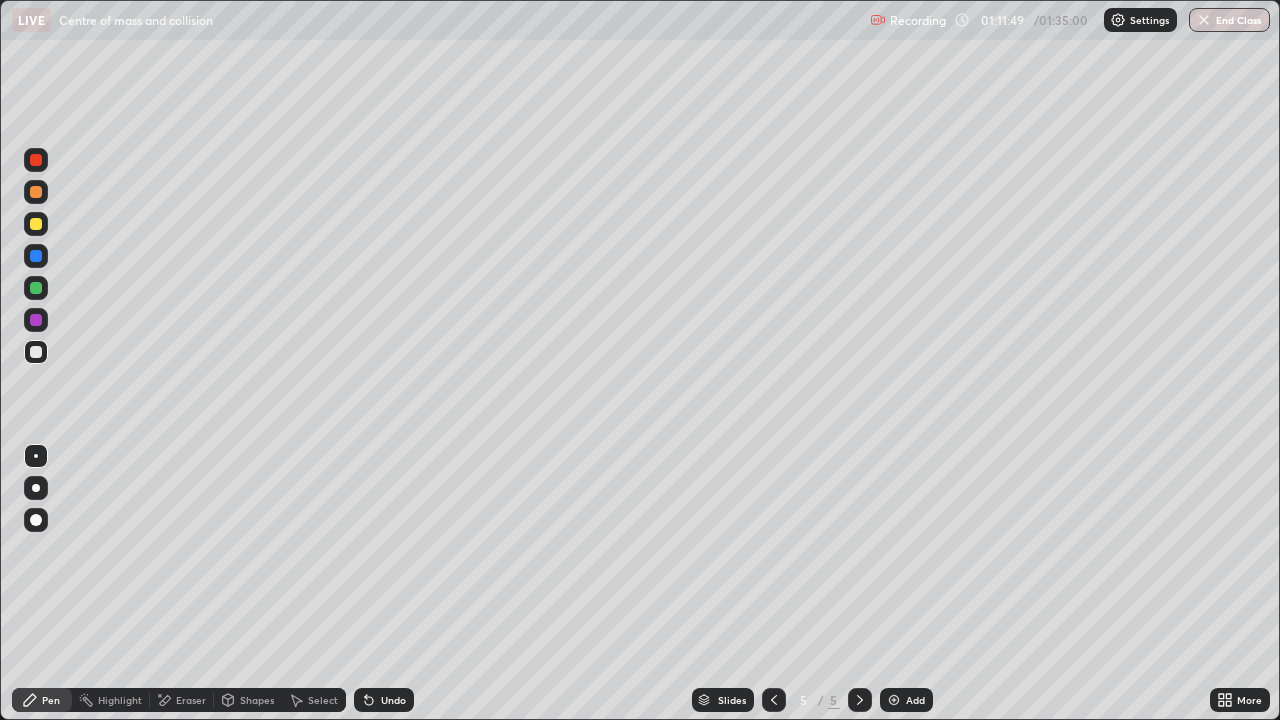 click on "Shapes" at bounding box center (257, 700) 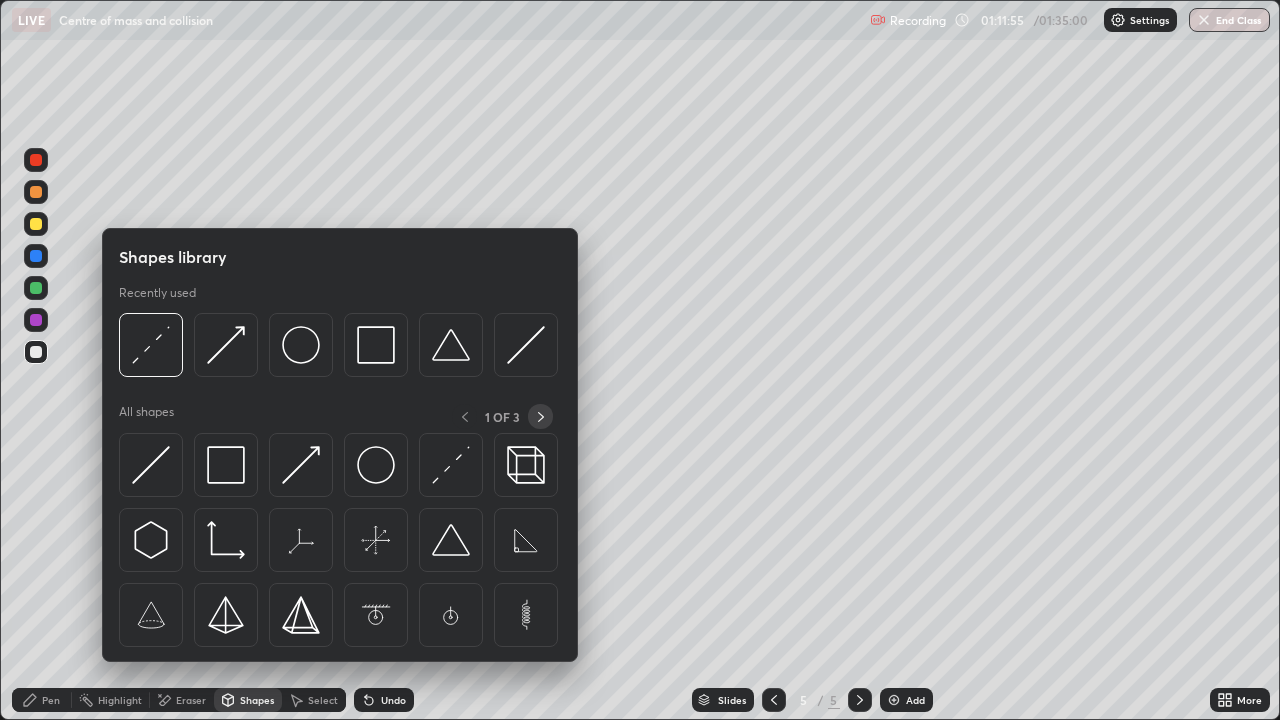 click 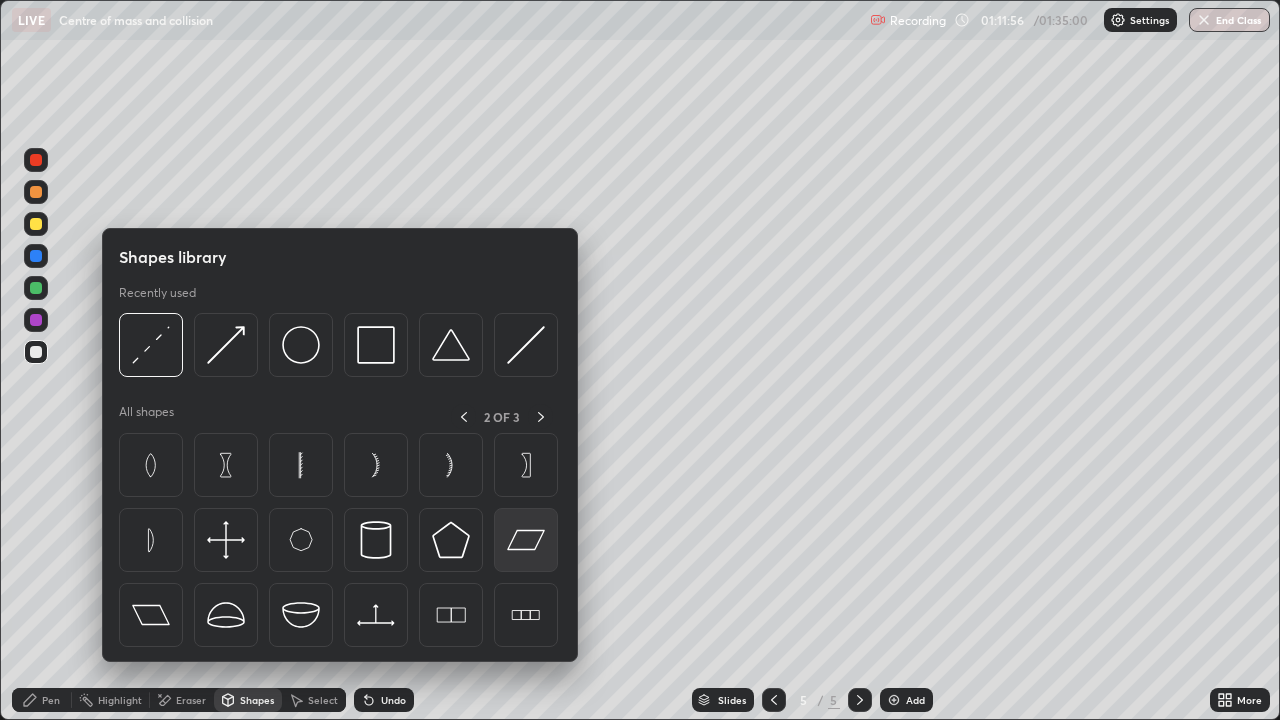click at bounding box center (526, 540) 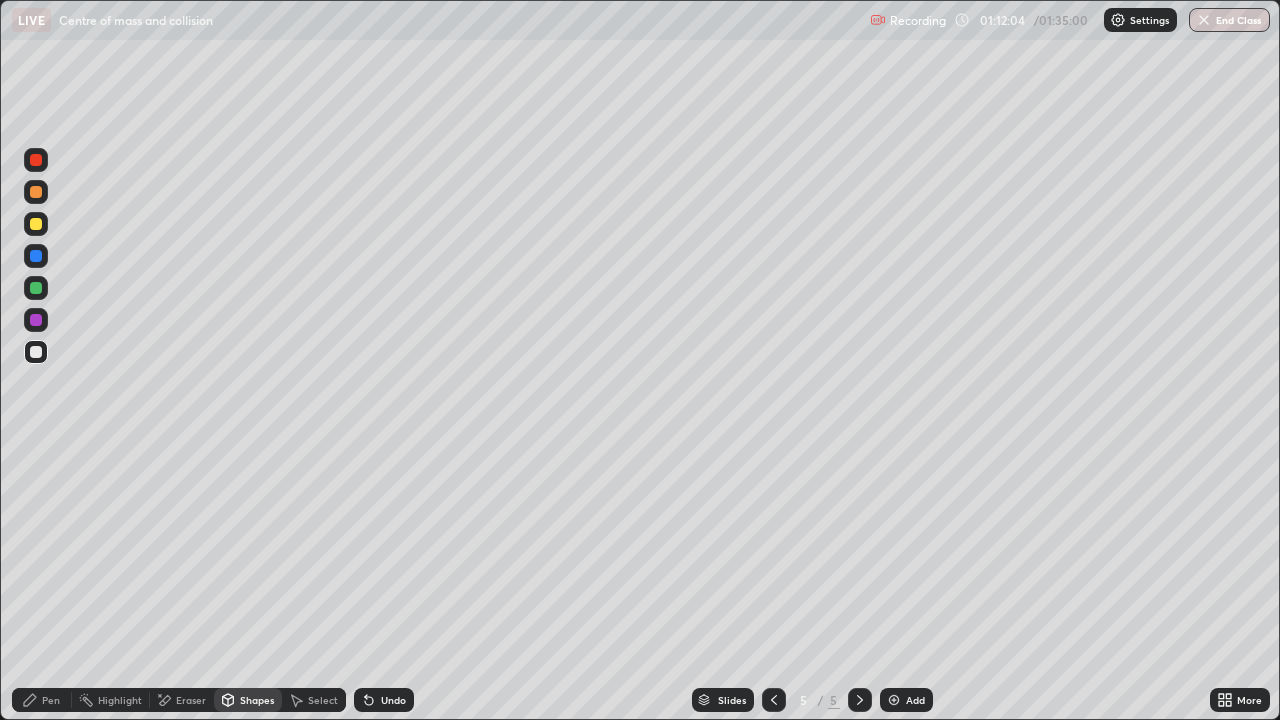 click on "Shapes" at bounding box center (257, 700) 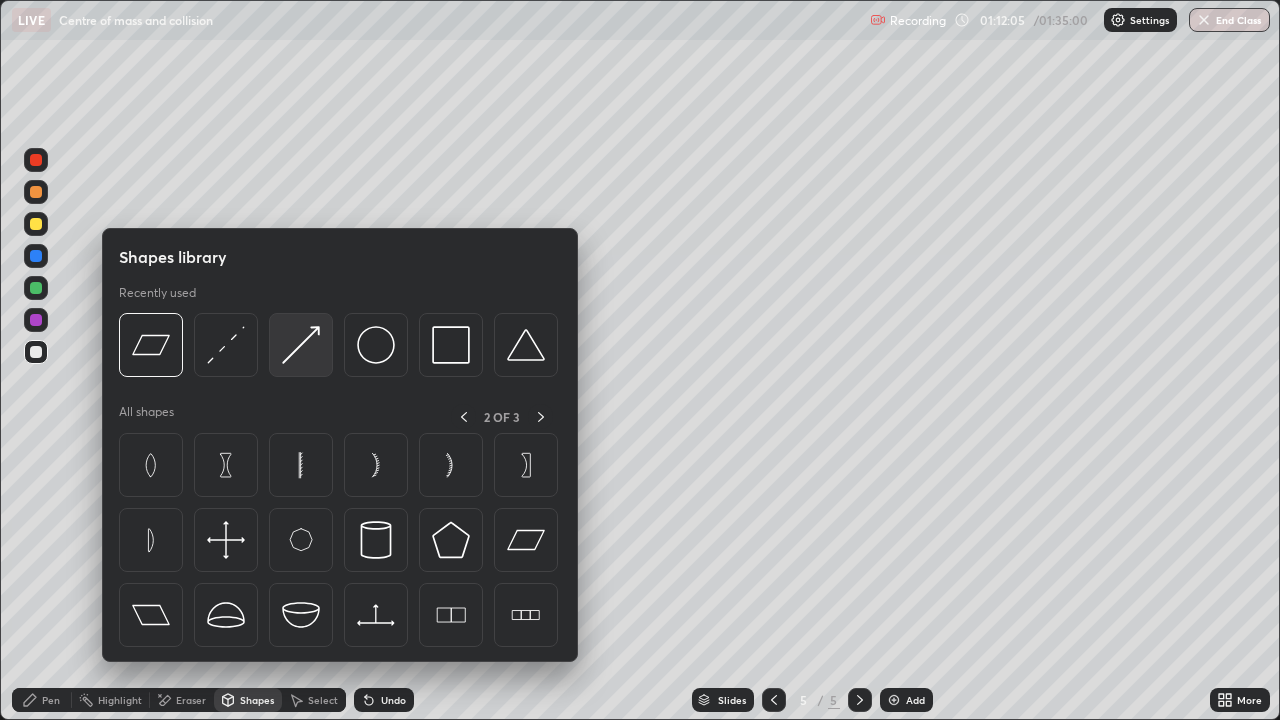 click at bounding box center [301, 345] 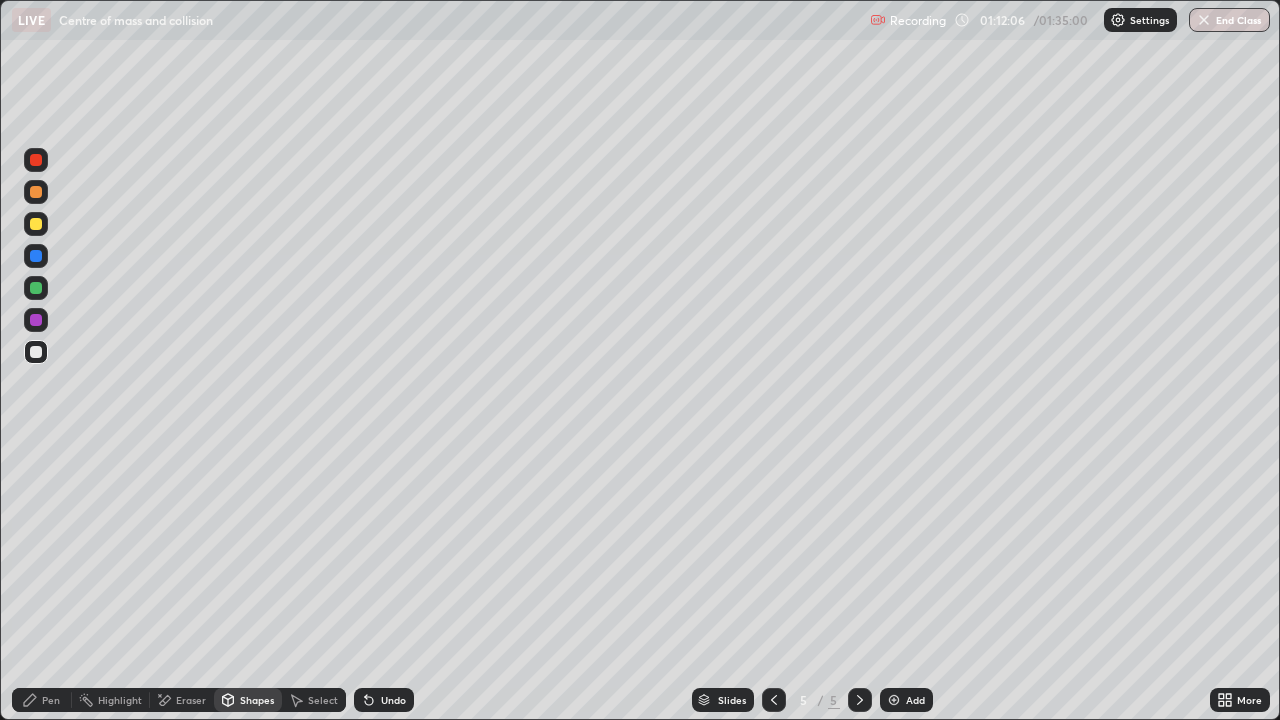 click at bounding box center (36, 224) 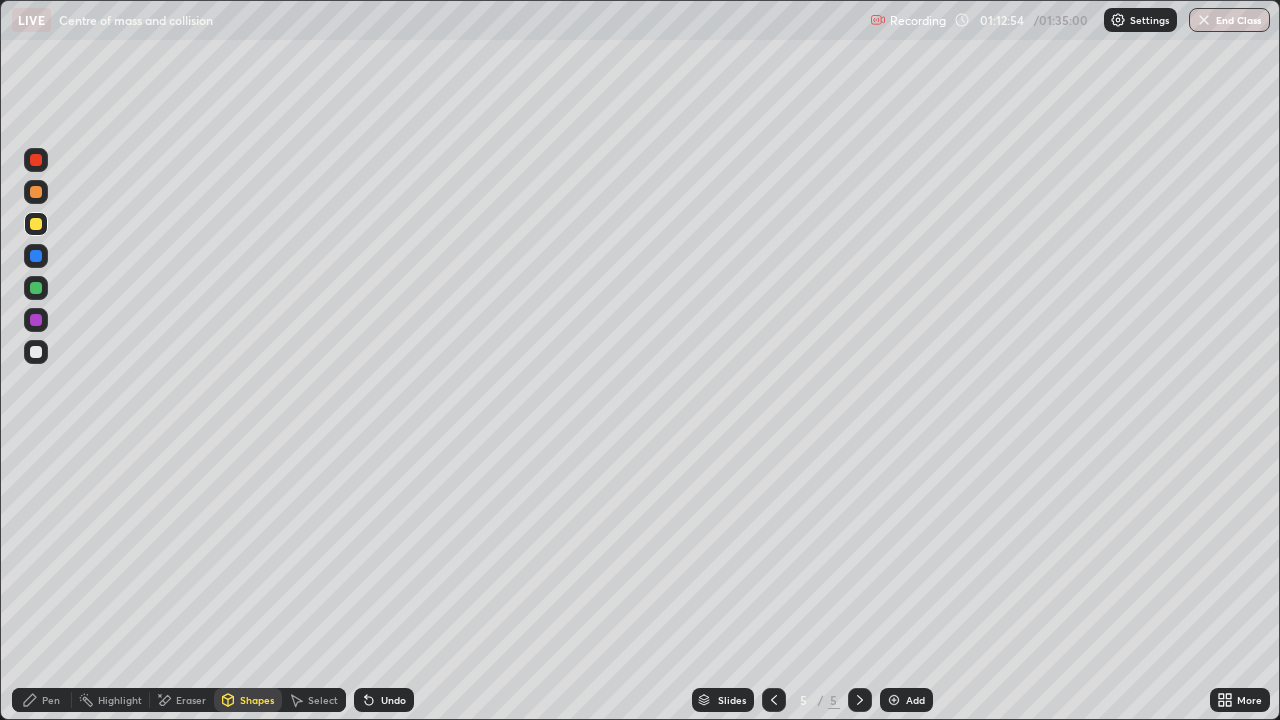 click on "Shapes" at bounding box center (257, 700) 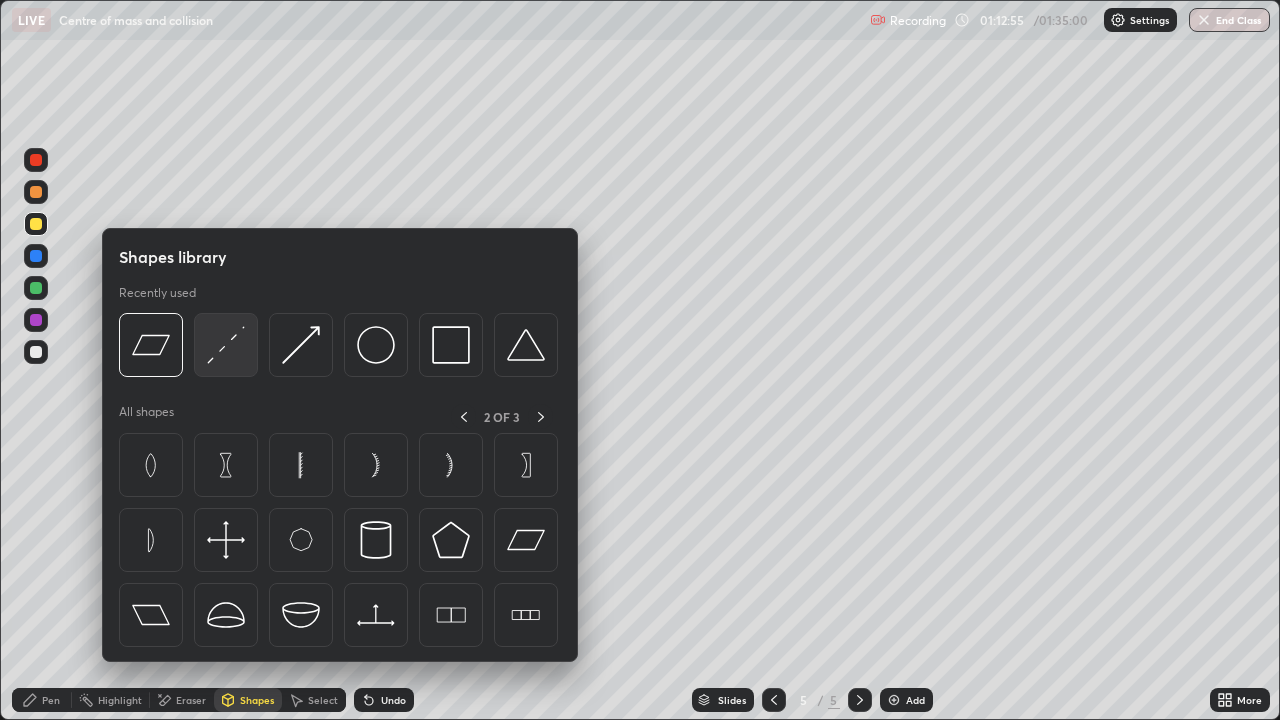 click at bounding box center [226, 345] 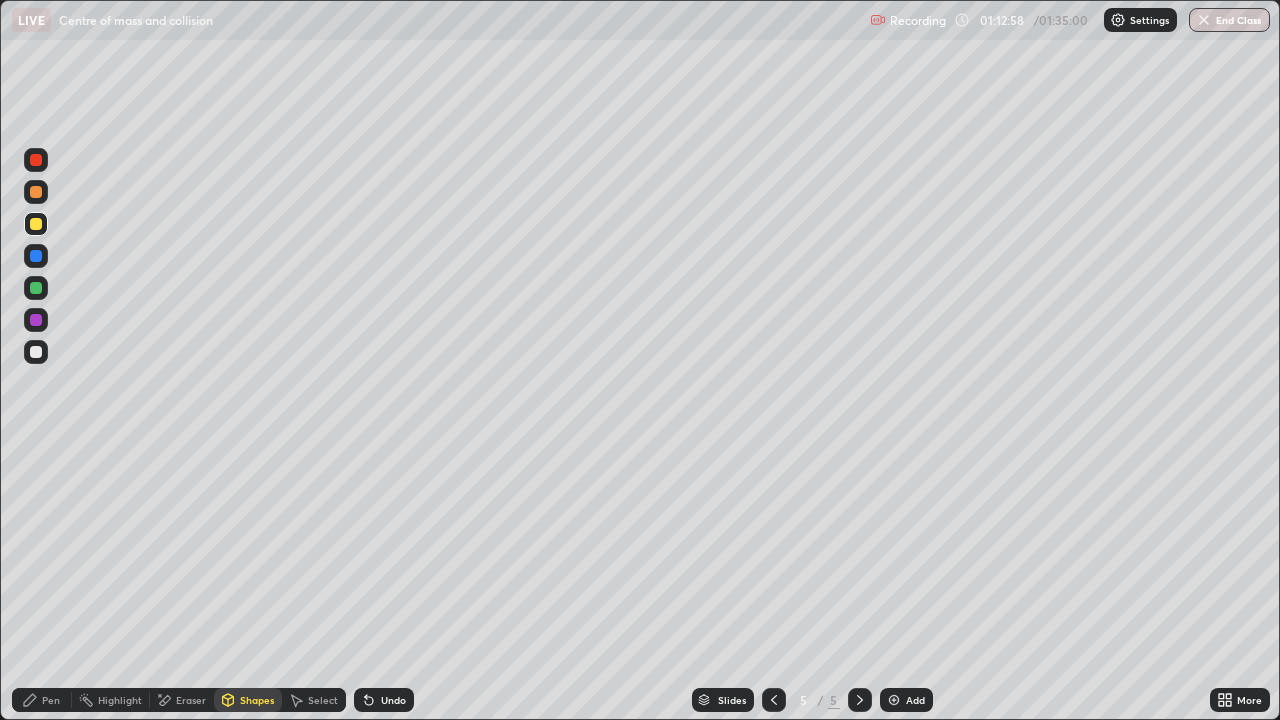 click at bounding box center [36, 192] 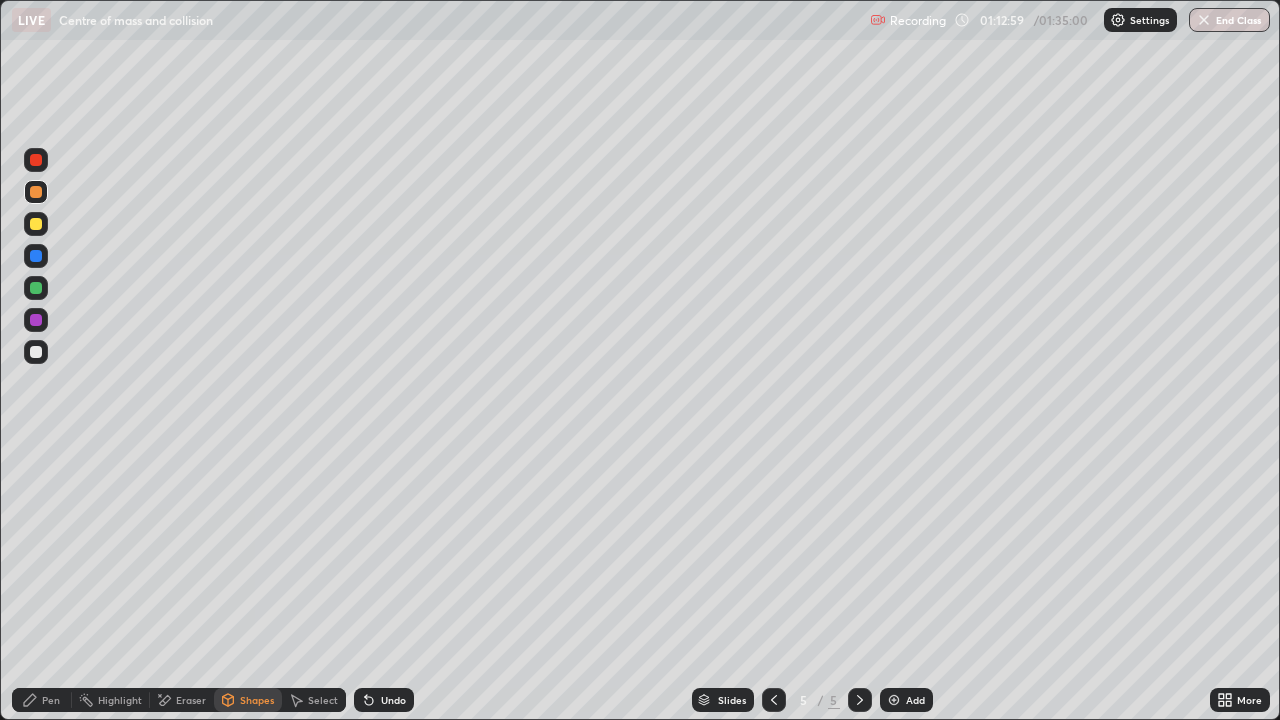click at bounding box center (36, 160) 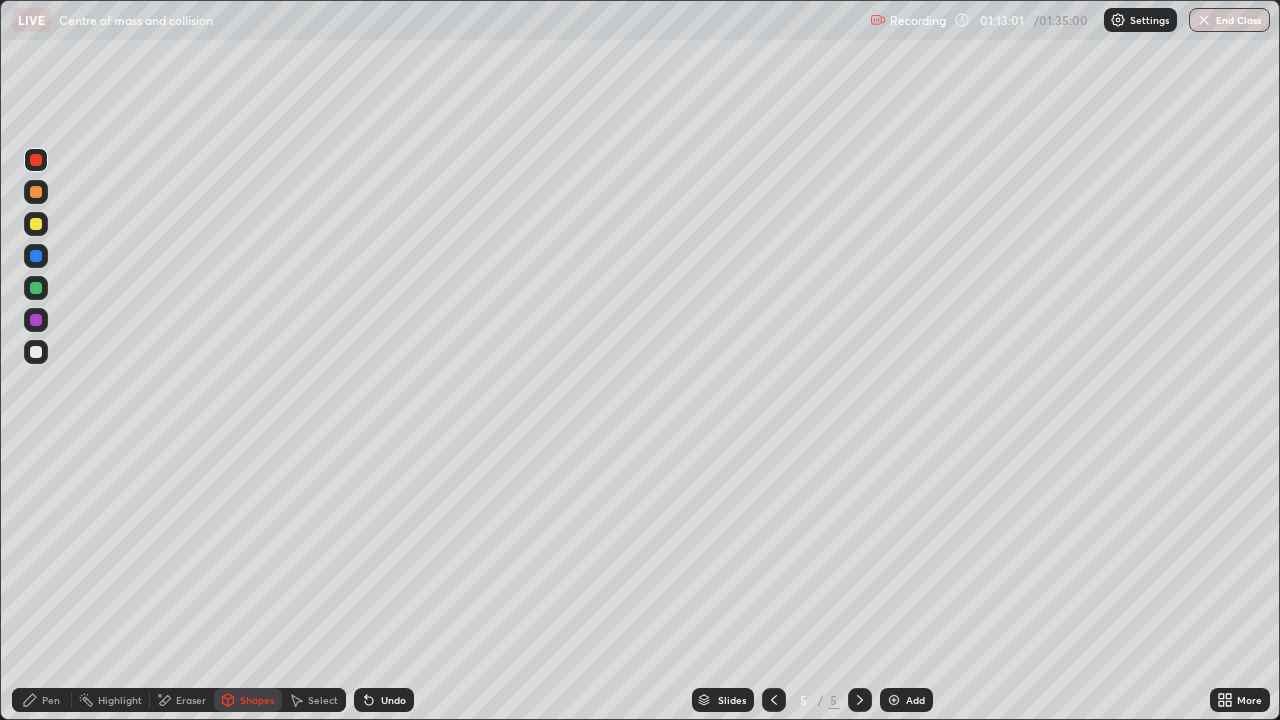 click at bounding box center [36, 224] 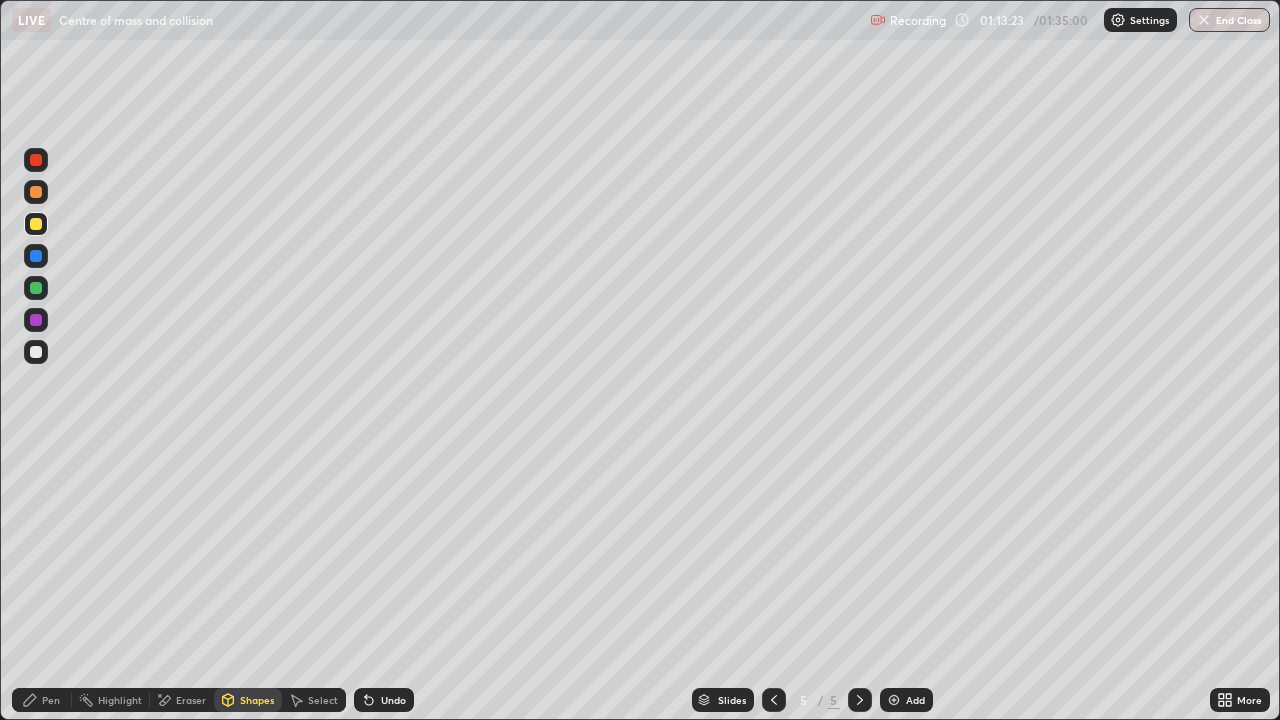 click on "Undo" at bounding box center (384, 700) 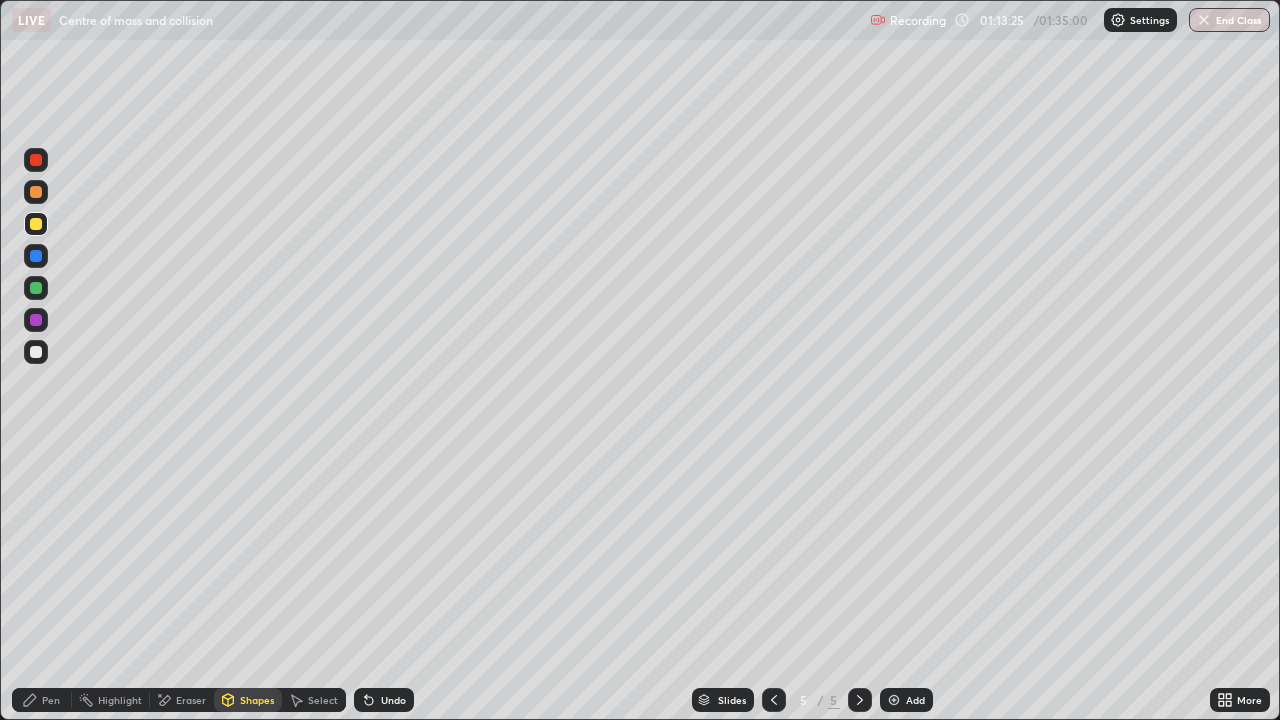 click at bounding box center (36, 288) 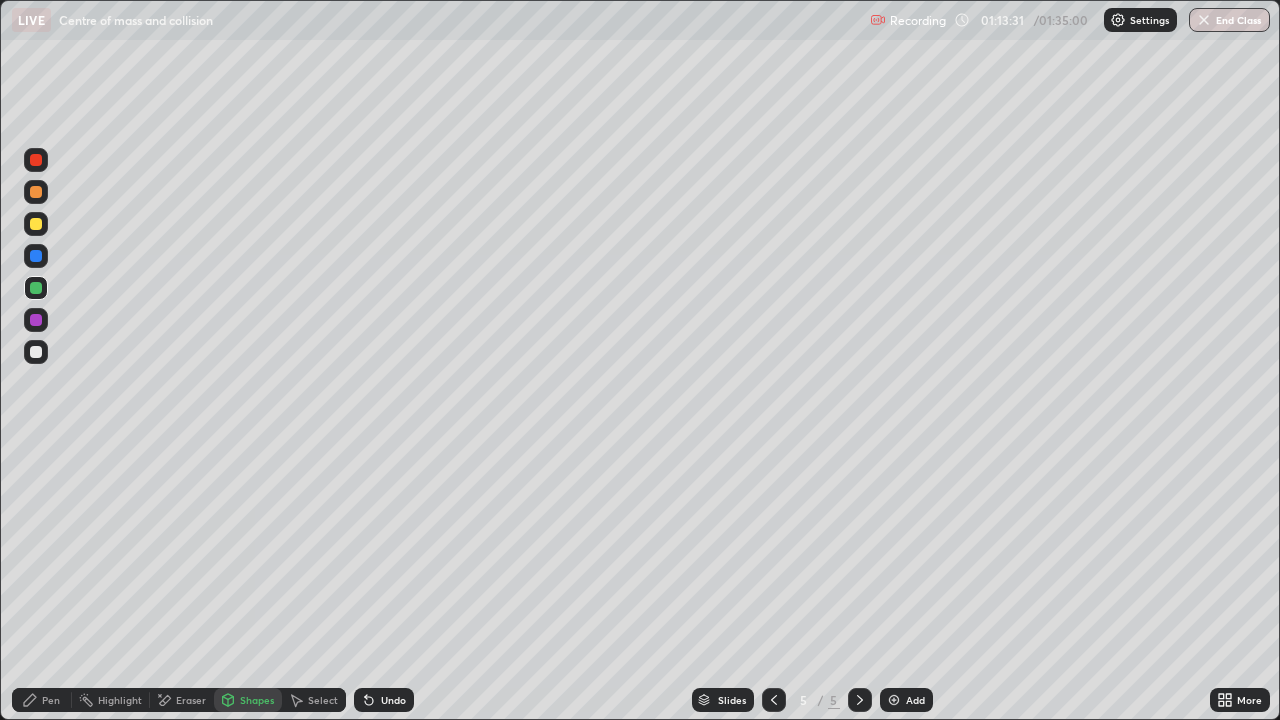 click at bounding box center [36, 160] 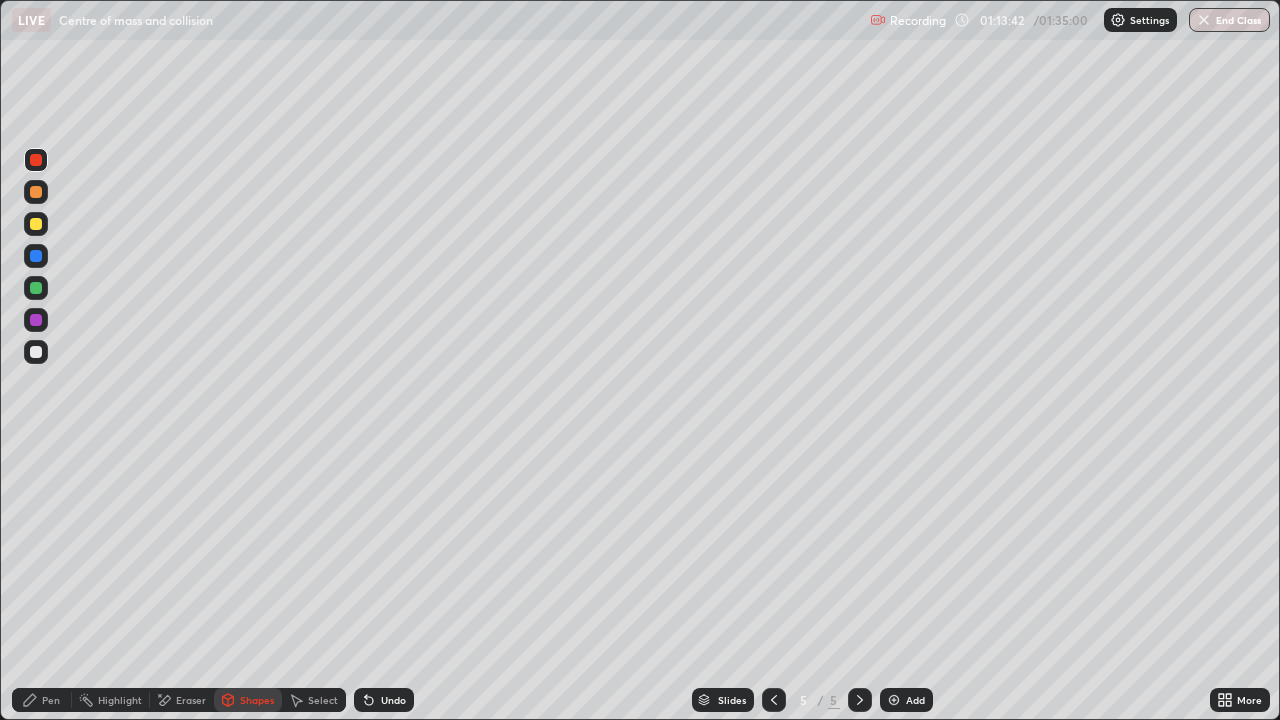 click on "Pen" at bounding box center (42, 700) 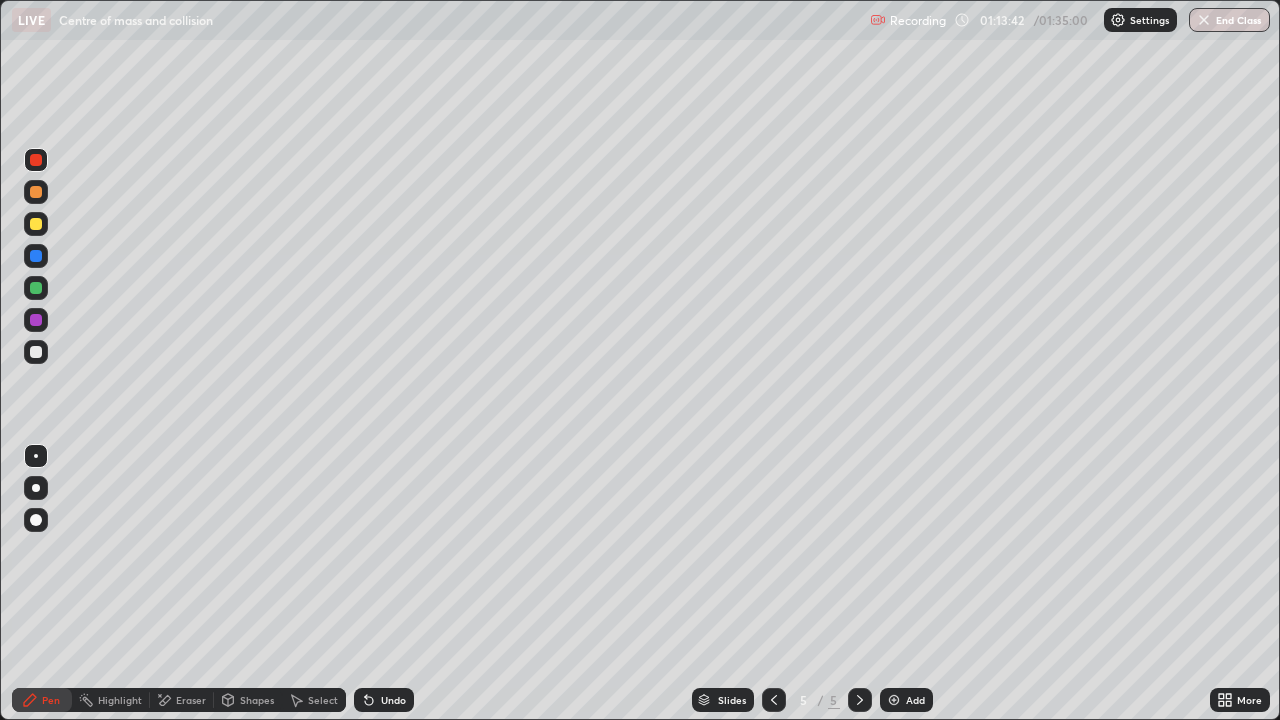 click at bounding box center (36, 520) 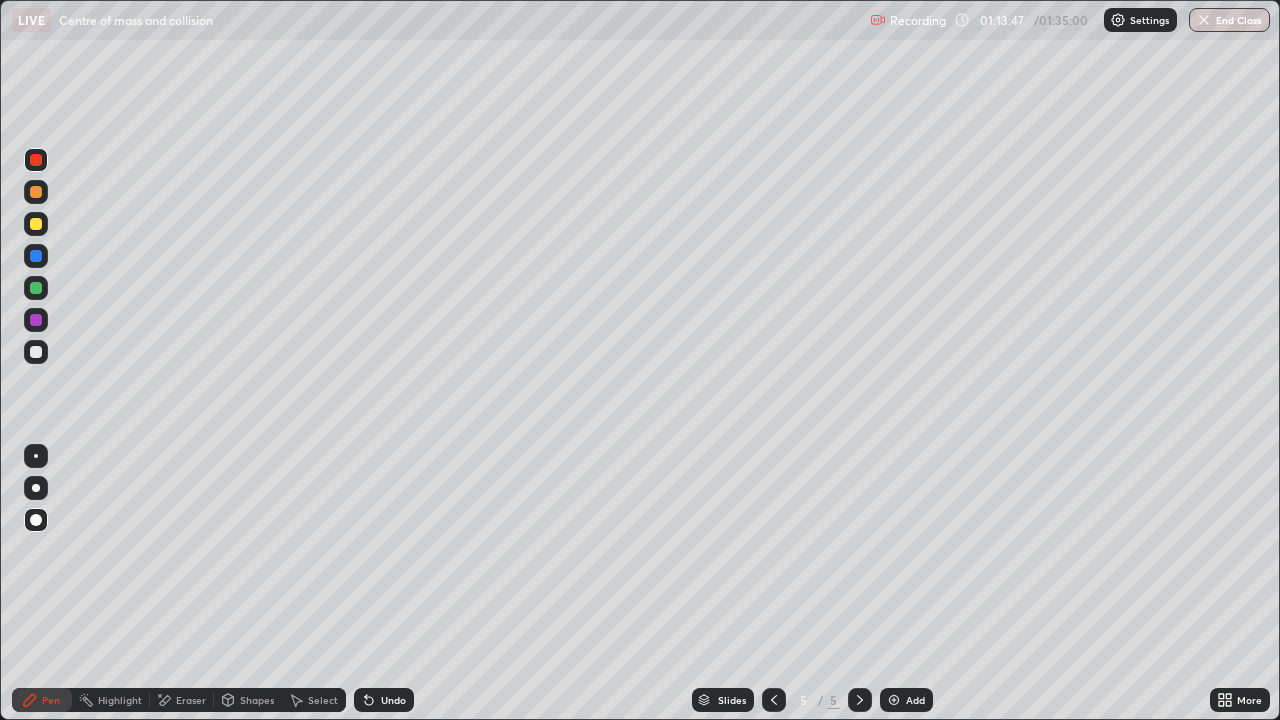 click on "Undo" at bounding box center (393, 700) 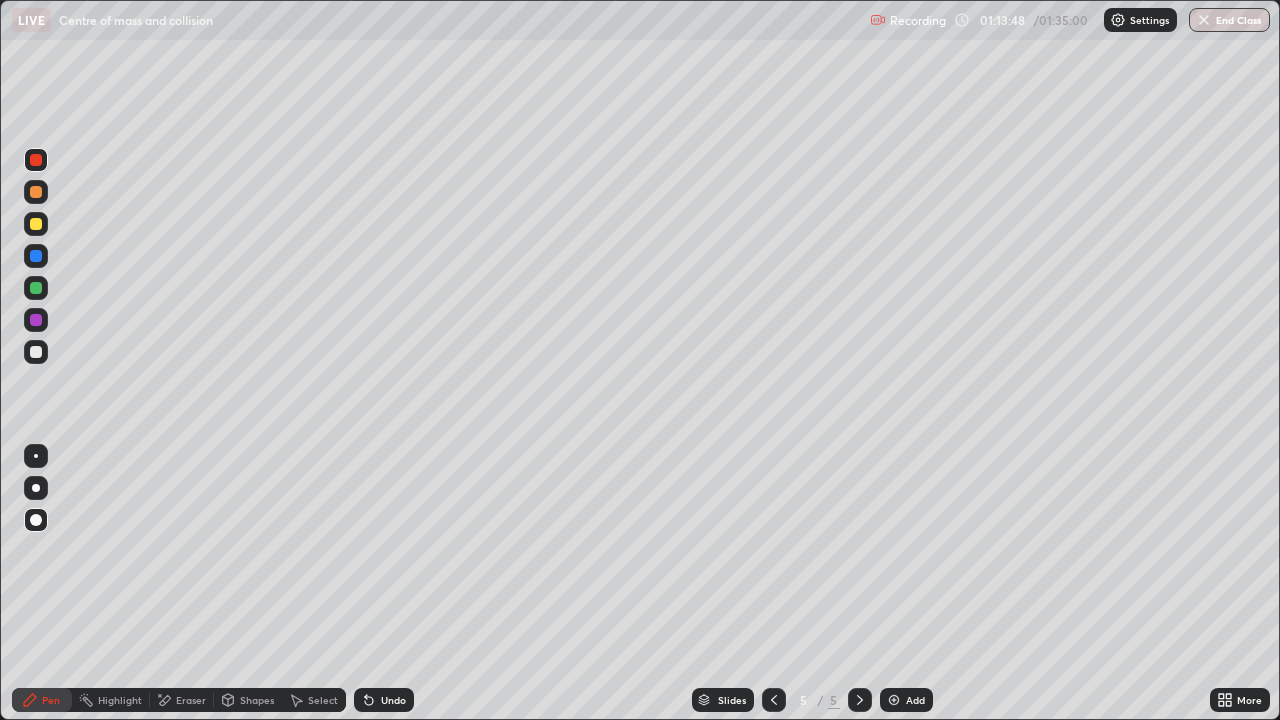 click at bounding box center [36, 456] 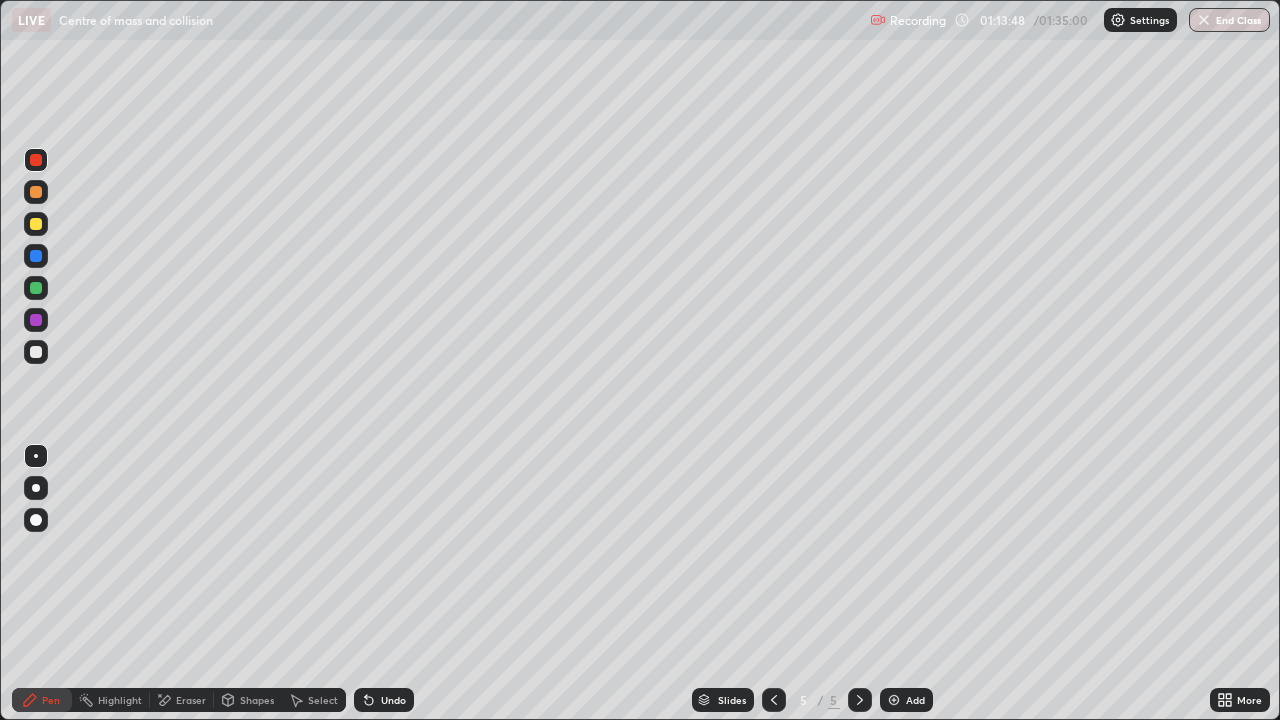 click at bounding box center (36, 352) 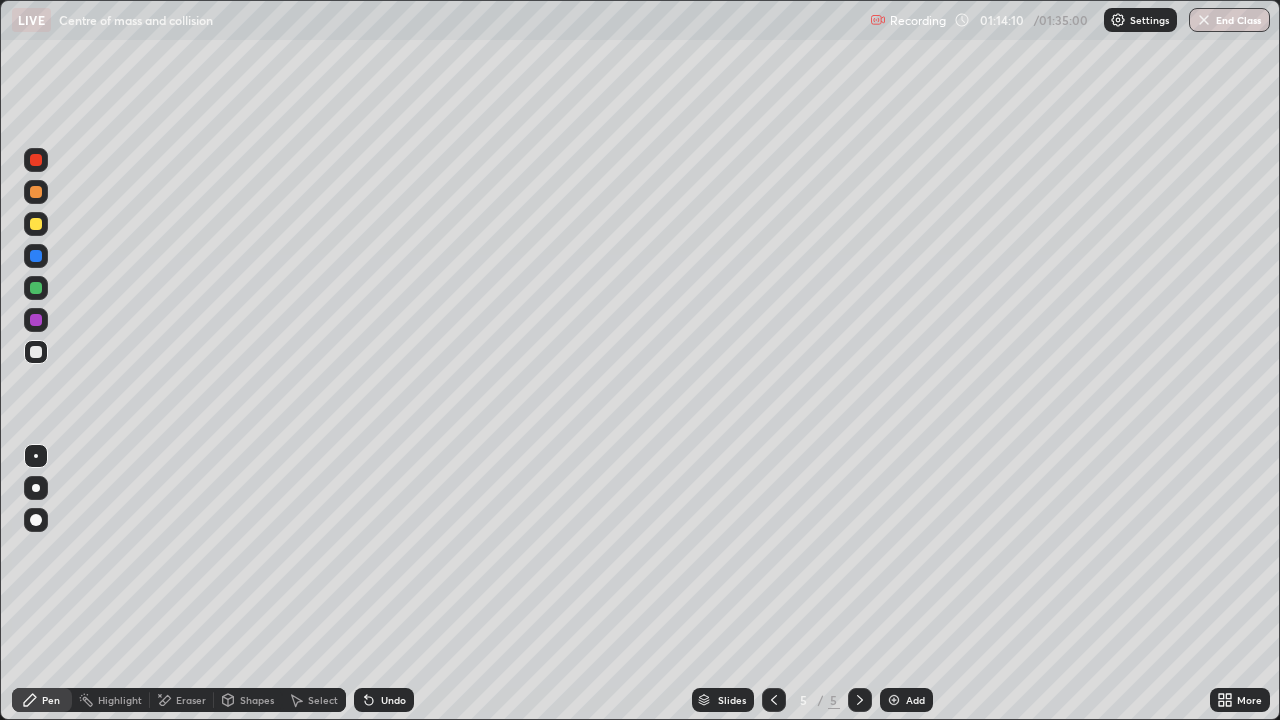 click 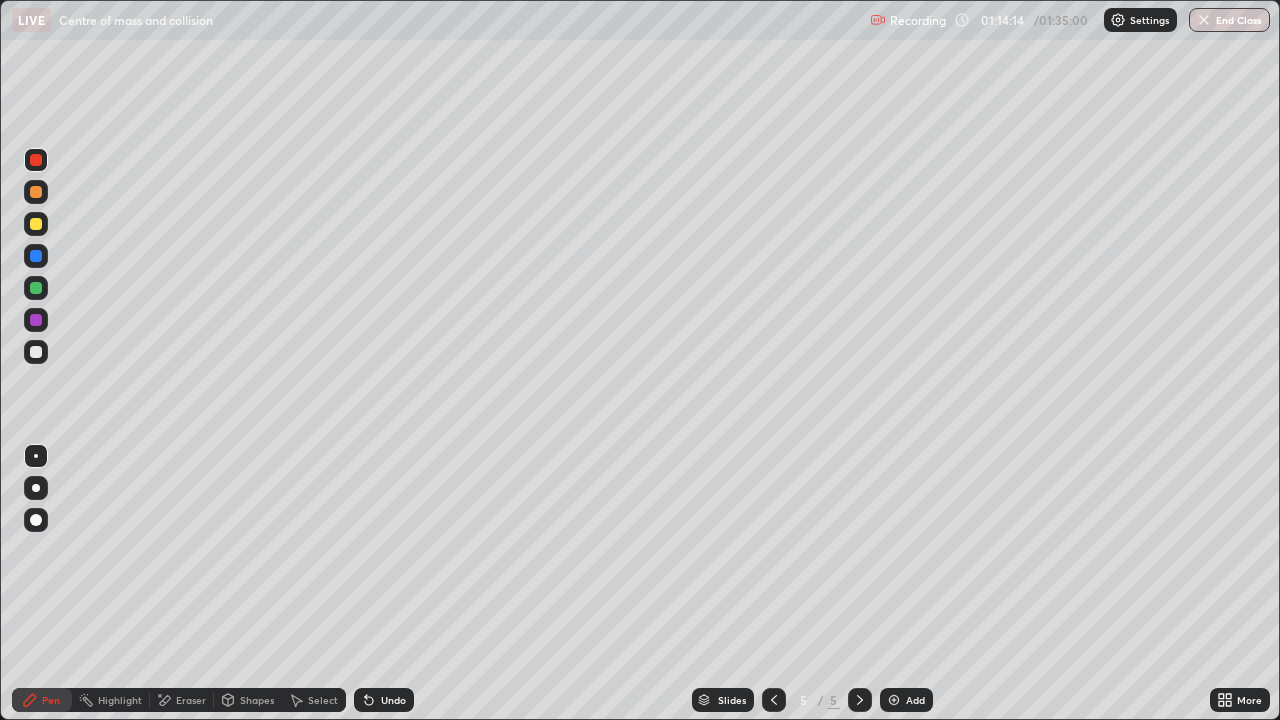 click on "Undo" at bounding box center [393, 700] 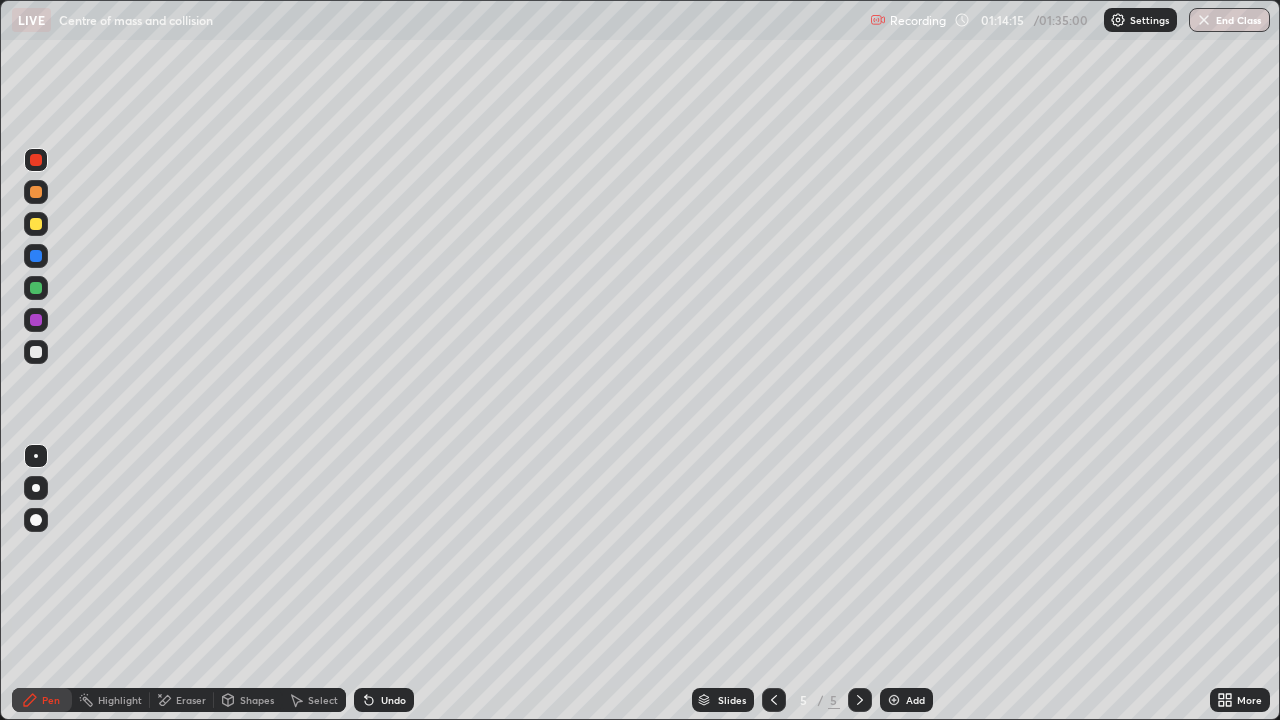 click at bounding box center [36, 352] 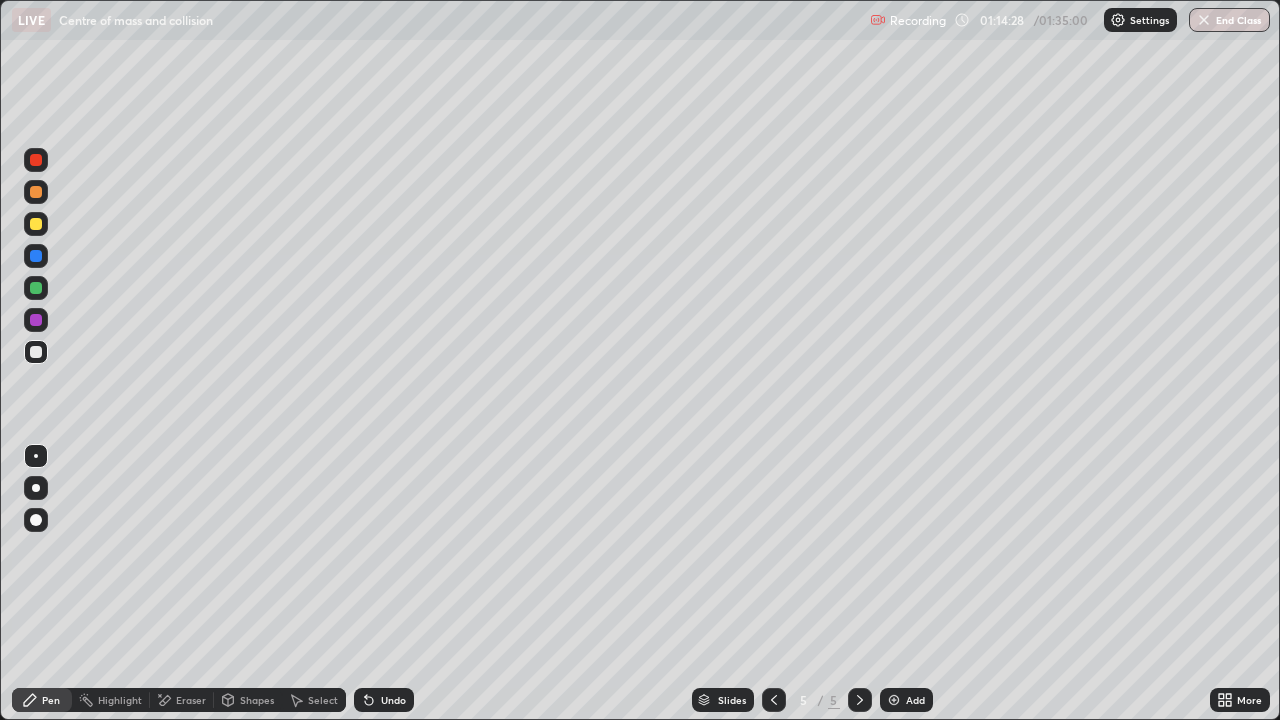 click on "Undo" at bounding box center [384, 700] 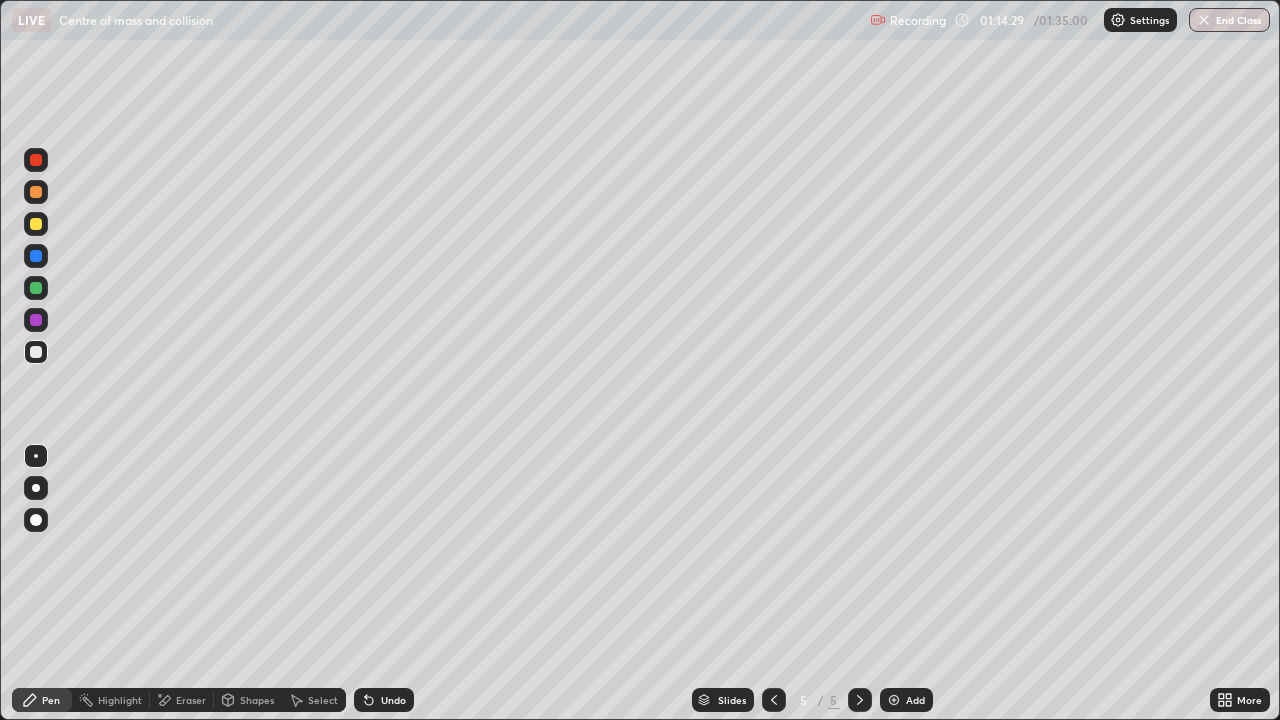 click on "Undo" at bounding box center (384, 700) 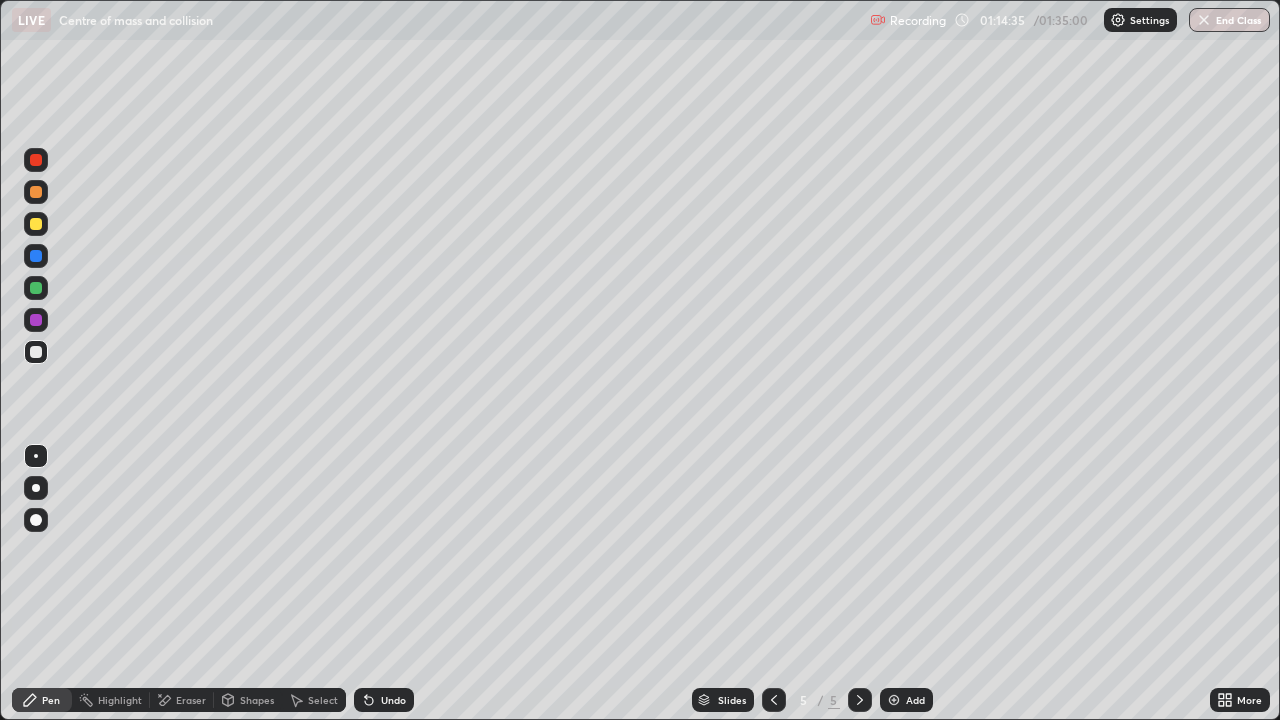 click on "Undo" at bounding box center (393, 700) 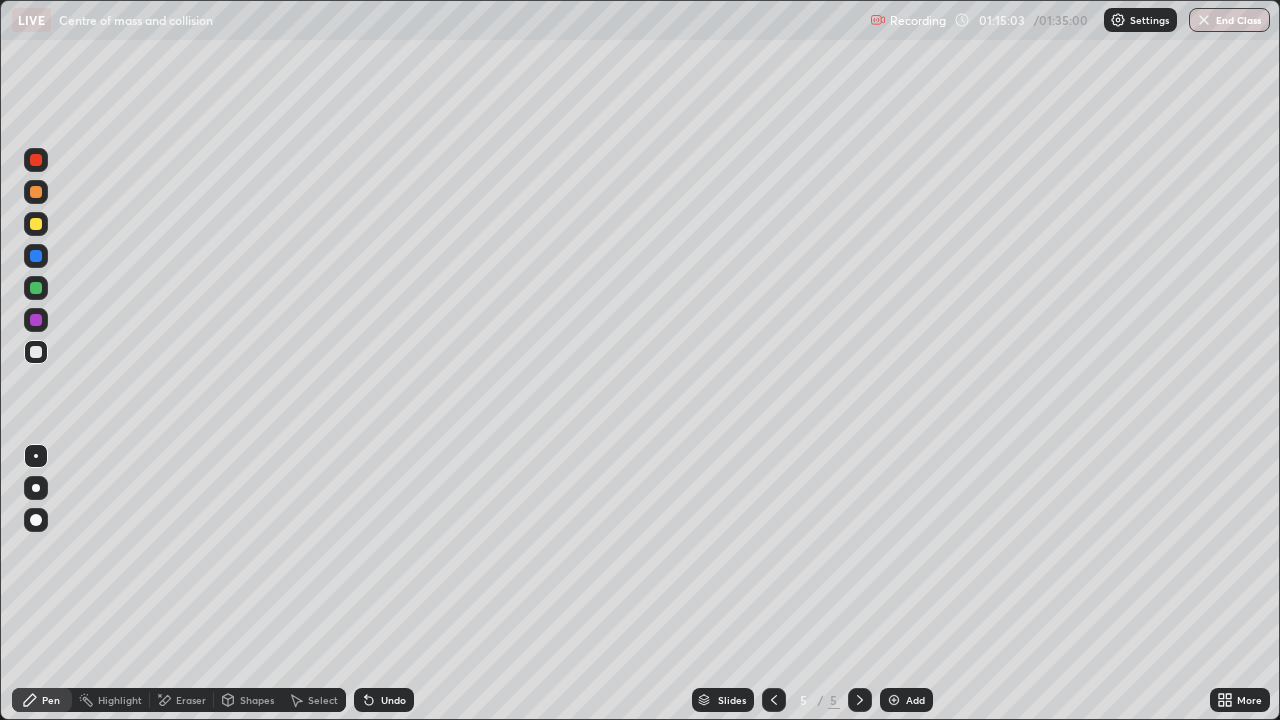 click on "Shapes" at bounding box center [257, 700] 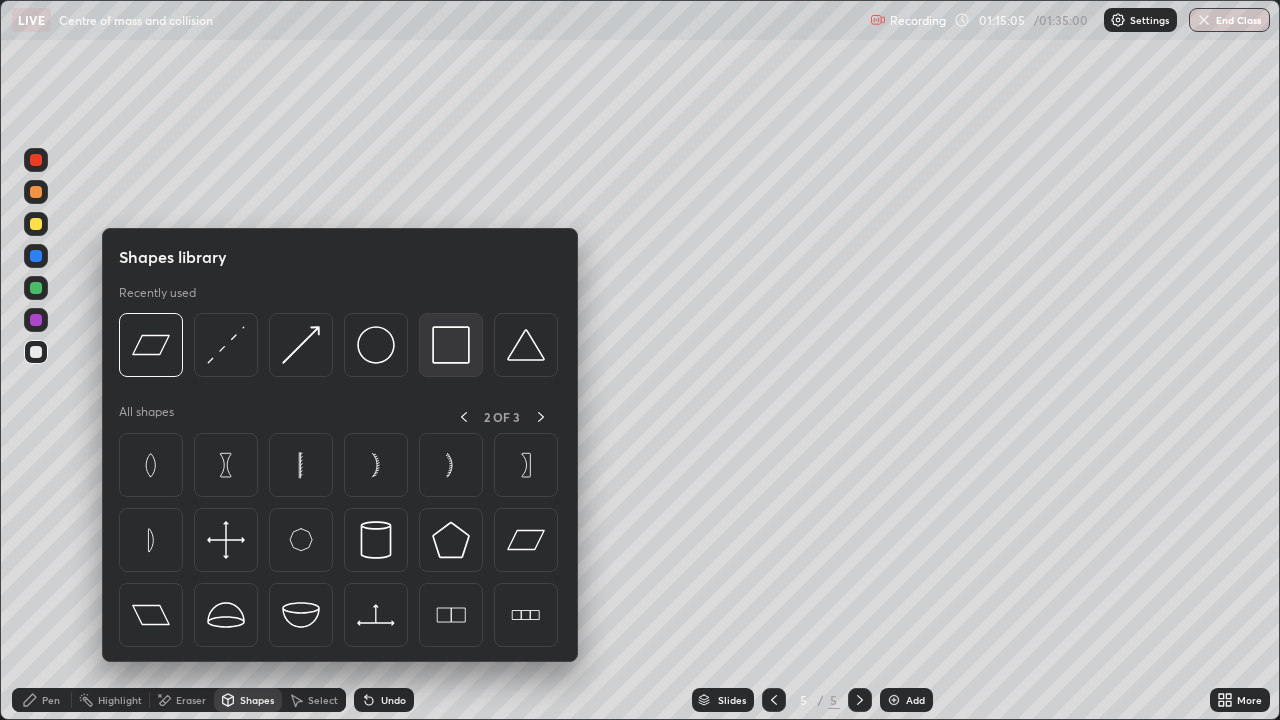 click at bounding box center (451, 345) 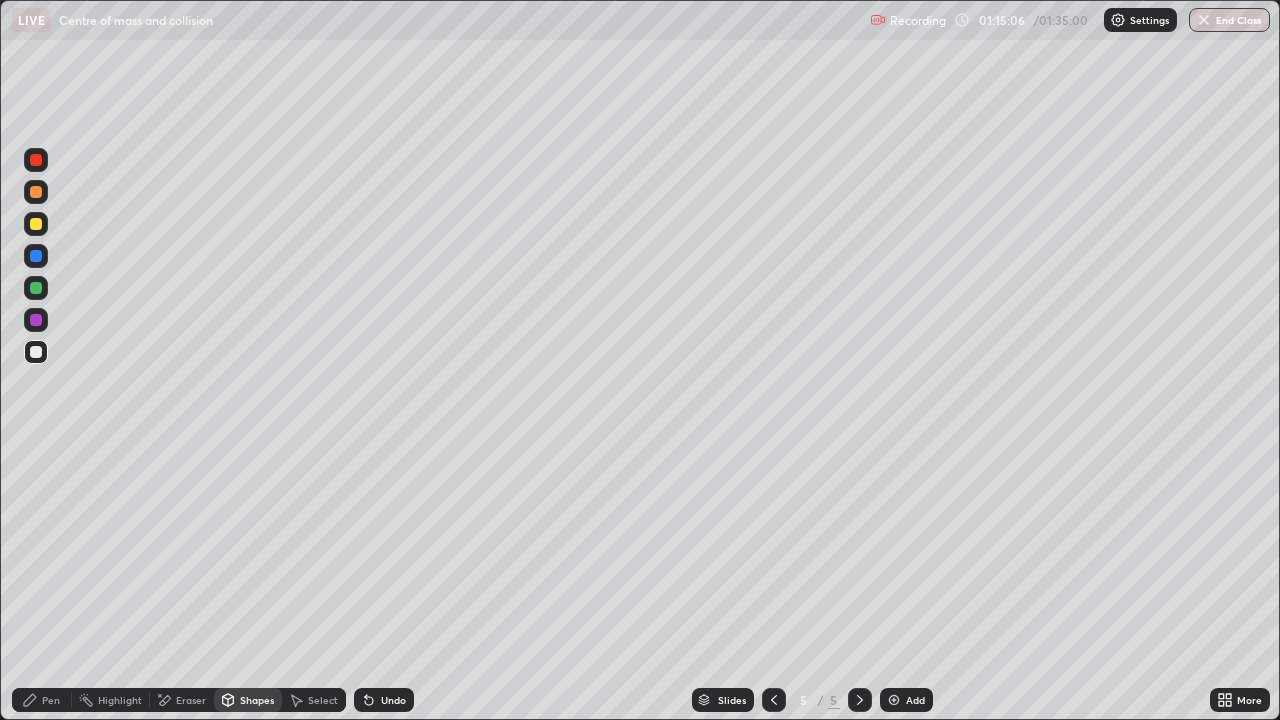 click at bounding box center [36, 352] 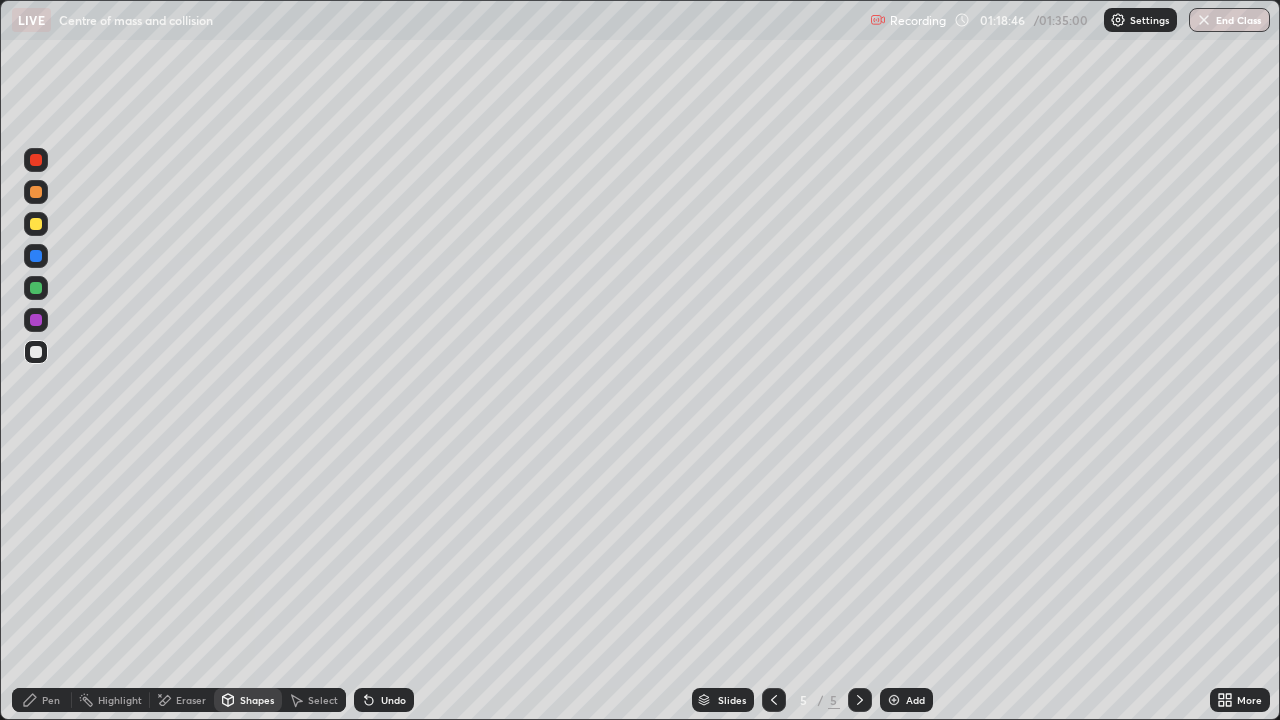 click on "Add" at bounding box center (906, 700) 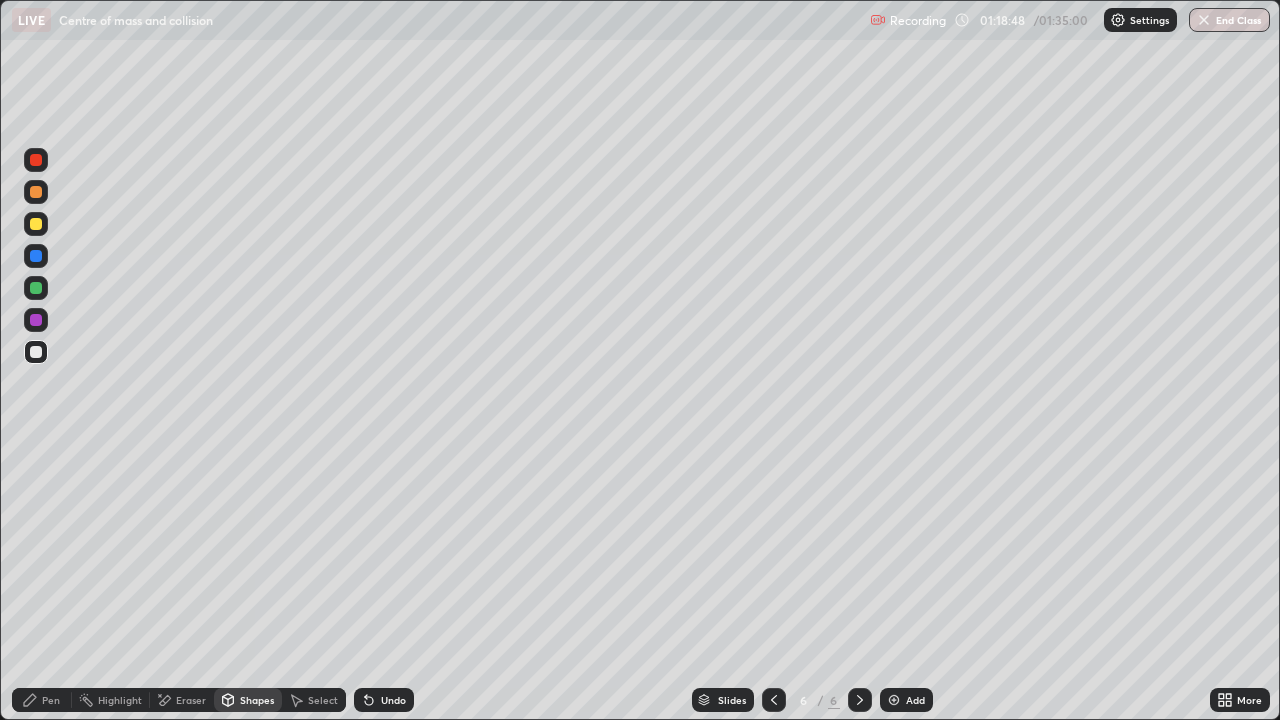click at bounding box center [36, 352] 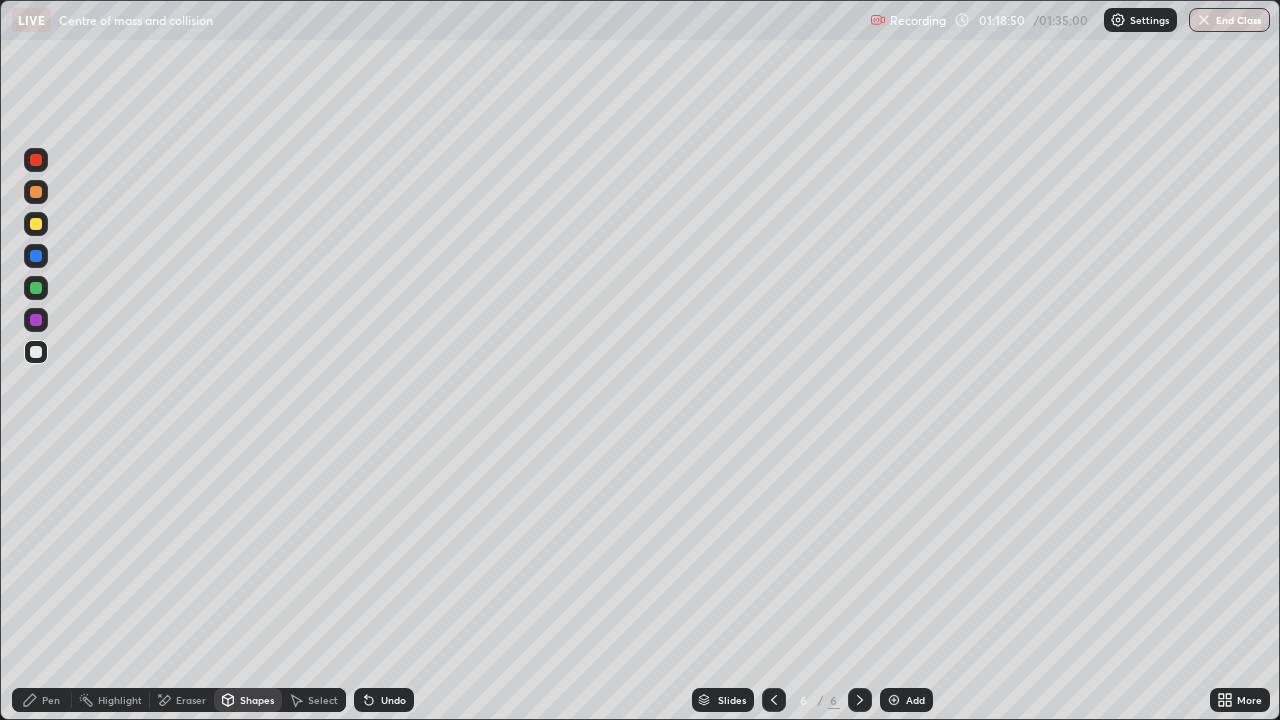 click on "Undo" at bounding box center [384, 700] 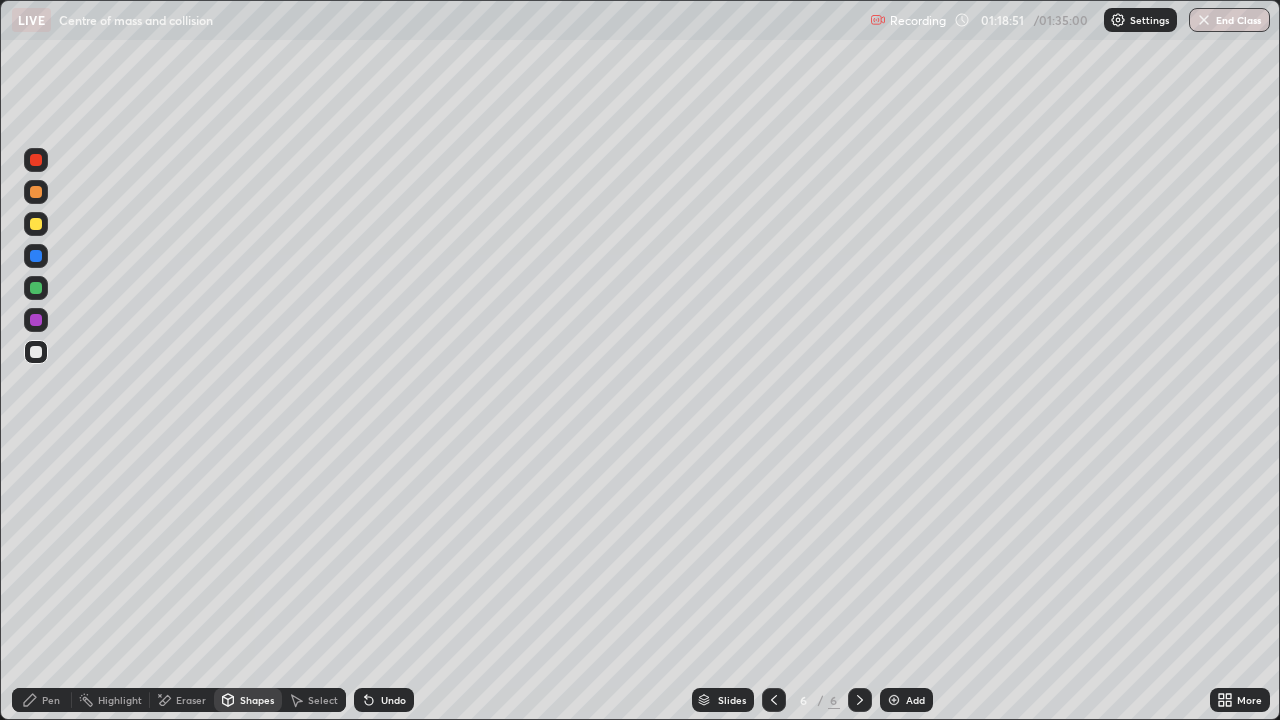 click on "Pen" at bounding box center (42, 700) 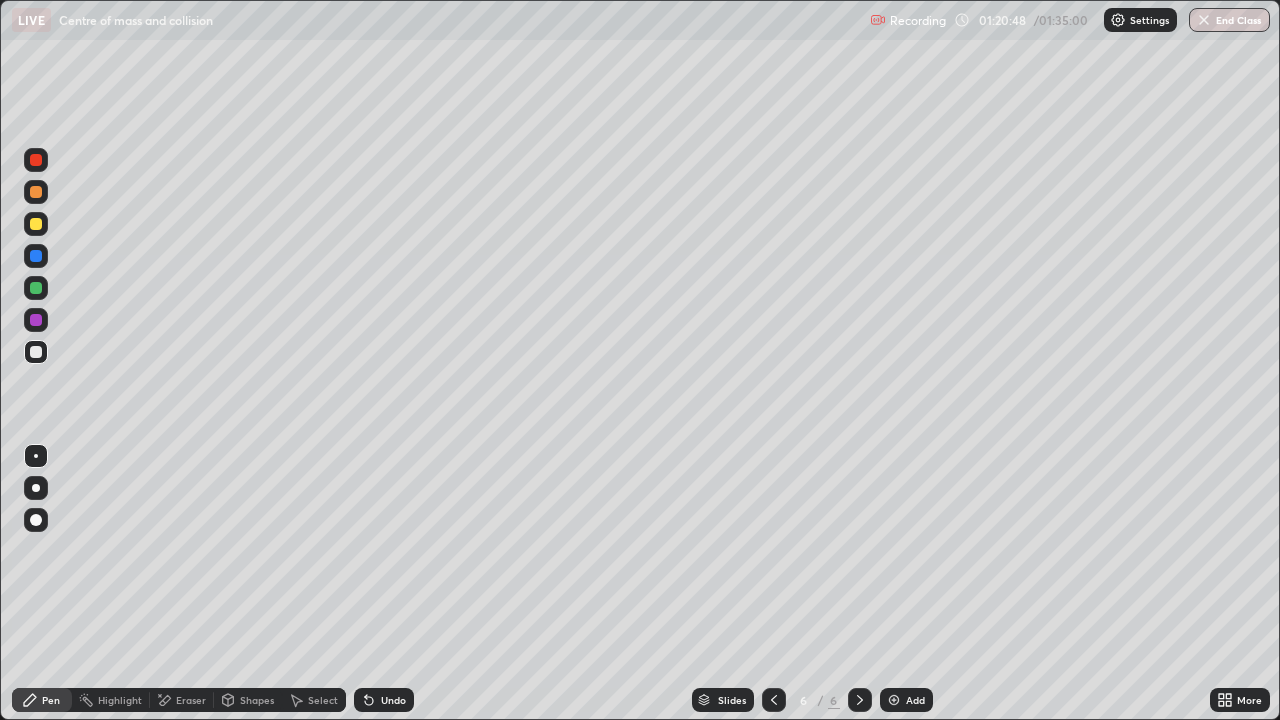 click at bounding box center (36, 352) 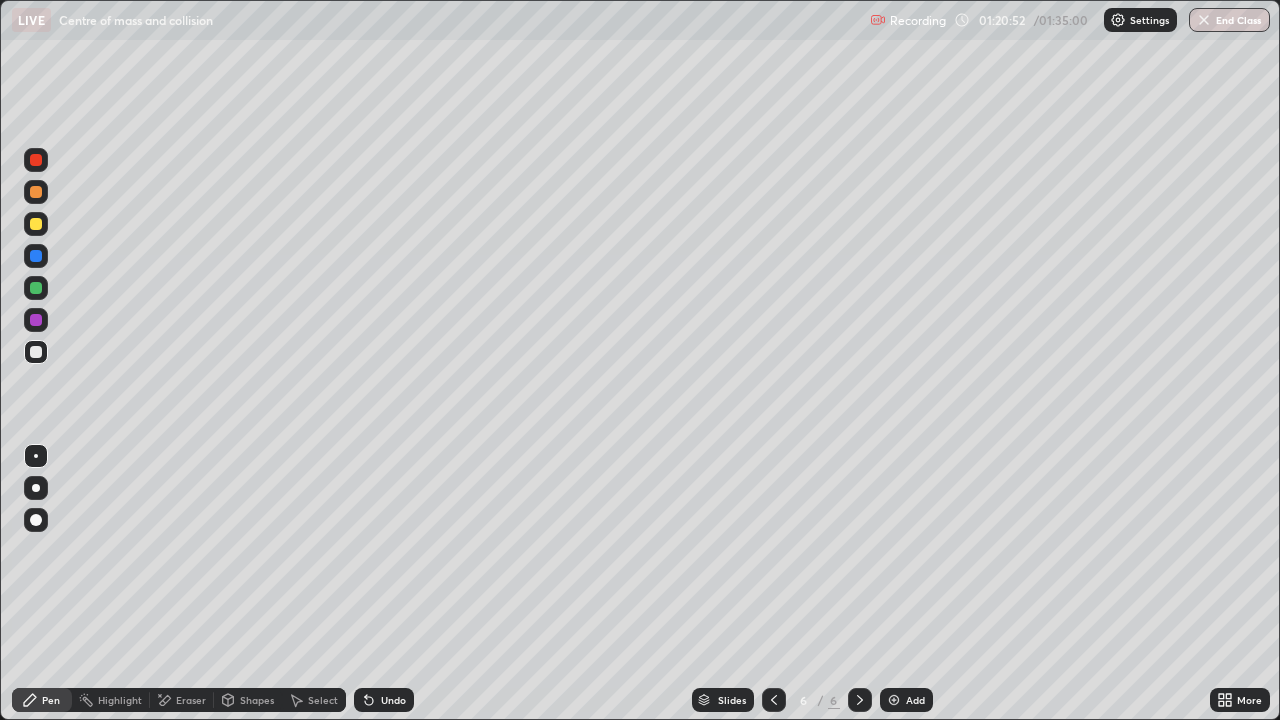 click on "Shapes" at bounding box center [257, 700] 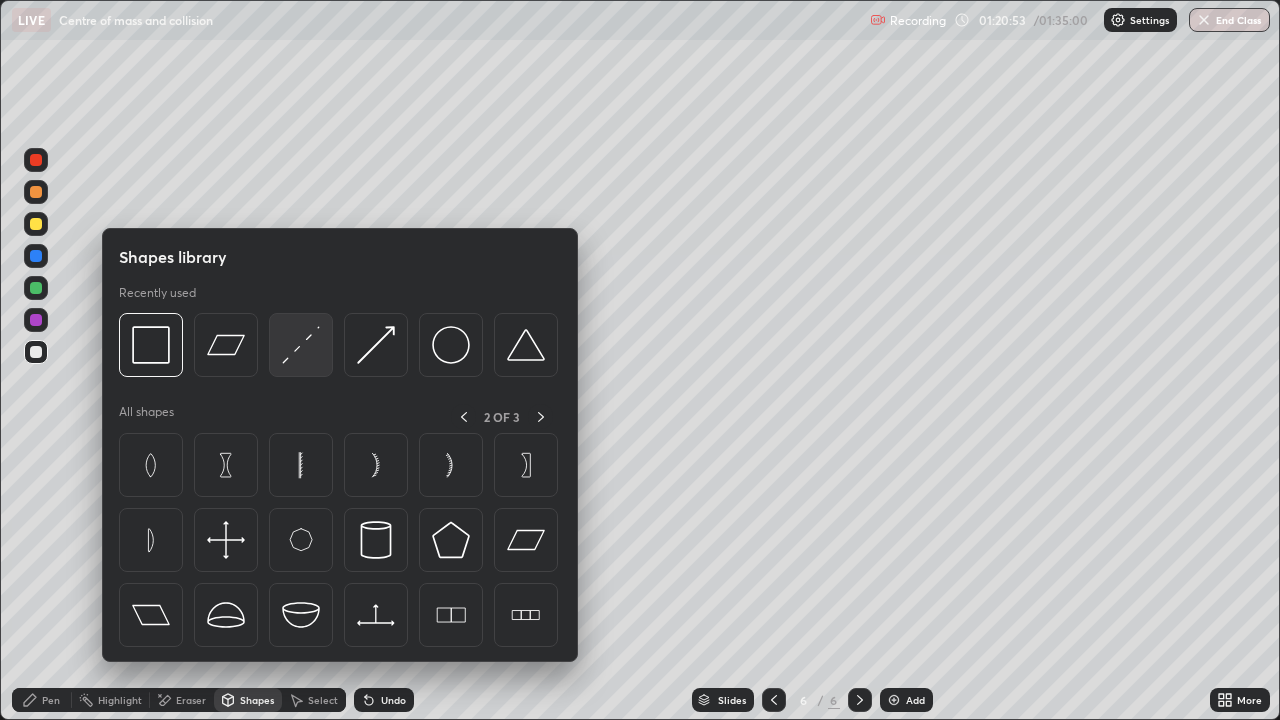 click at bounding box center (301, 345) 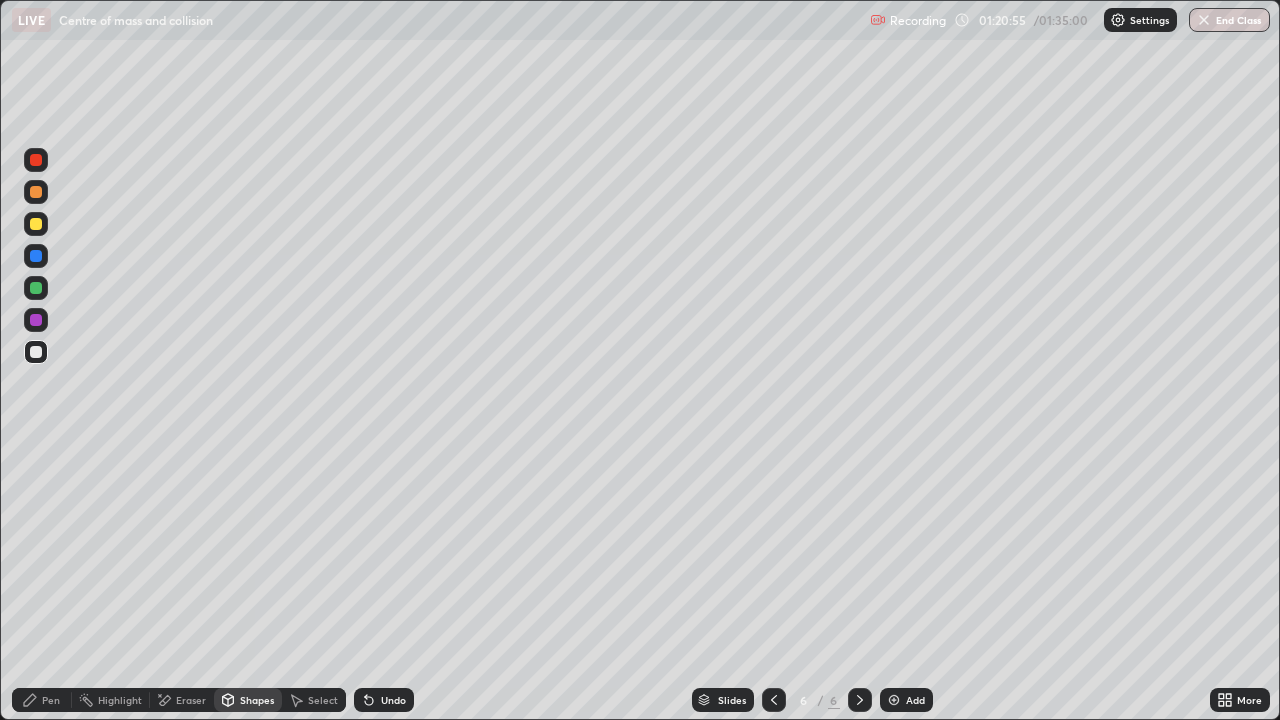 click 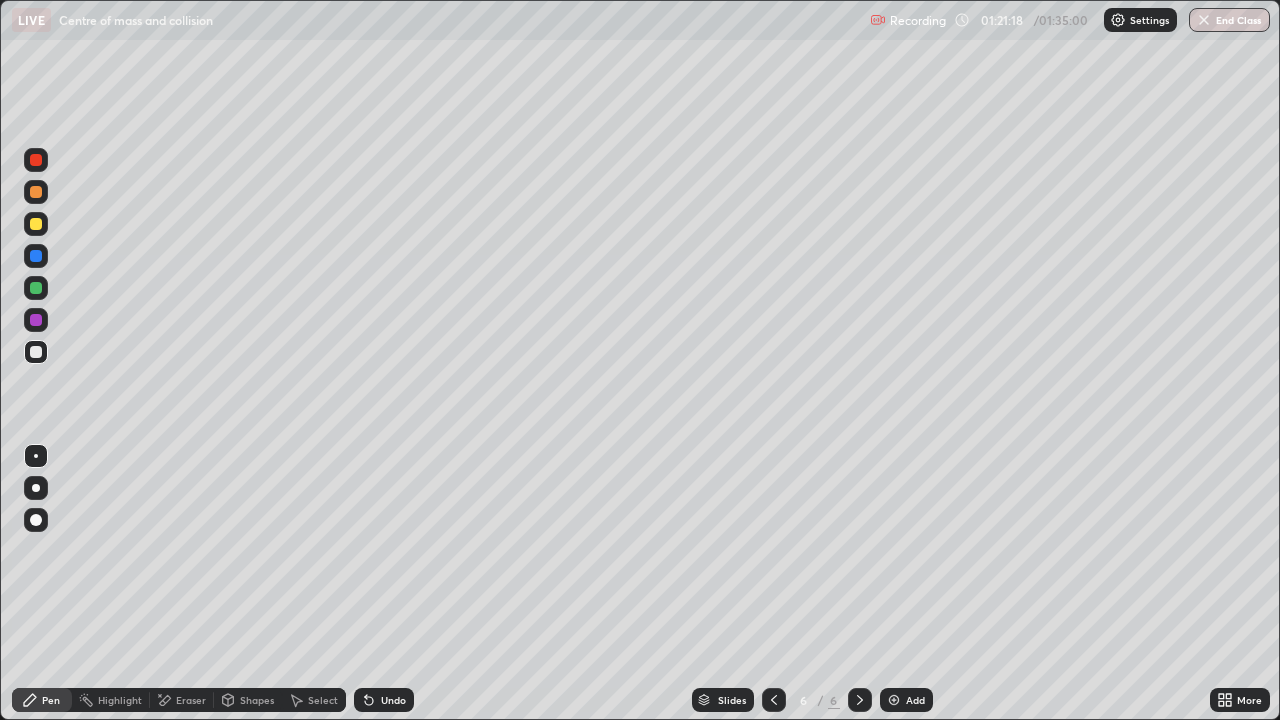 click on "Select" at bounding box center [314, 700] 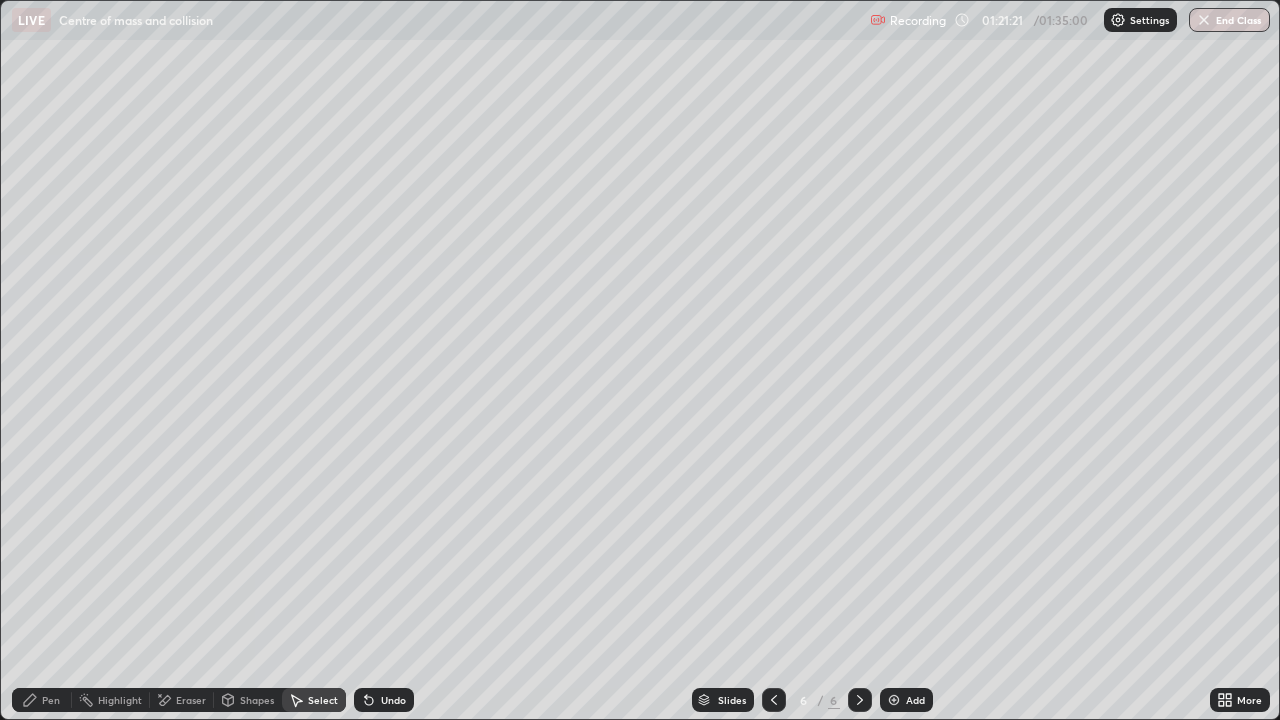 click on "Shapes" at bounding box center [257, 700] 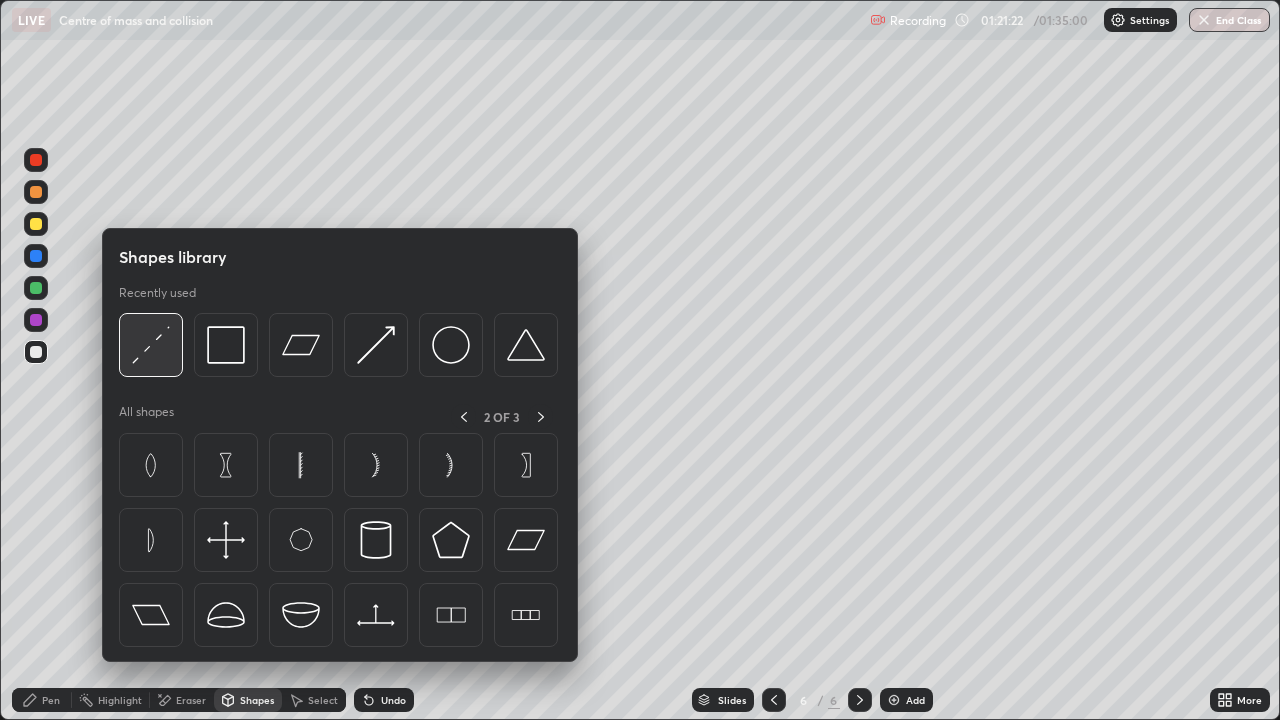 click at bounding box center (151, 345) 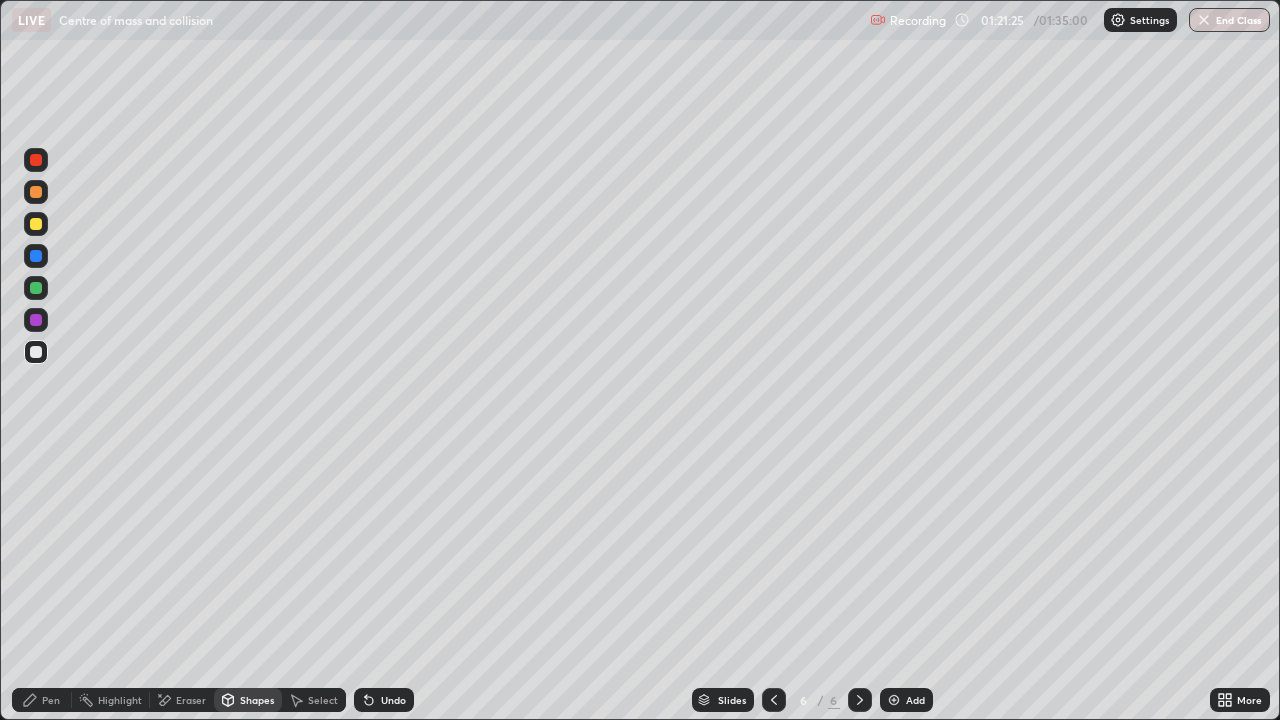 click 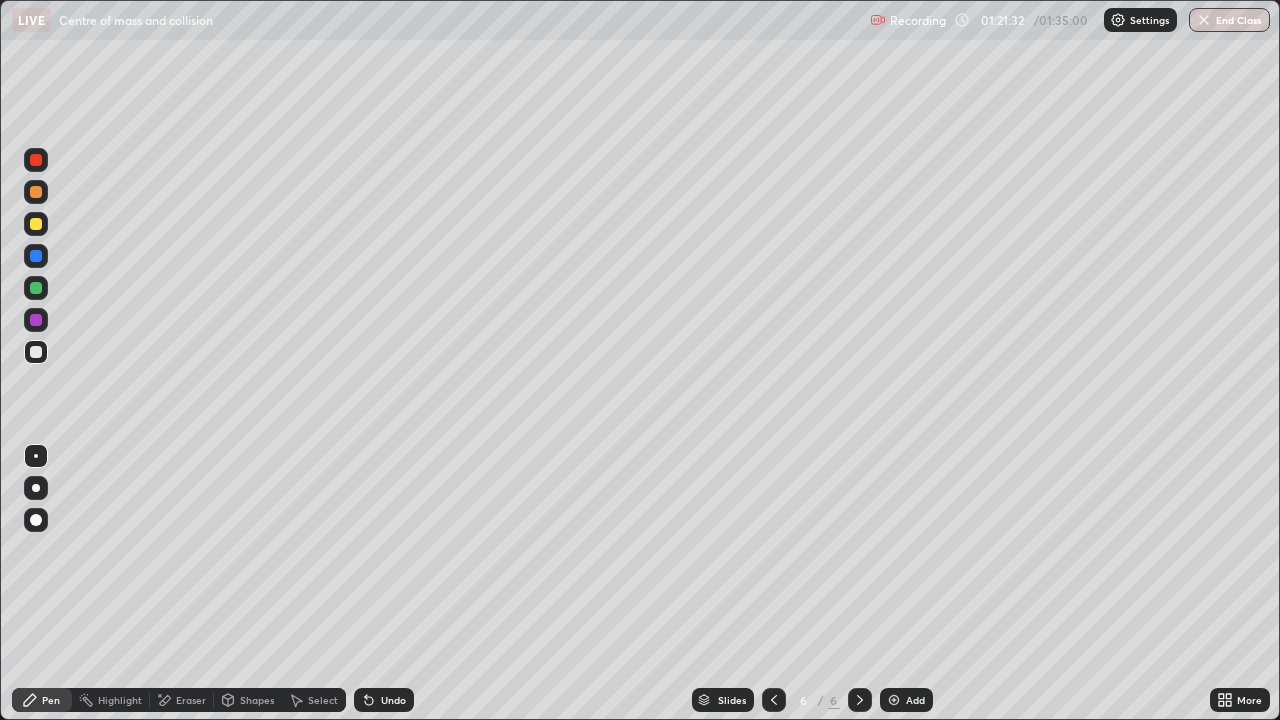 click on "Shapes" at bounding box center [257, 700] 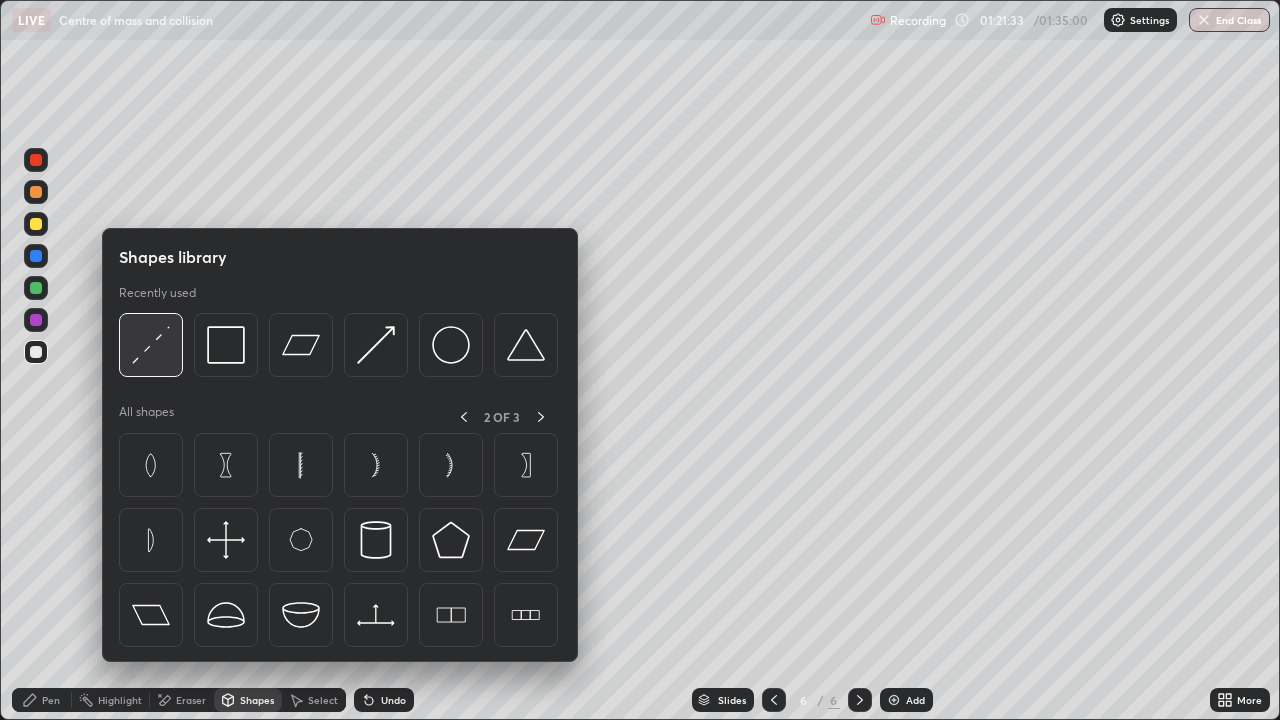 click at bounding box center (151, 345) 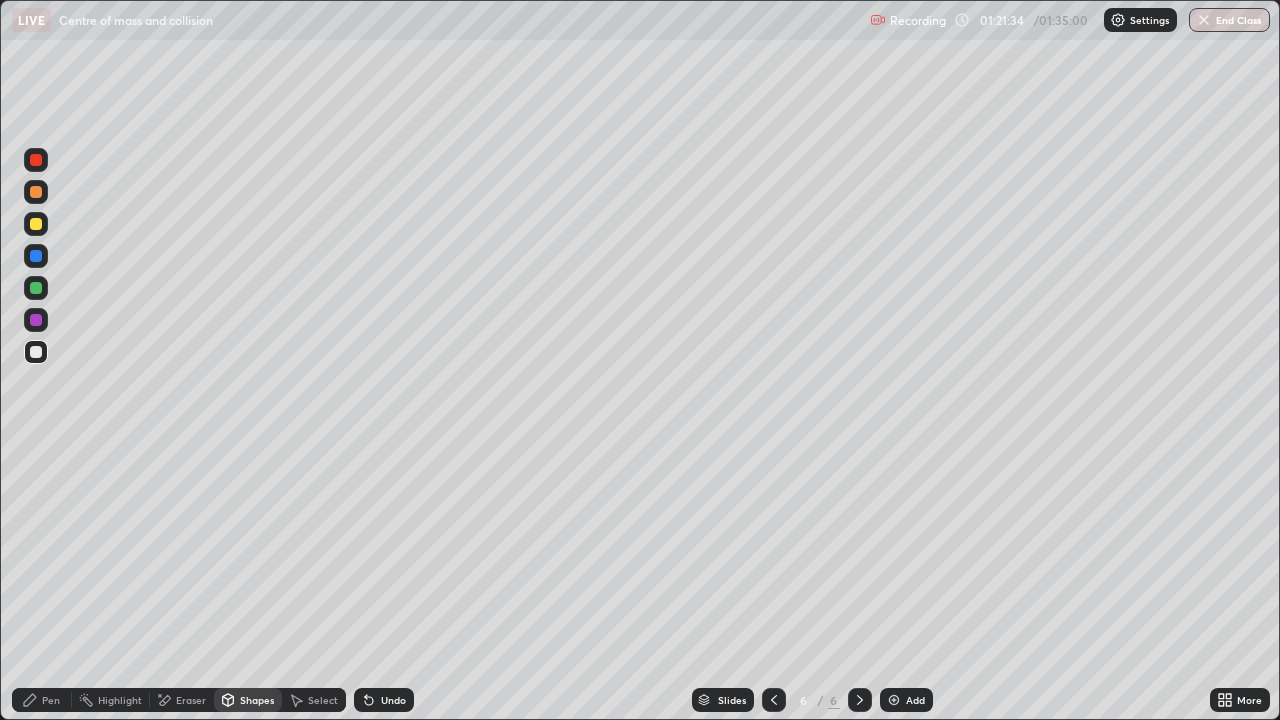 click on "Shapes" at bounding box center [257, 700] 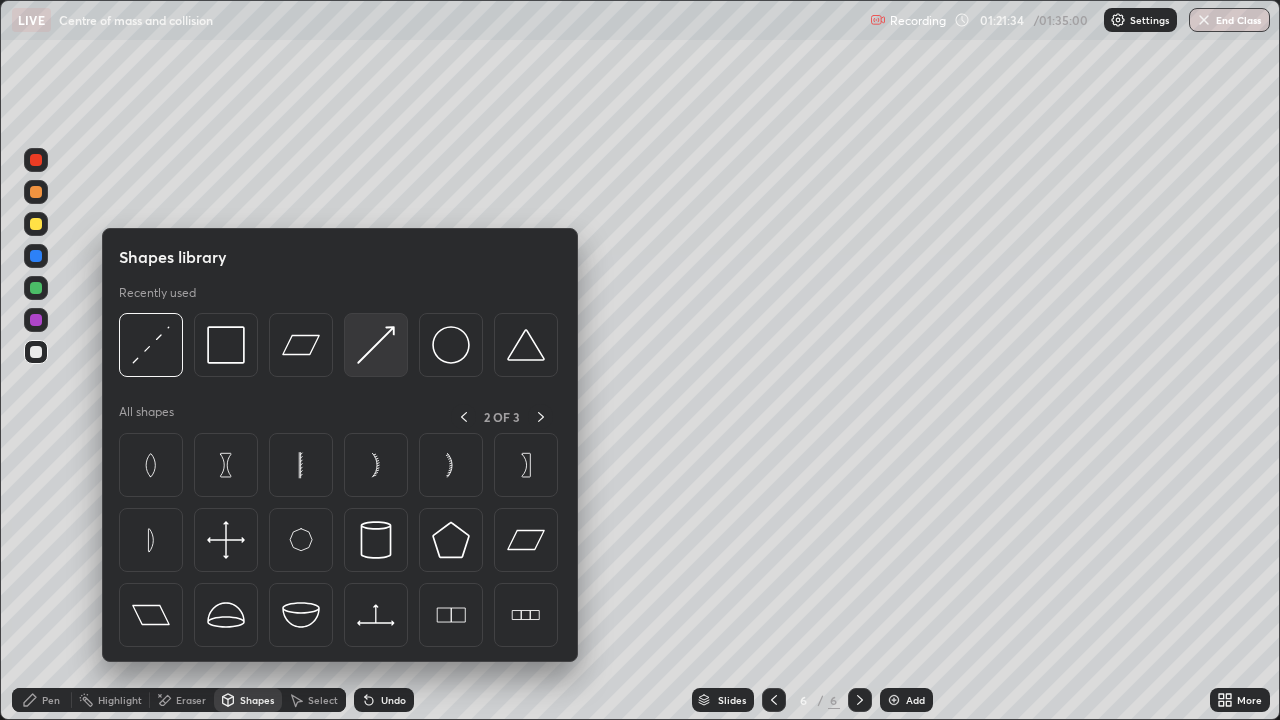 click at bounding box center [376, 345] 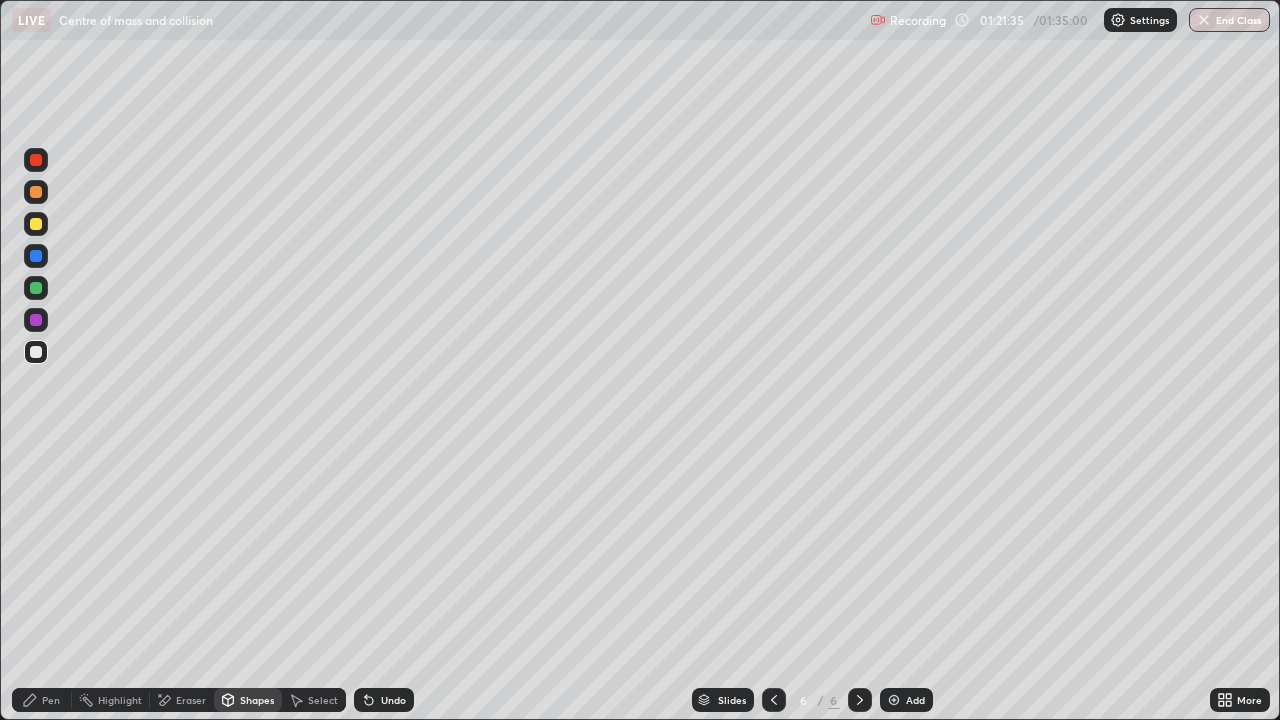 click at bounding box center (36, 288) 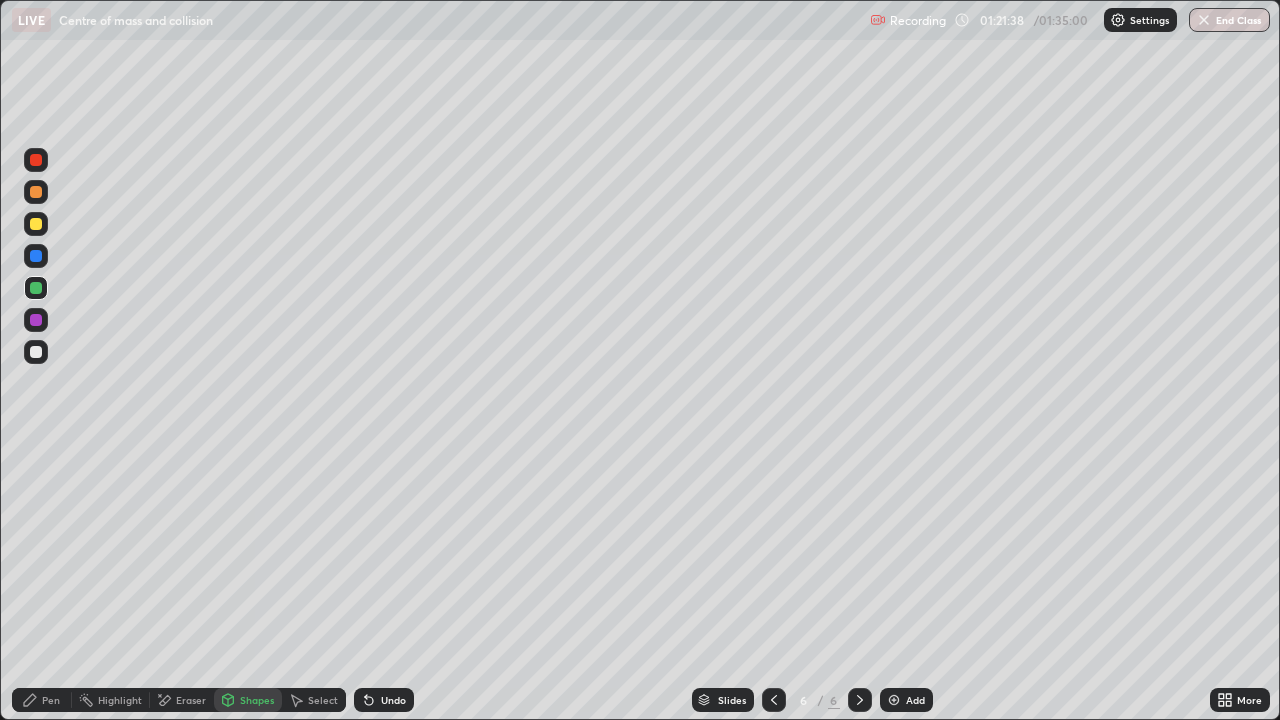click on "Pen" at bounding box center [42, 700] 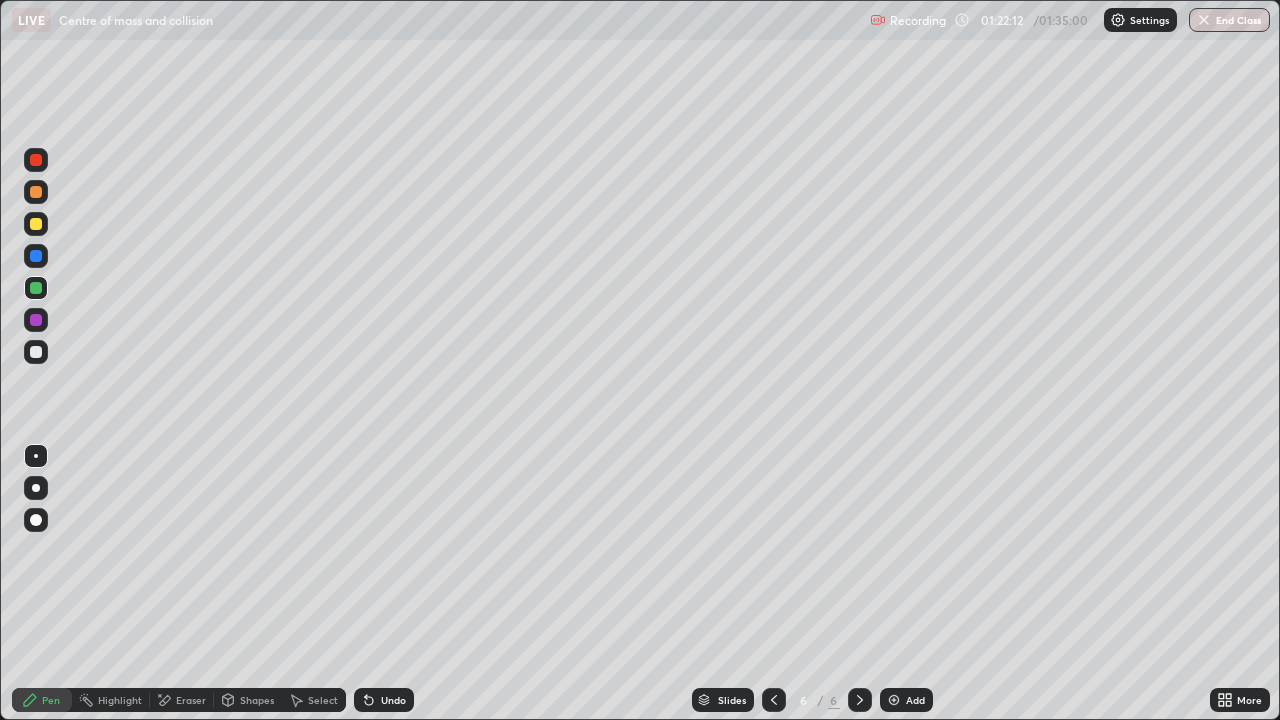 click on "Shapes" at bounding box center [257, 700] 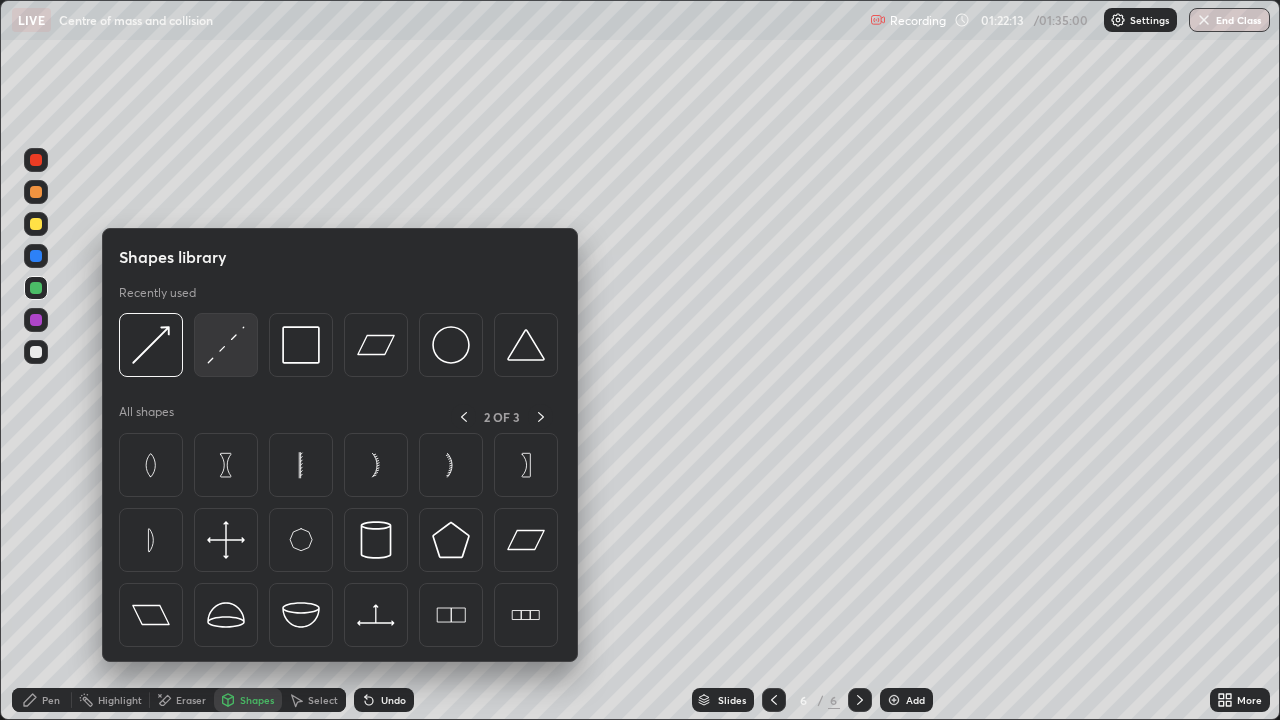 click at bounding box center [226, 345] 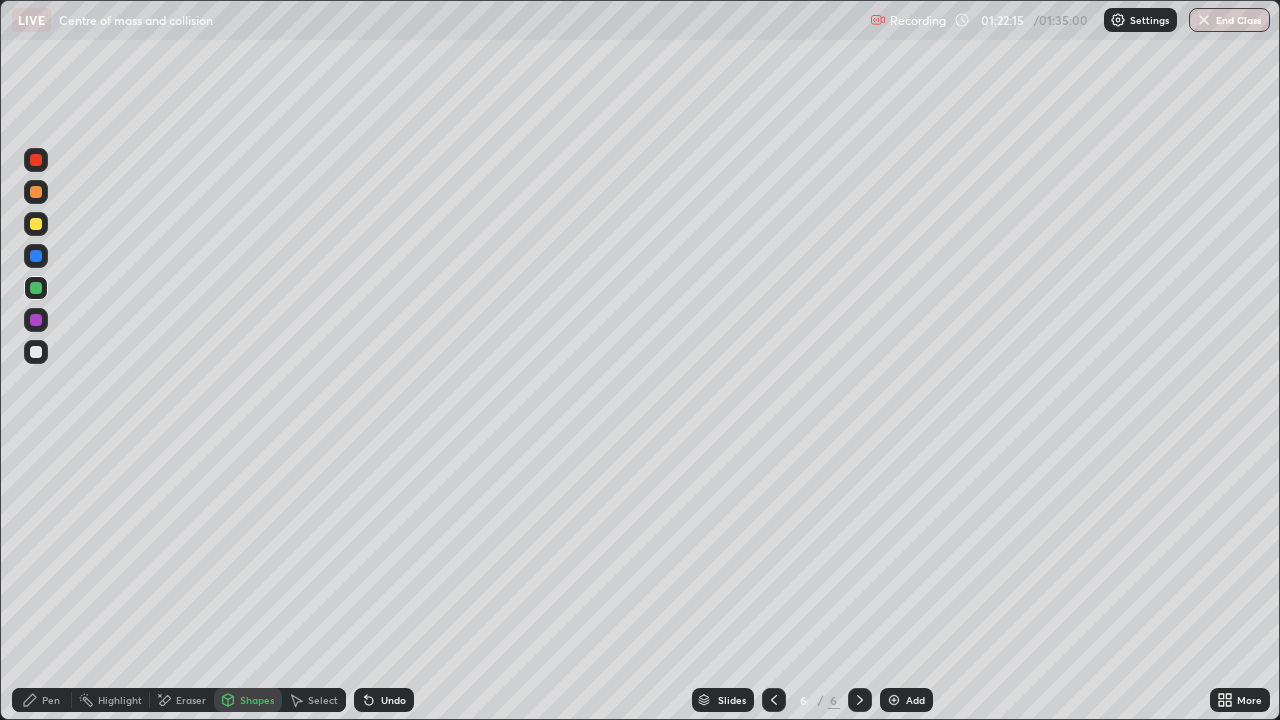 click on "Pen" at bounding box center [51, 700] 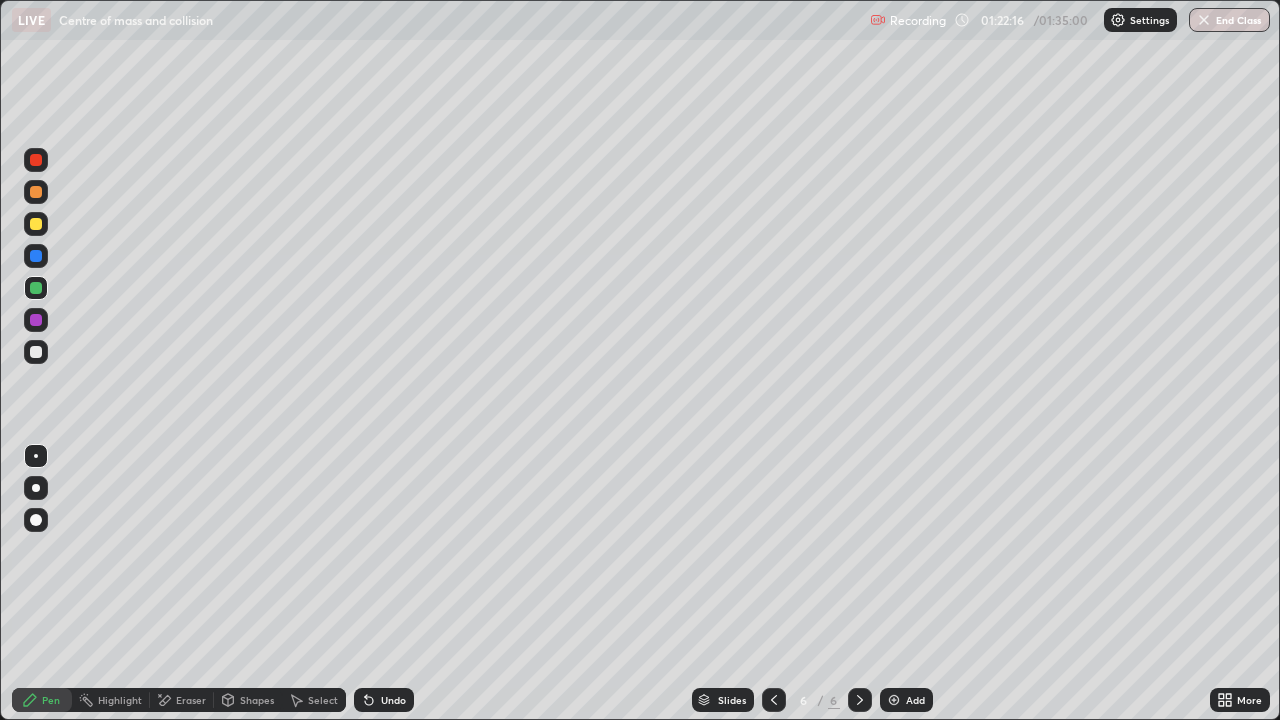 click at bounding box center (36, 456) 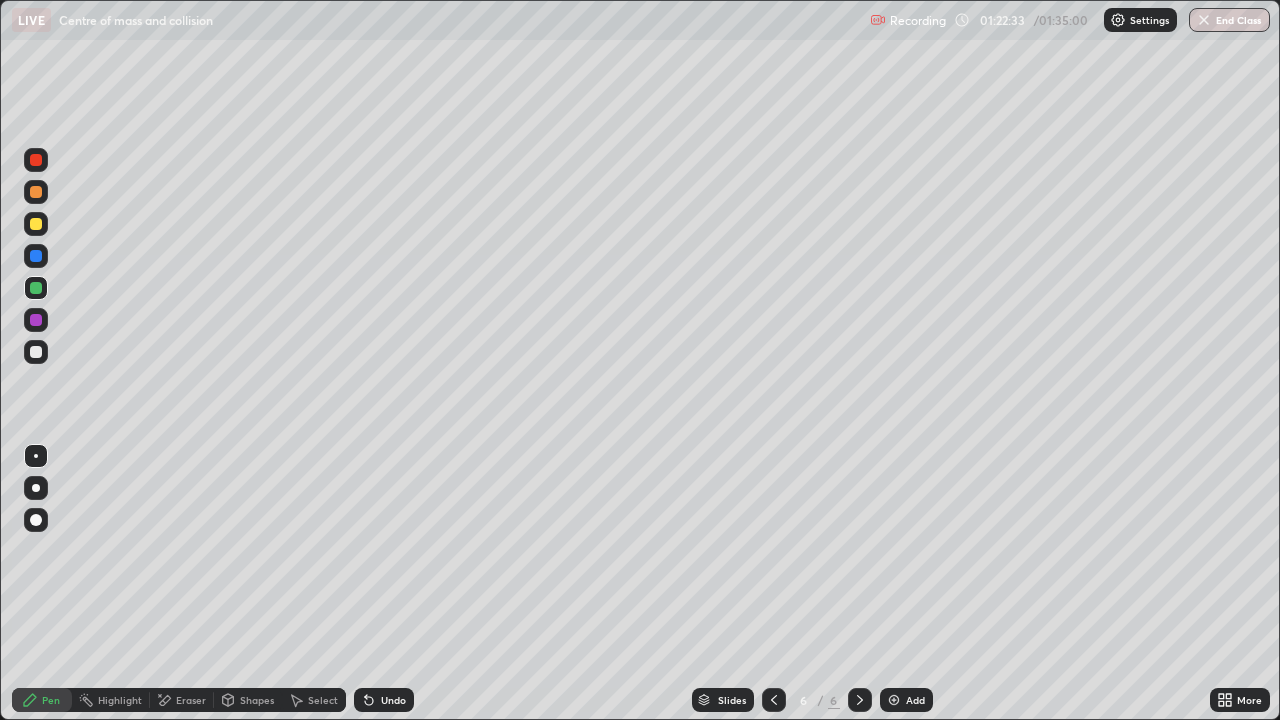 click on "Undo" at bounding box center [384, 700] 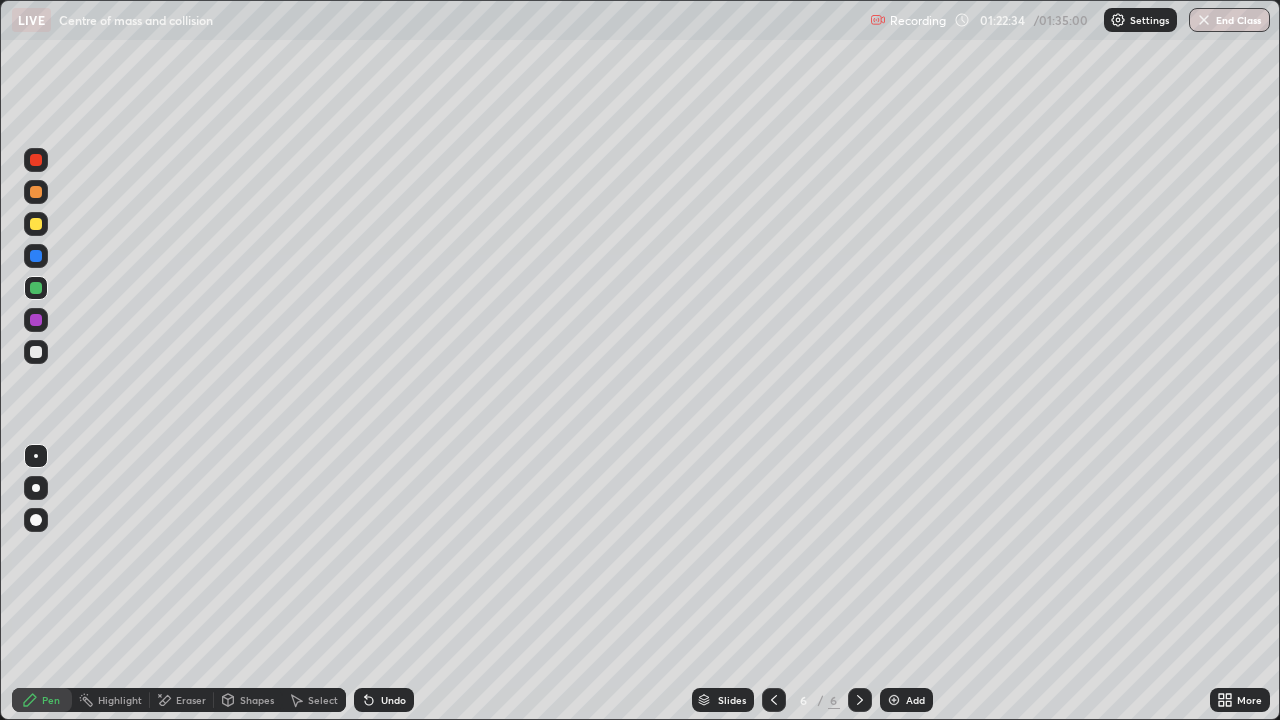 click on "Undo" at bounding box center [384, 700] 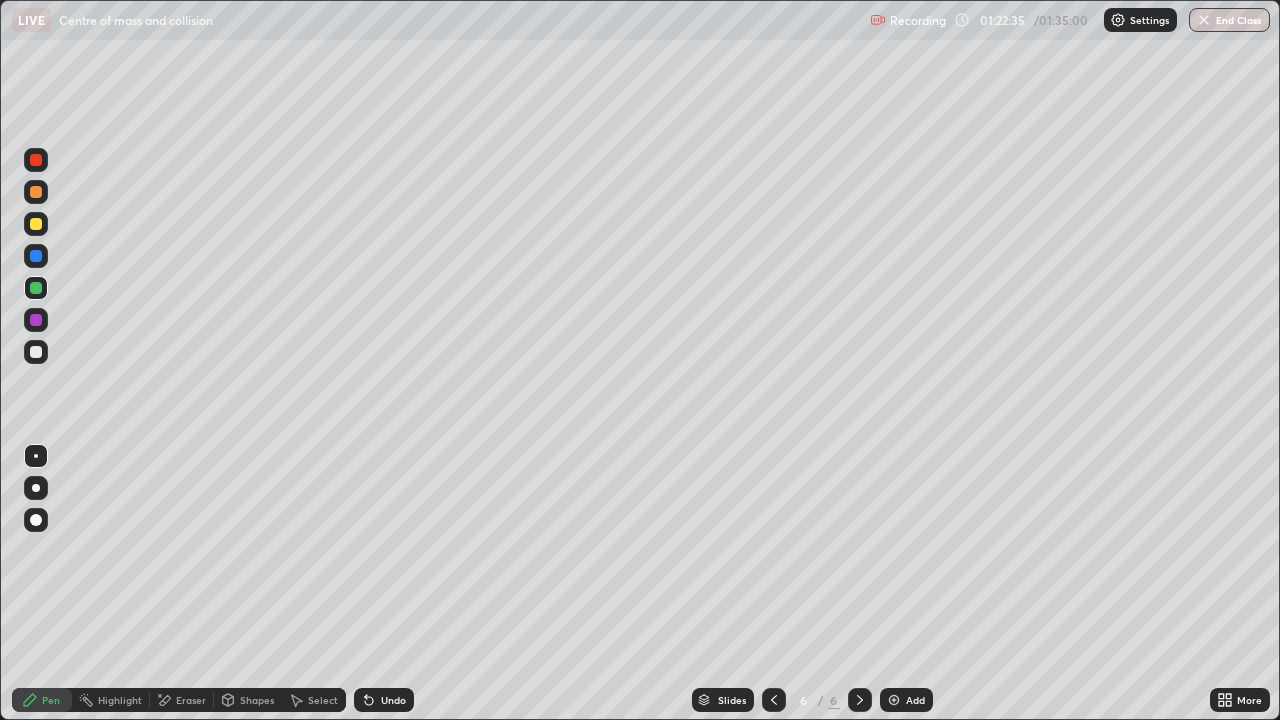 click on "Undo" at bounding box center [384, 700] 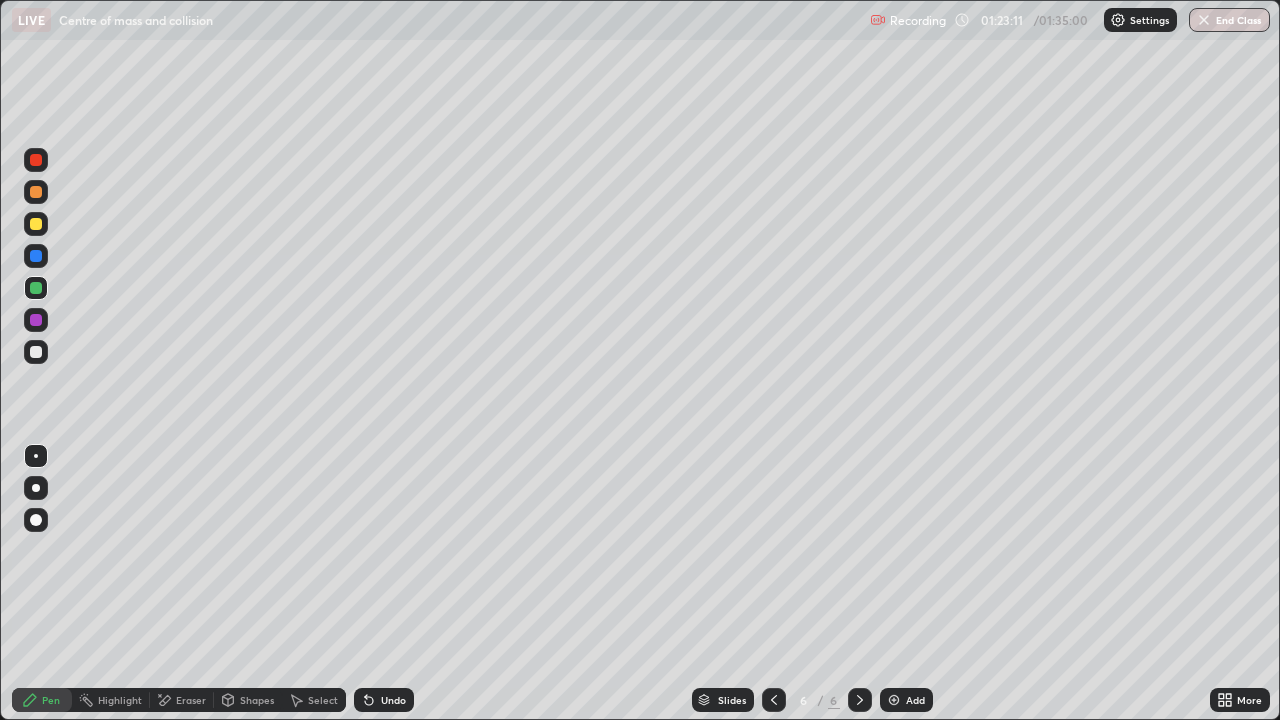 click on "Shapes" at bounding box center [257, 700] 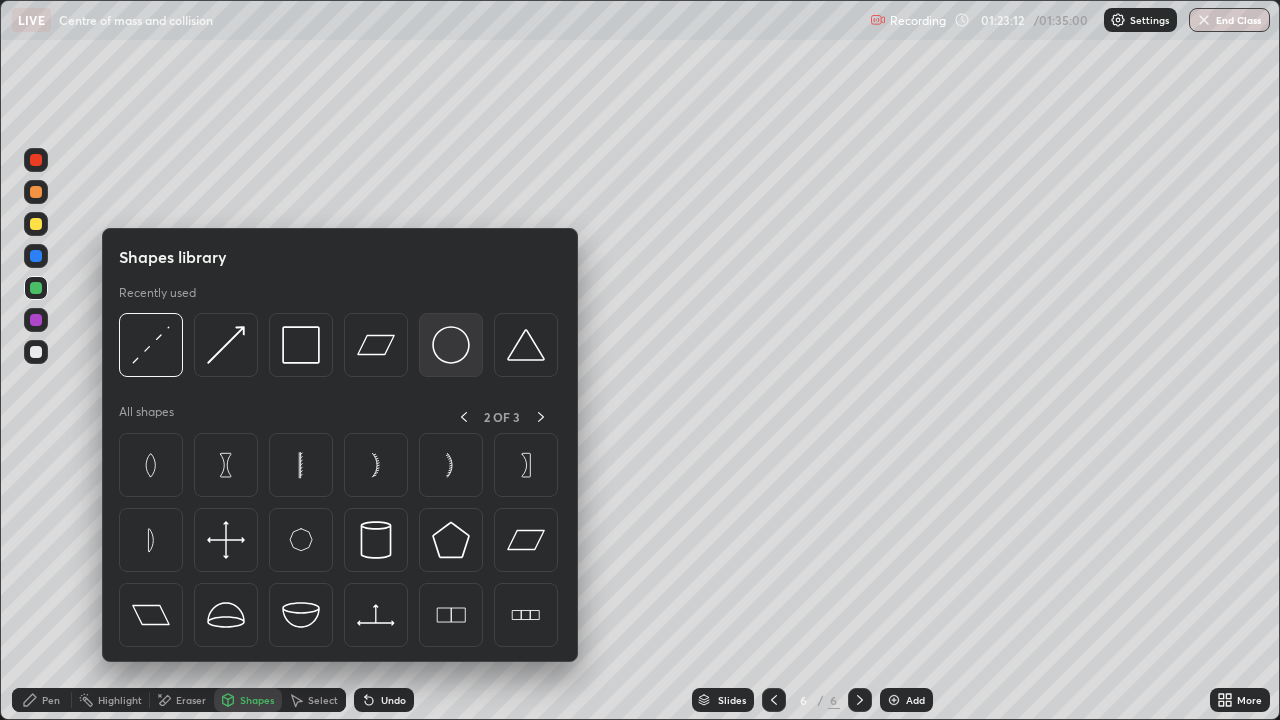 click at bounding box center [451, 345] 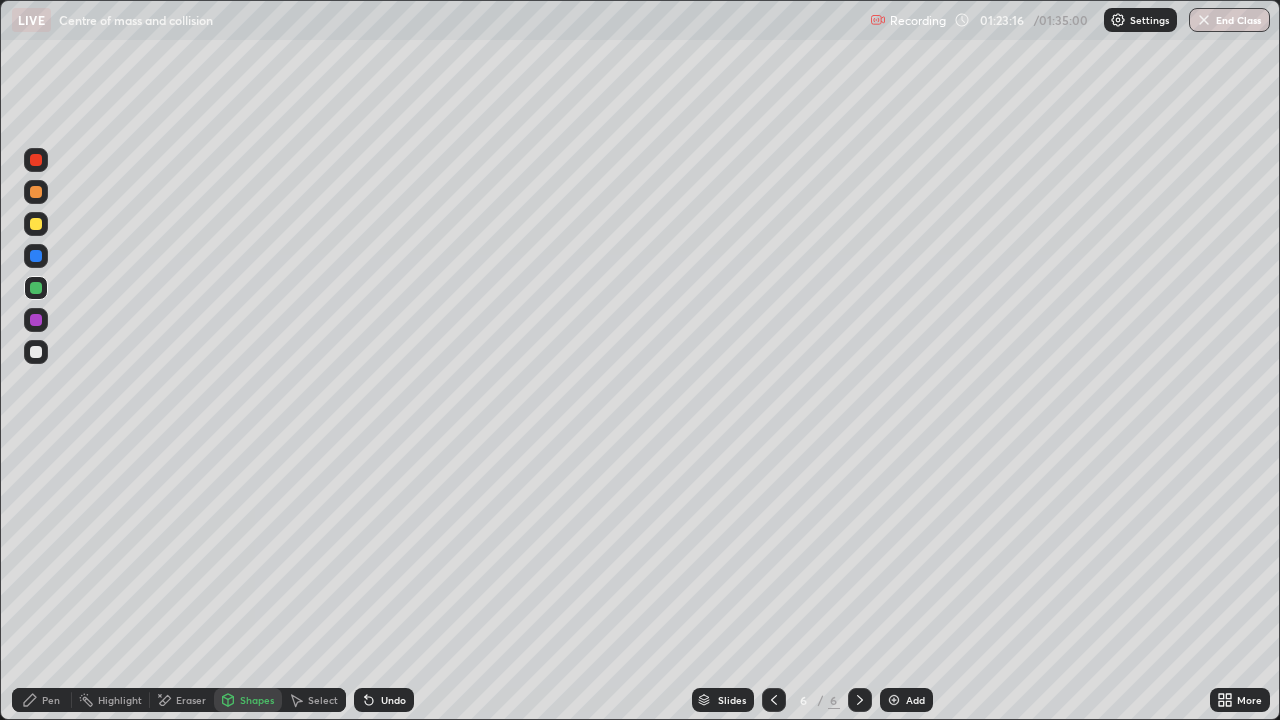 click on "Shapes" at bounding box center (248, 700) 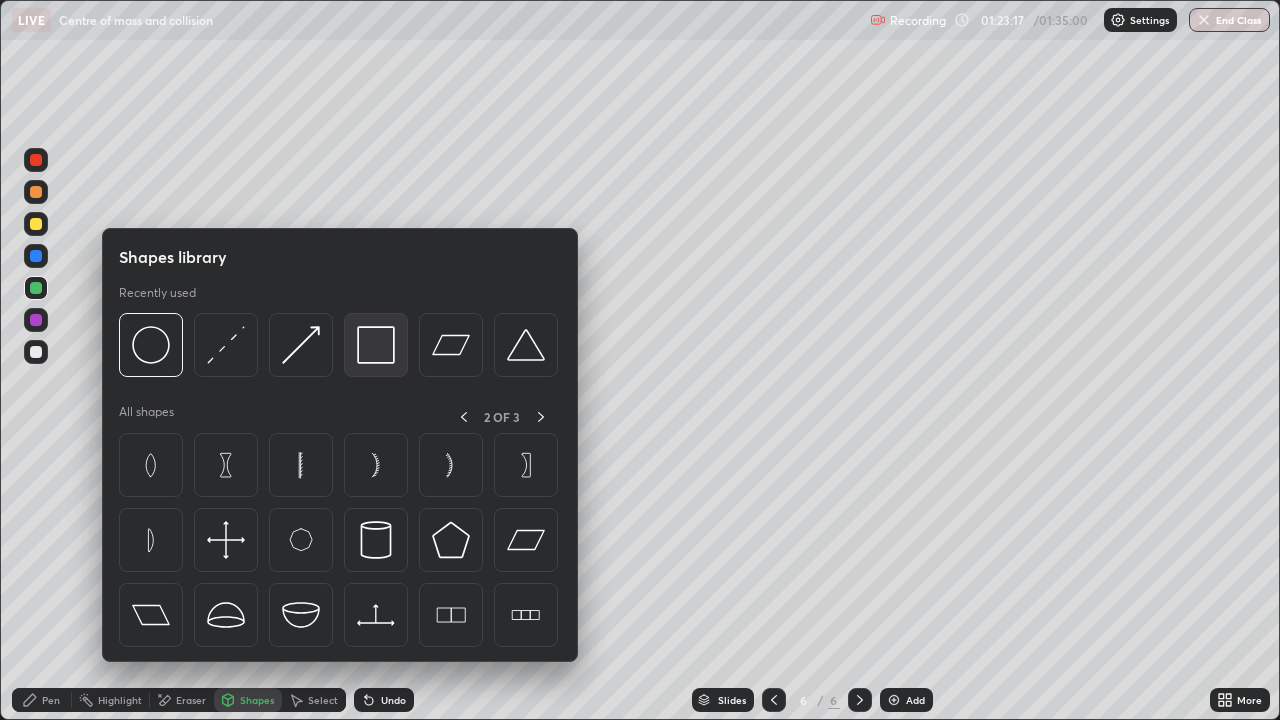 click at bounding box center [376, 345] 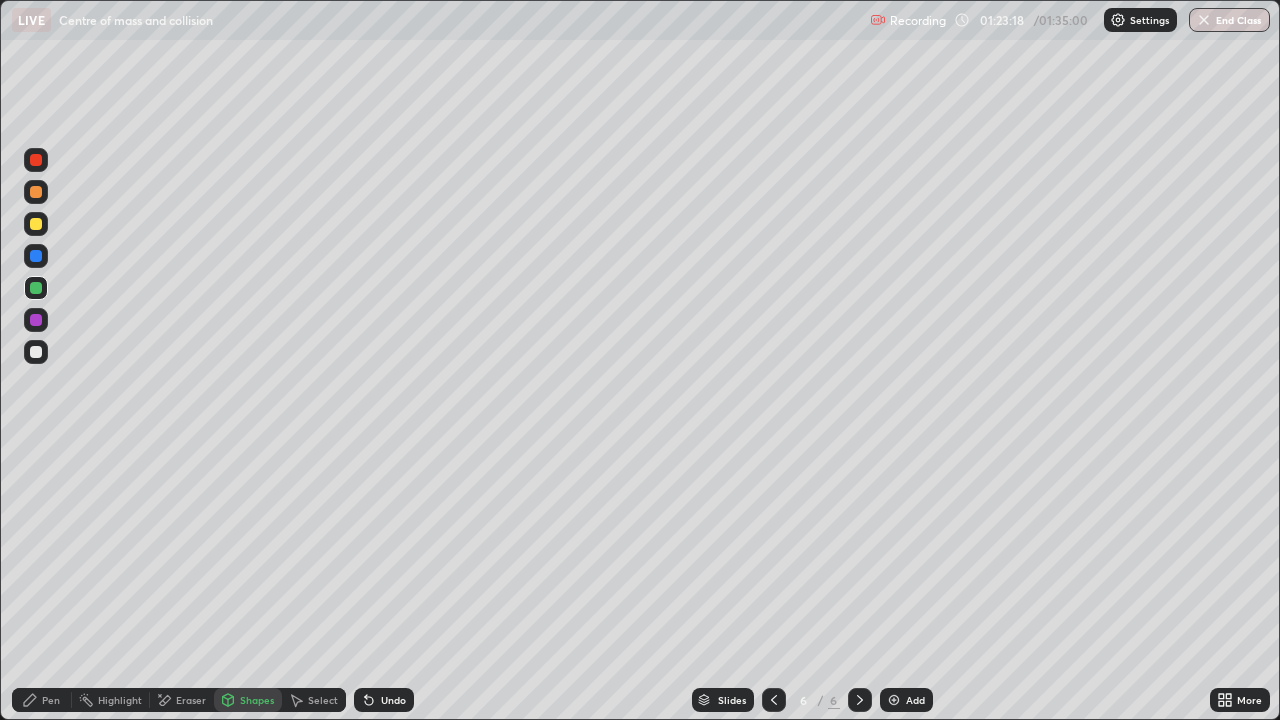 click at bounding box center (36, 352) 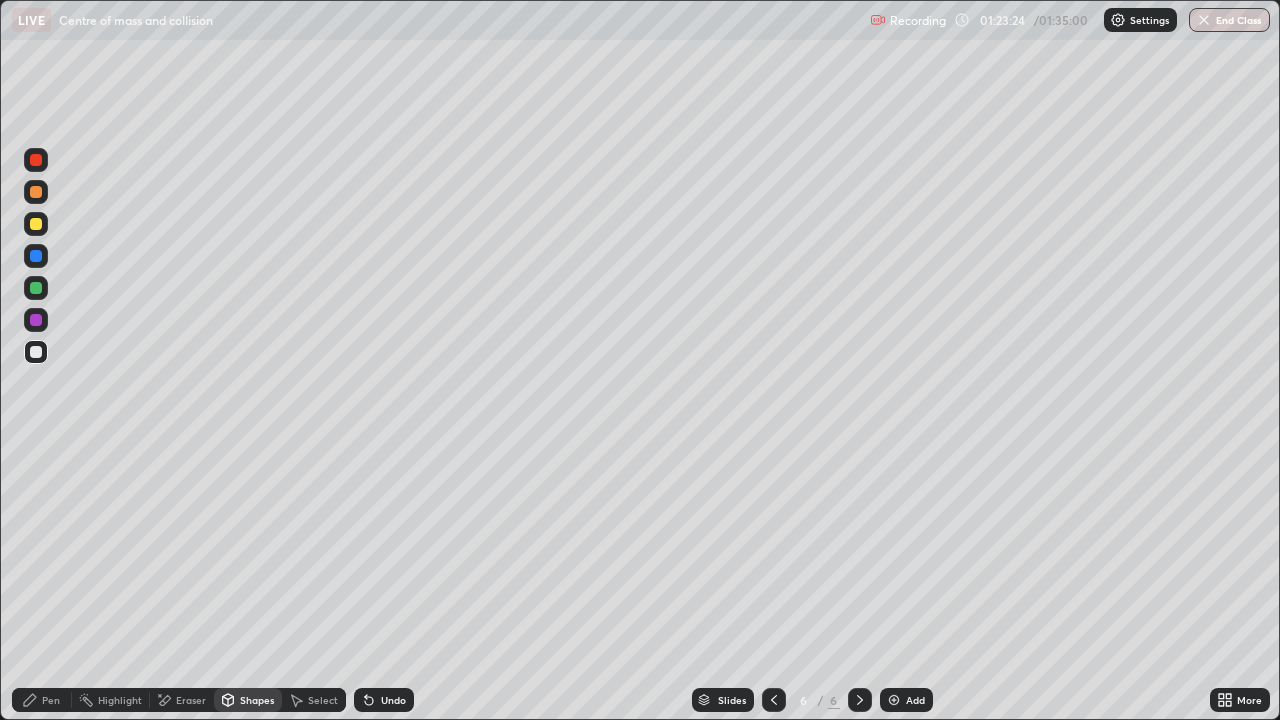 click on "Select" at bounding box center [323, 700] 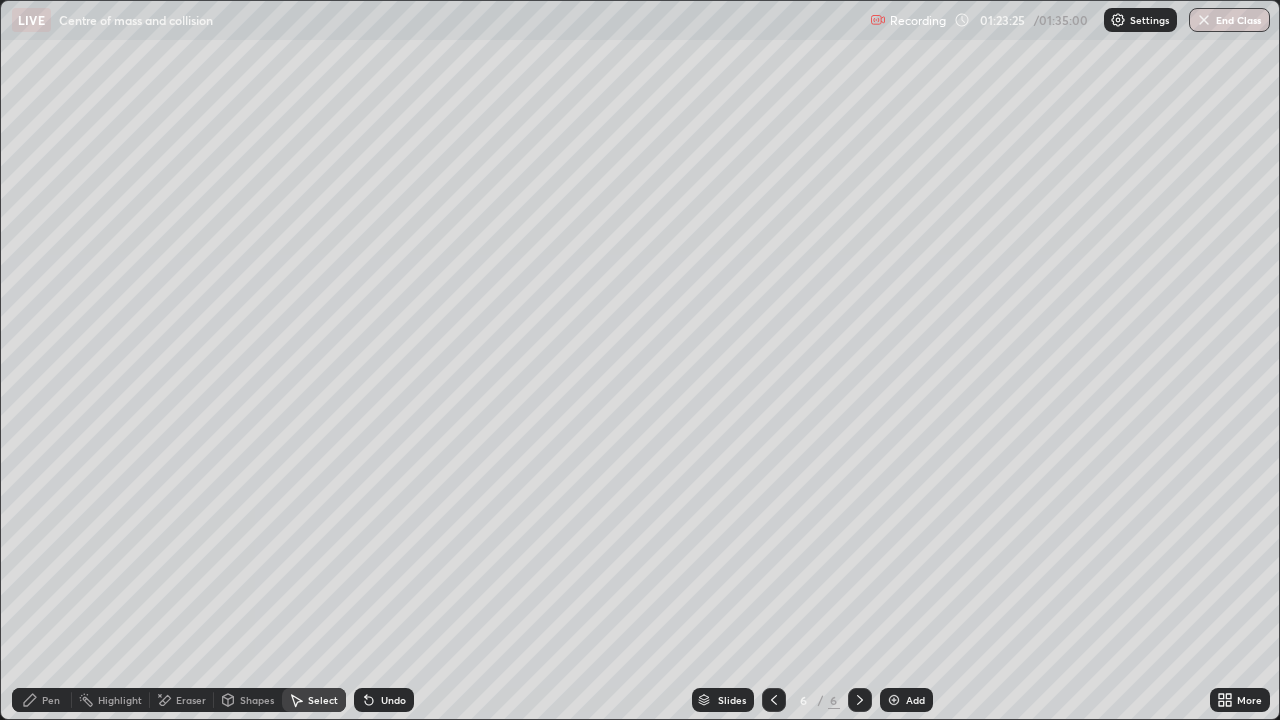 click on "Shapes" at bounding box center (257, 700) 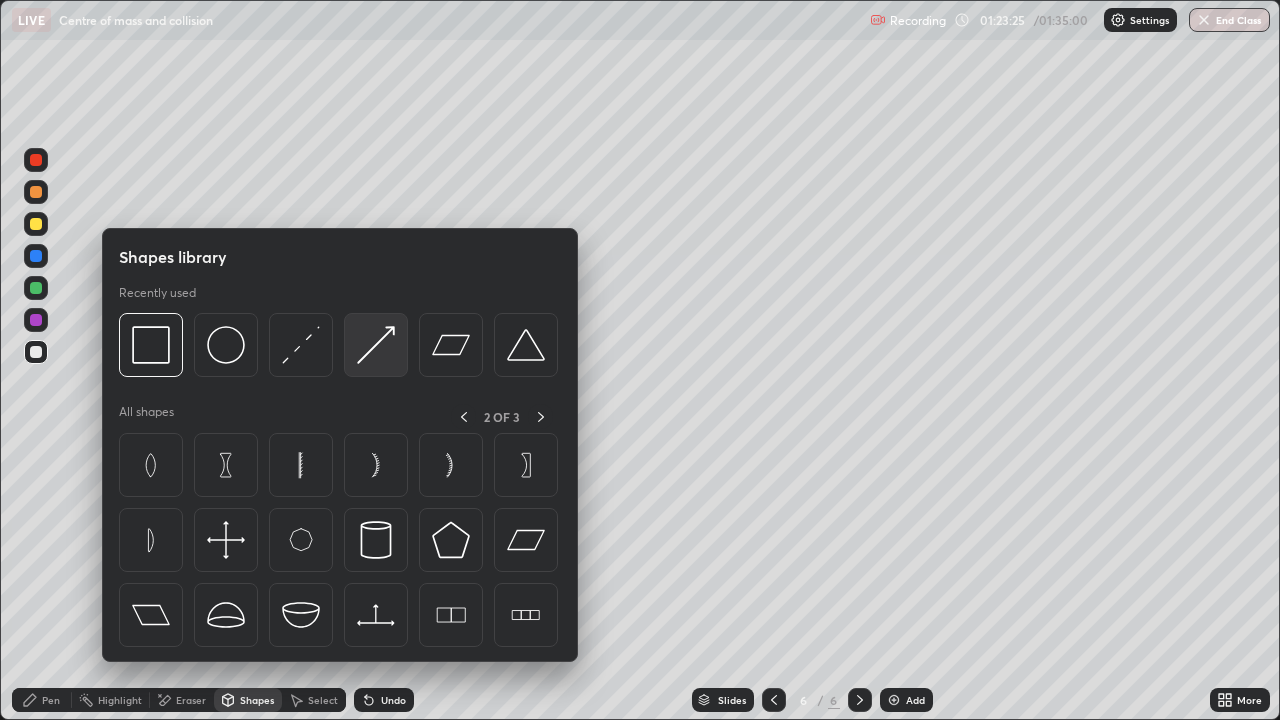 click at bounding box center [376, 345] 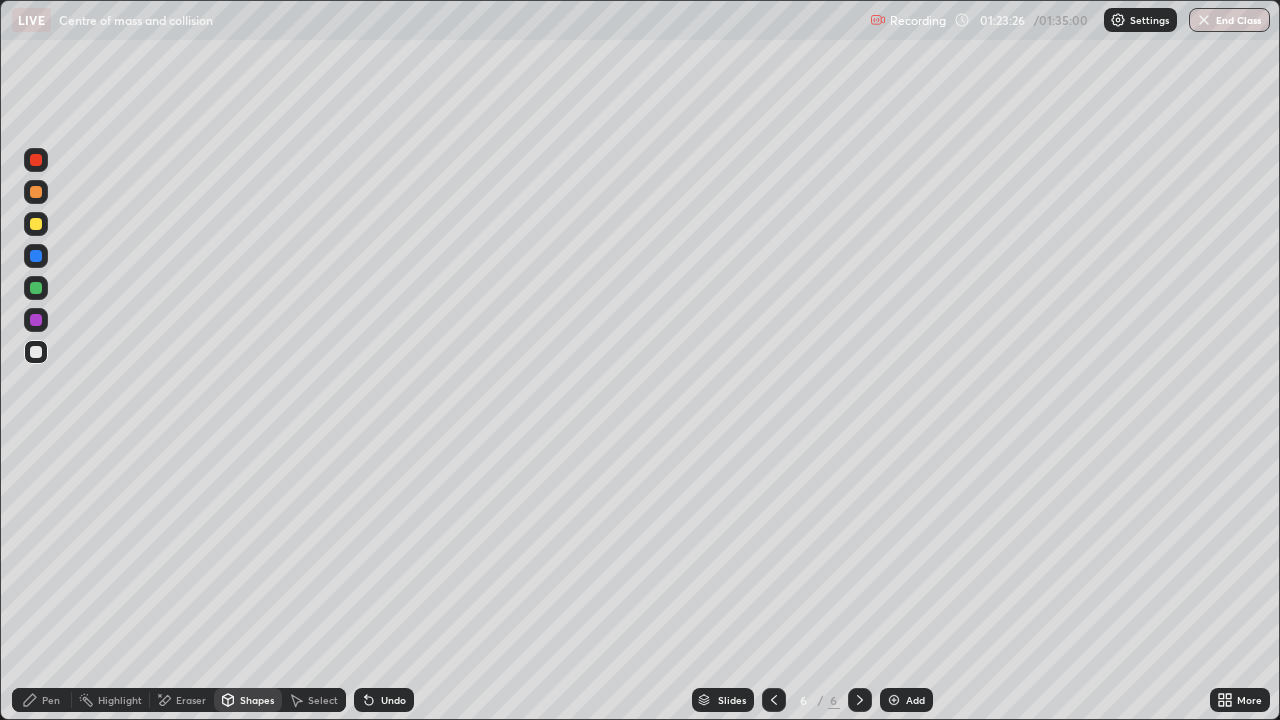 click at bounding box center (36, 160) 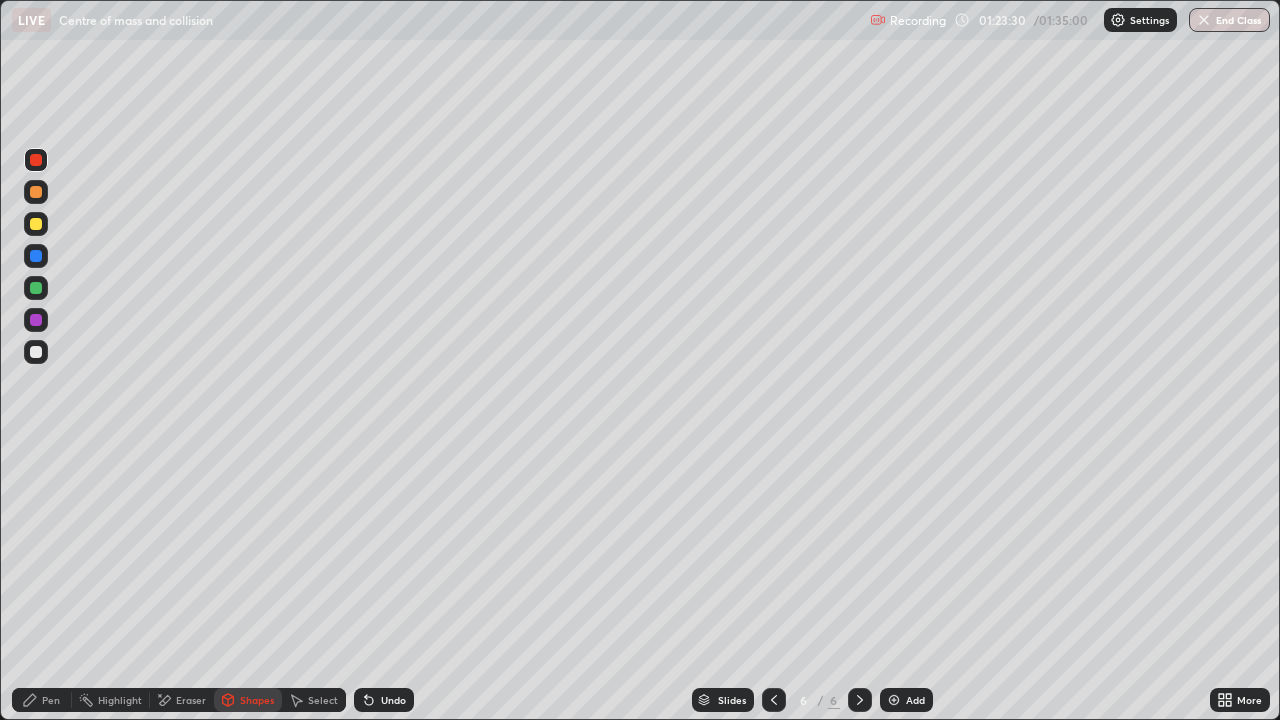 click on "Pen" at bounding box center [42, 700] 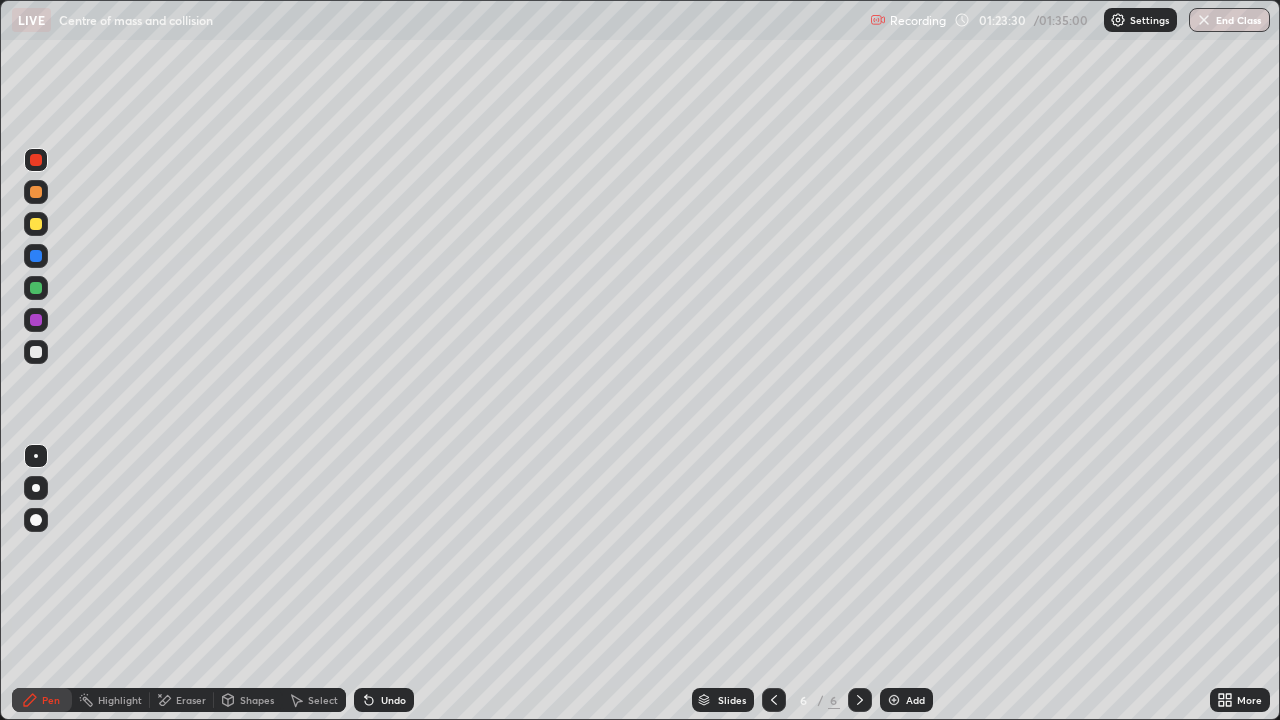 click at bounding box center (36, 456) 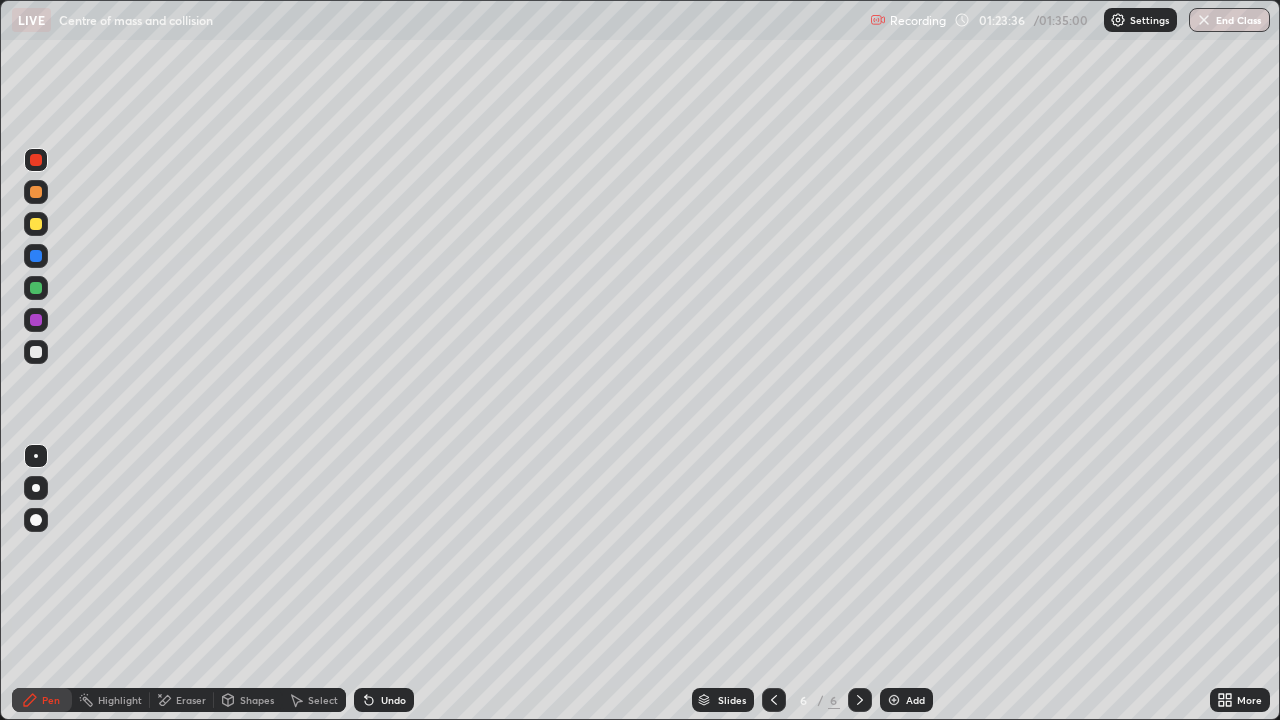 click at bounding box center [36, 456] 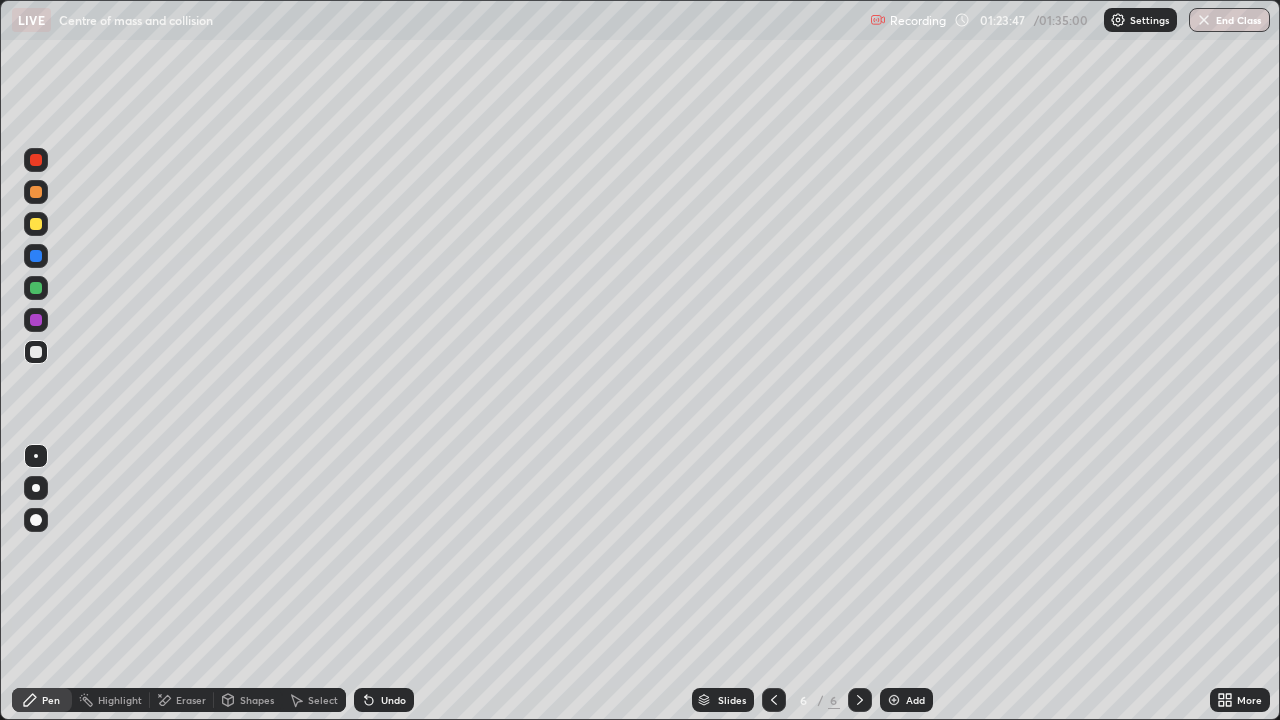 click on "Shapes" at bounding box center [257, 700] 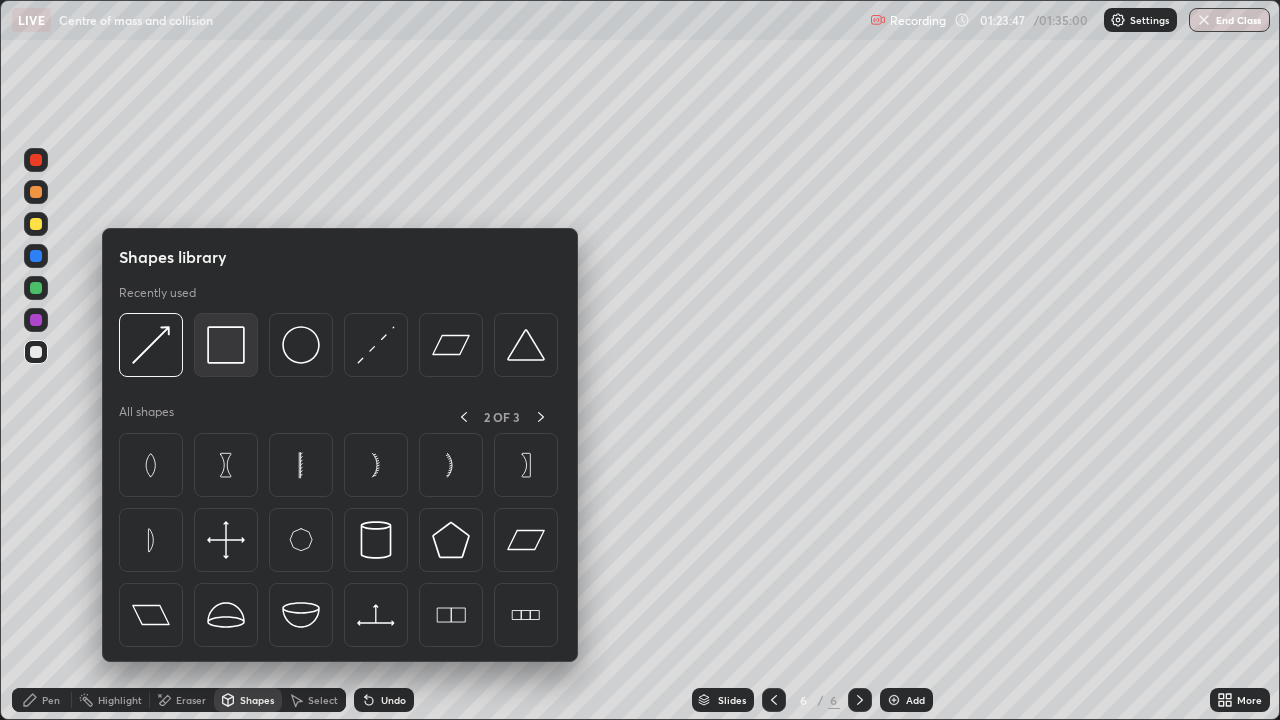 click at bounding box center (226, 345) 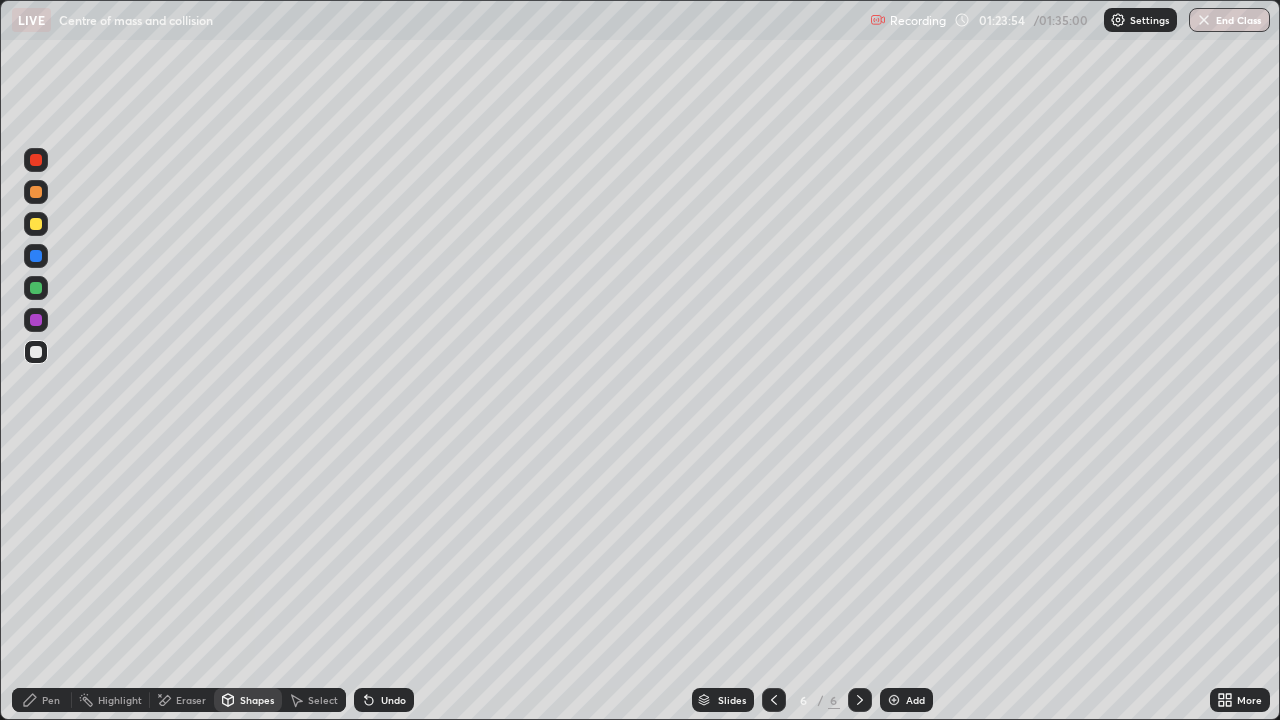 click on "Shapes" at bounding box center [248, 700] 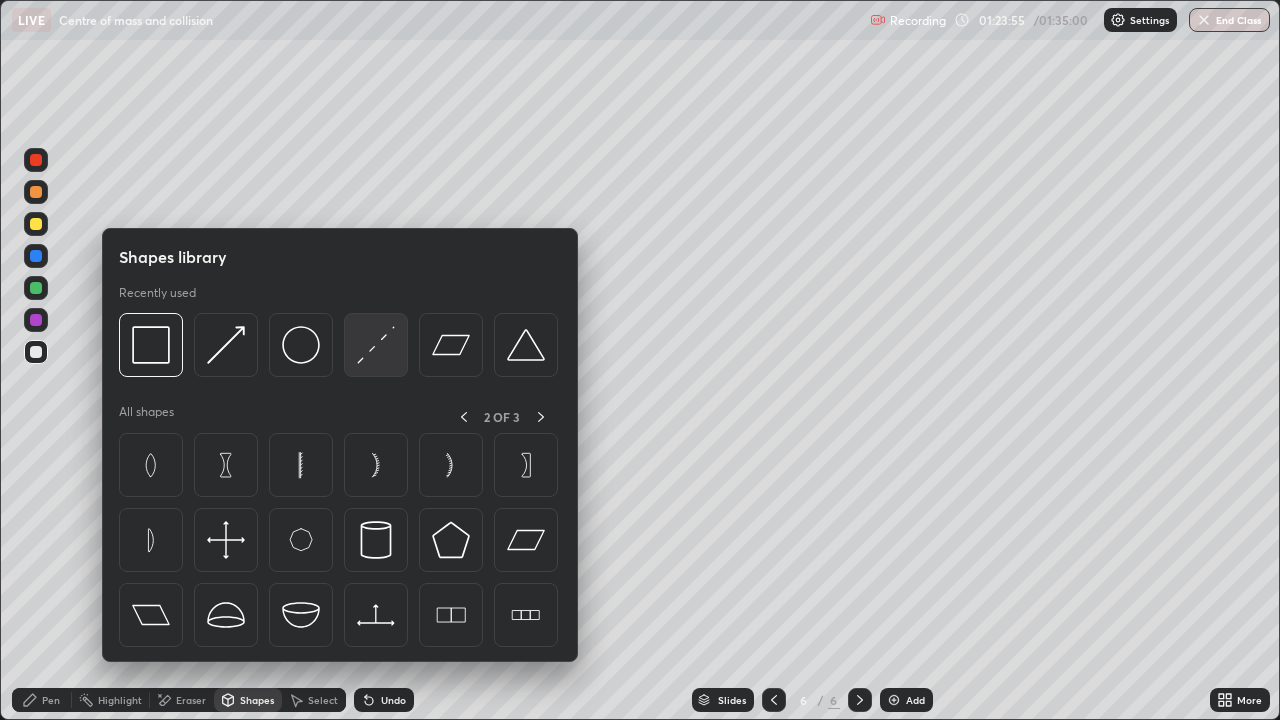click at bounding box center [376, 345] 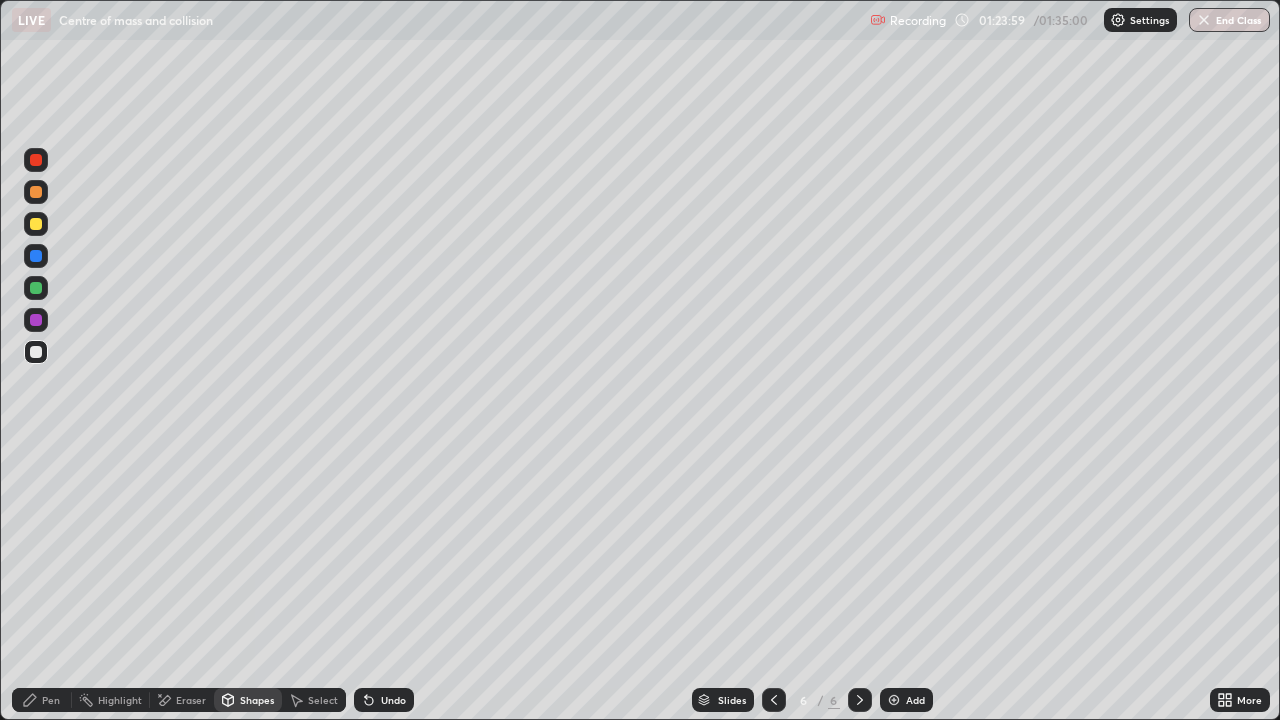 click on "Pen" at bounding box center [51, 700] 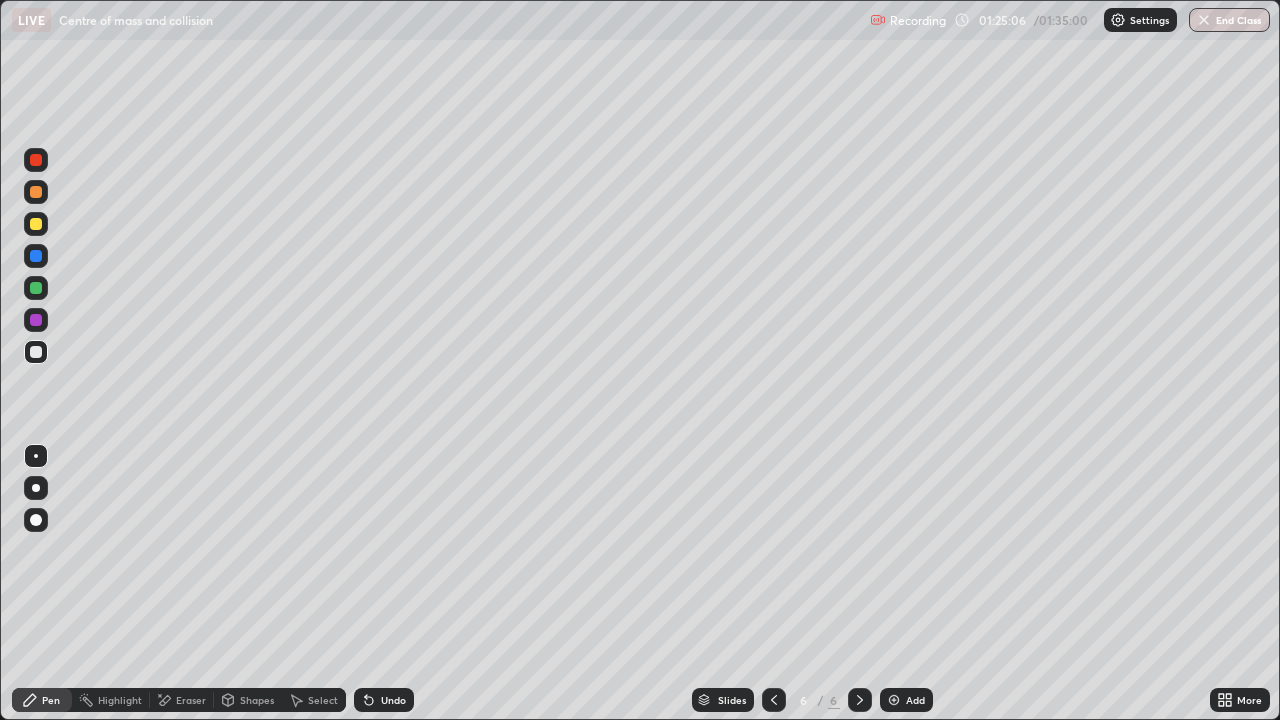 click on "Shapes" at bounding box center [257, 700] 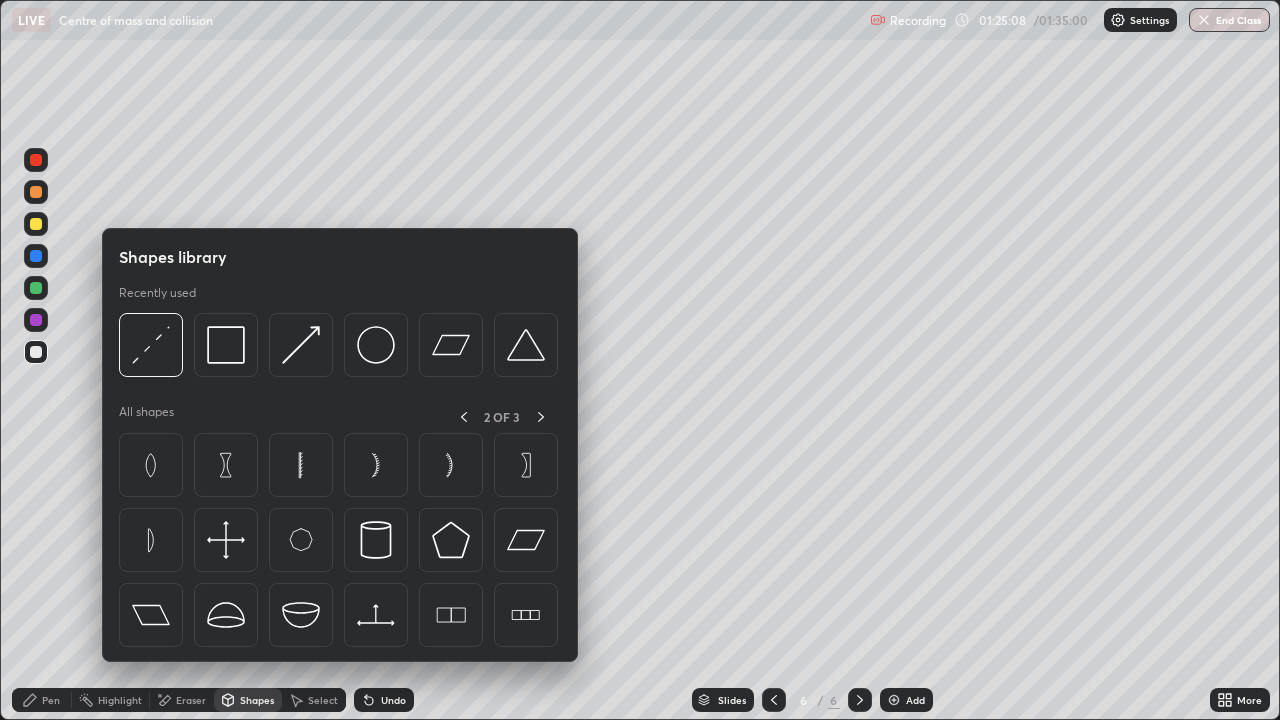 click on "Pen" at bounding box center (51, 700) 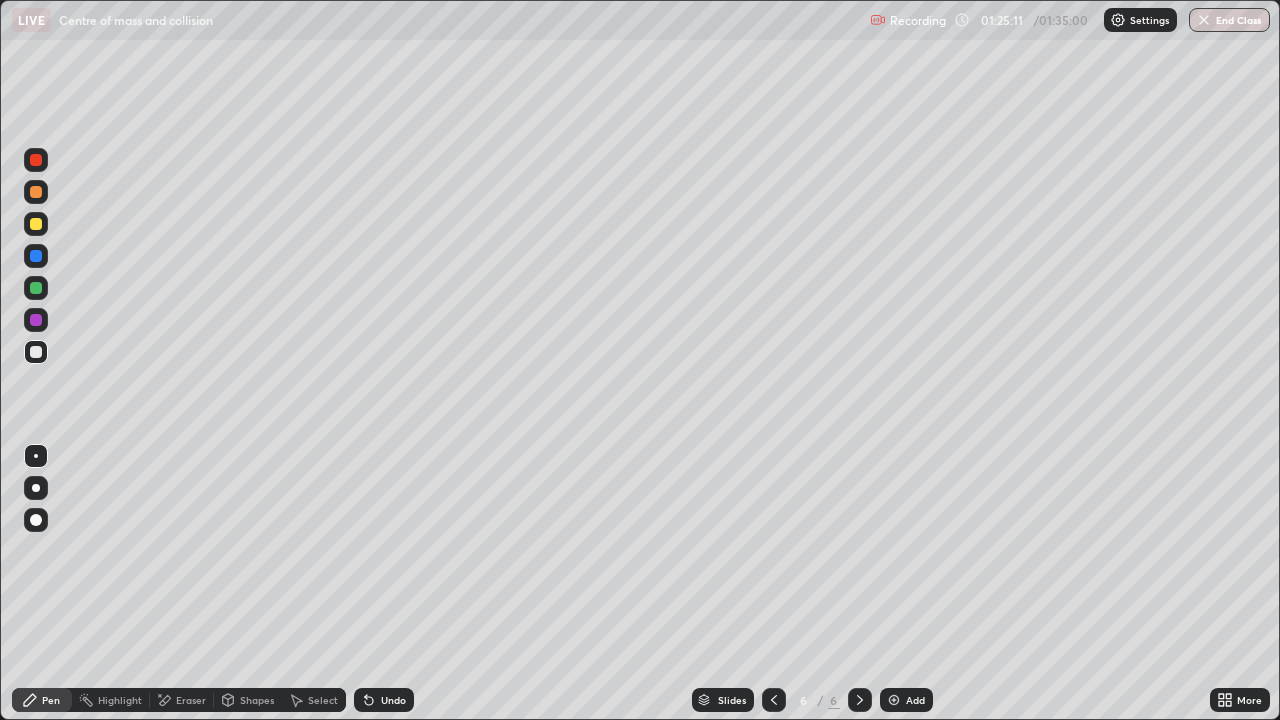 click on "Shapes" at bounding box center [257, 700] 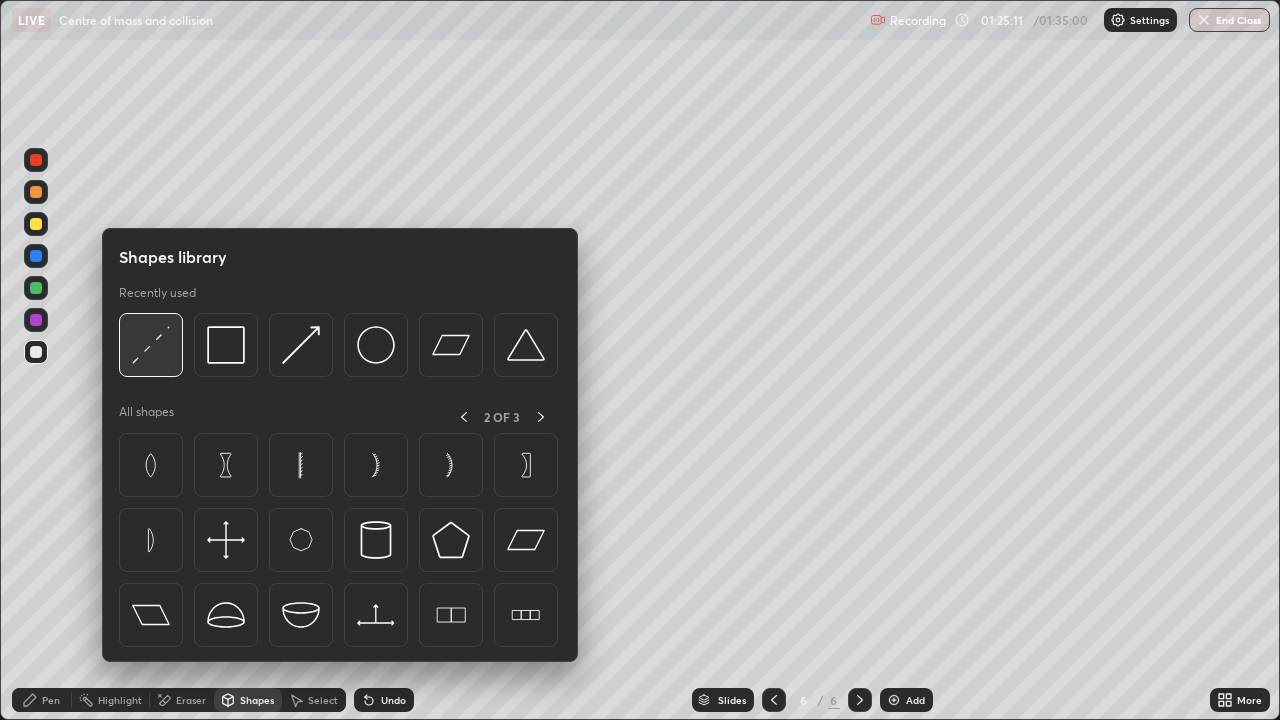 click at bounding box center [151, 345] 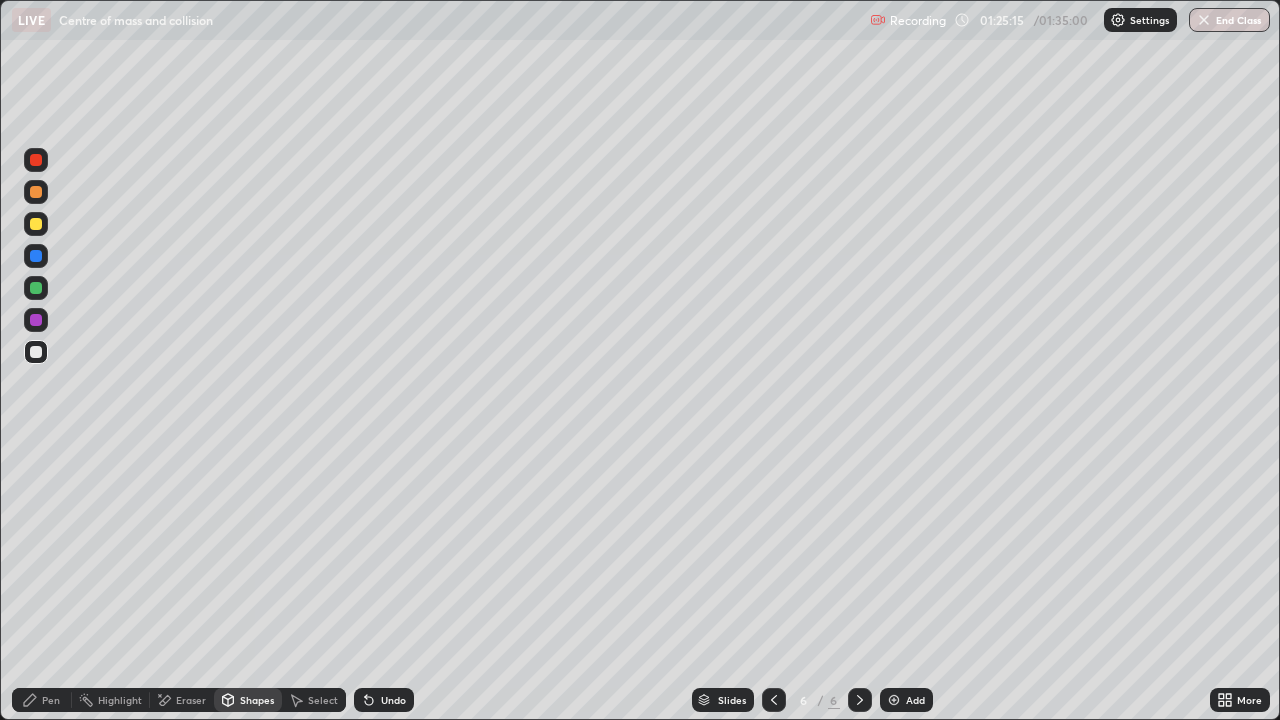 click on "Select" at bounding box center (314, 700) 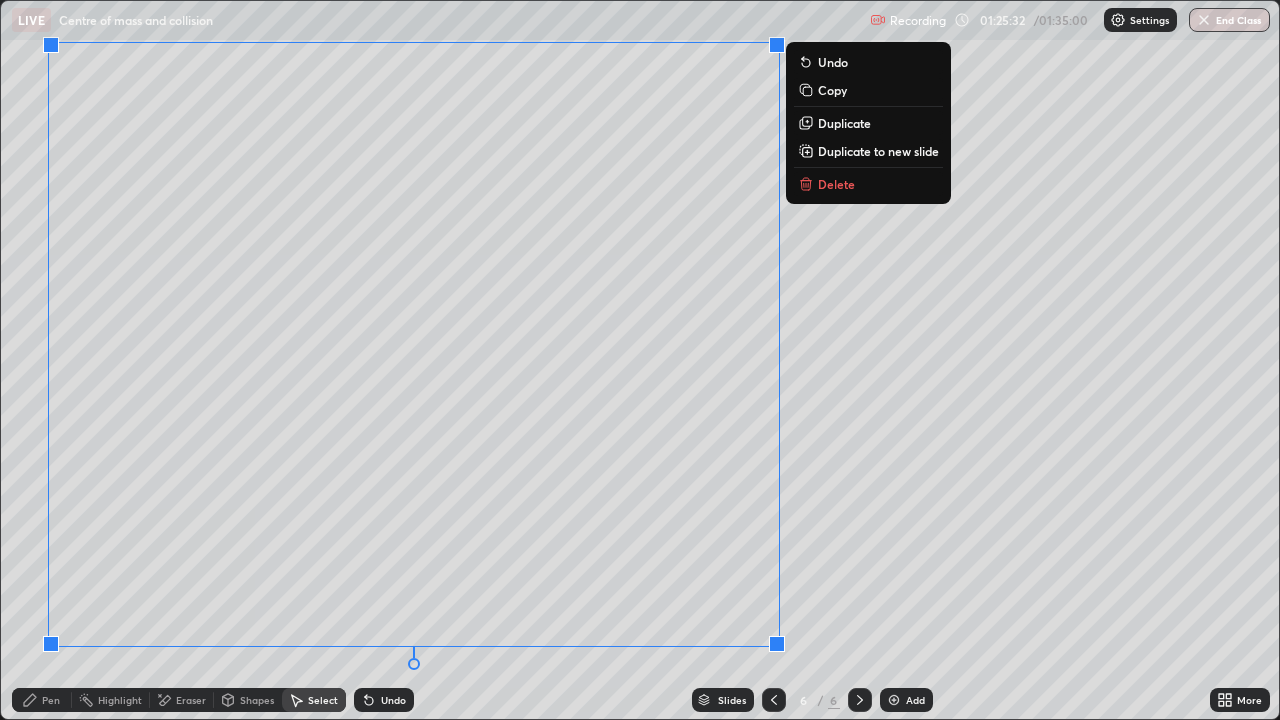 click on "0 ° Undo Copy Duplicate Duplicate to new slide Delete" at bounding box center [640, 360] 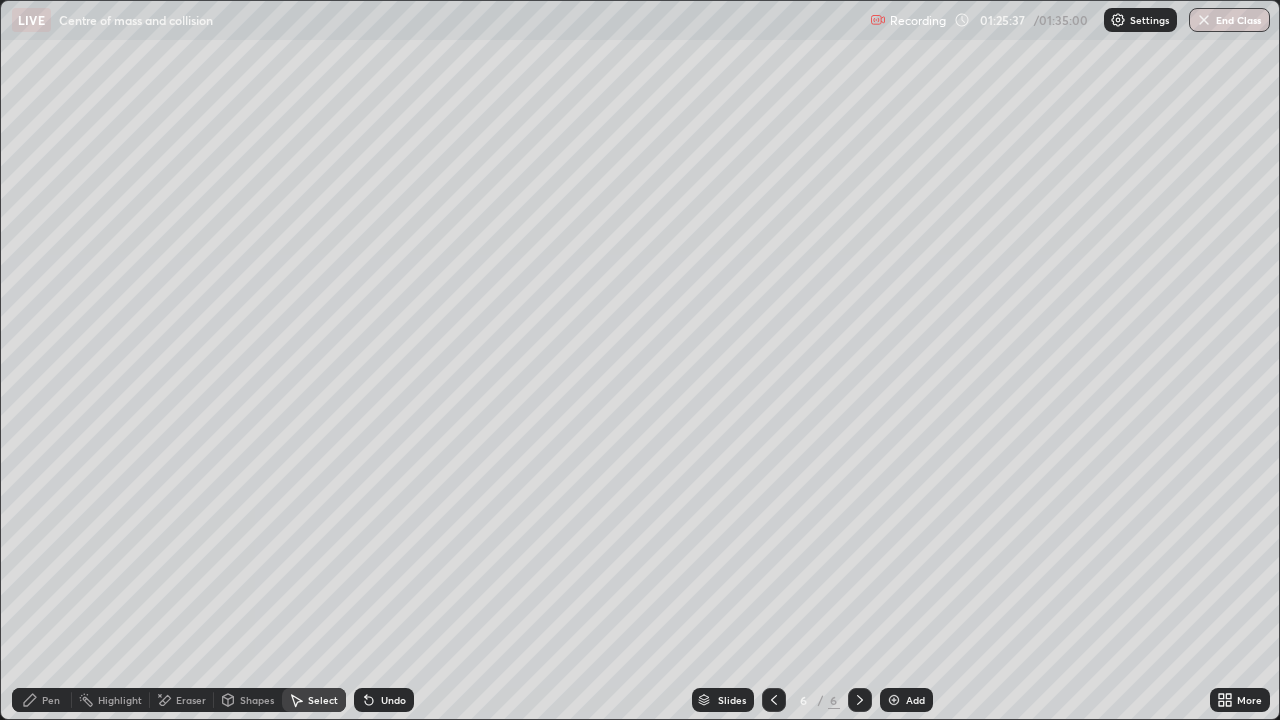 click on "Select" at bounding box center [323, 700] 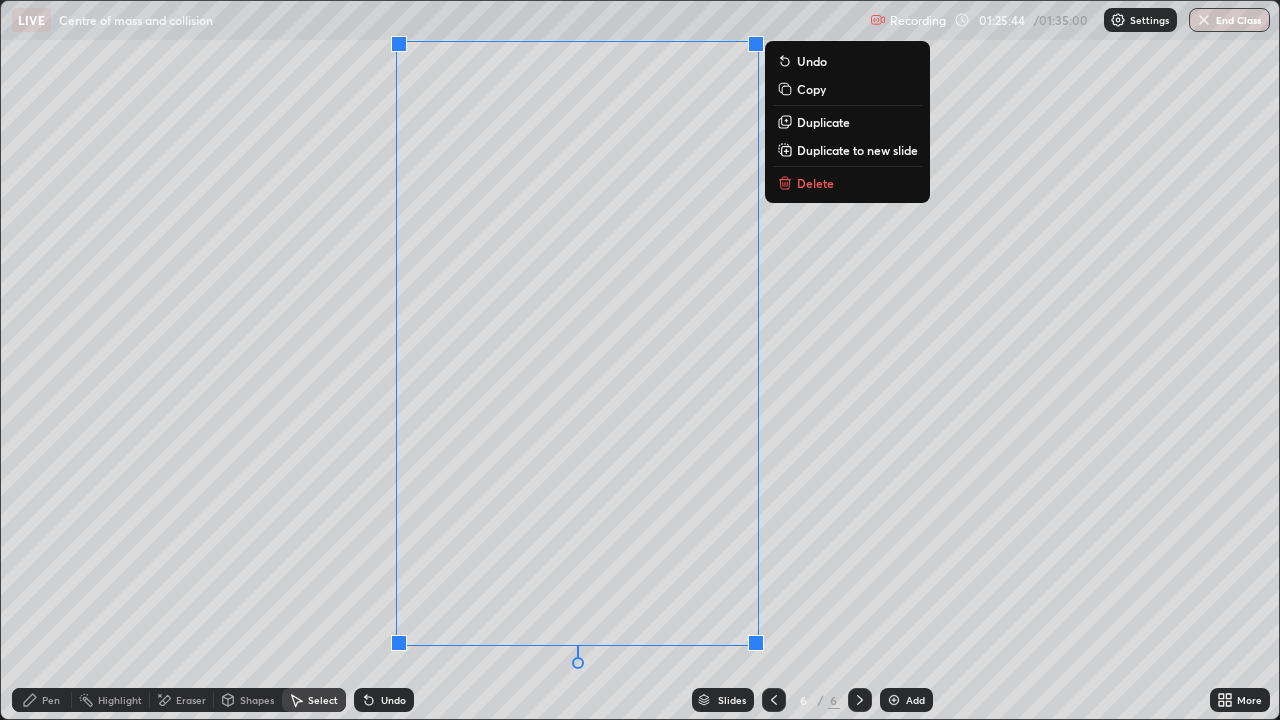 click on "0 ° Undo Copy Duplicate Duplicate to new slide Delete" at bounding box center [640, 360] 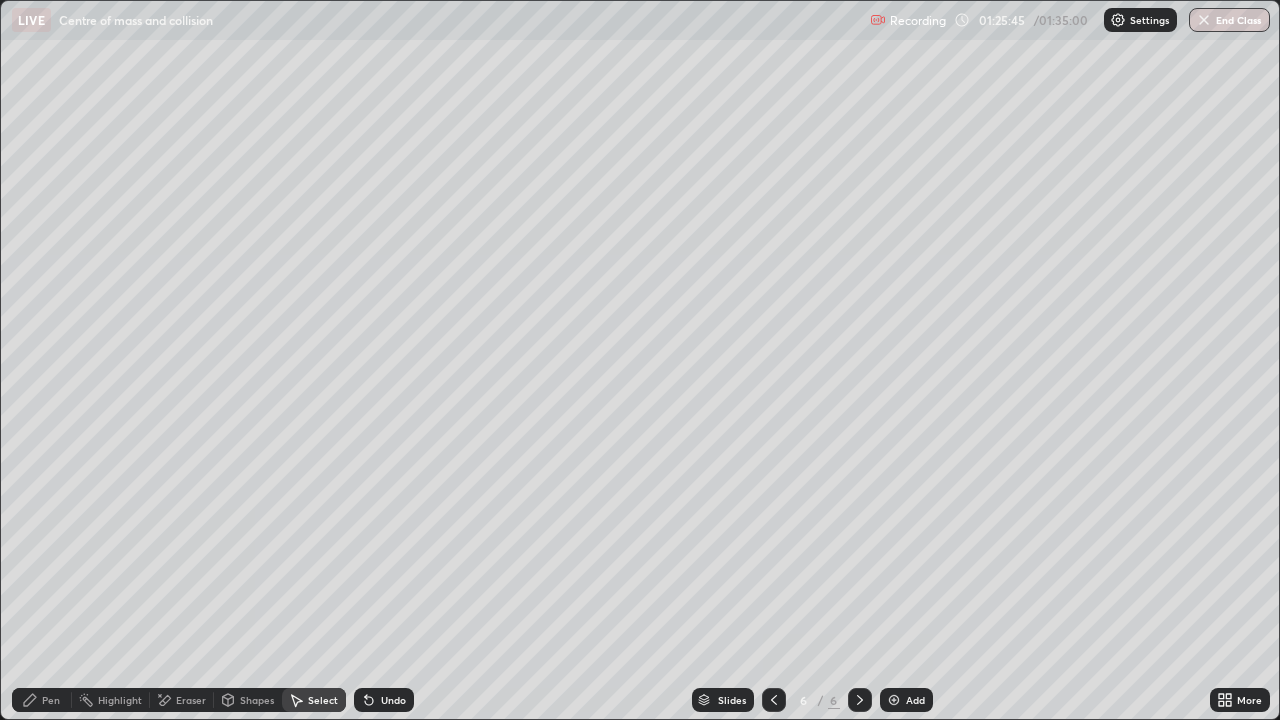 click on "Pen" at bounding box center (51, 700) 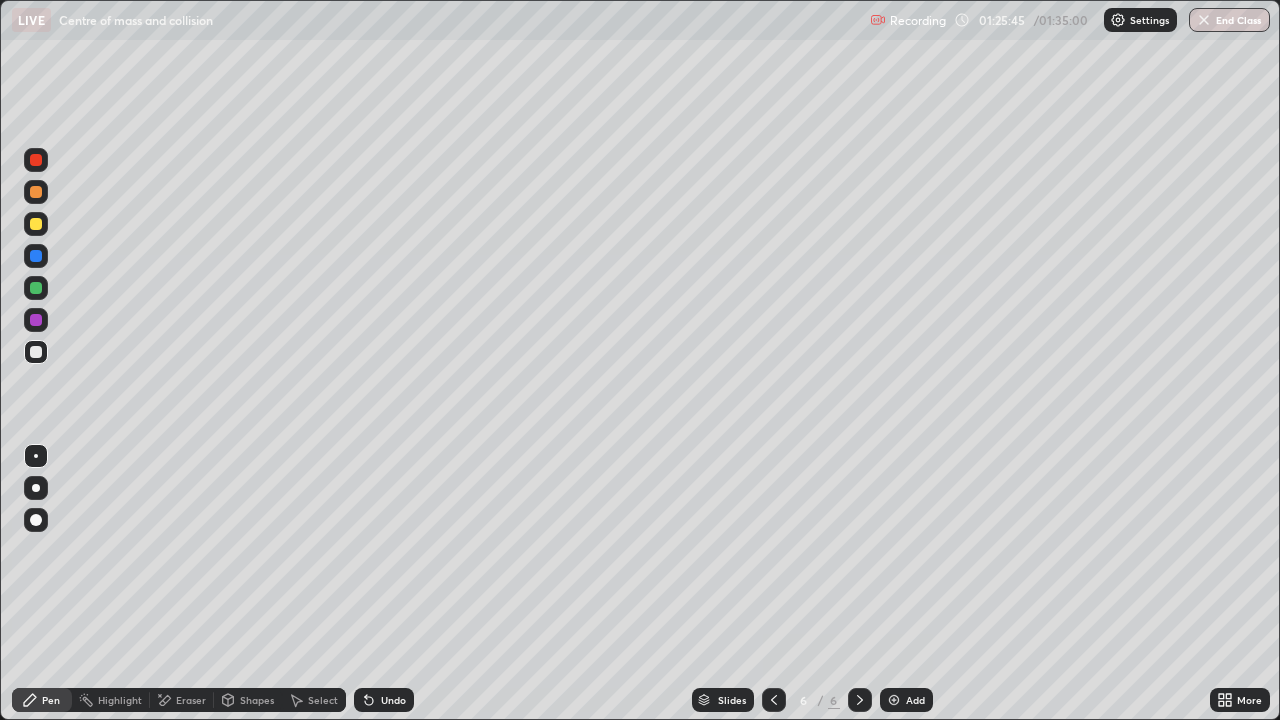 click at bounding box center [36, 456] 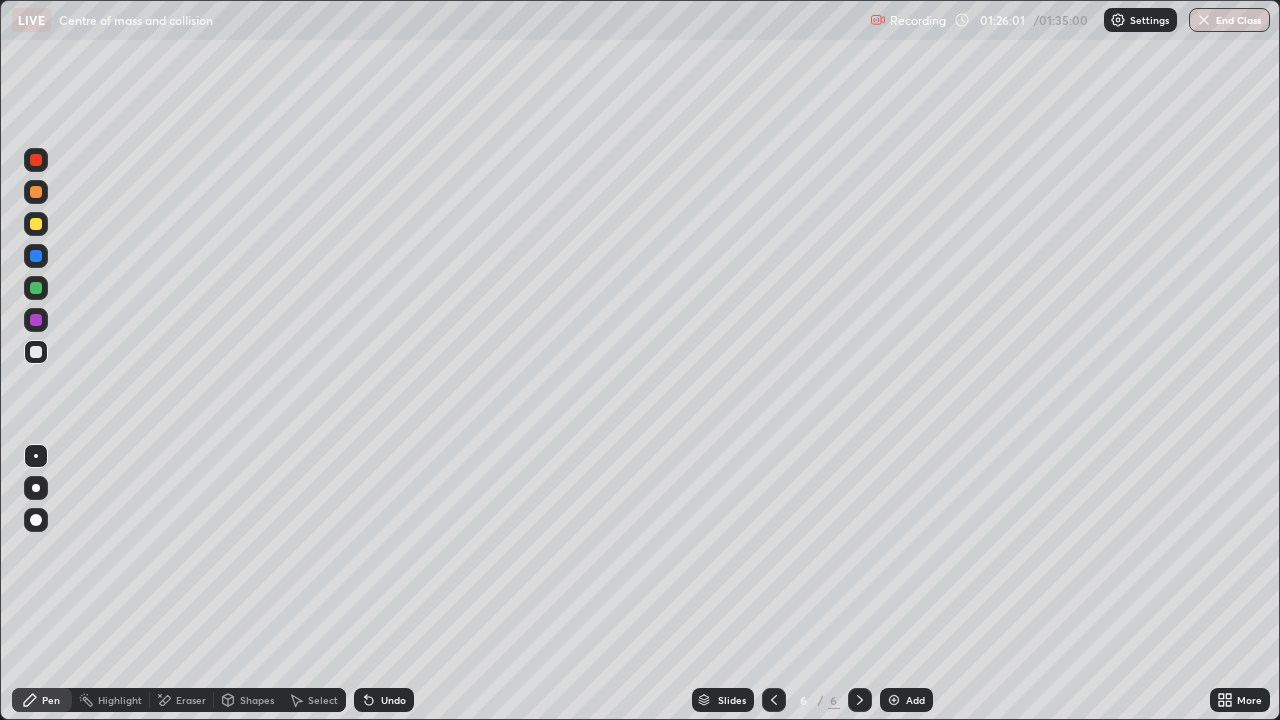 click at bounding box center [36, 224] 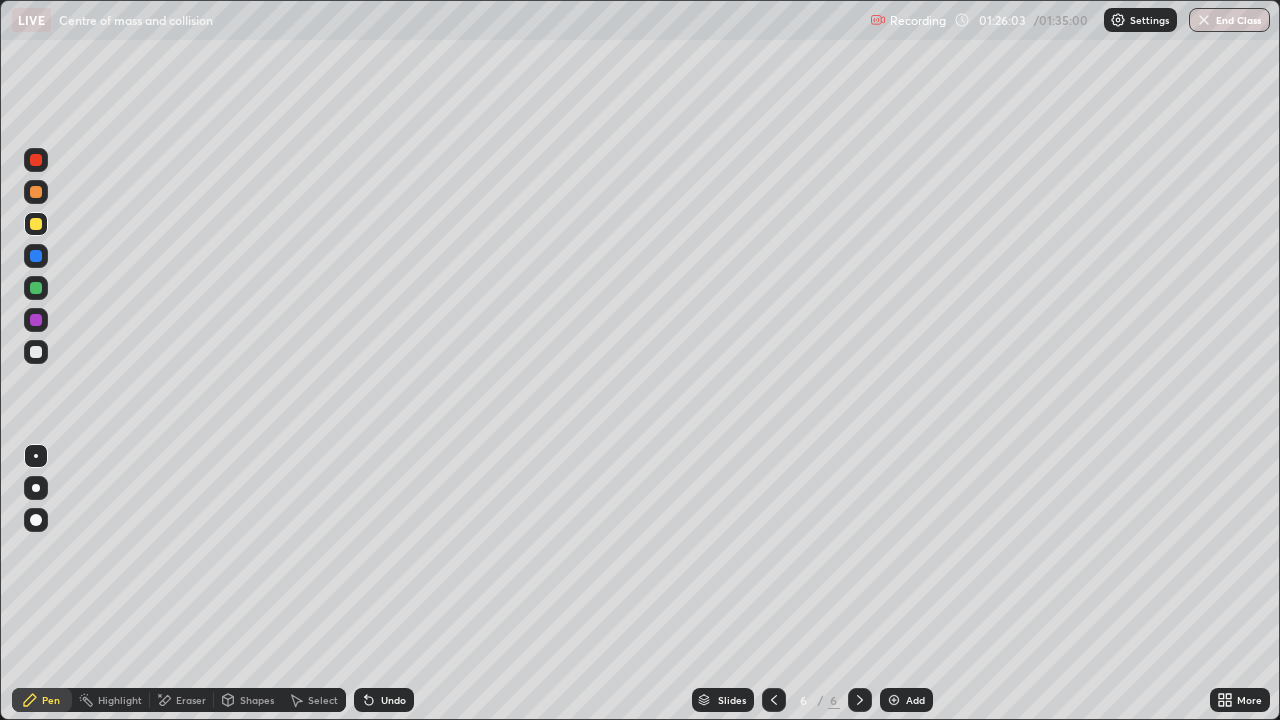 click 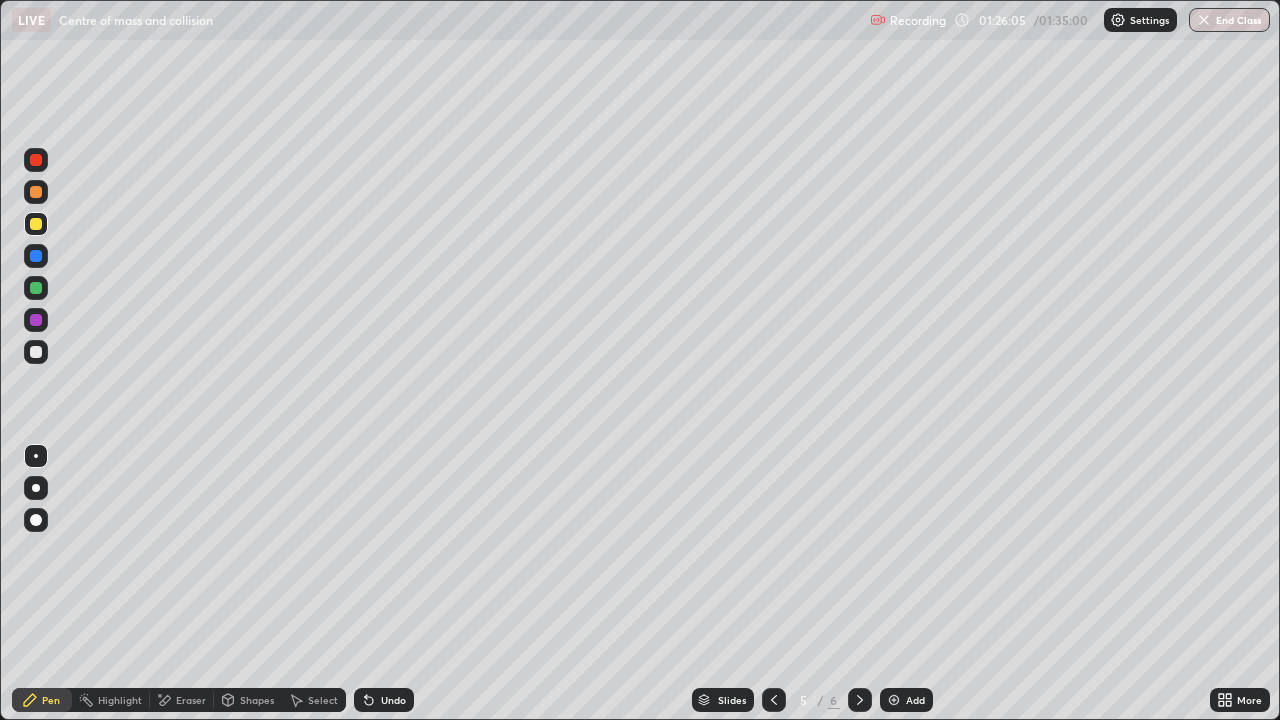 click 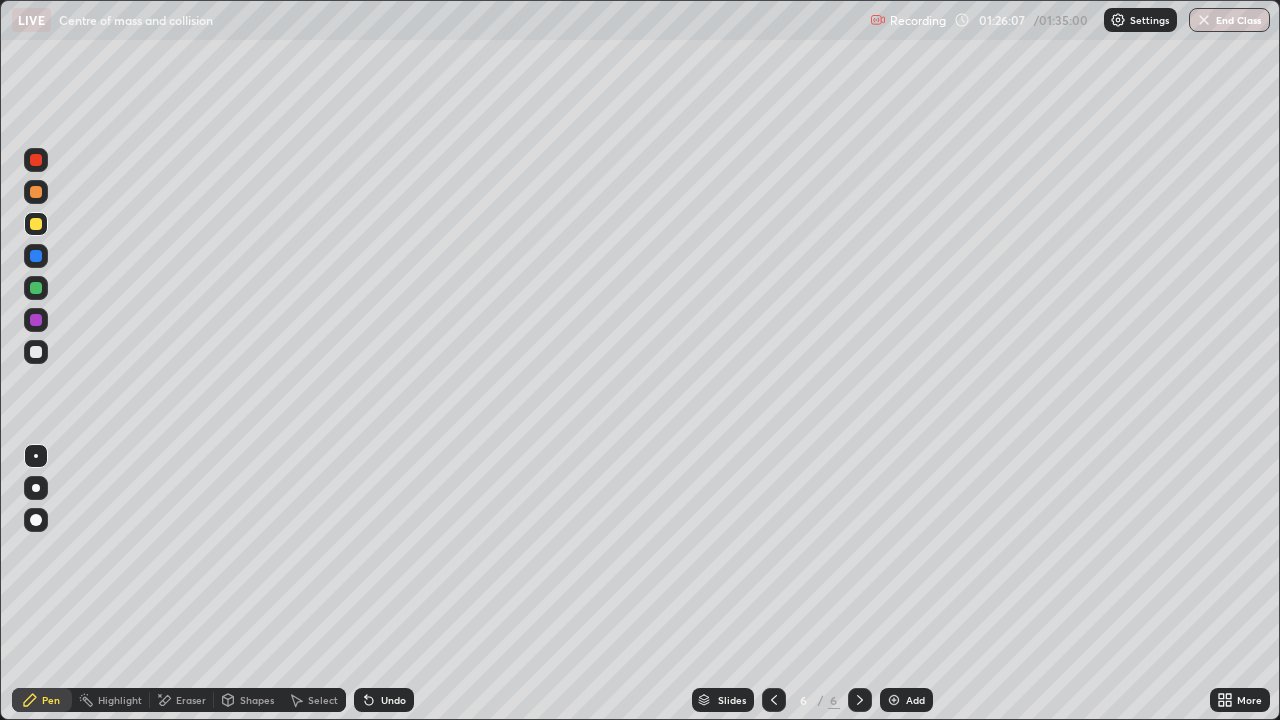 click at bounding box center [36, 352] 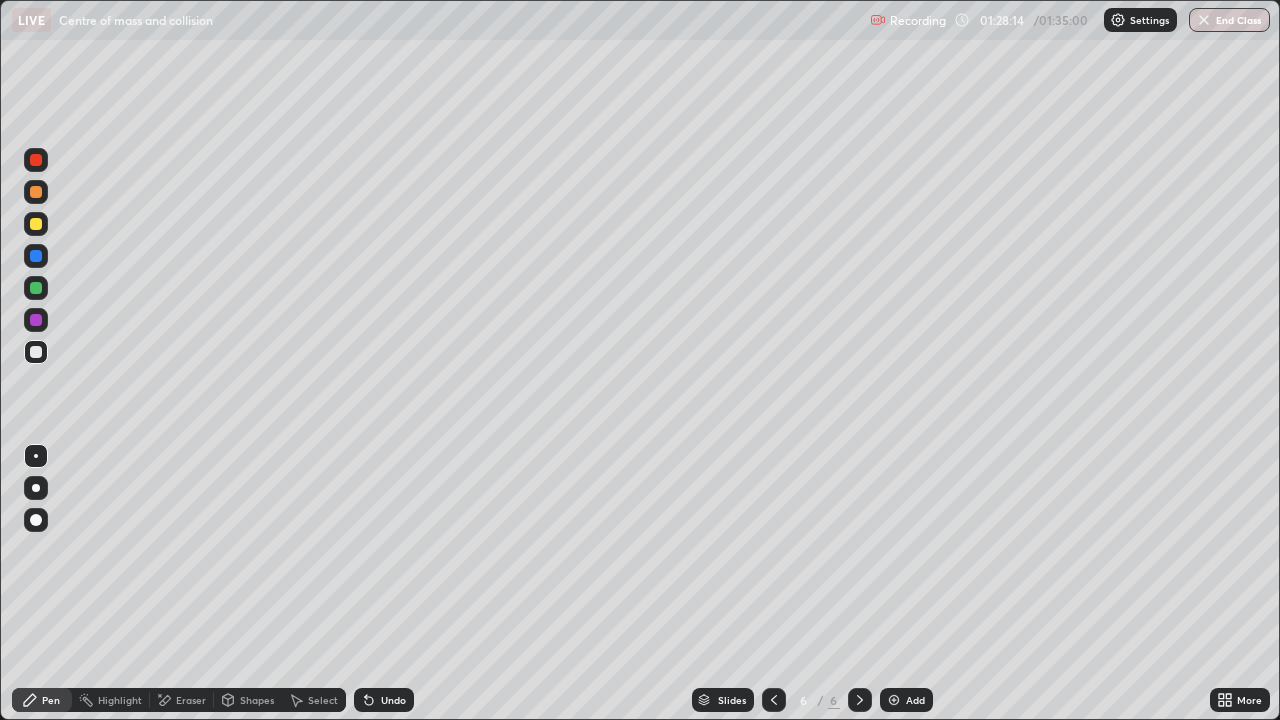 click at bounding box center (36, 160) 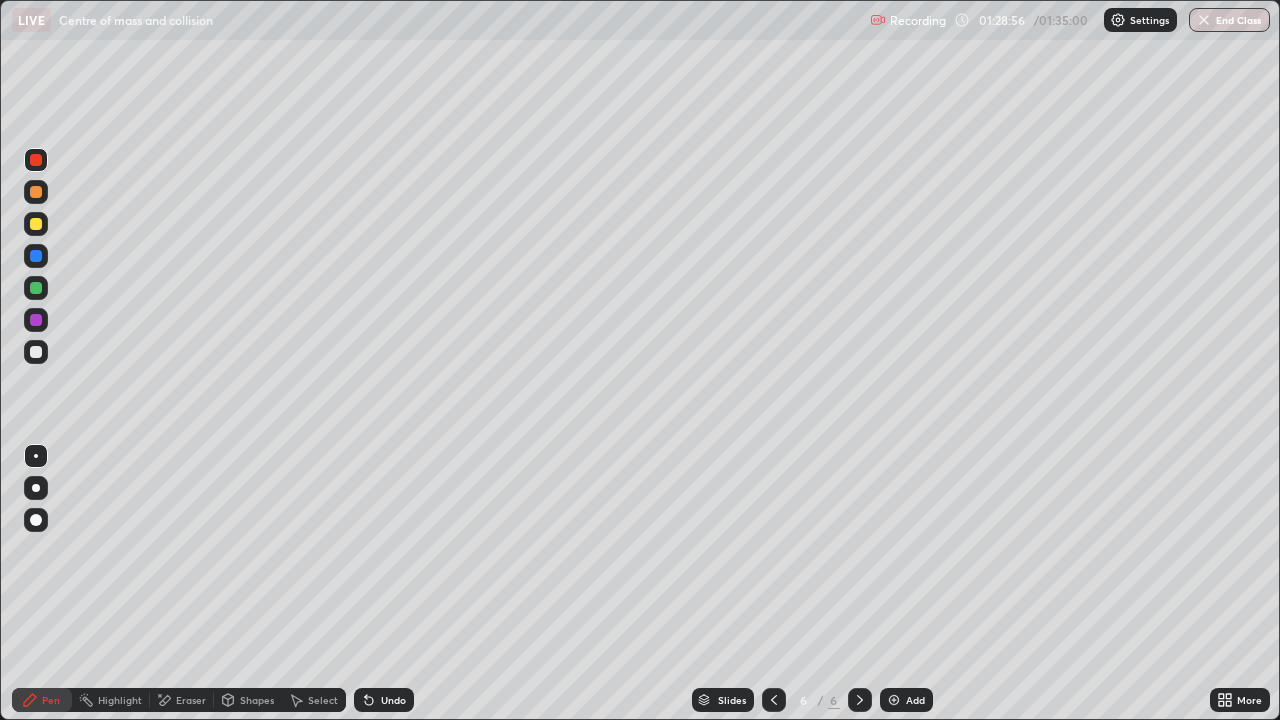 click on "Shapes" at bounding box center (257, 700) 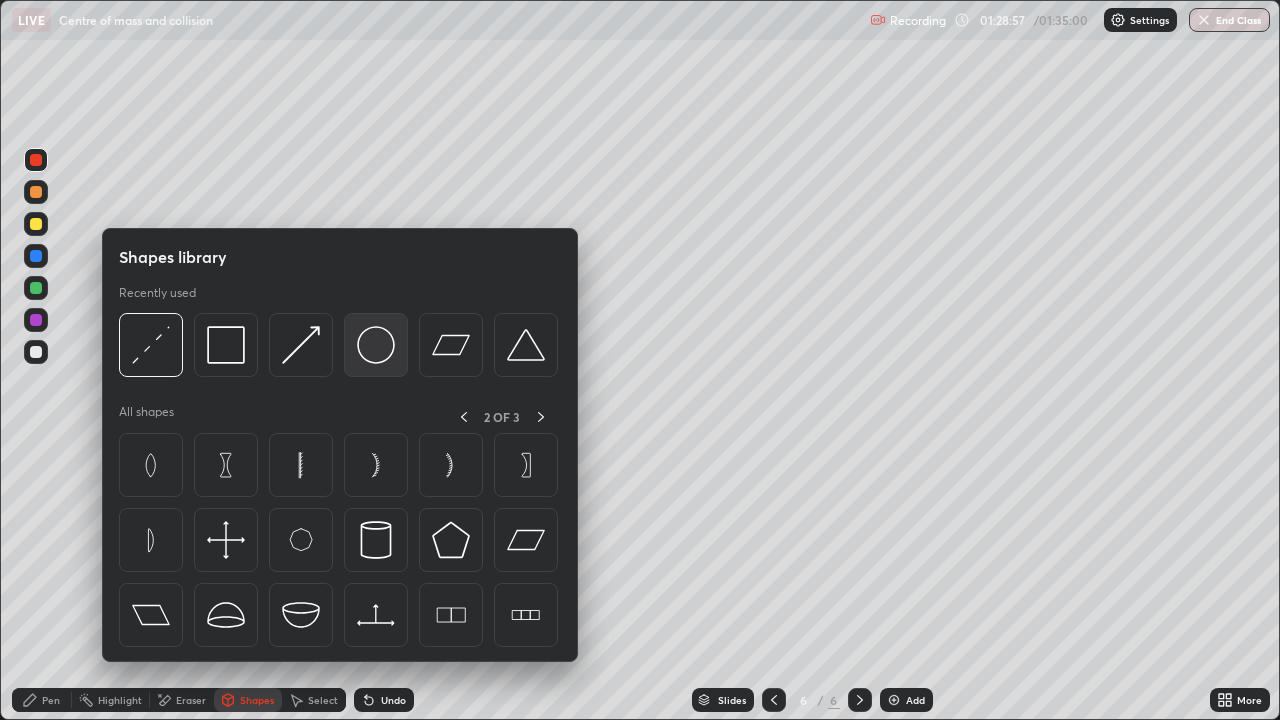click at bounding box center (376, 345) 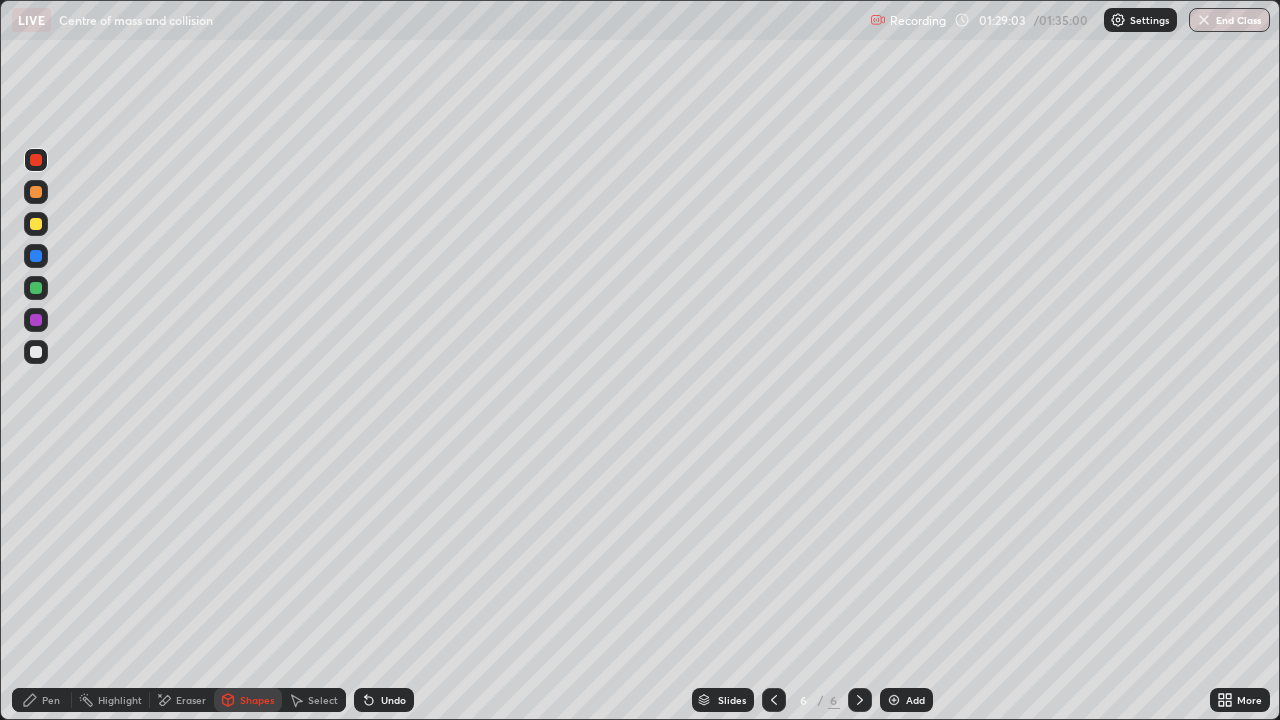 click on "Shapes" at bounding box center [257, 700] 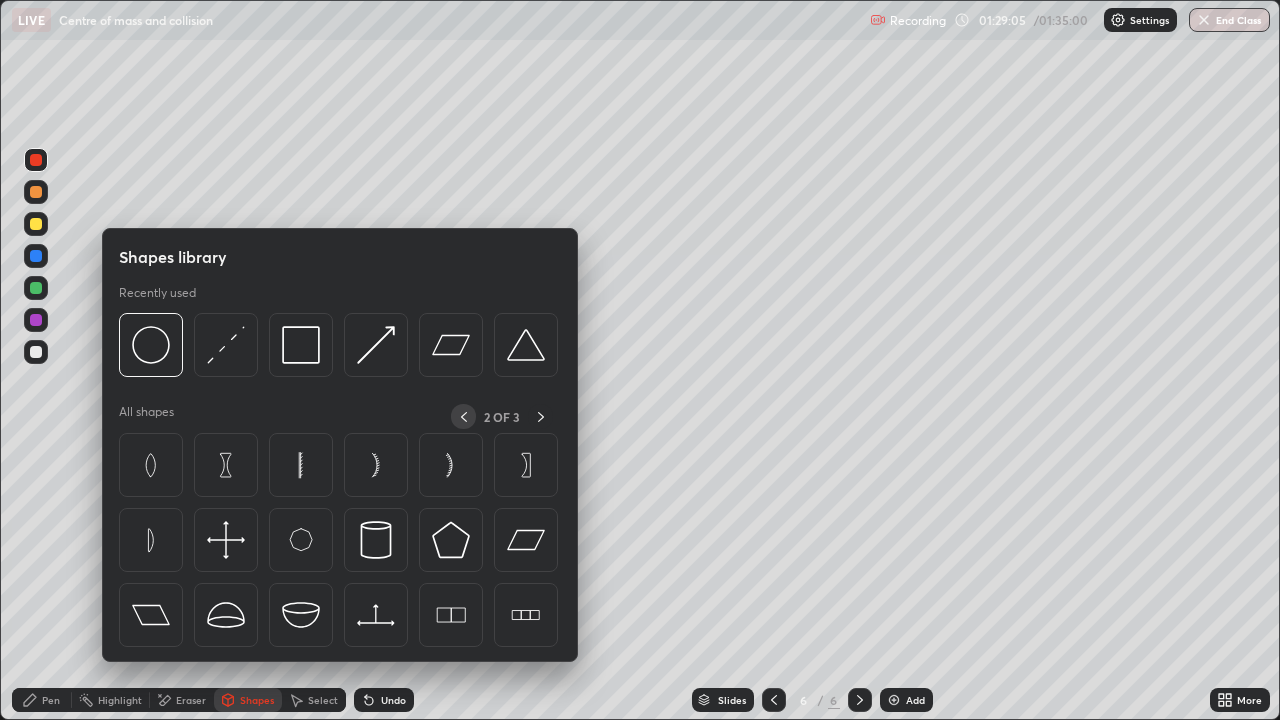 click 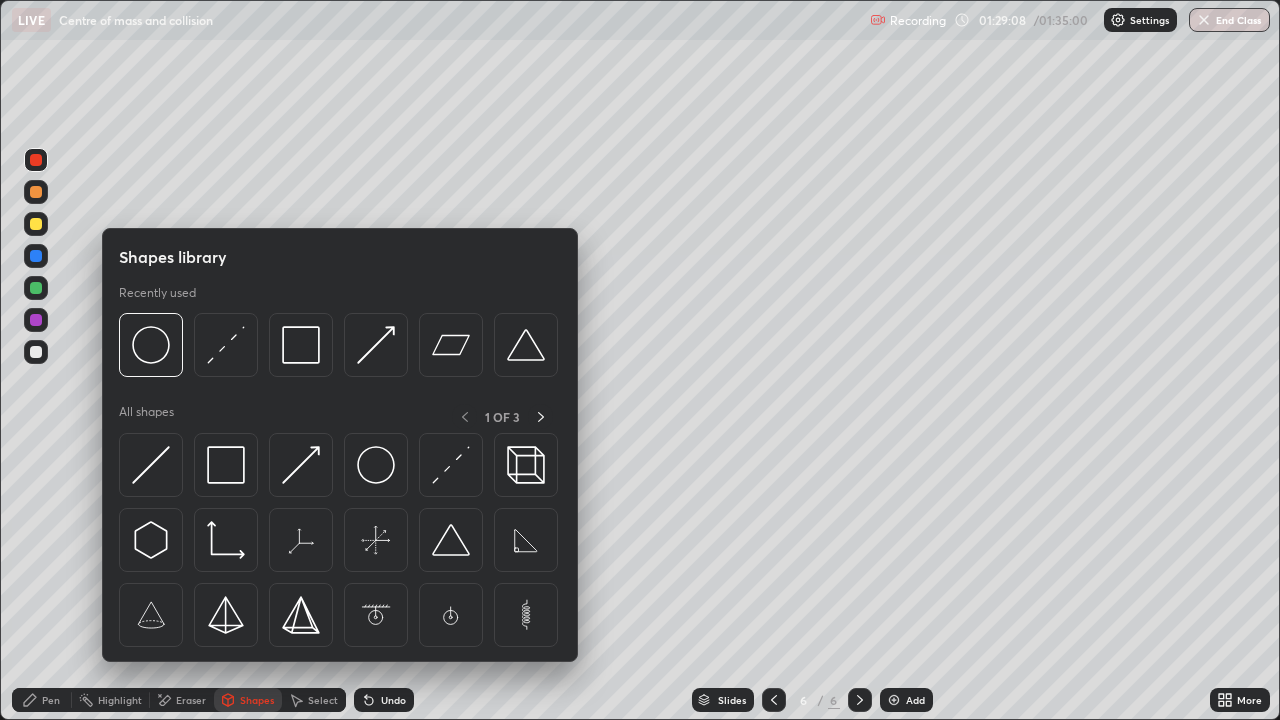 click 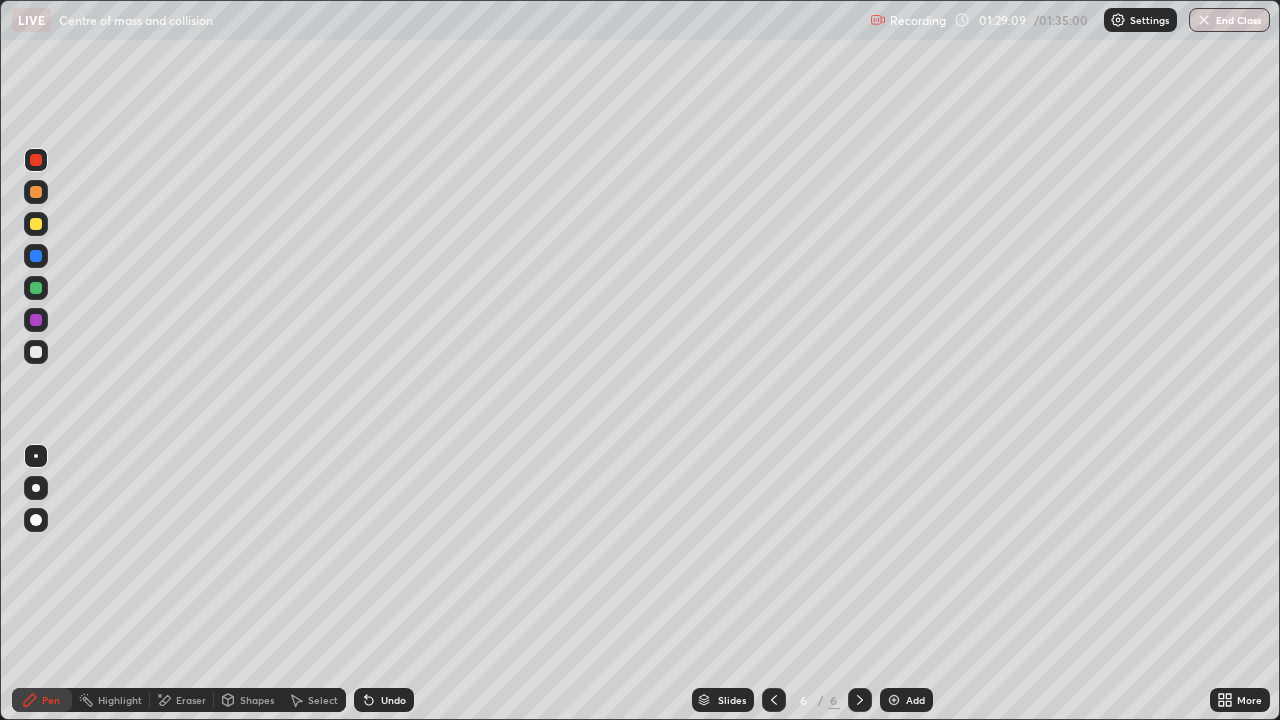click at bounding box center (36, 520) 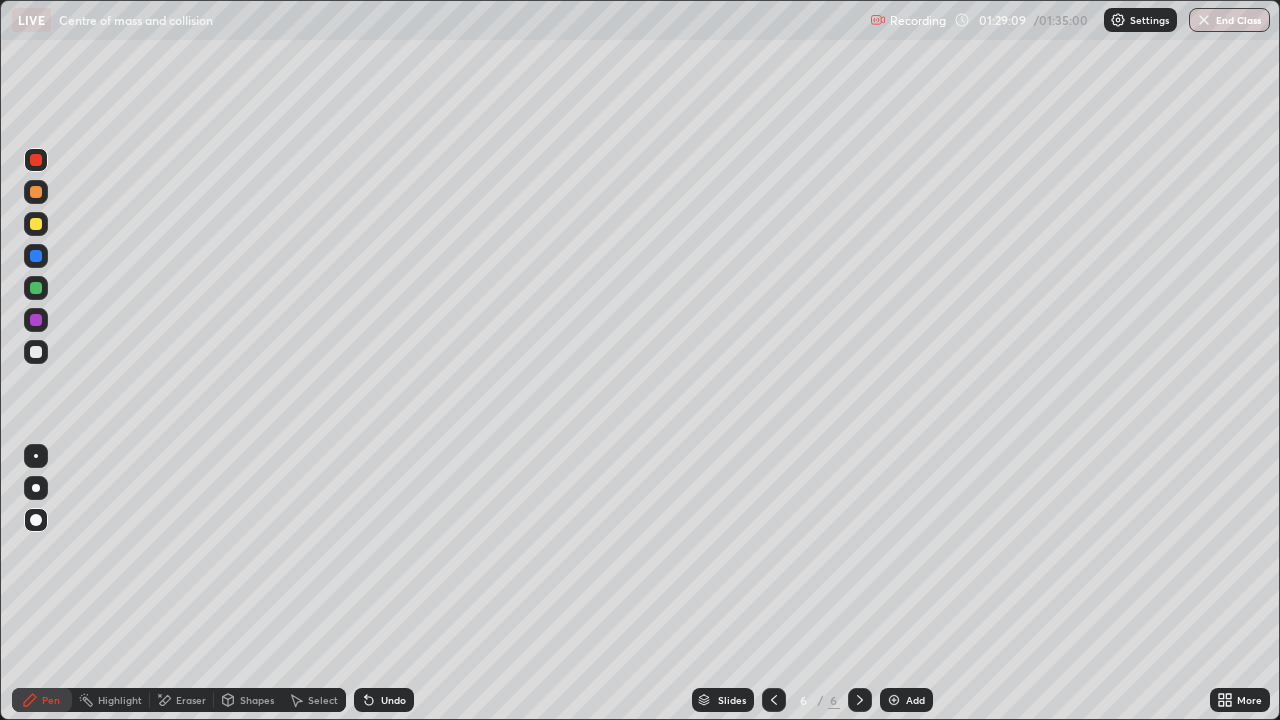 click on "Shapes" at bounding box center (257, 700) 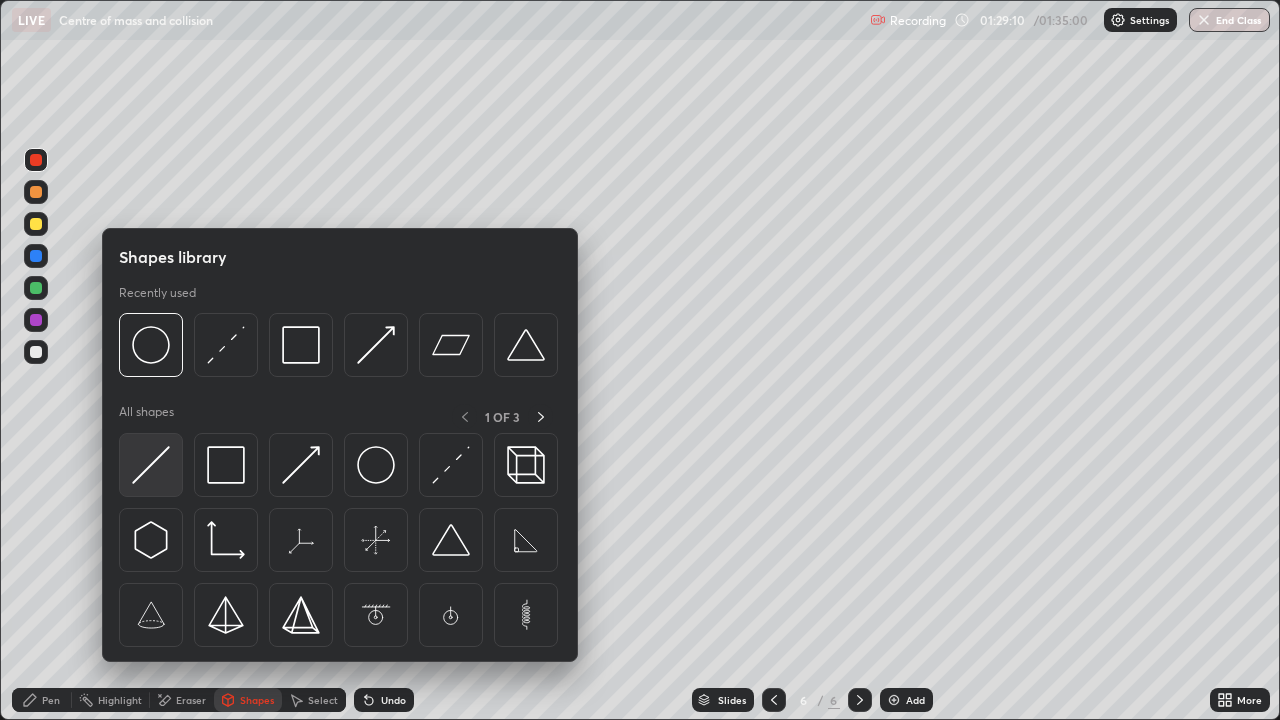 click at bounding box center (151, 465) 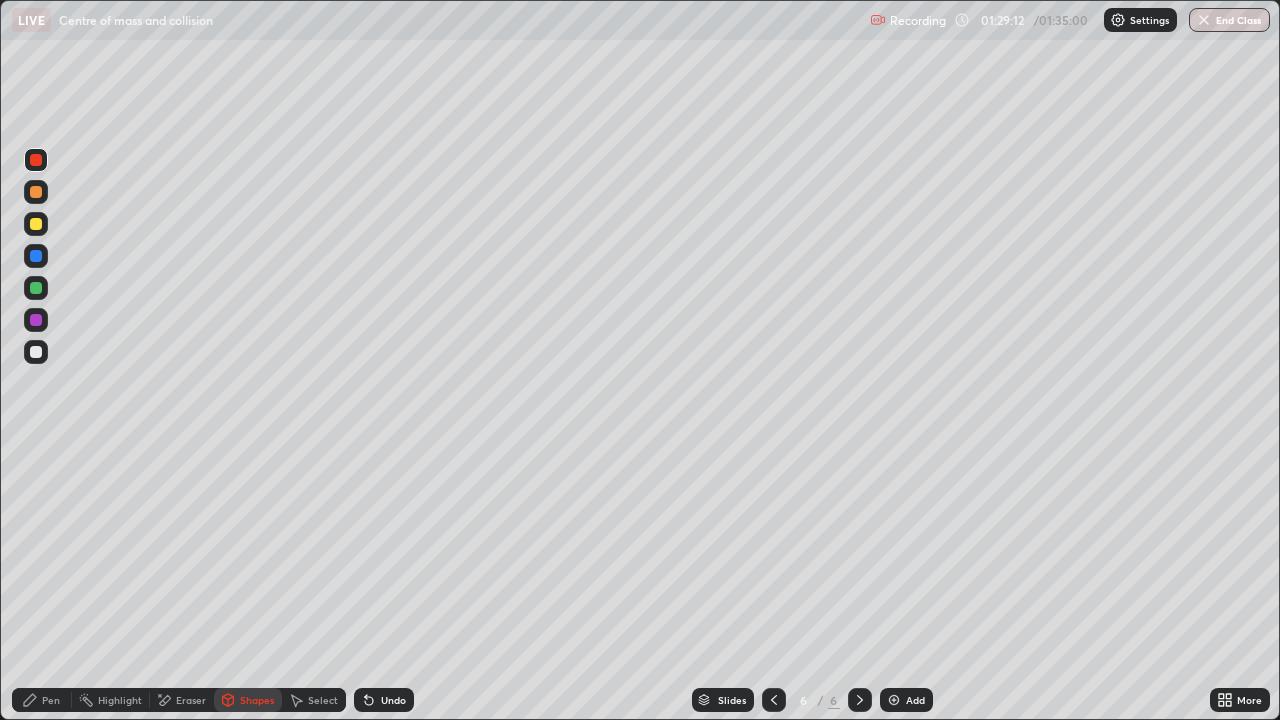 click at bounding box center [36, 224] 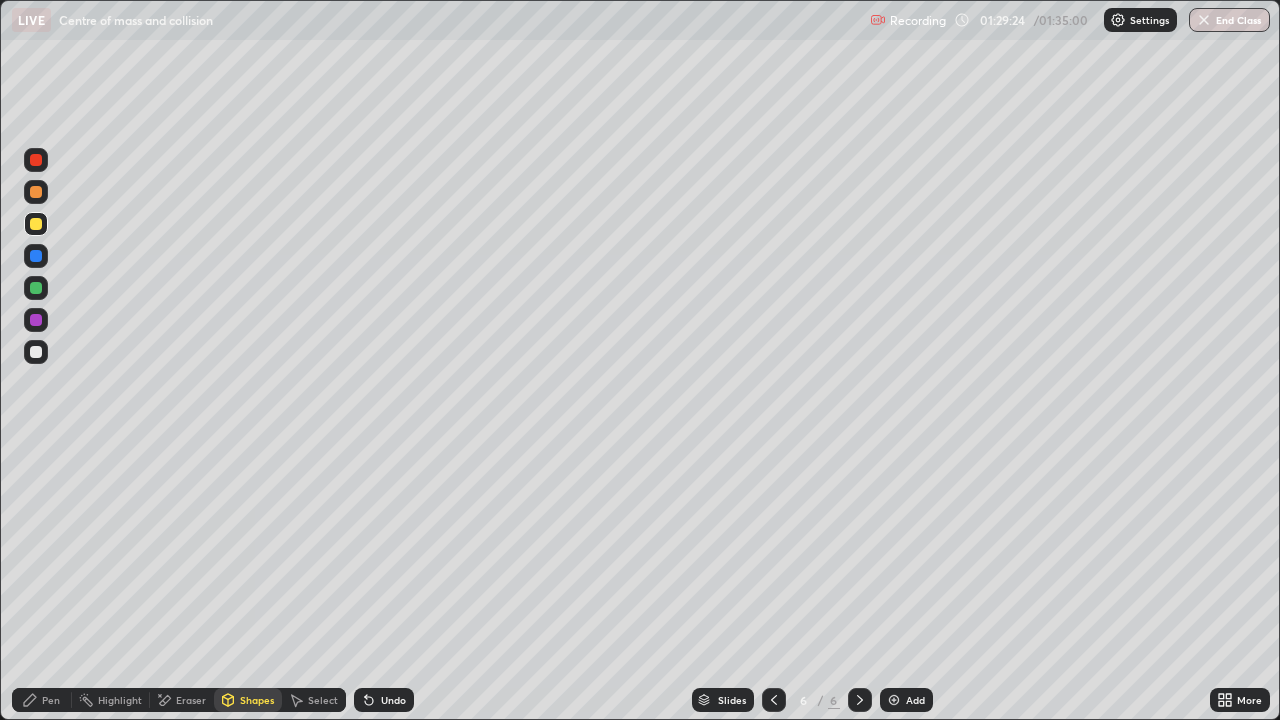 click on "Pen" at bounding box center (51, 700) 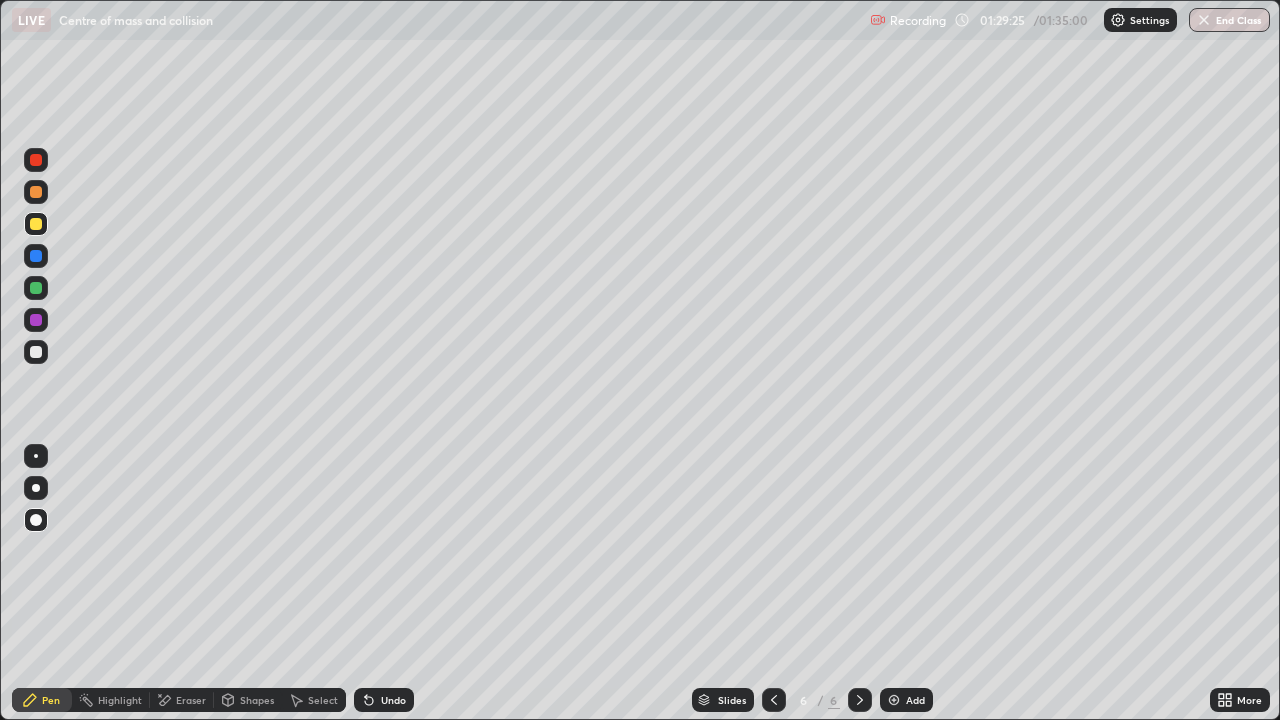 click at bounding box center [36, 456] 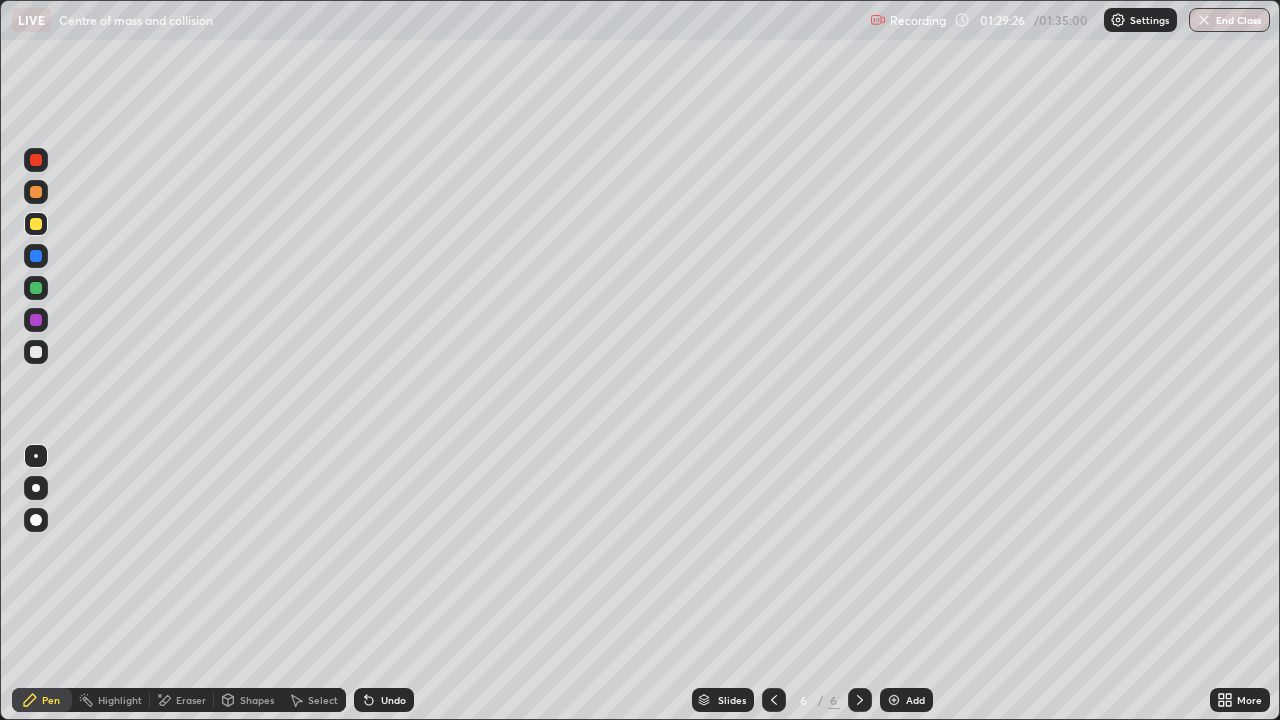 click at bounding box center (36, 160) 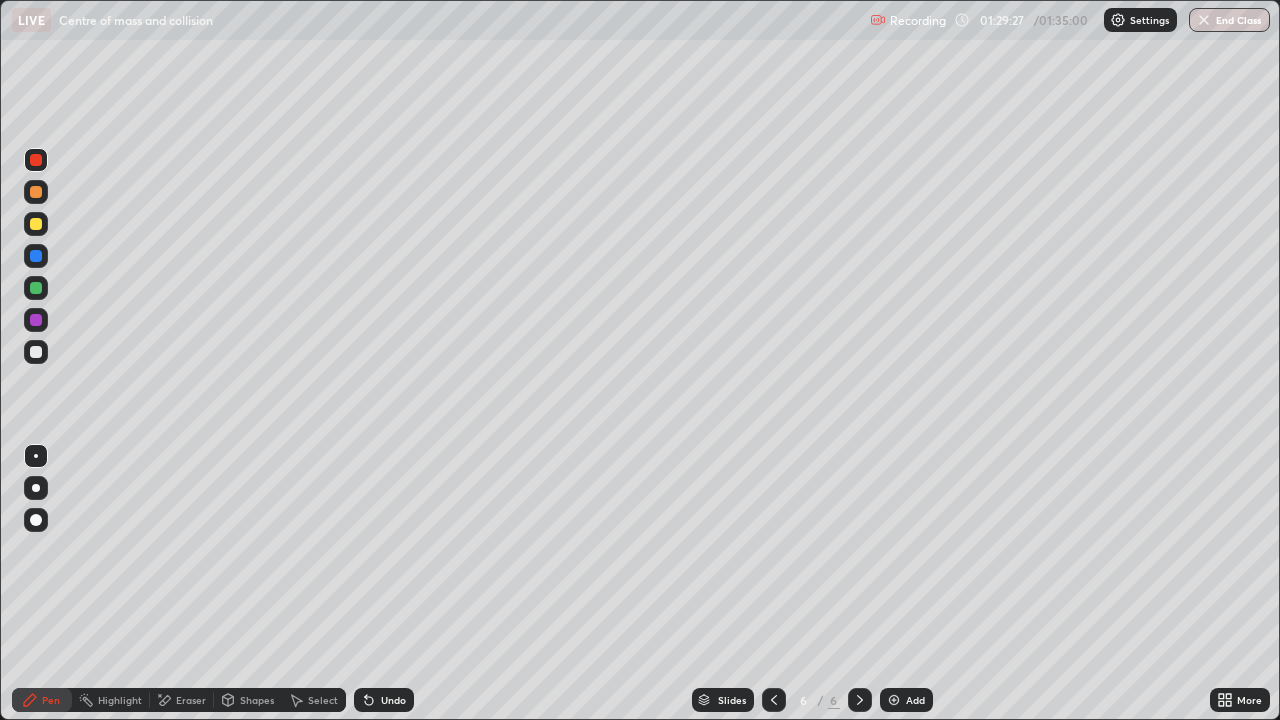 click at bounding box center (36, 352) 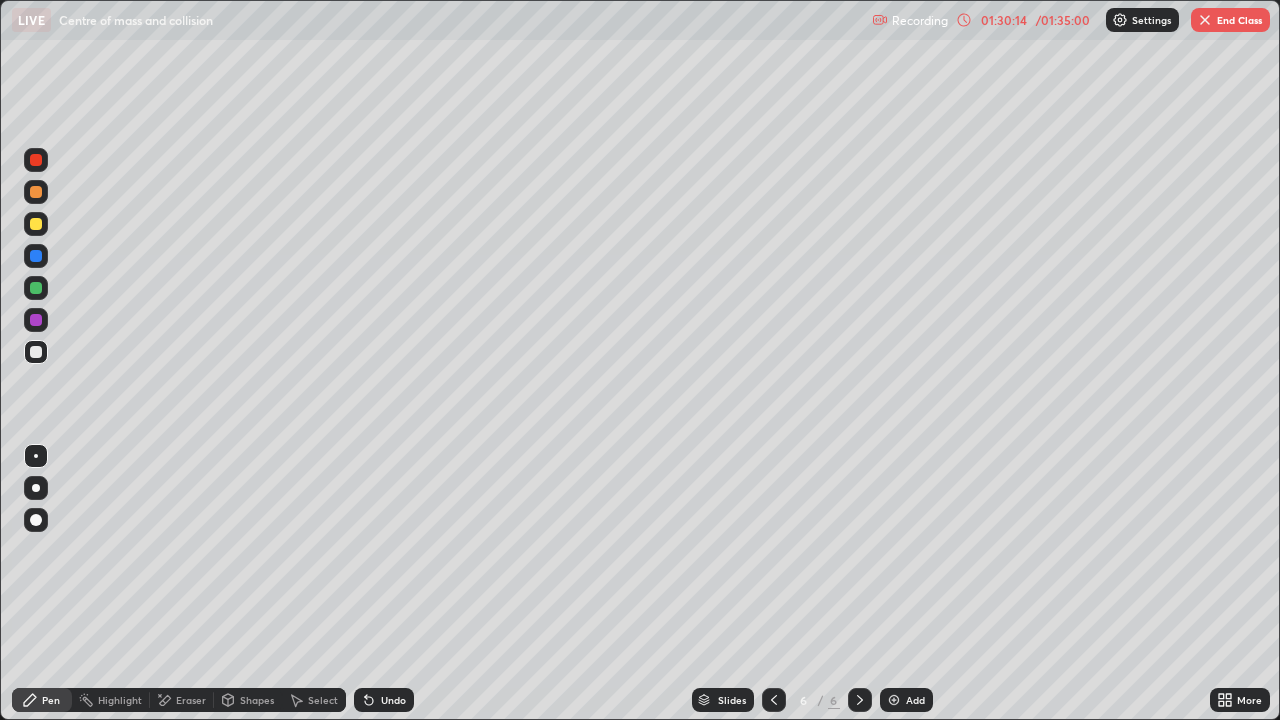 click on "Pen" at bounding box center [42, 700] 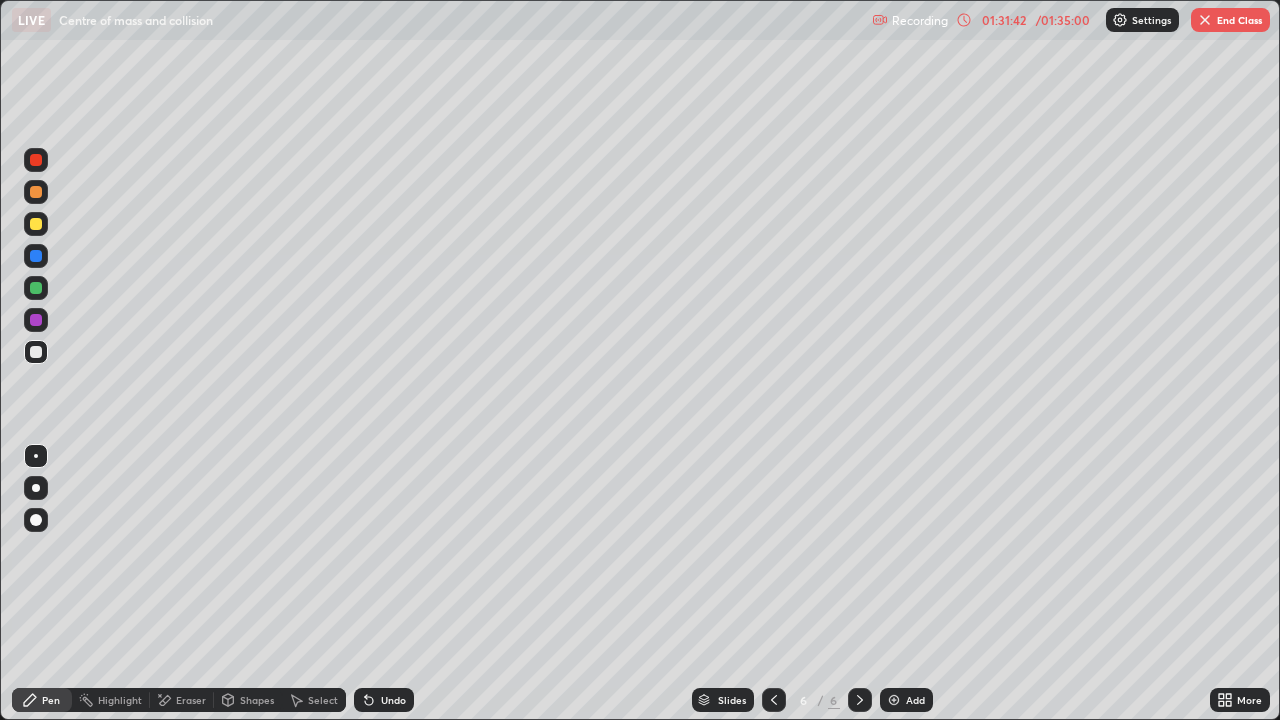 click on "Eraser" at bounding box center (191, 700) 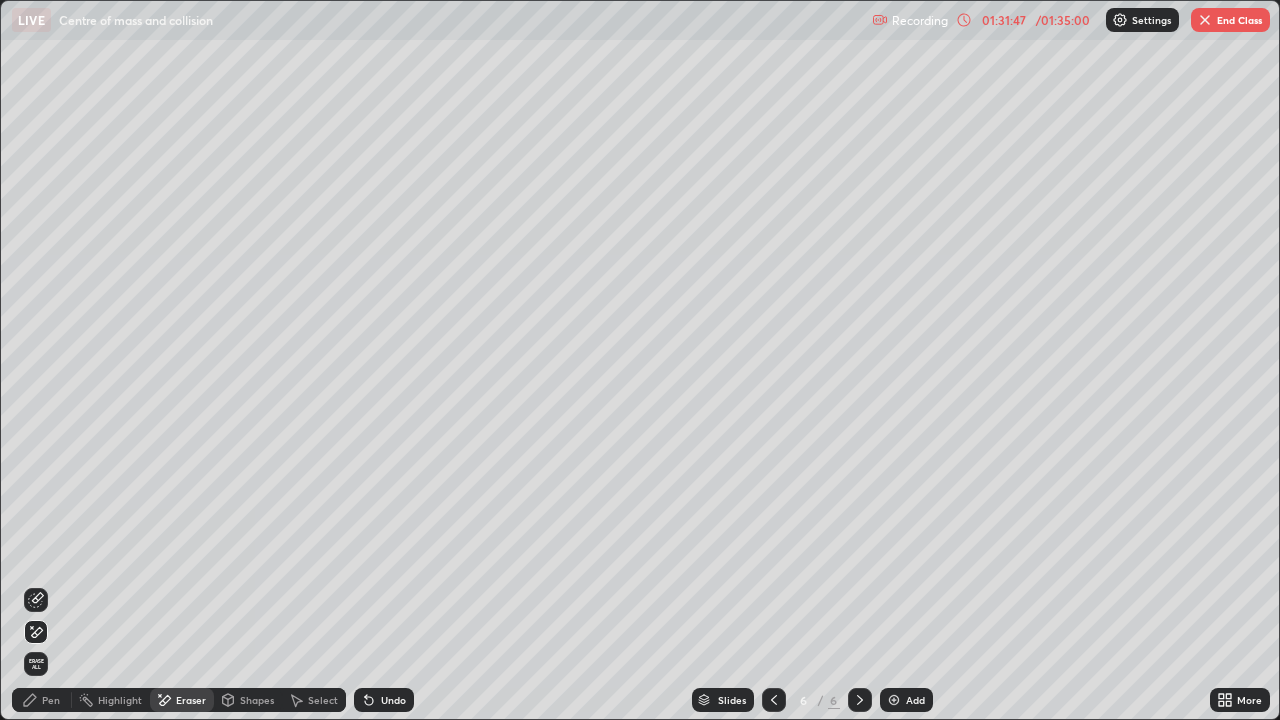 click on "Pen" at bounding box center (42, 700) 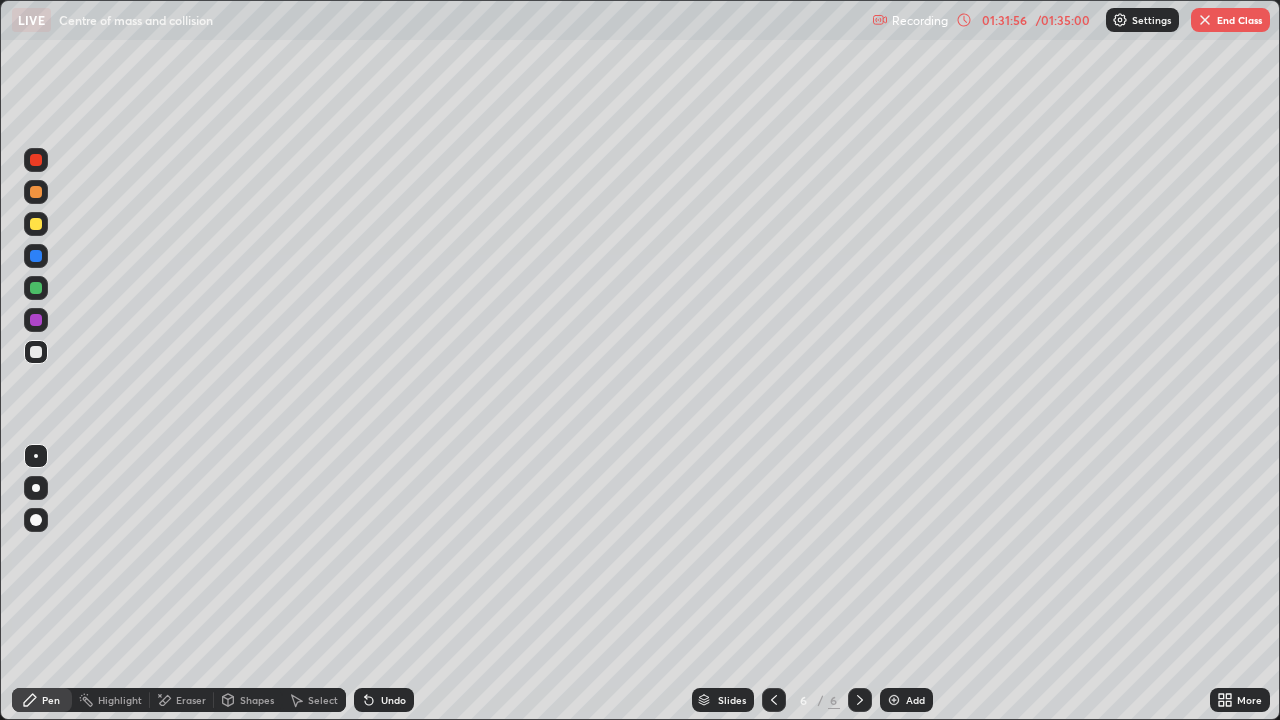 click on "Eraser" at bounding box center [191, 700] 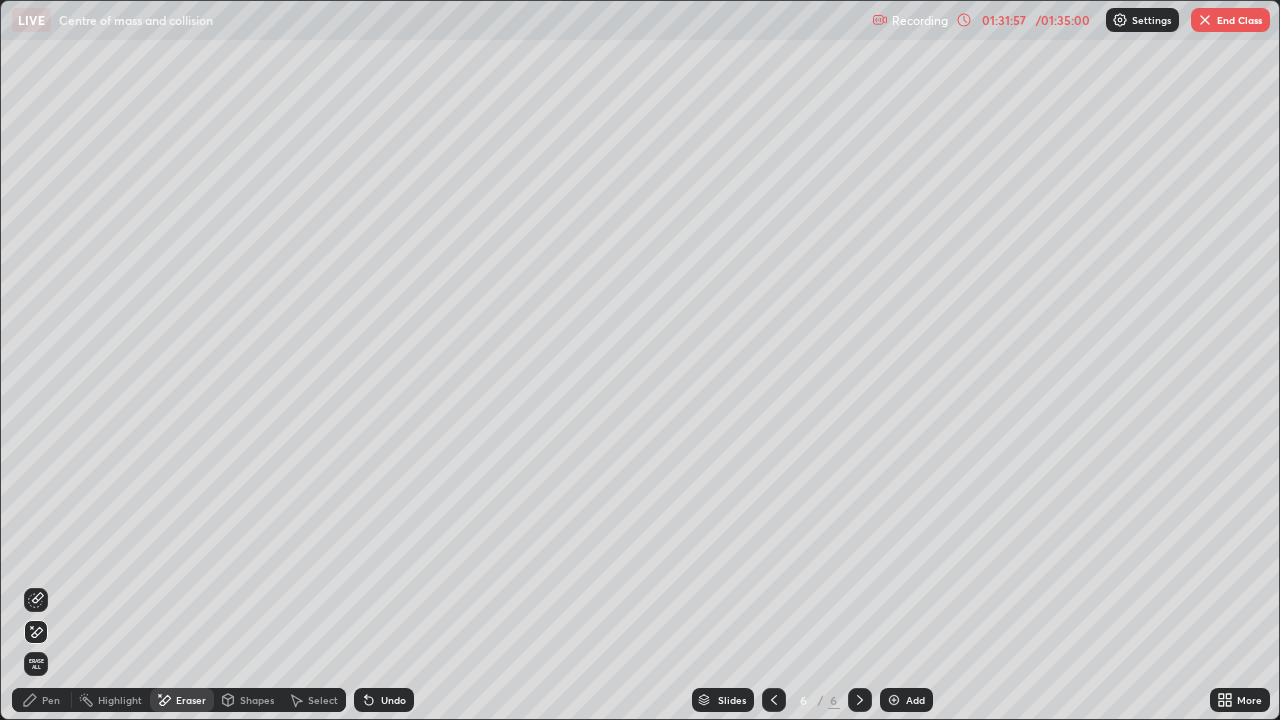 click on "Pen" at bounding box center (42, 700) 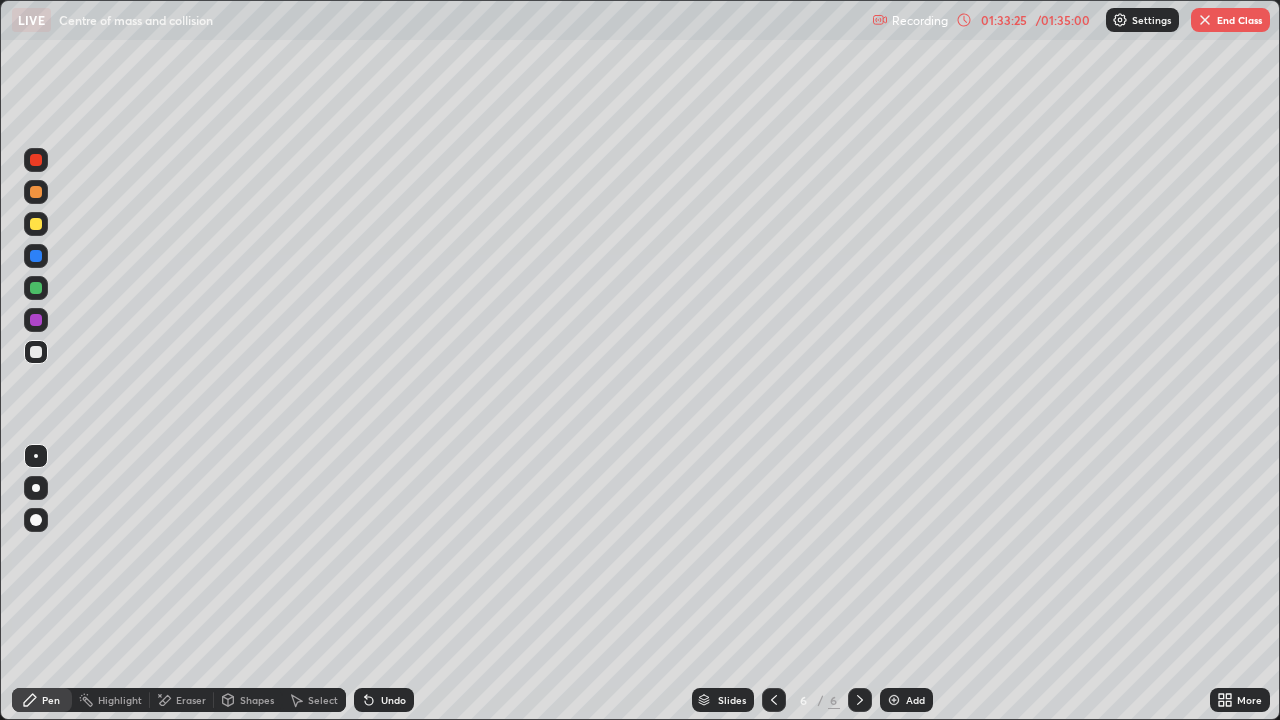 click on "End Class" at bounding box center (1230, 20) 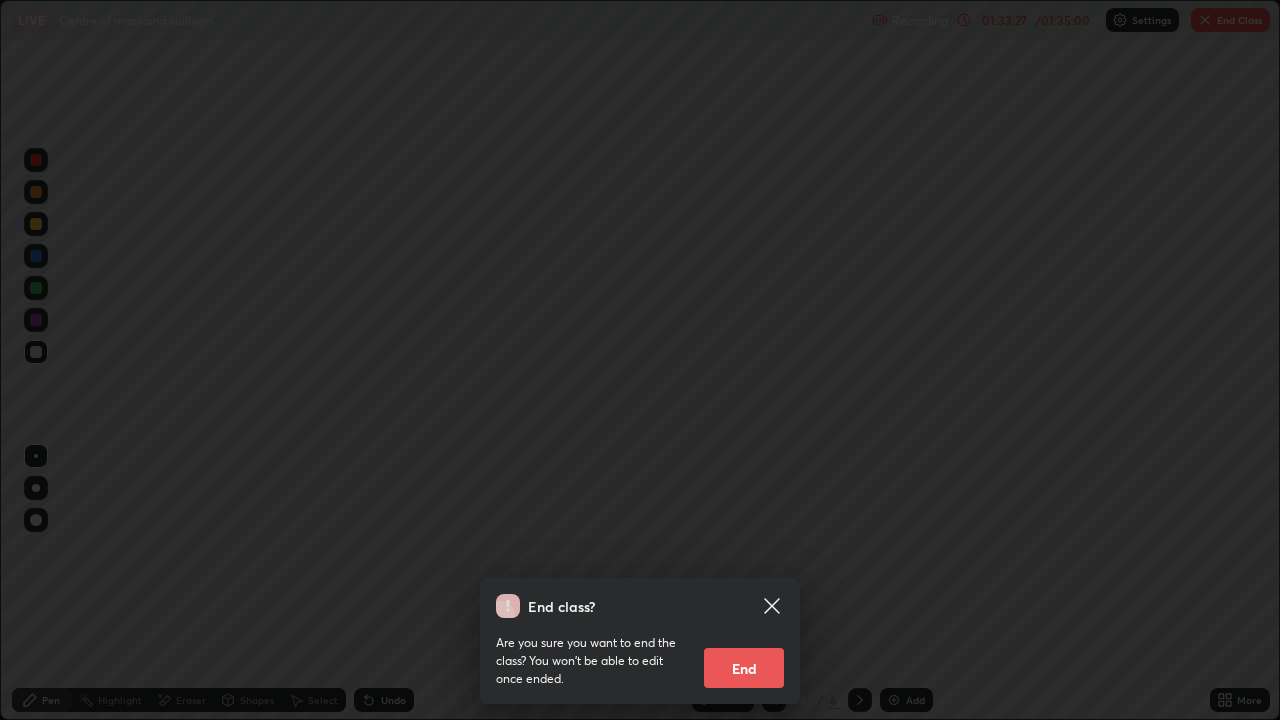 click on "End" at bounding box center (744, 668) 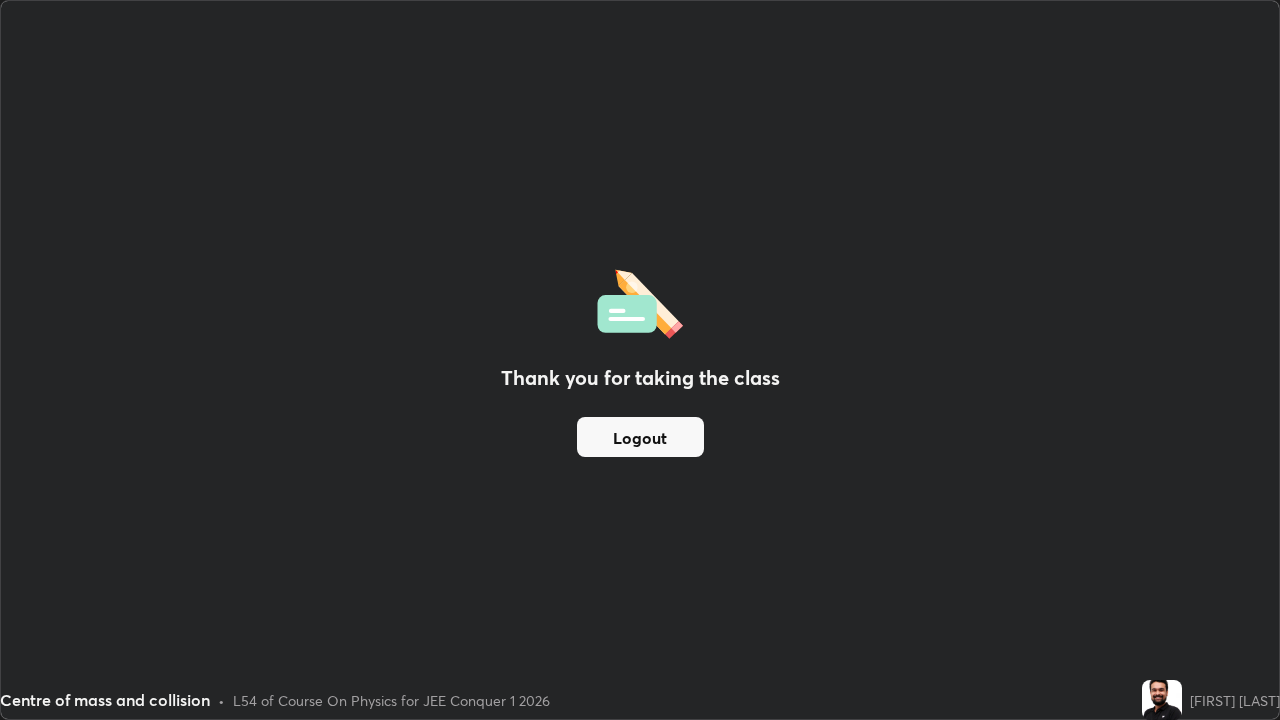 click on "Logout" at bounding box center (640, 437) 